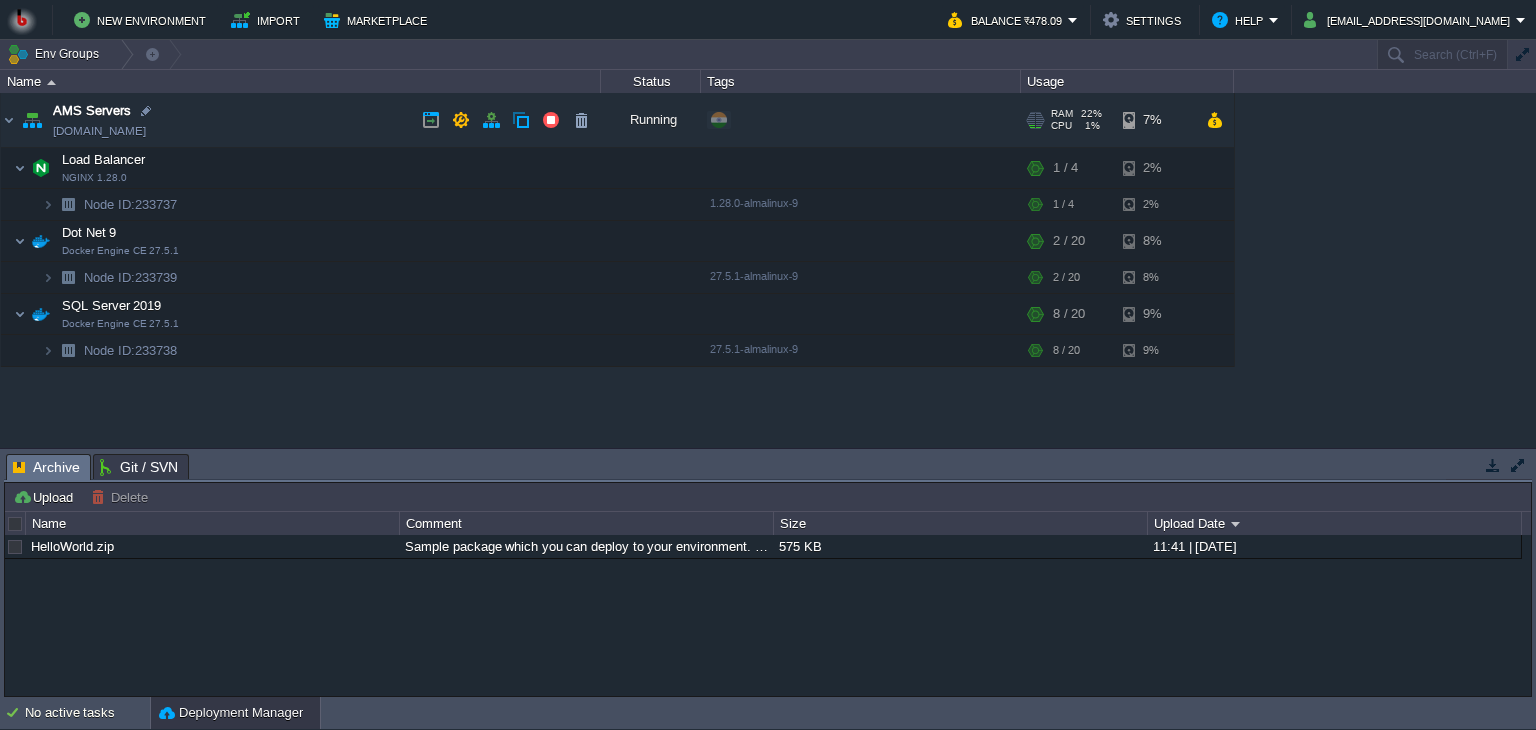 scroll, scrollTop: 0, scrollLeft: 0, axis: both 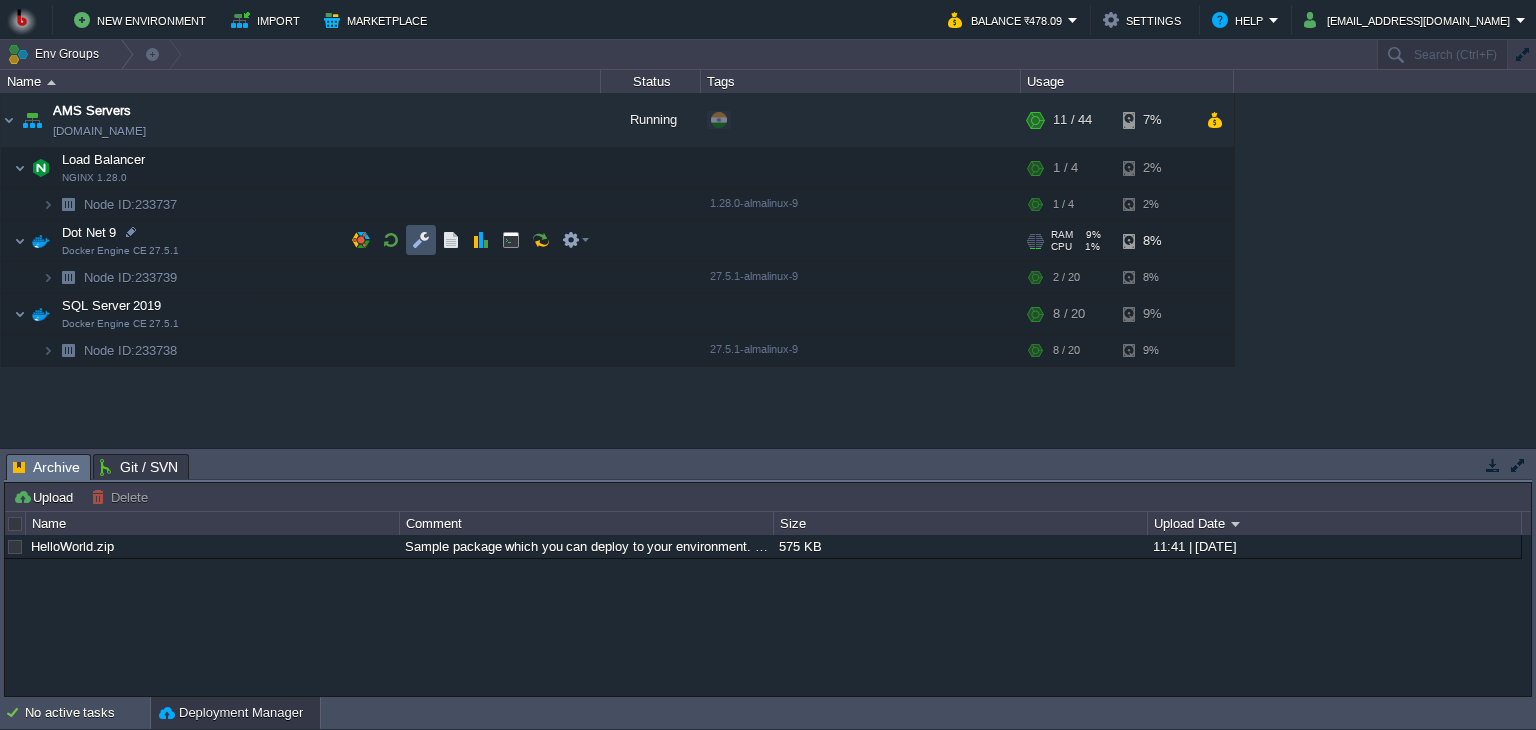 click at bounding box center (421, 240) 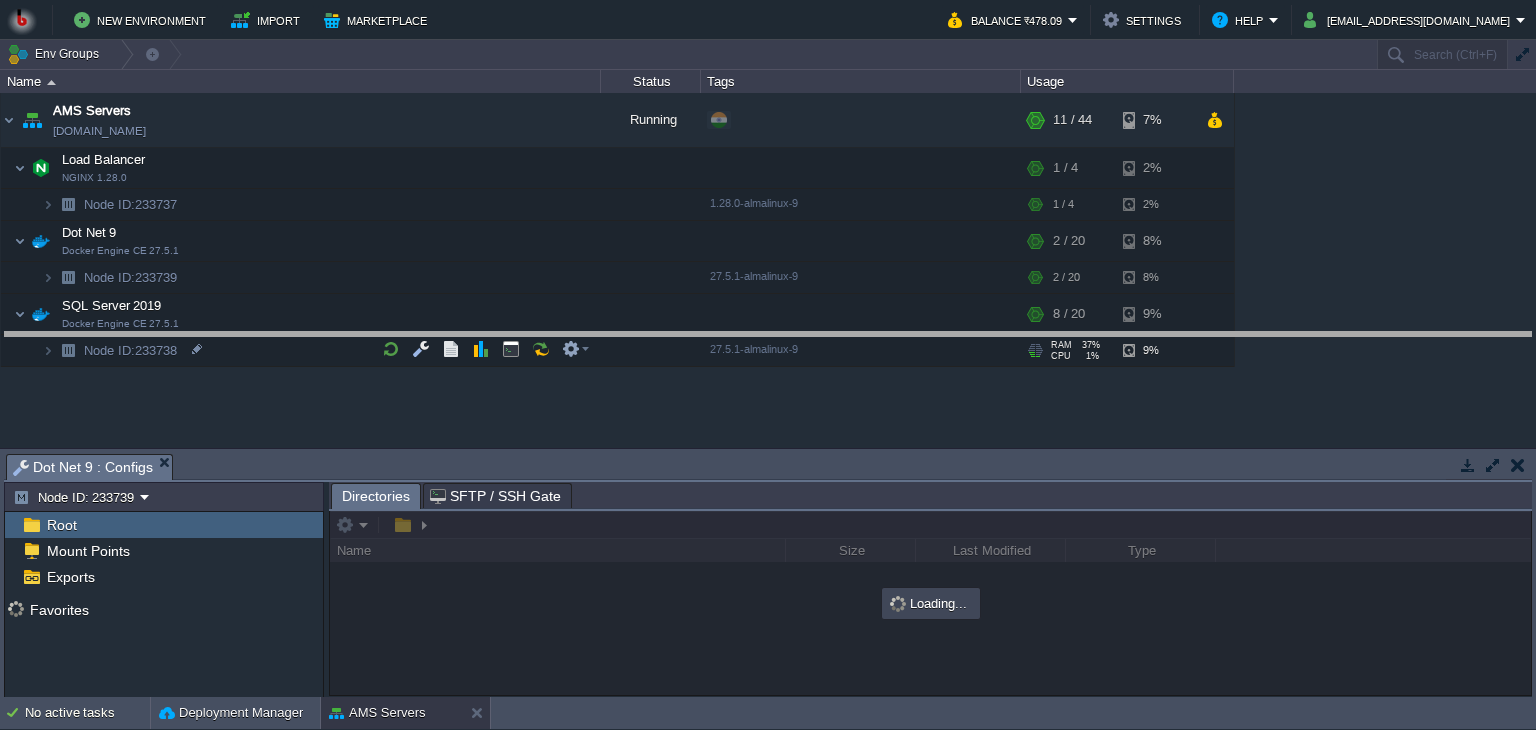 drag, startPoint x: 405, startPoint y: 458, endPoint x: 421, endPoint y: 336, distance: 123.04471 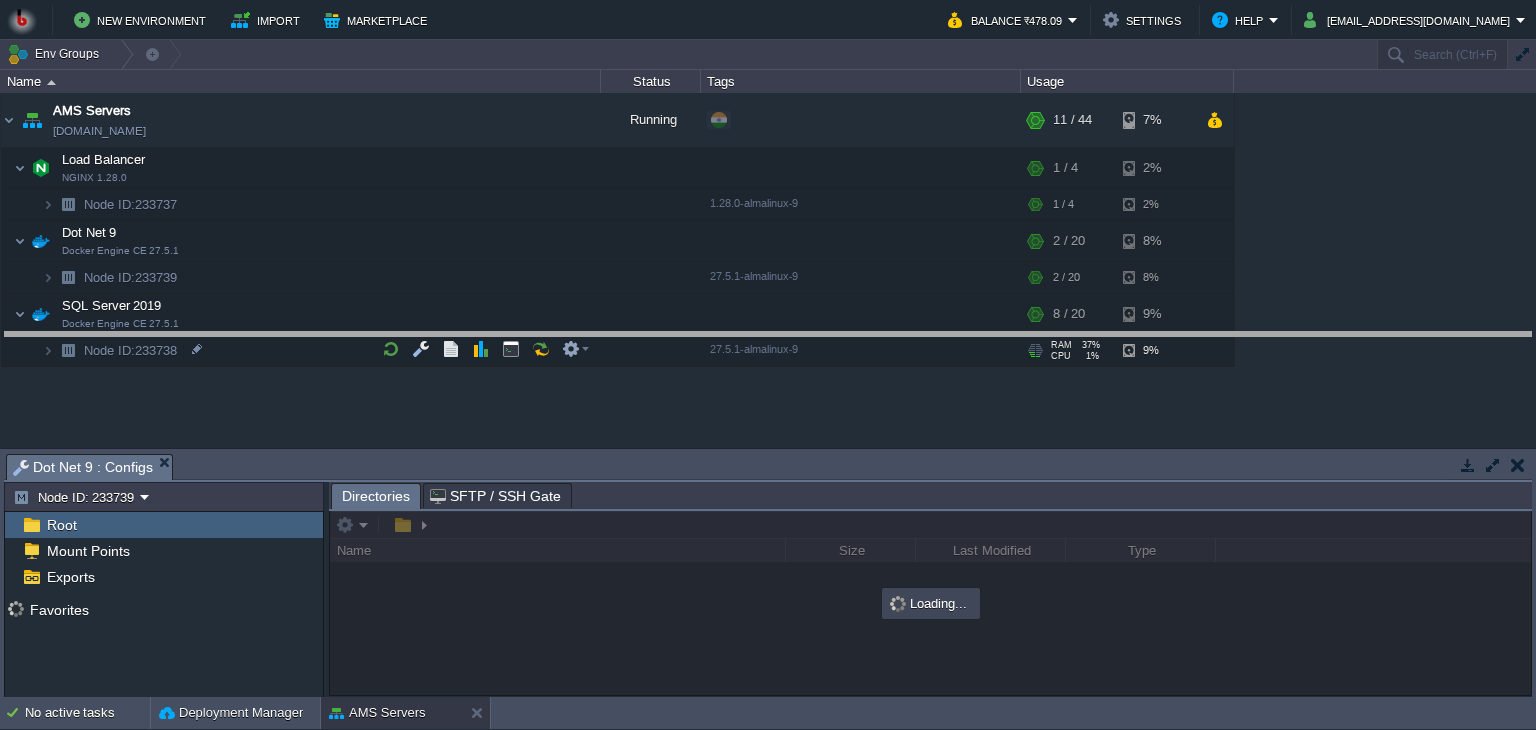 click on "New Environment Import Marketplace Bonus ₹0.00 Upgrade Account Balance ₹478.09 Settings Help [EMAIL_ADDRESS][DOMAIN_NAME]       Env Groups                     Search (Ctrl+F)         auto-gen Name Status Tags Usage AMS Servers [DOMAIN_NAME] Running                                 + Add to Env Group                                                                                                                                                            RAM                 22%                                         CPU                 1%                             11 / 44                    7%       Load Balancer NGINX 1.28.0                                                                                                                                                            RAM                 7%                                         CPU                 1%                             1 / 4                    2%     Node ID:  233737                                        7%" at bounding box center (768, 365) 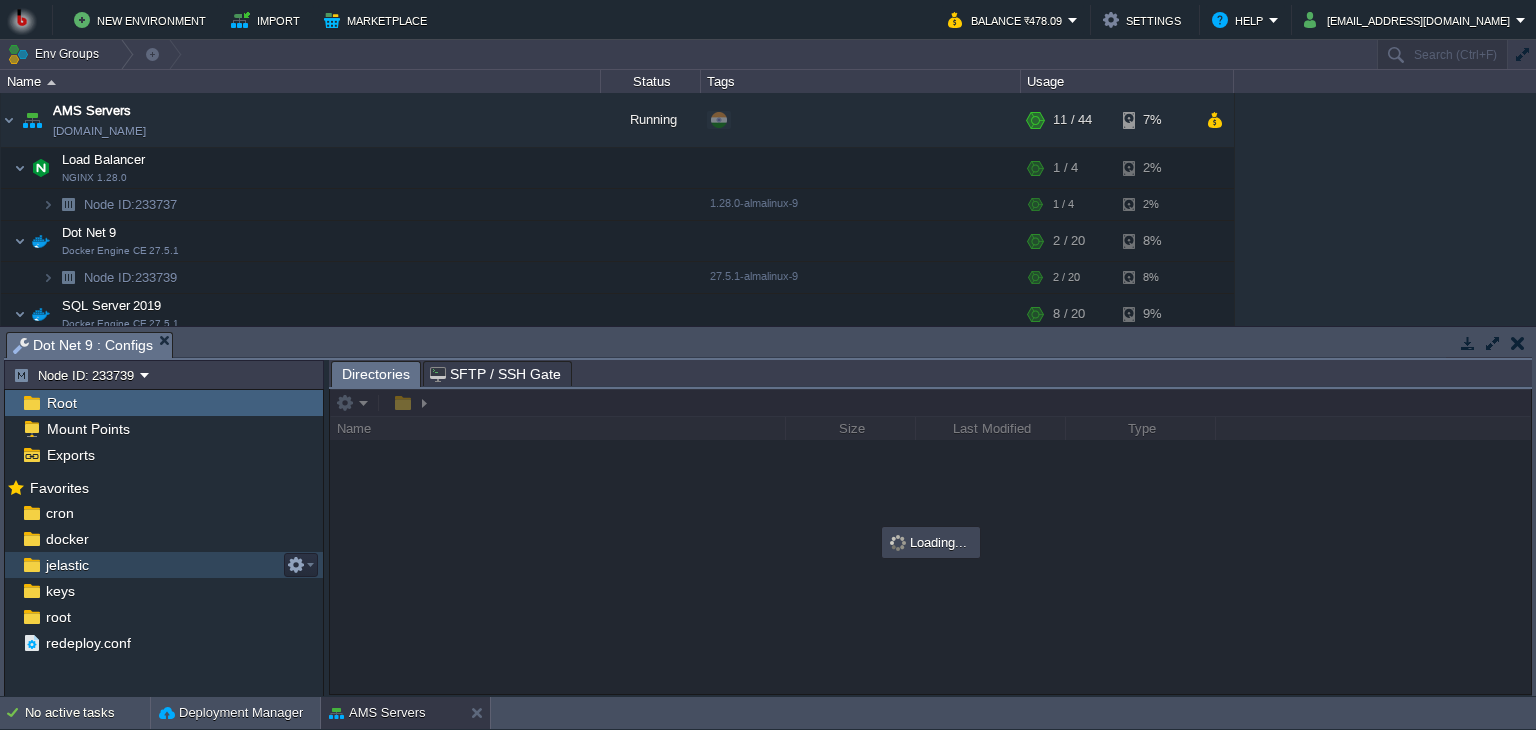 click on "jelastic" at bounding box center (164, 565) 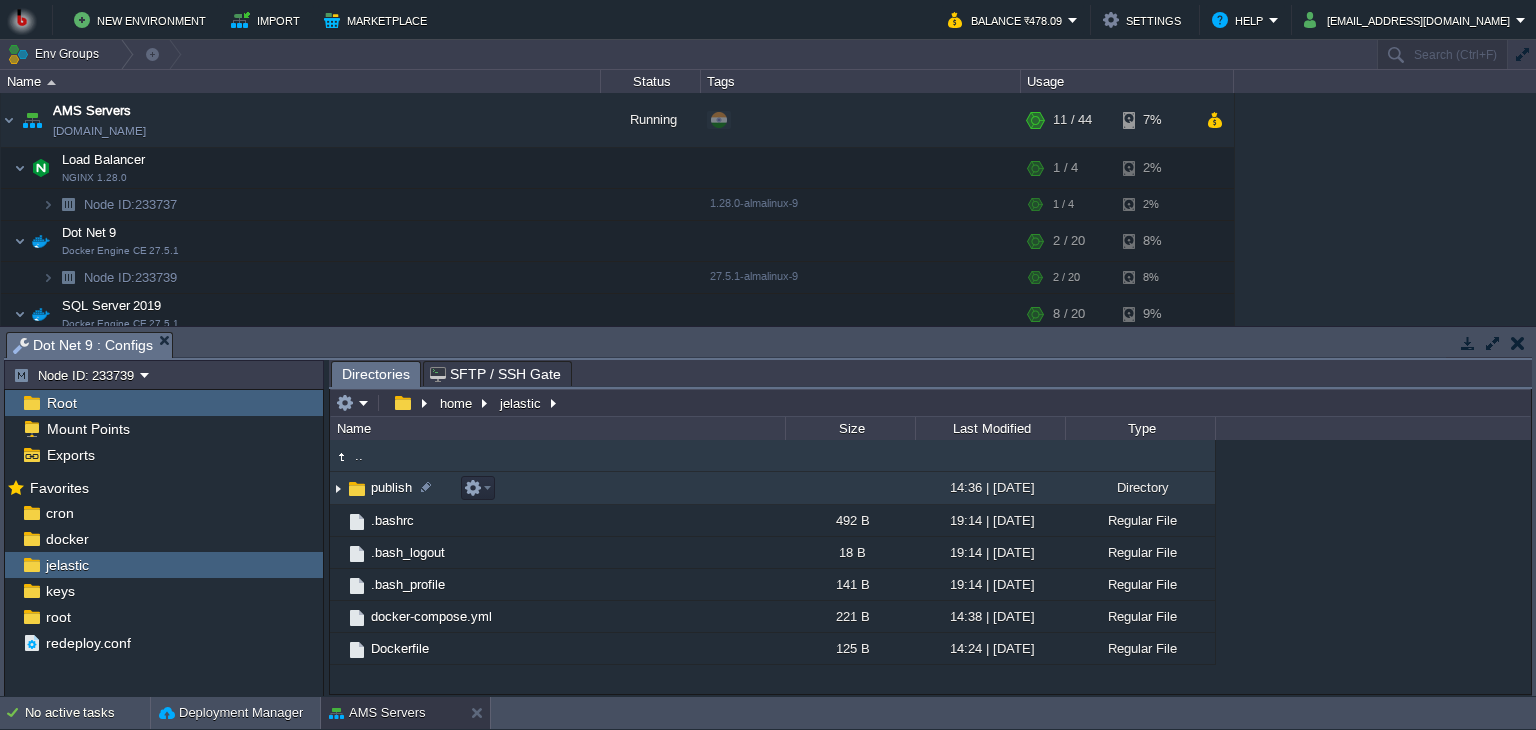 click on "publish" at bounding box center [557, 488] 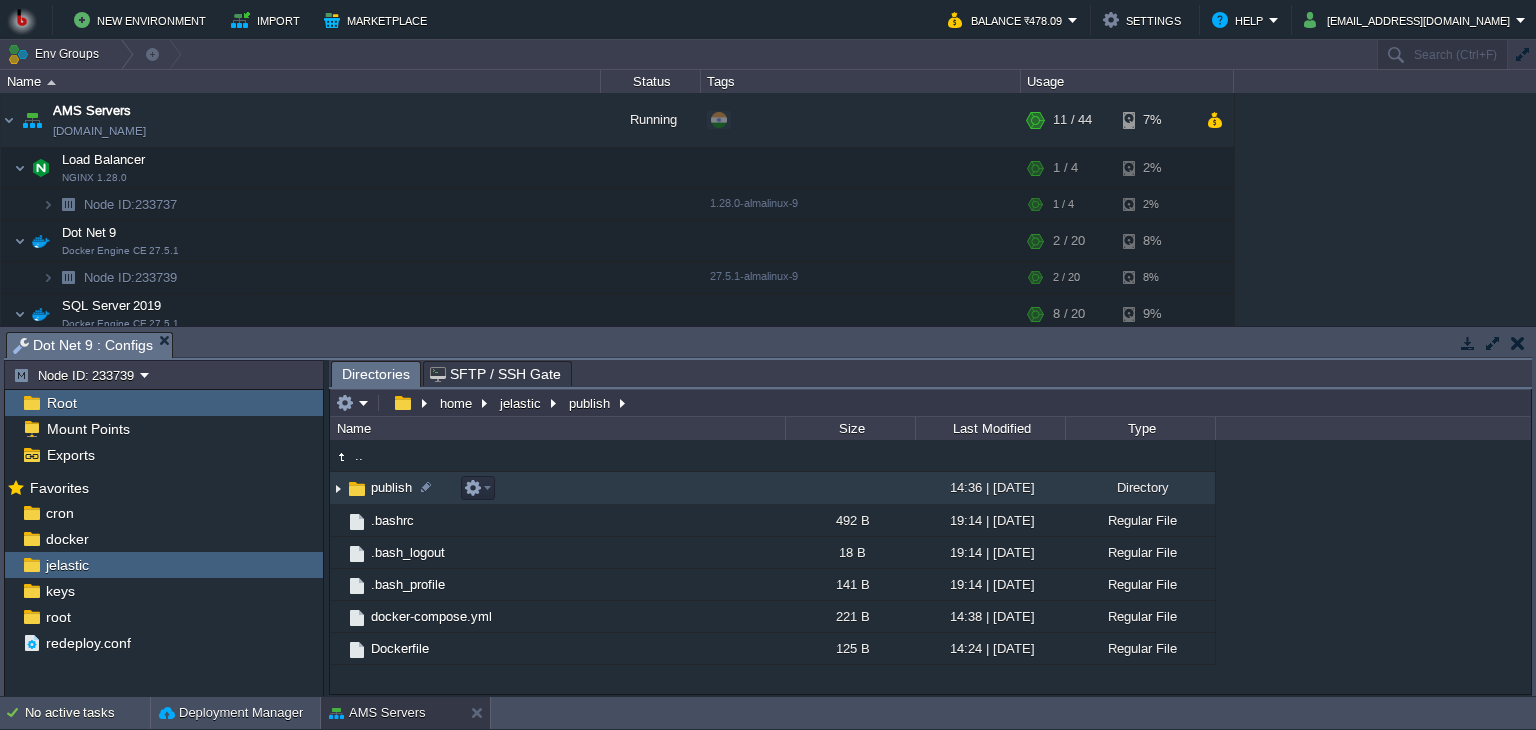click on "publish" at bounding box center [557, 488] 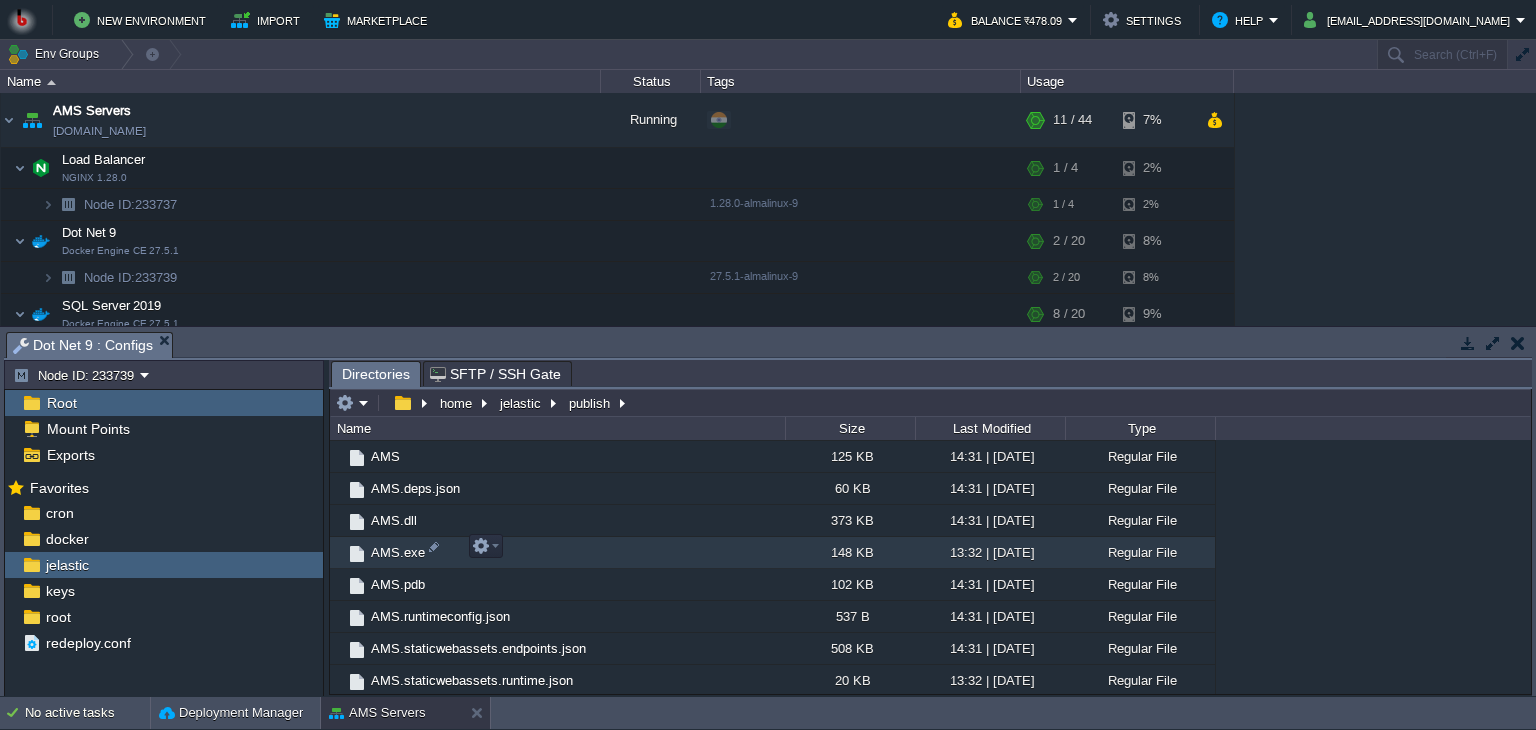 scroll, scrollTop: 556, scrollLeft: 0, axis: vertical 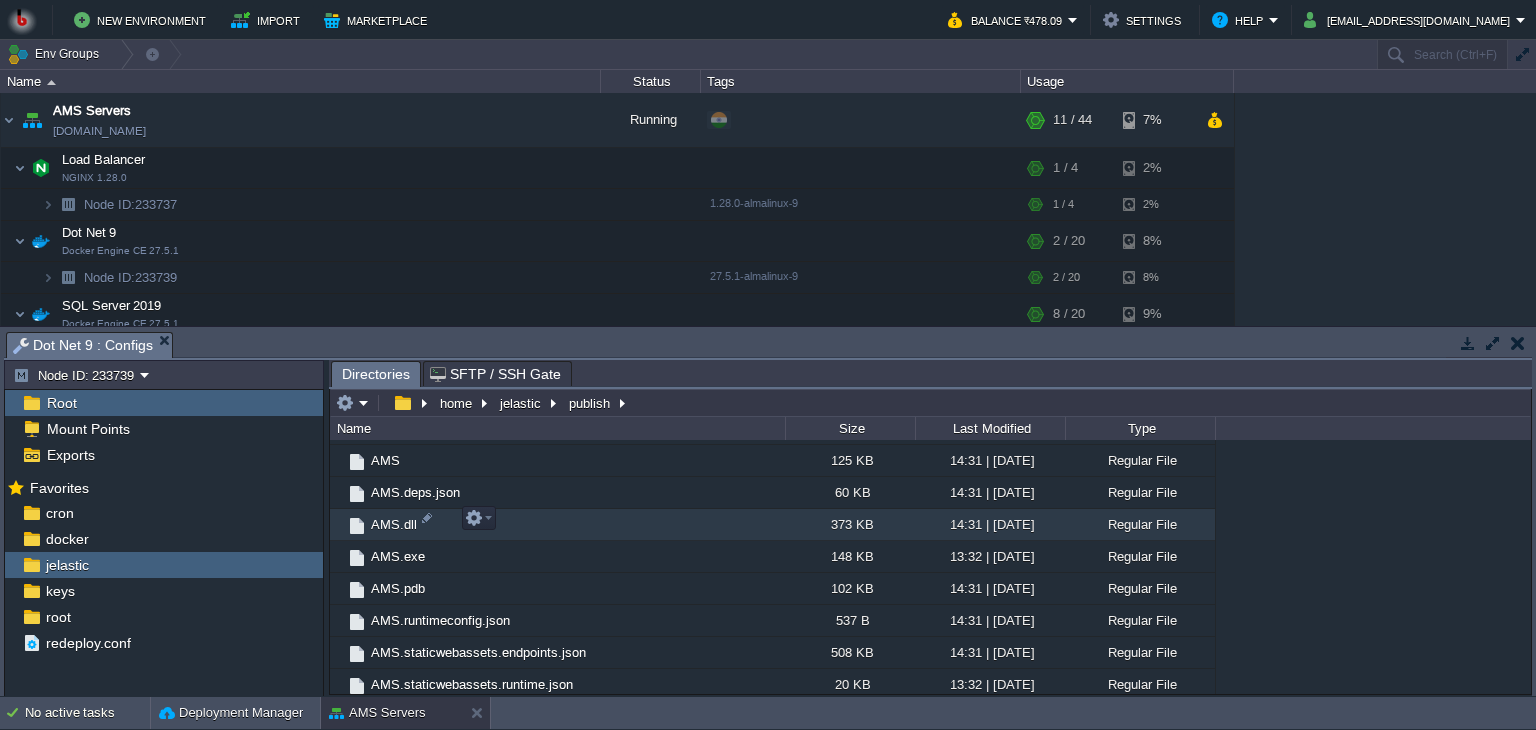 click on "AMS.dll" at bounding box center (557, 525) 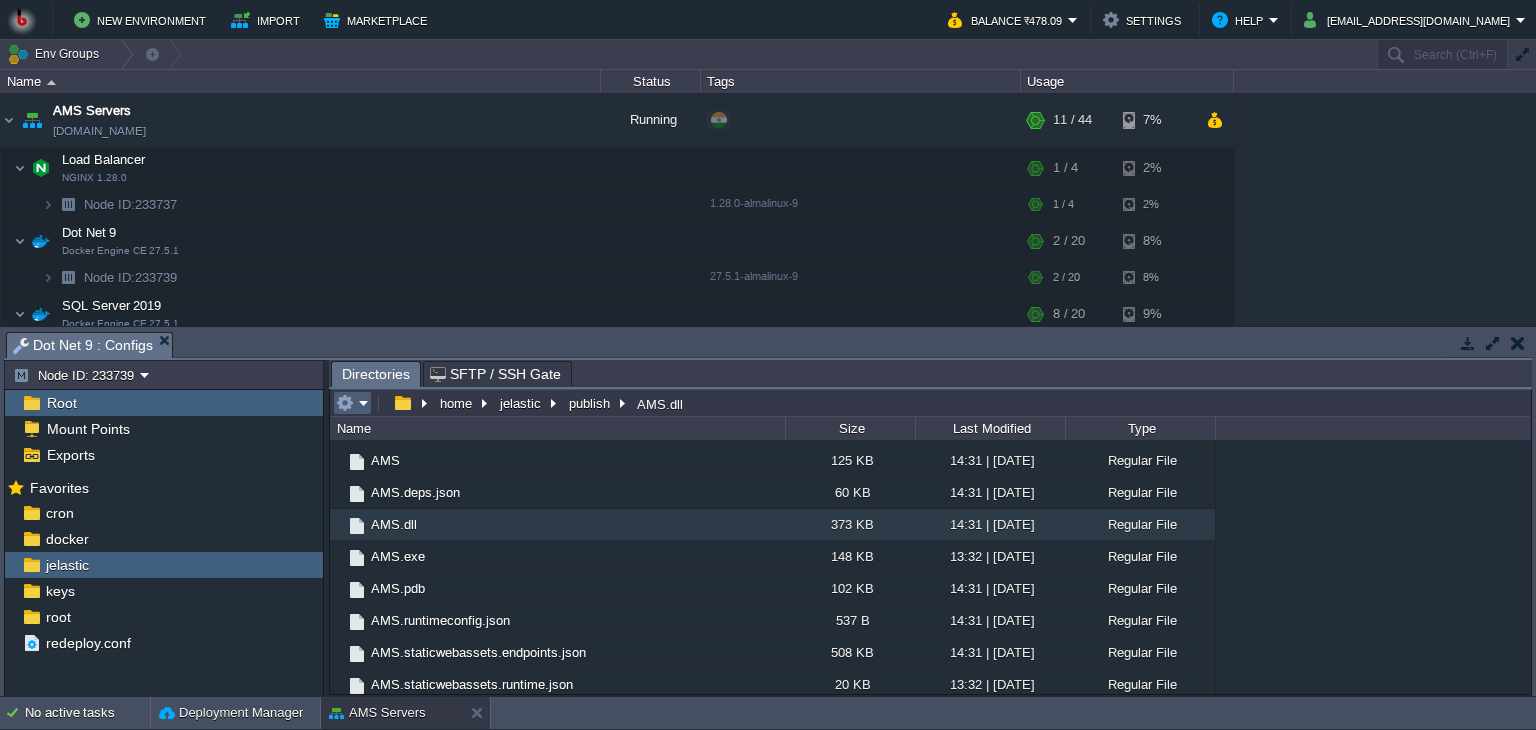 click at bounding box center [352, 403] 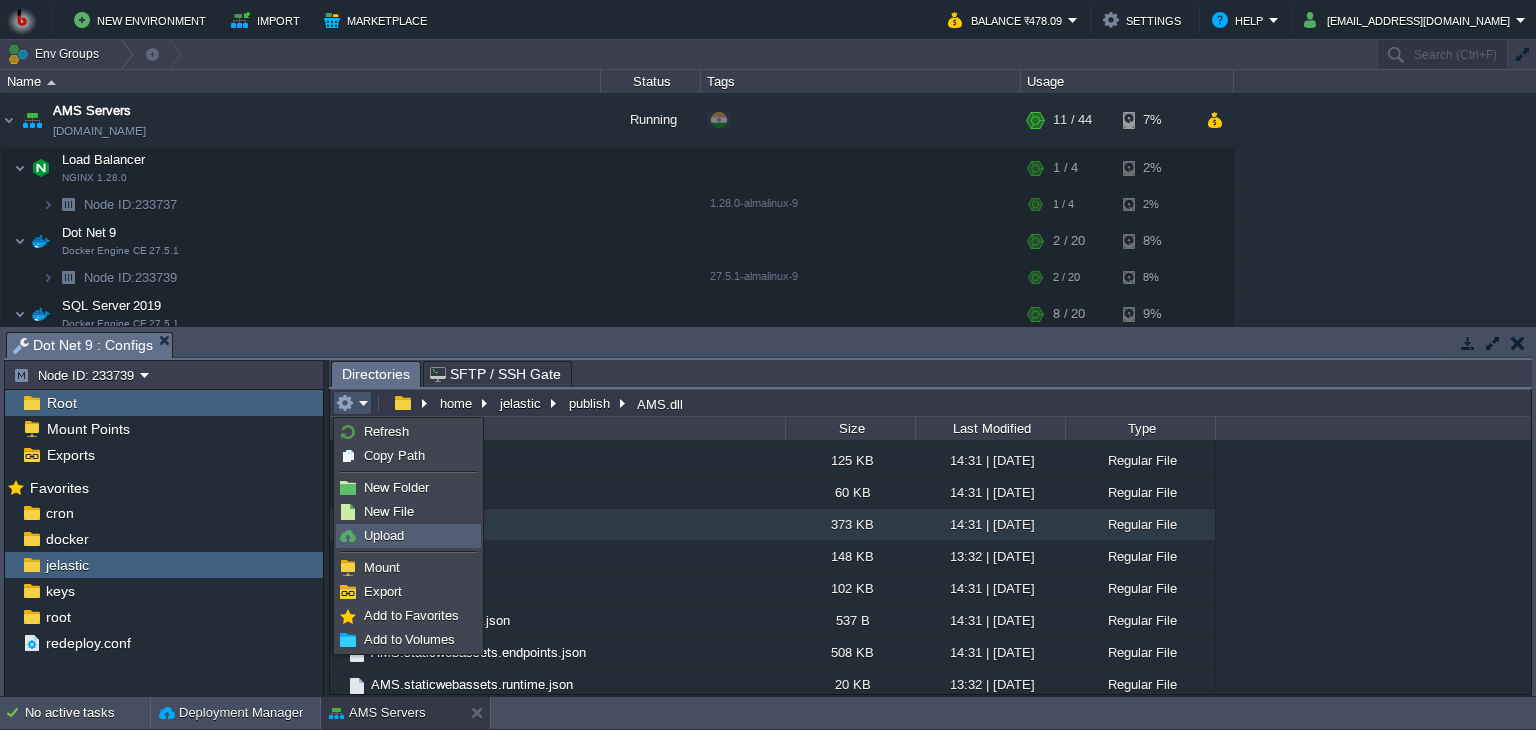 click on "Upload" at bounding box center (384, 535) 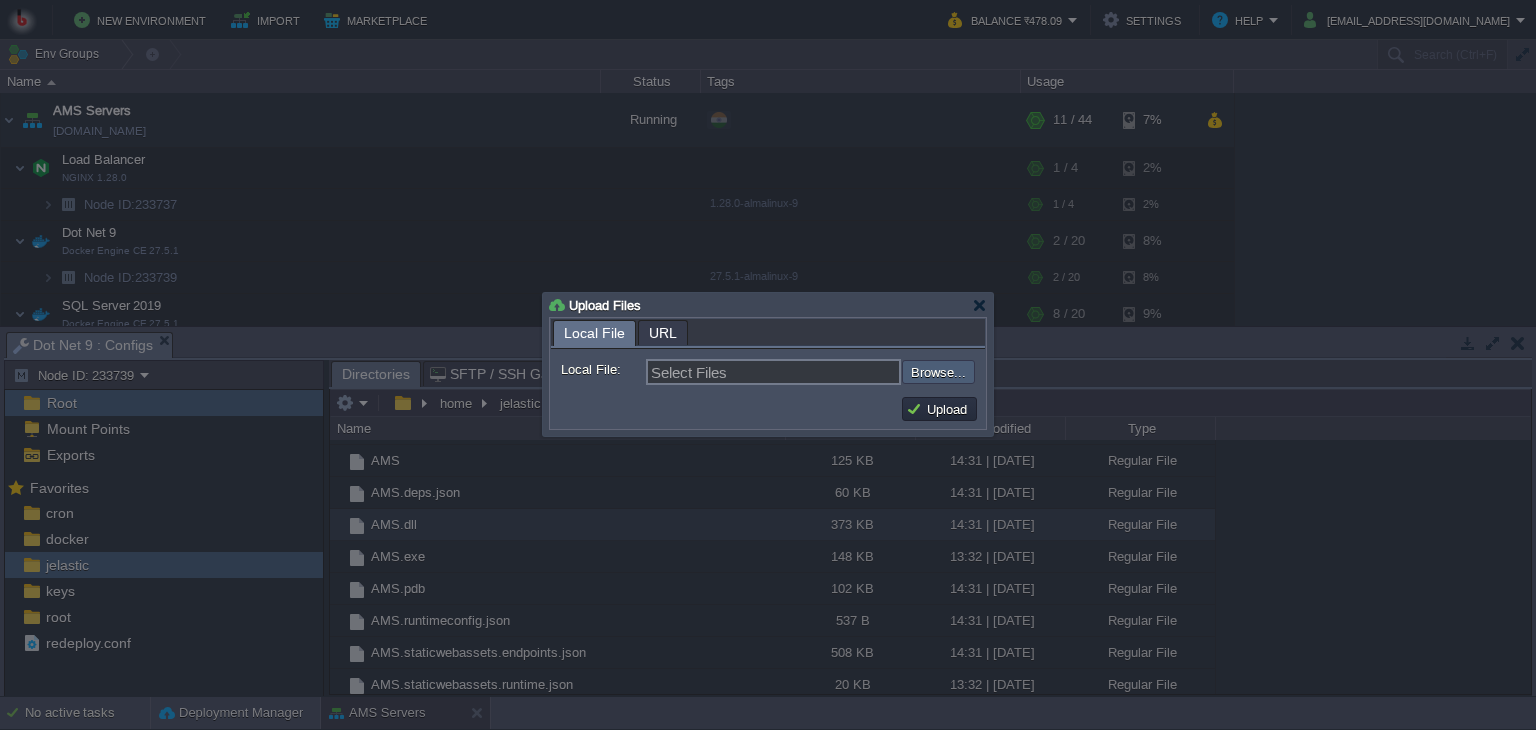 click at bounding box center [848, 372] 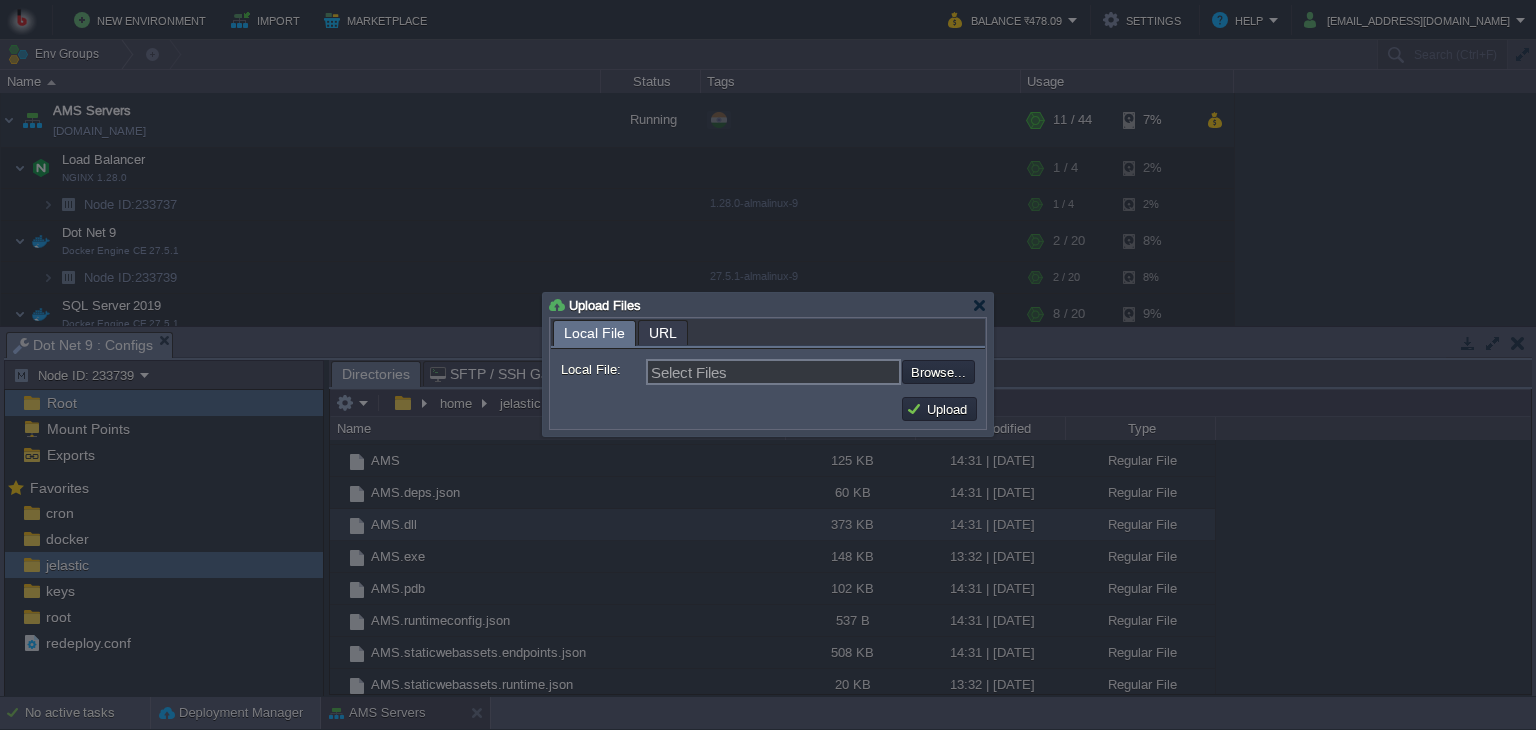 type on "C:\fakepath\AMS.dll" 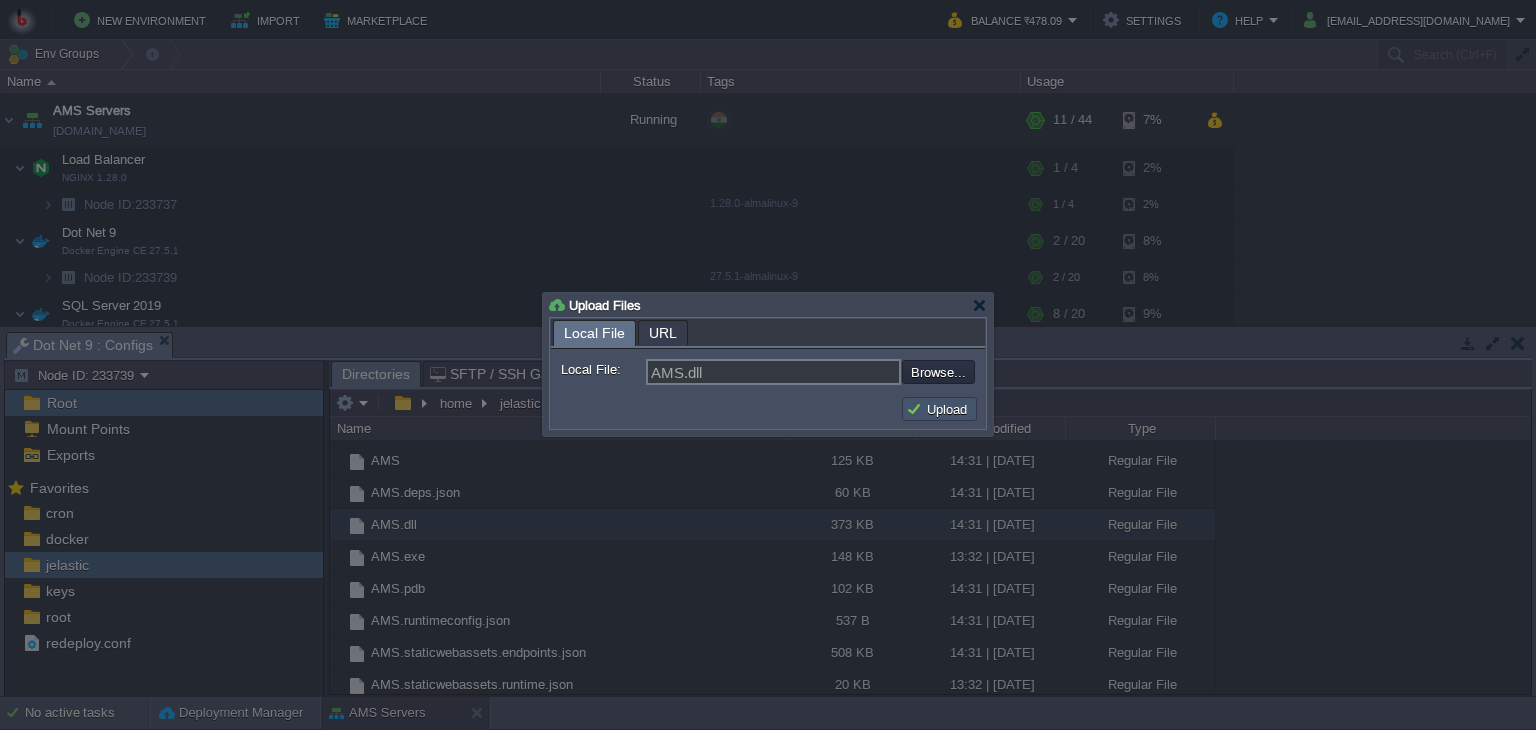click on "Upload" at bounding box center [939, 409] 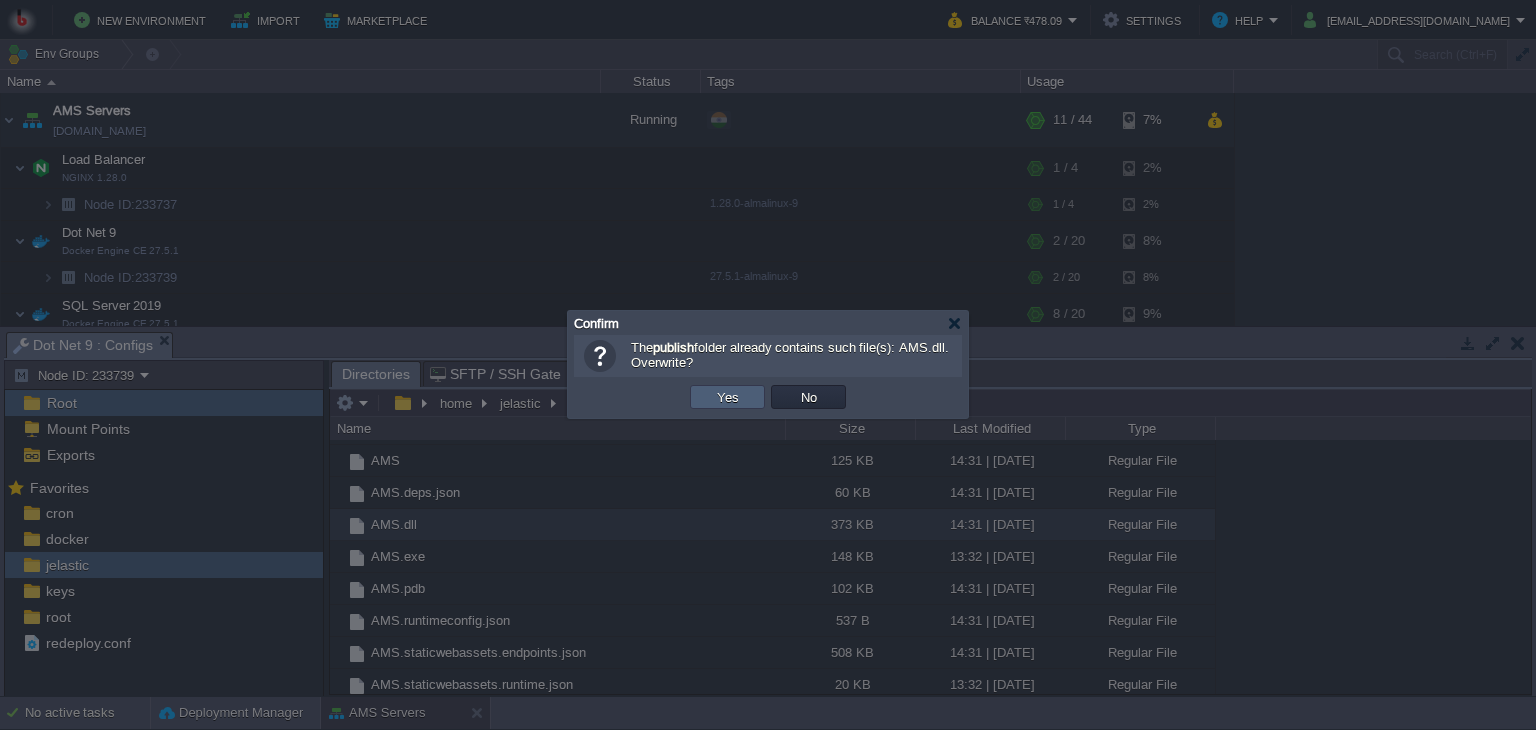 click on "Yes" at bounding box center (727, 397) 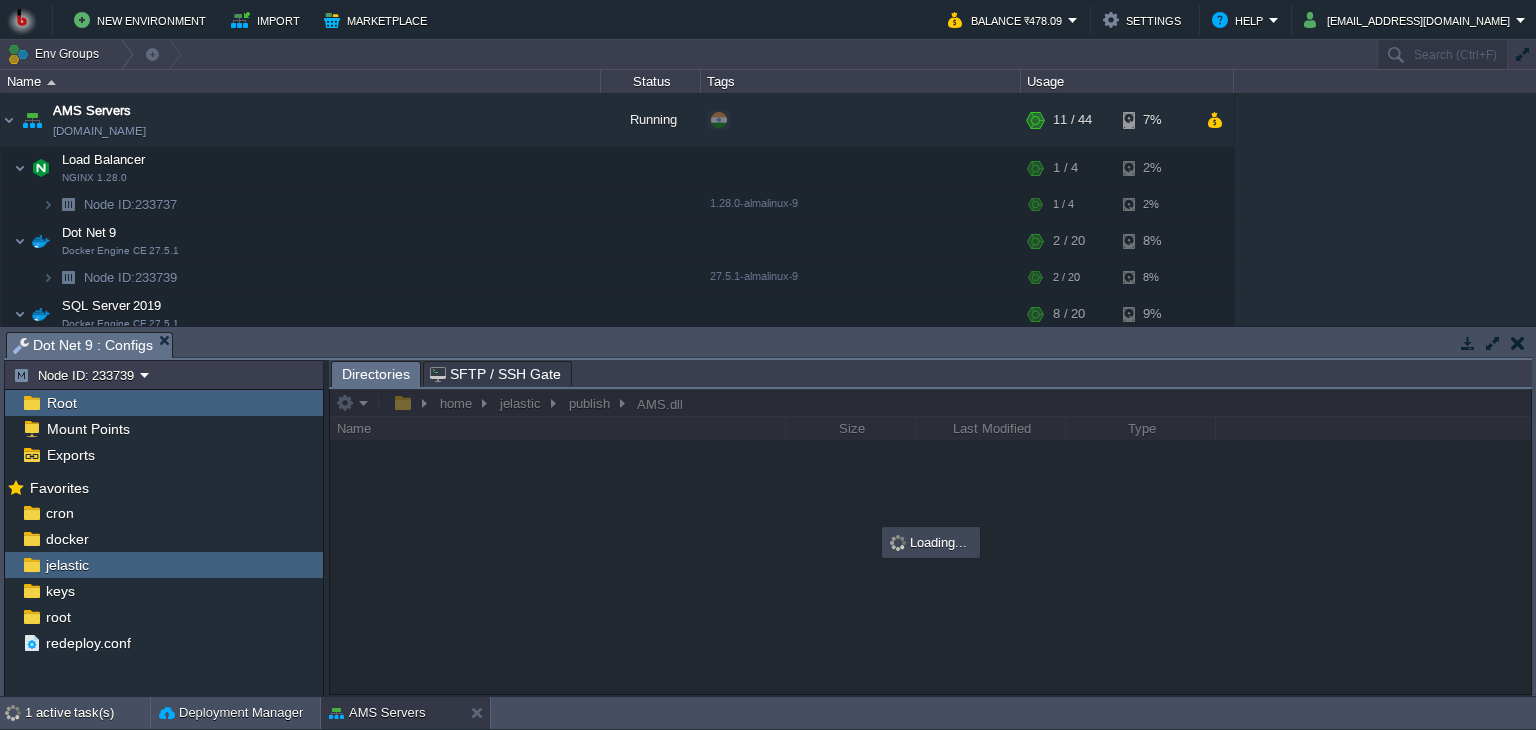 scroll, scrollTop: 0, scrollLeft: 0, axis: both 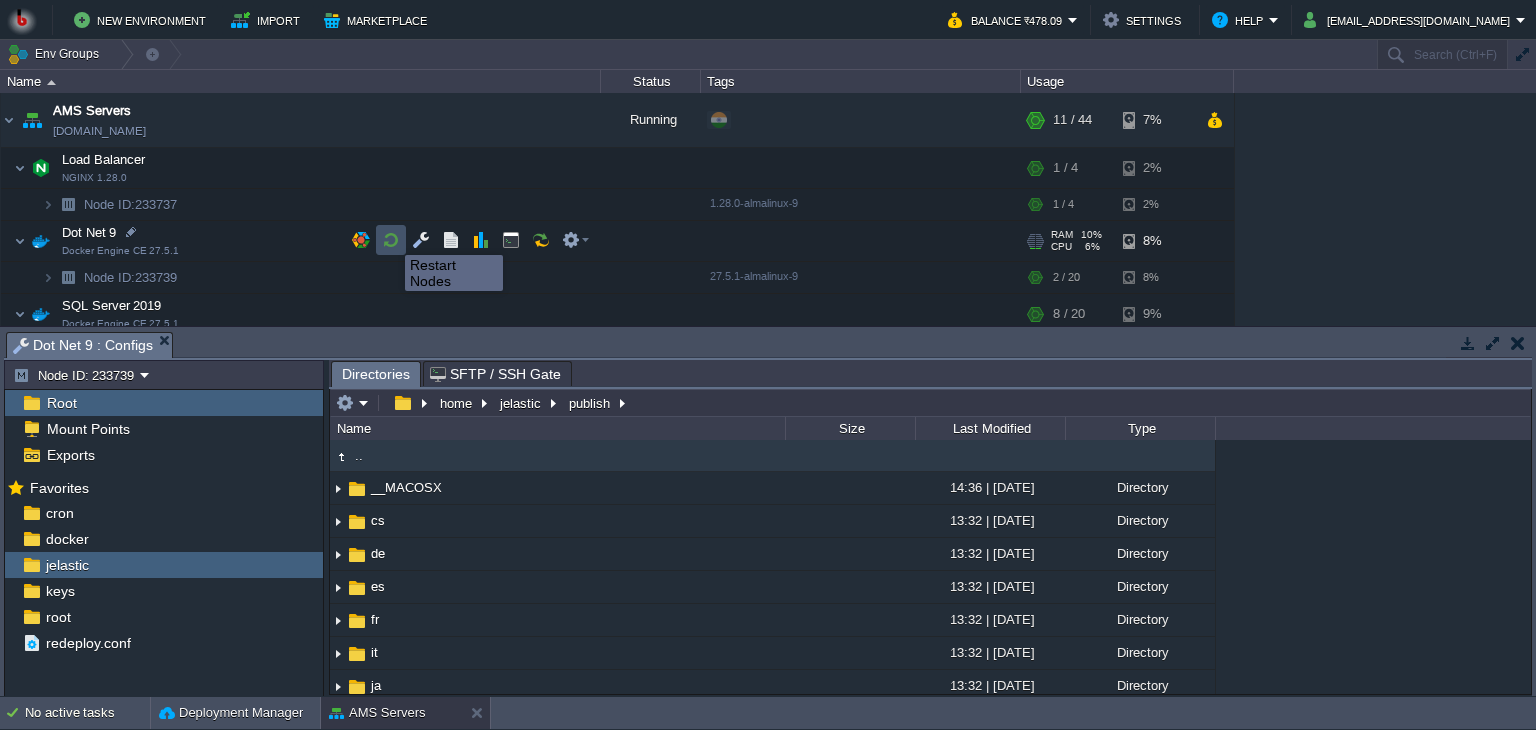 click at bounding box center (391, 240) 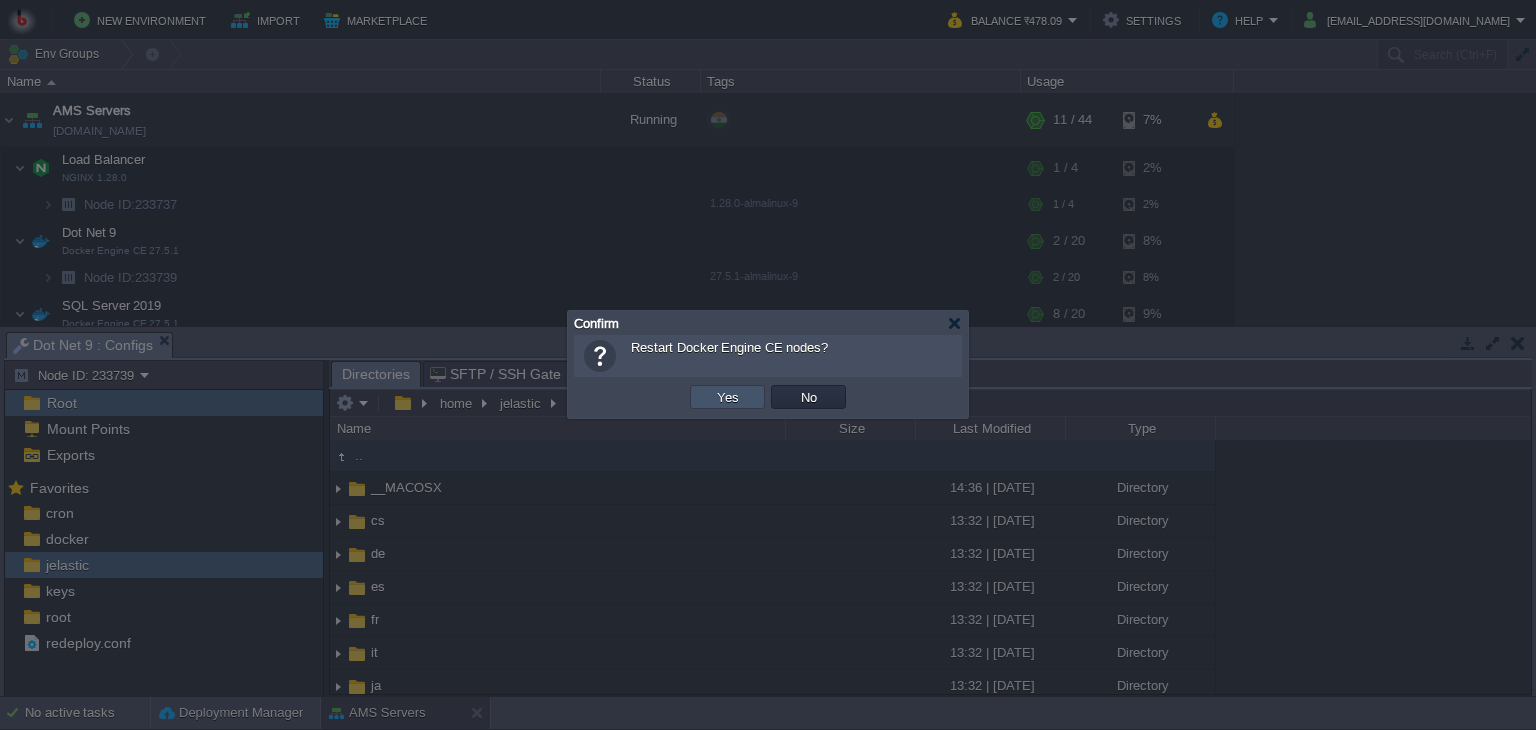 click on "Yes" at bounding box center [728, 397] 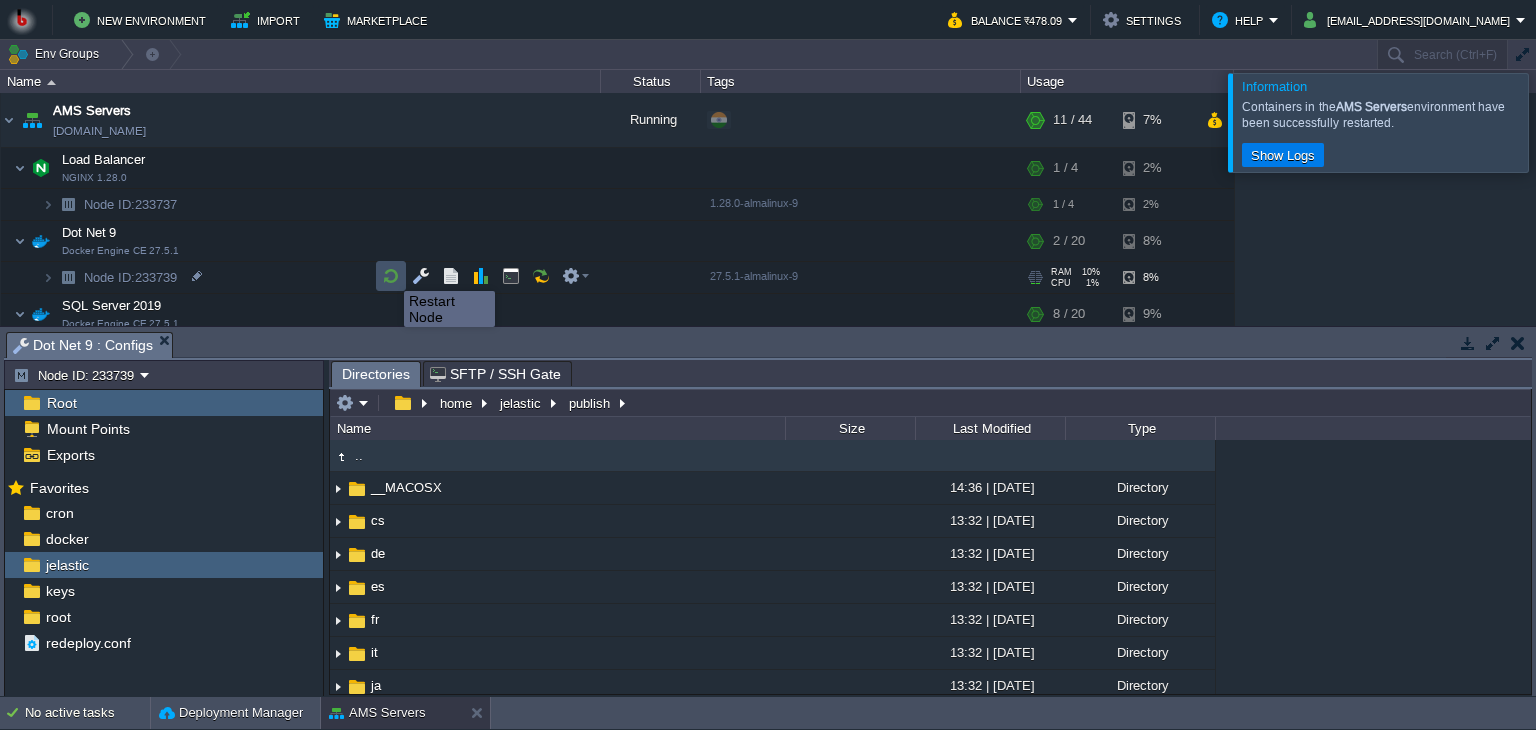 click at bounding box center [391, 276] 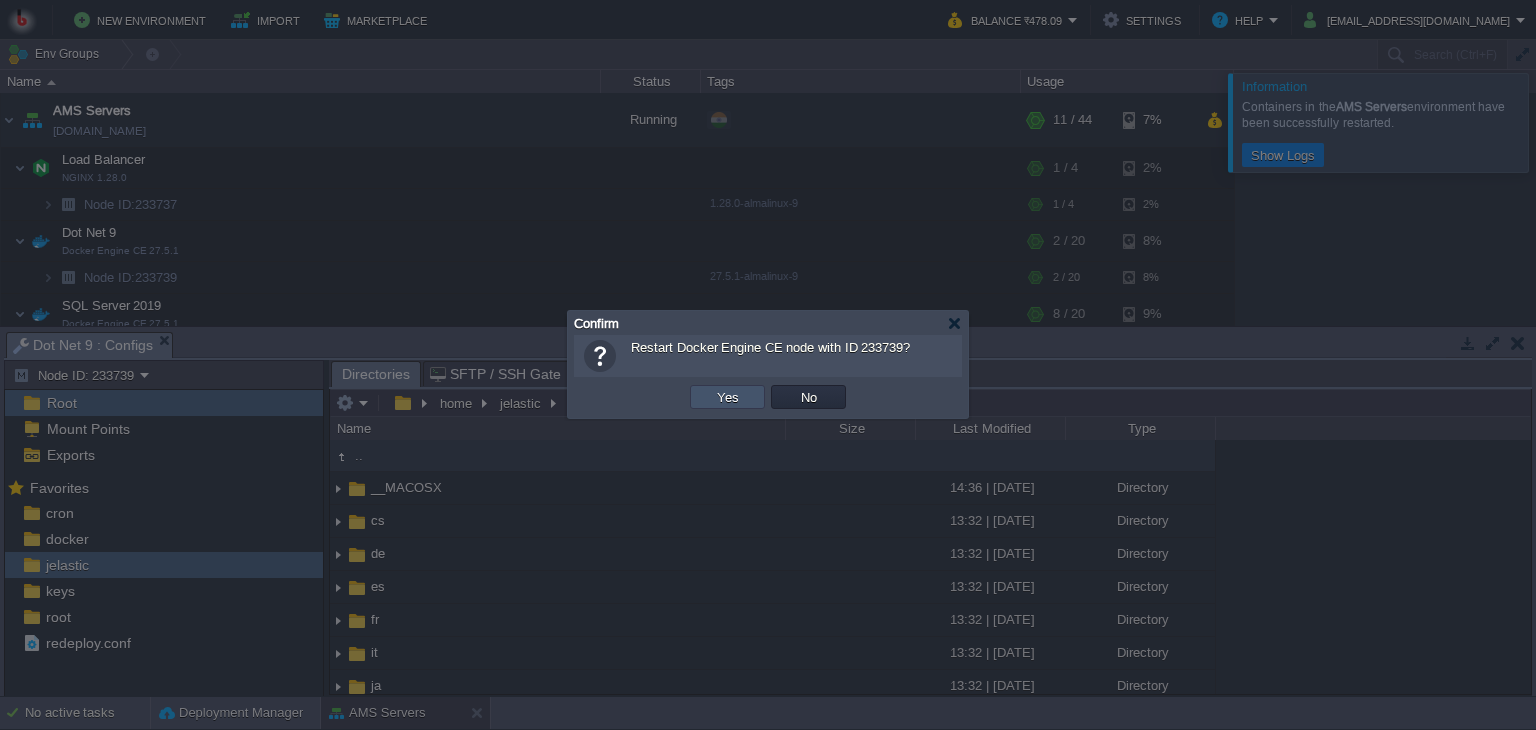 click on "Yes" at bounding box center (728, 397) 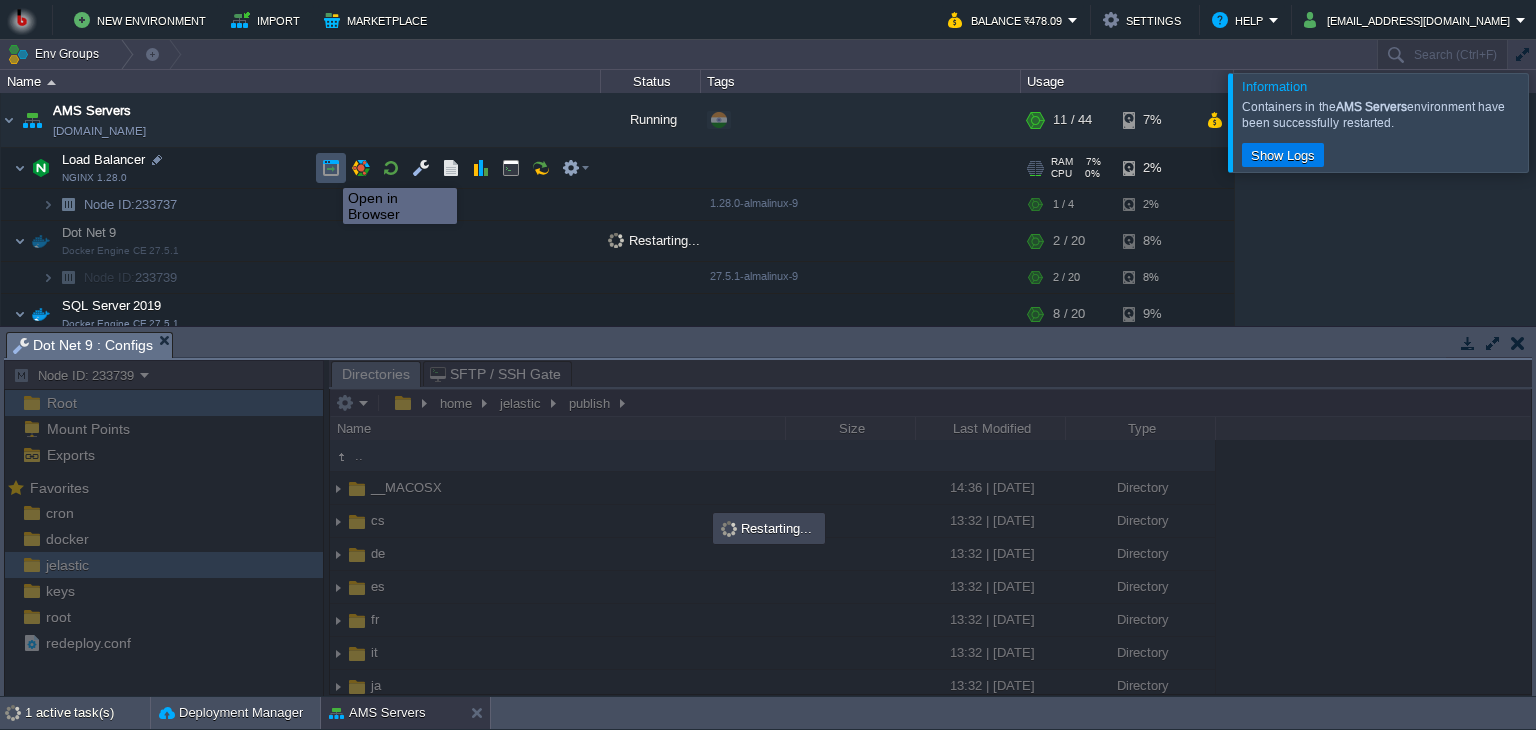 click at bounding box center [331, 168] 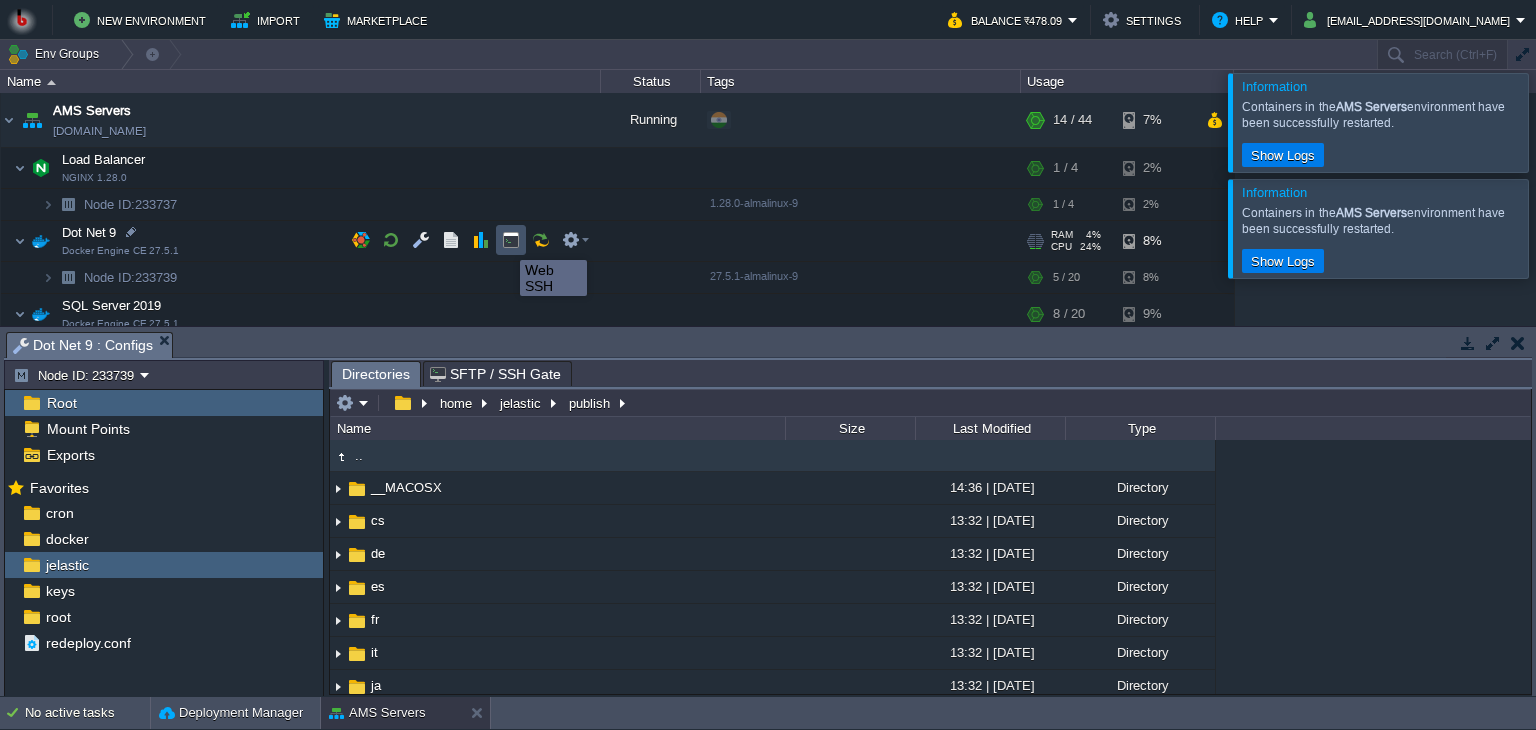 click at bounding box center [511, 240] 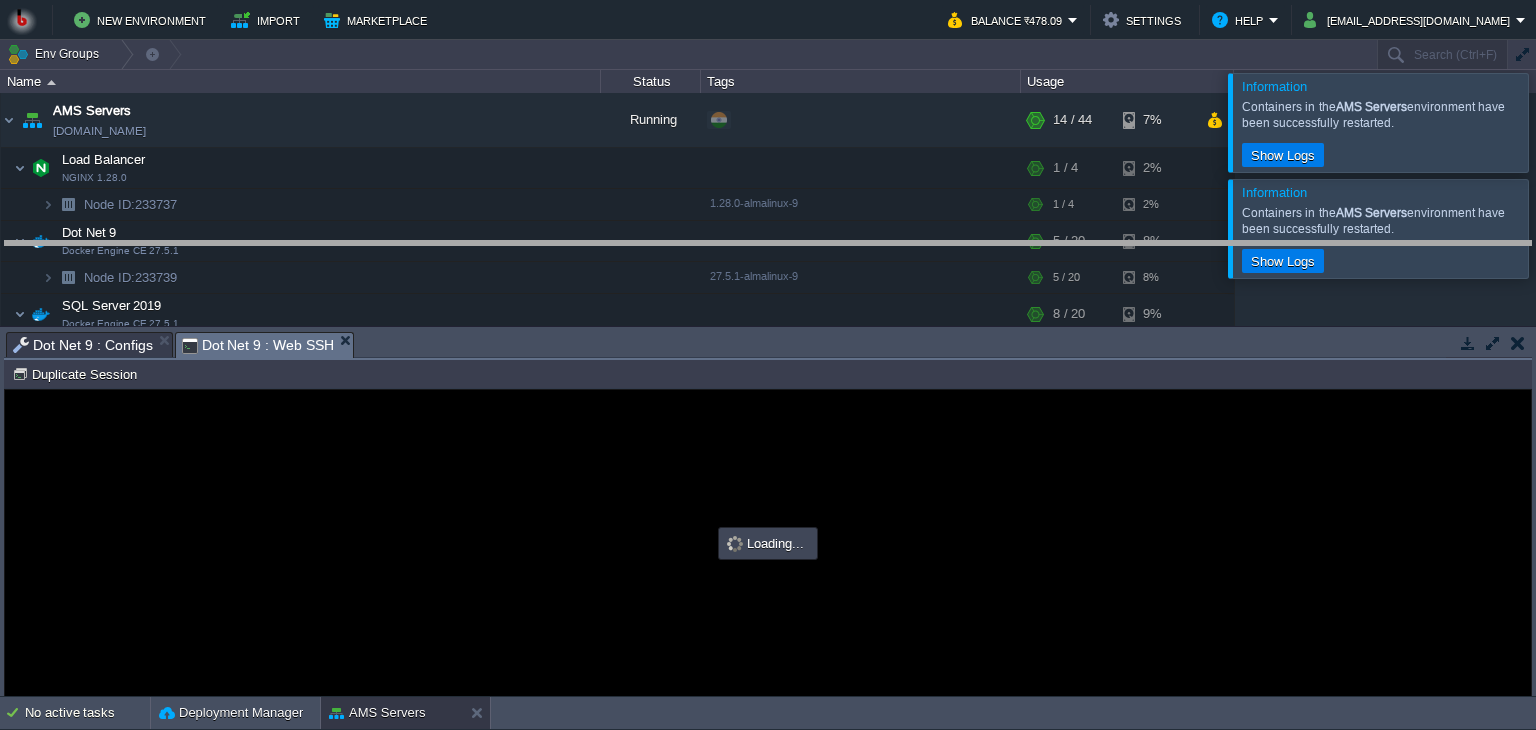 drag, startPoint x: 493, startPoint y: 356, endPoint x: 476, endPoint y: 255, distance: 102.4207 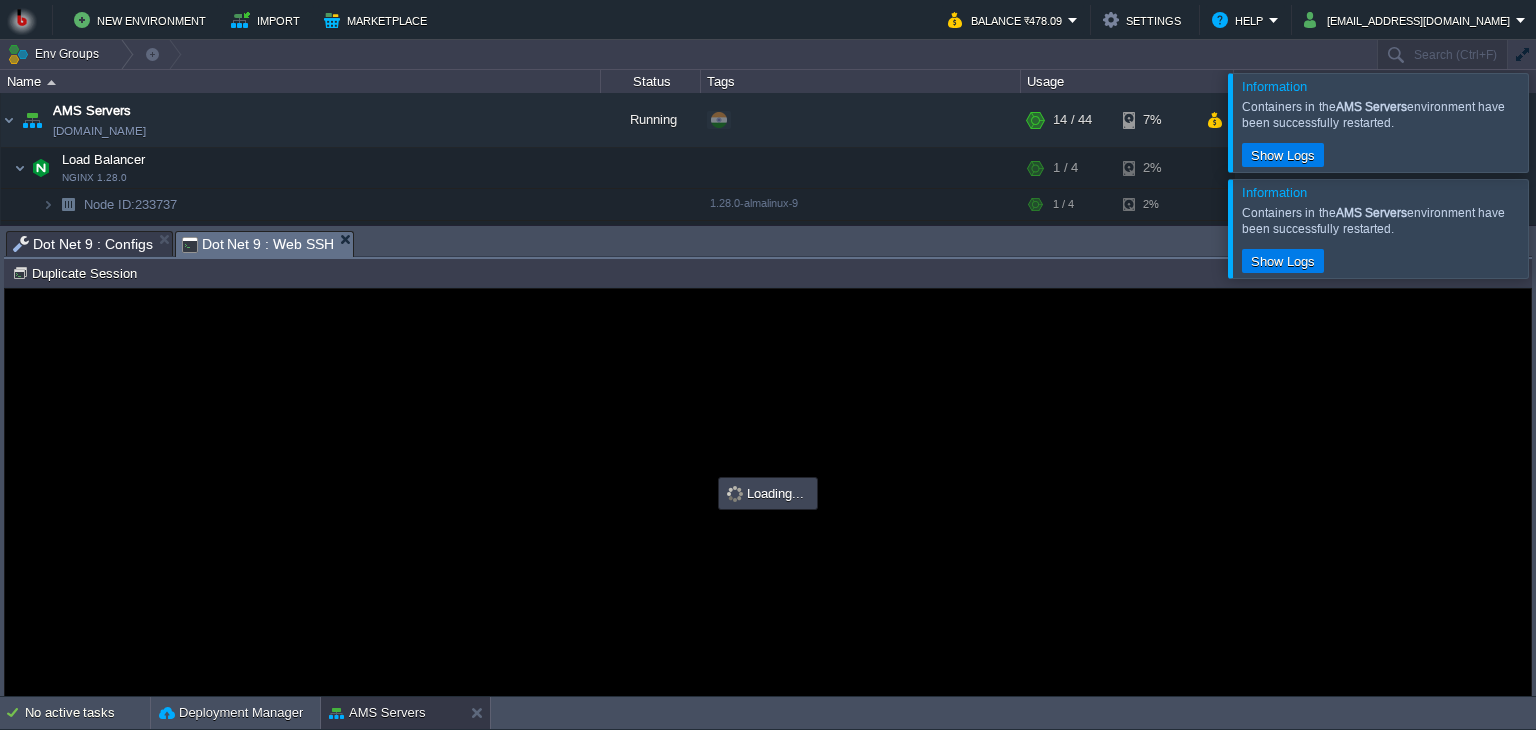 scroll, scrollTop: 0, scrollLeft: 0, axis: both 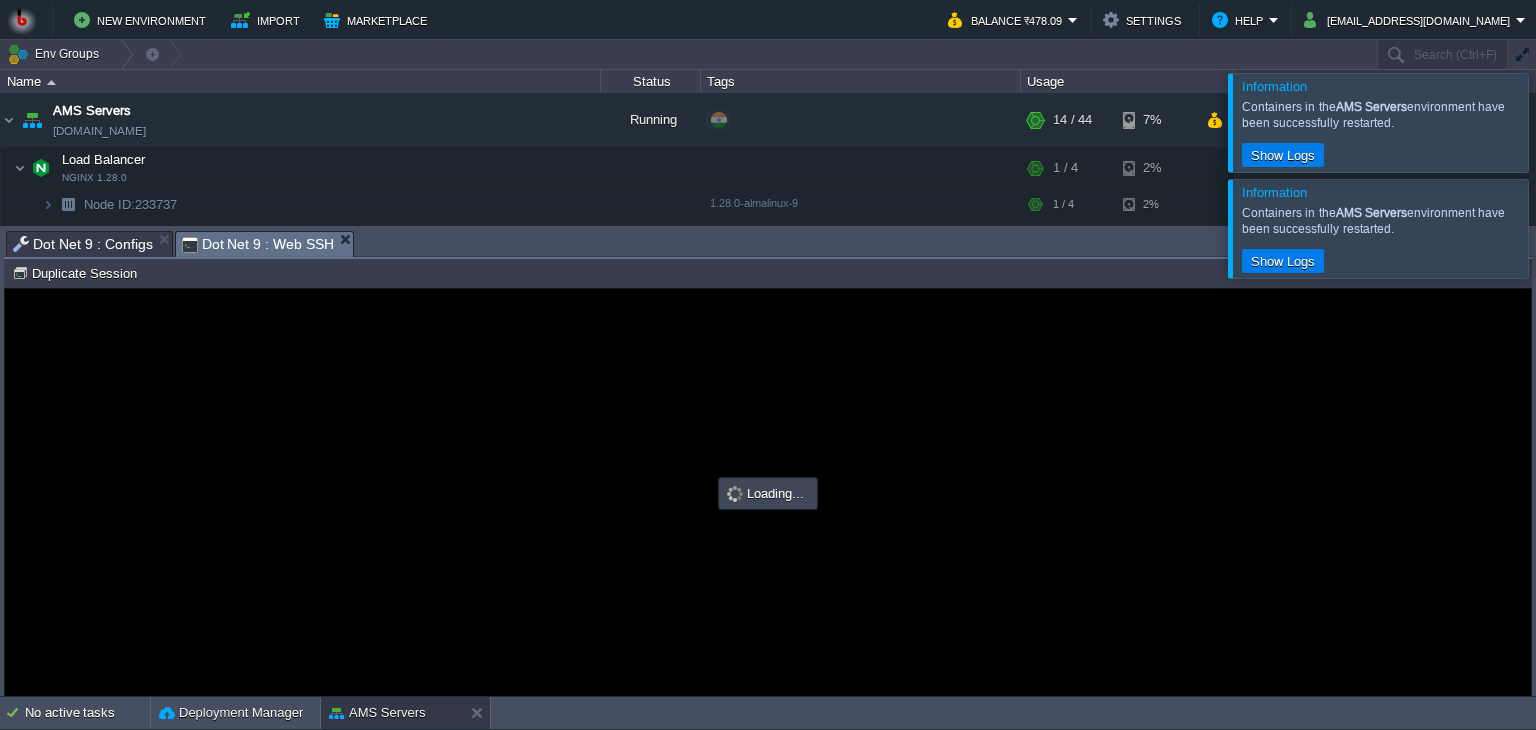 type on "#000000" 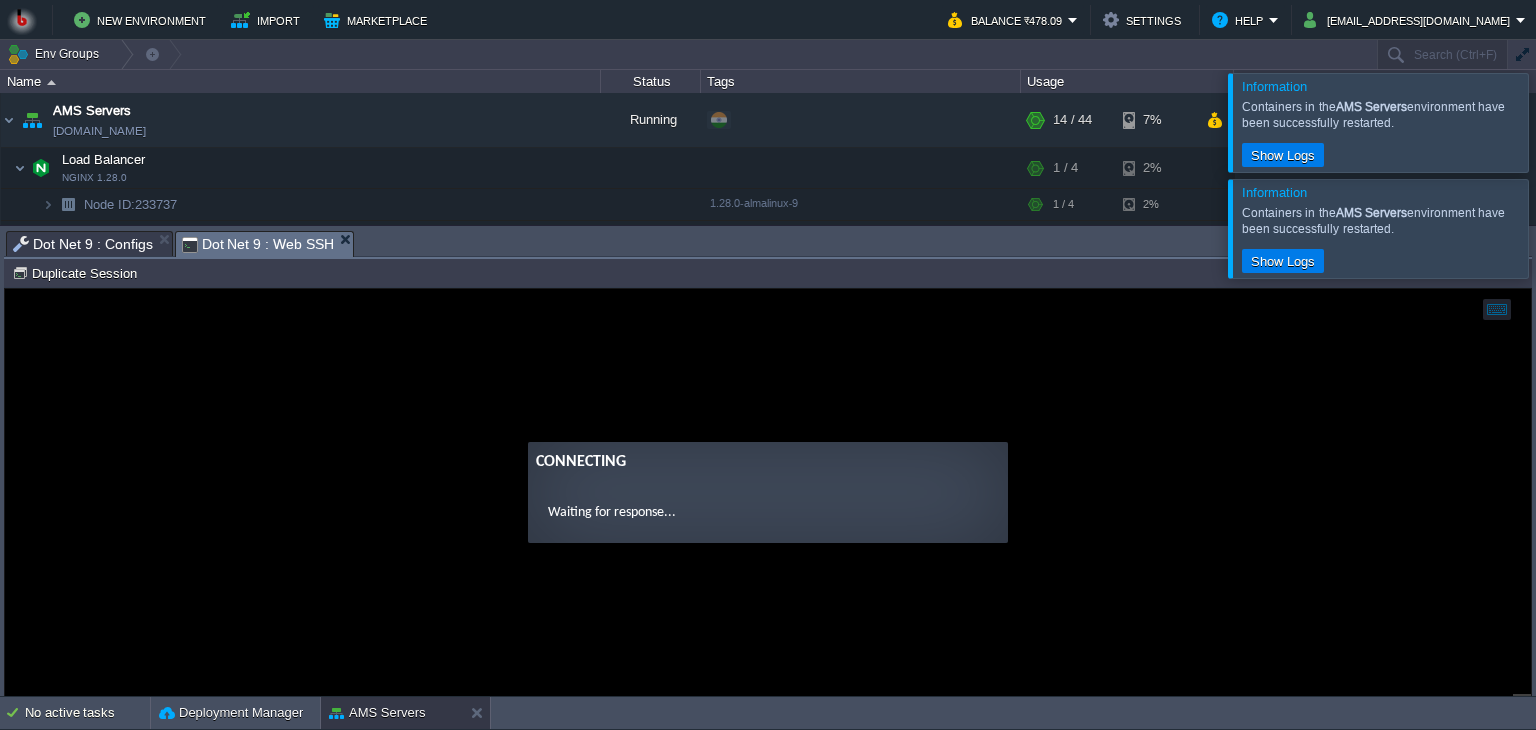 click on "Connecting
Waiting for response..." at bounding box center (768, 492) 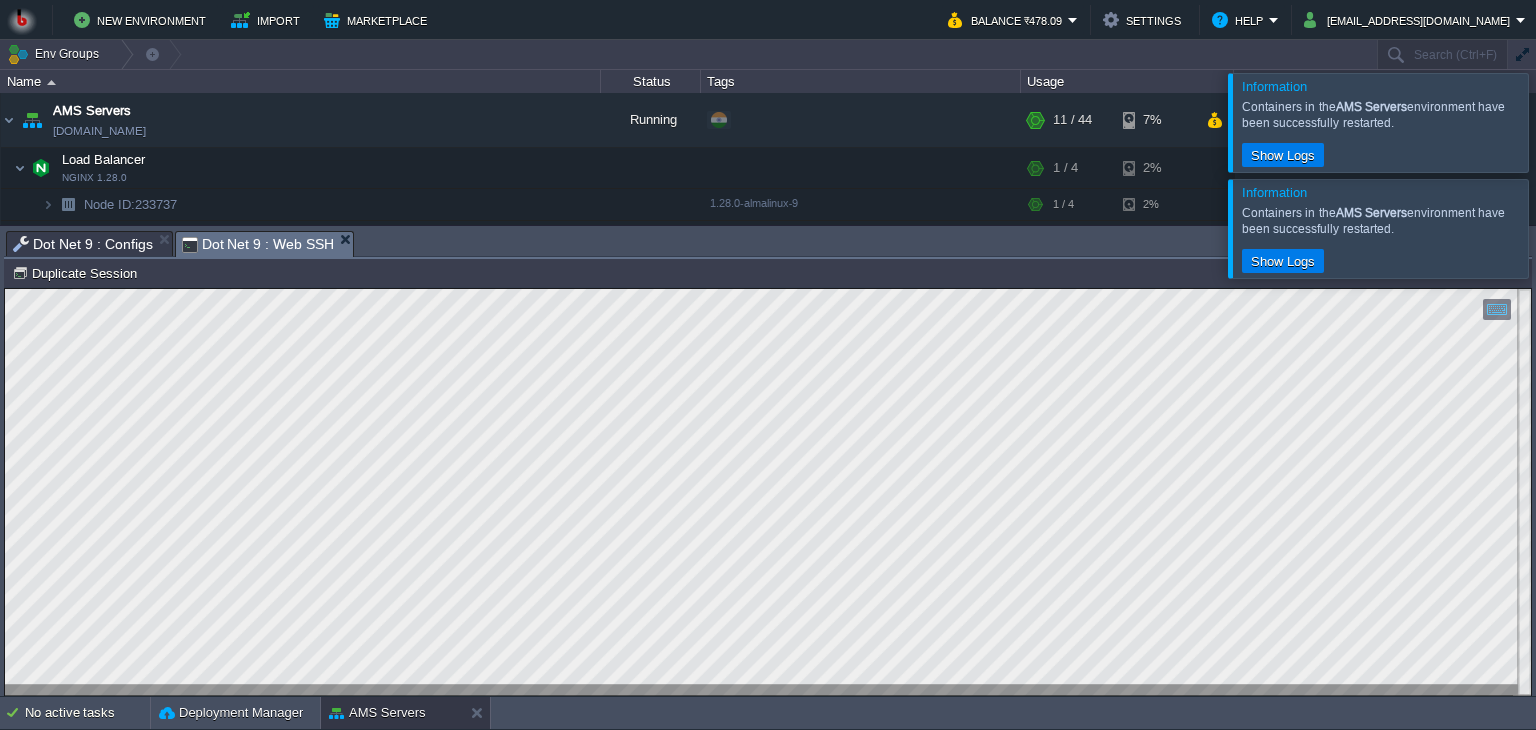 click on "Copy:                  Ctrl + Shift + C                                          Paste:                  Ctrl + V                                         Settings:                  Ctrl + Shift + Alt
0" at bounding box center (768, 492) 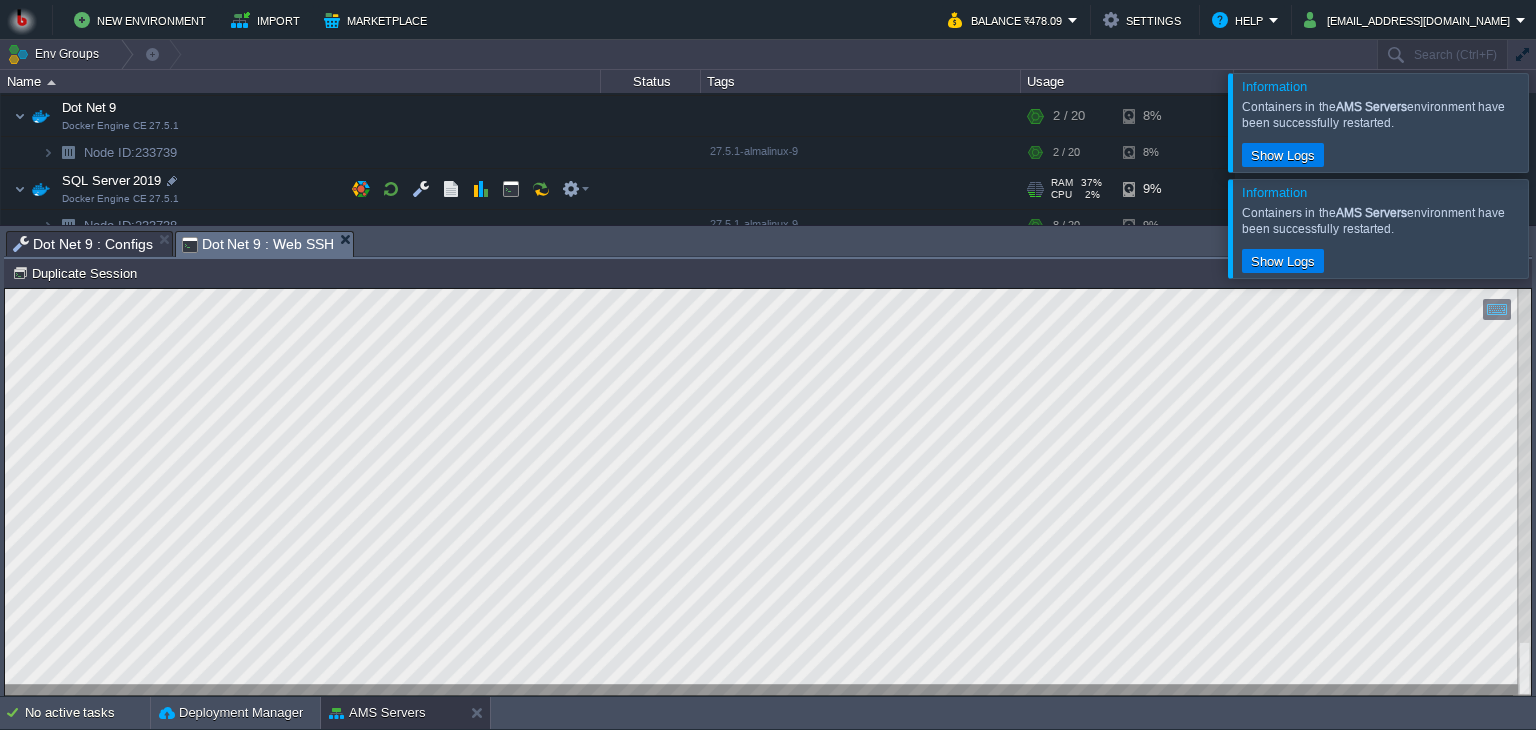 scroll, scrollTop: 140, scrollLeft: 0, axis: vertical 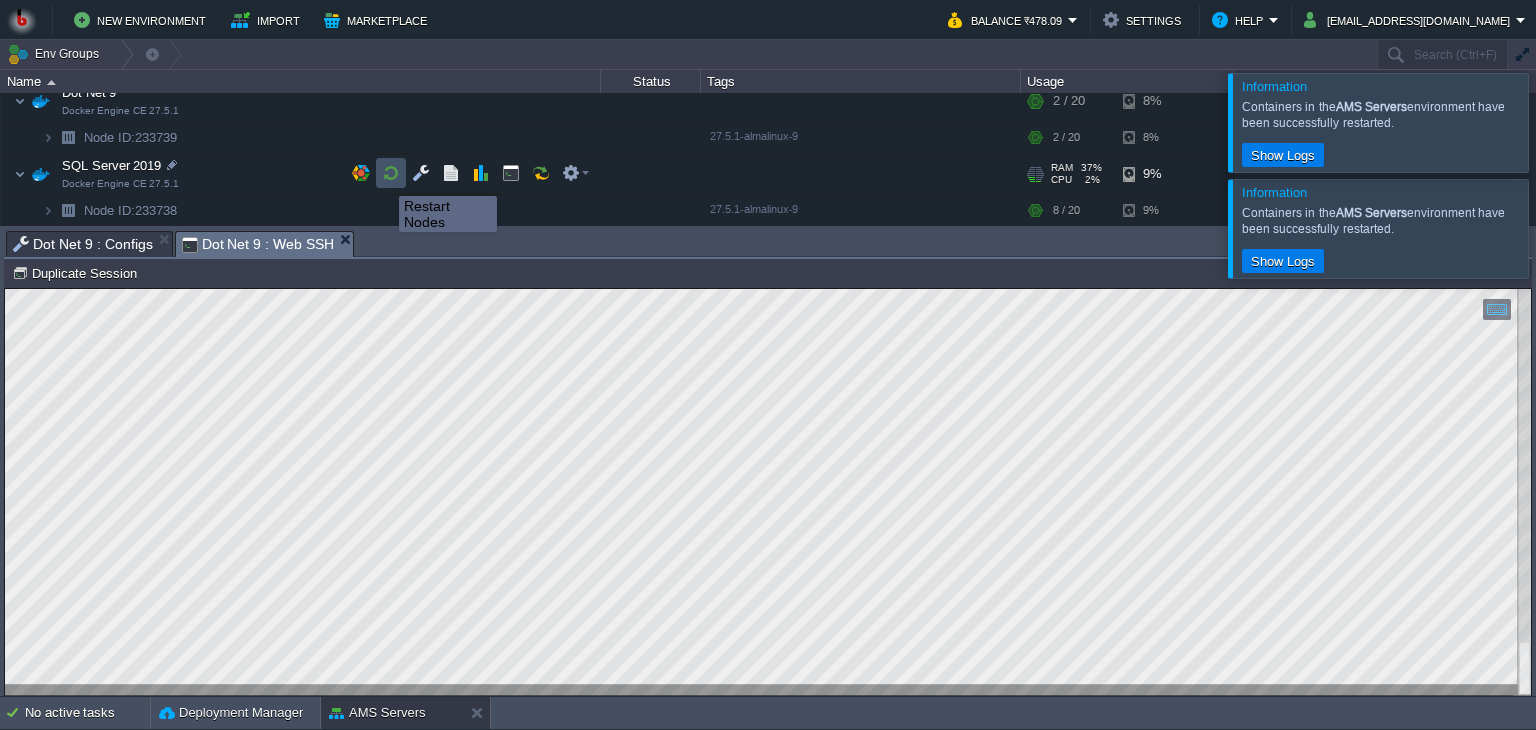 click at bounding box center (391, 173) 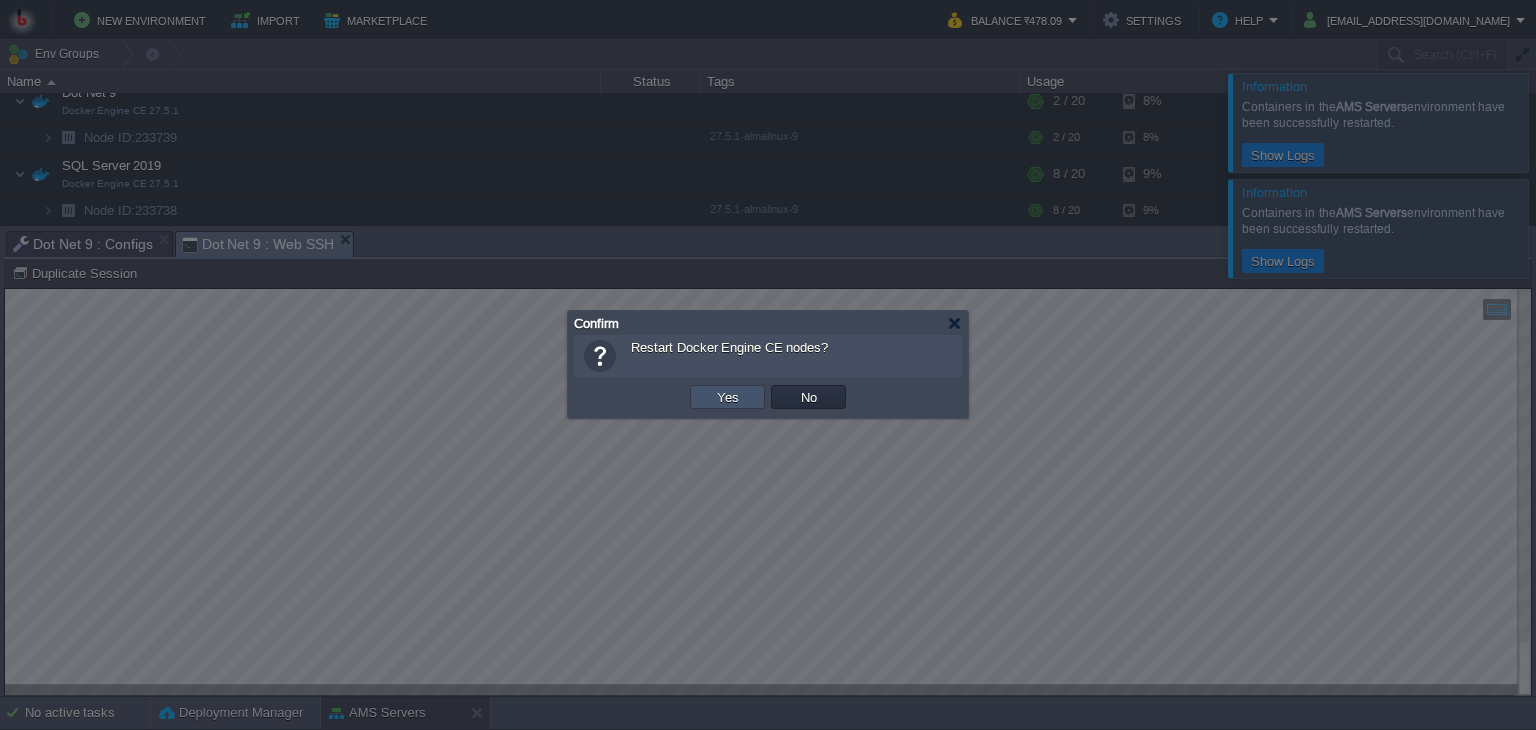 click on "Yes" at bounding box center [728, 397] 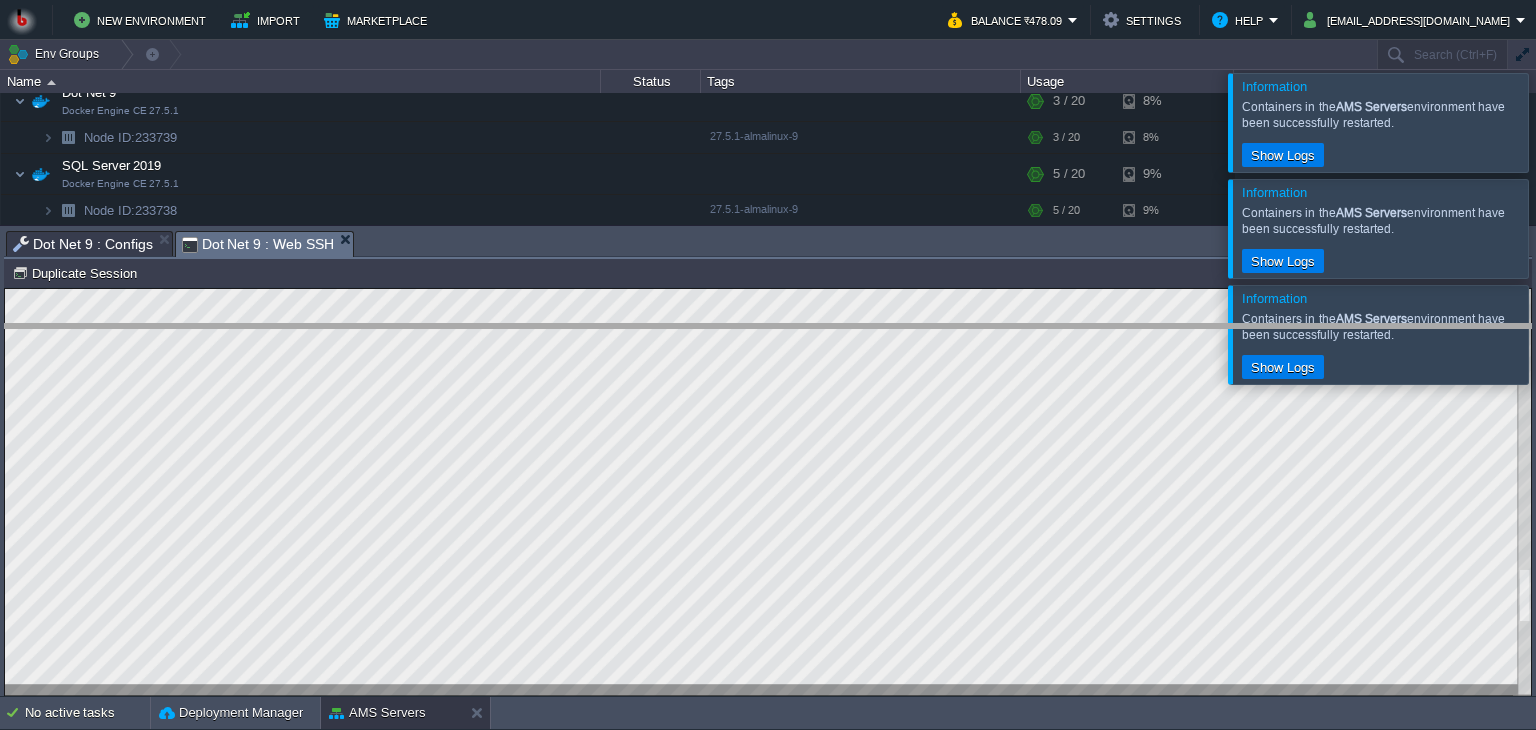 drag, startPoint x: 436, startPoint y: 244, endPoint x: 403, endPoint y: 424, distance: 183 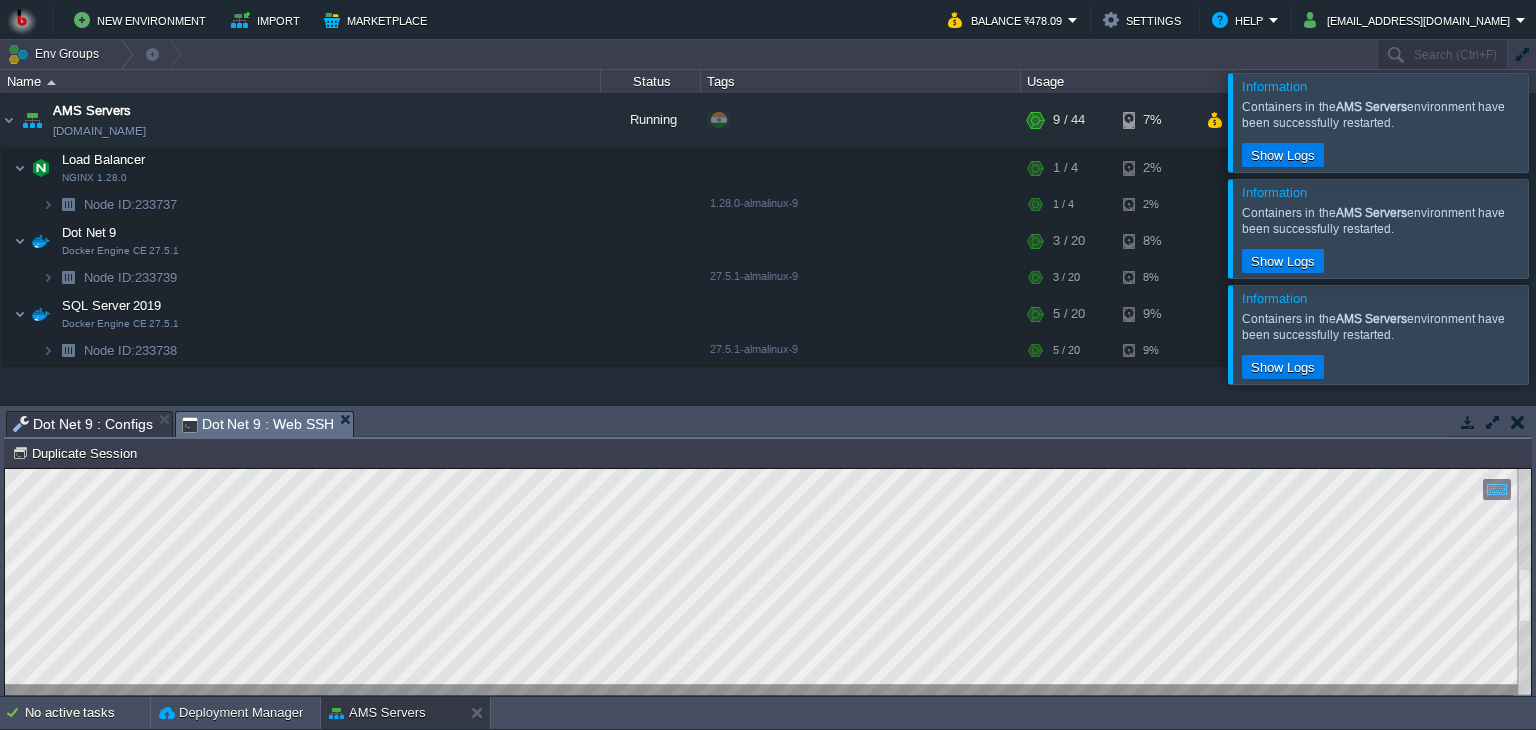 scroll, scrollTop: 0, scrollLeft: 0, axis: both 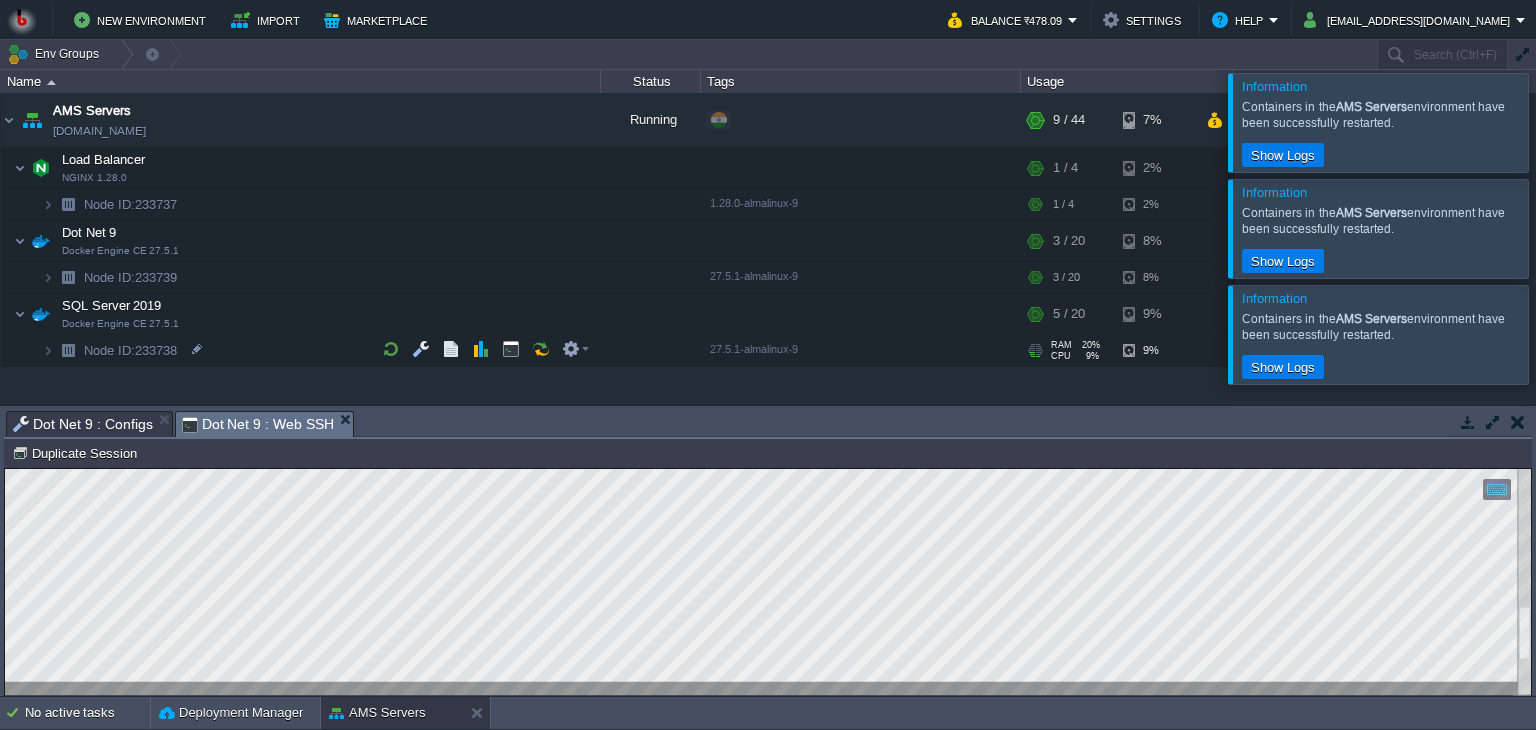 click on "Node ID:  233738" at bounding box center (301, 351) 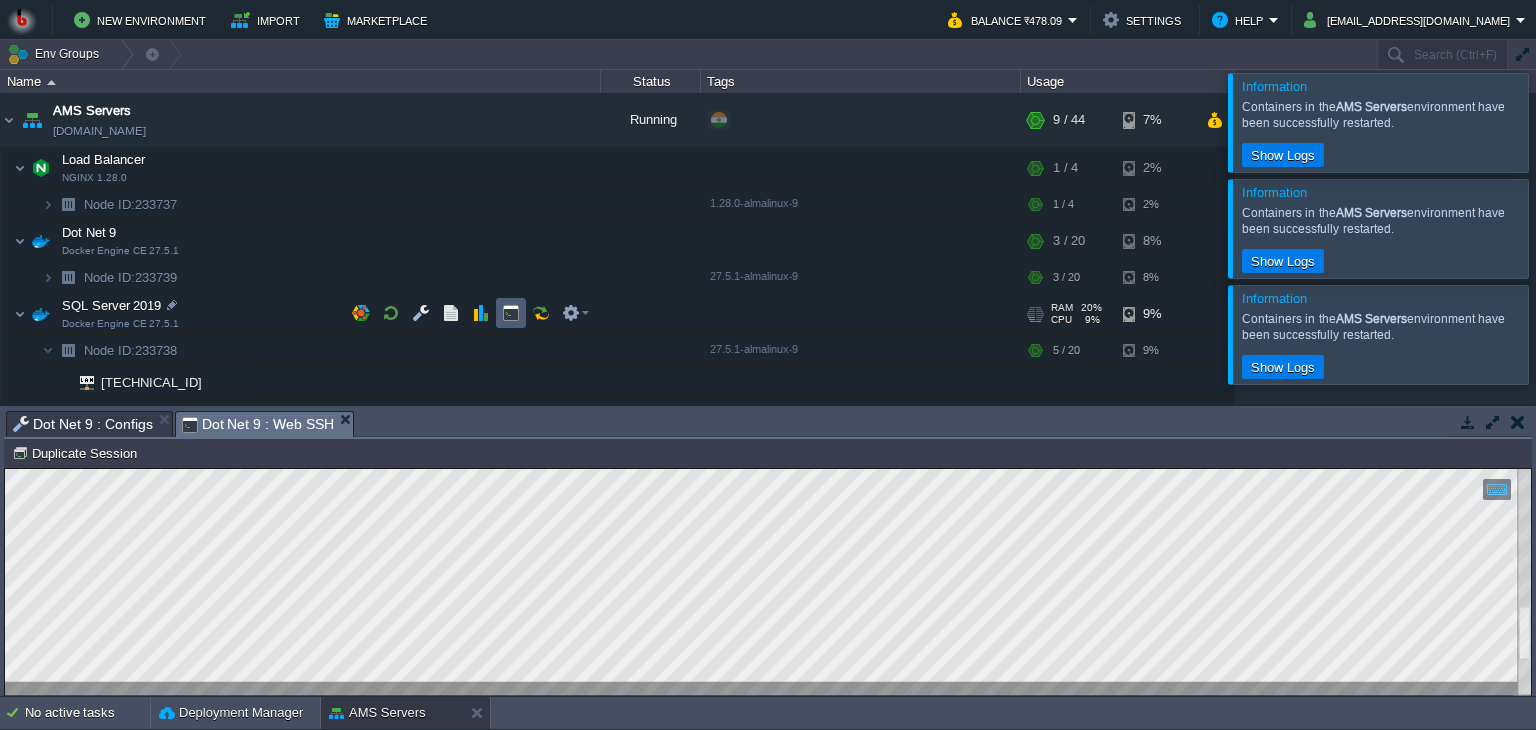 click at bounding box center [511, 313] 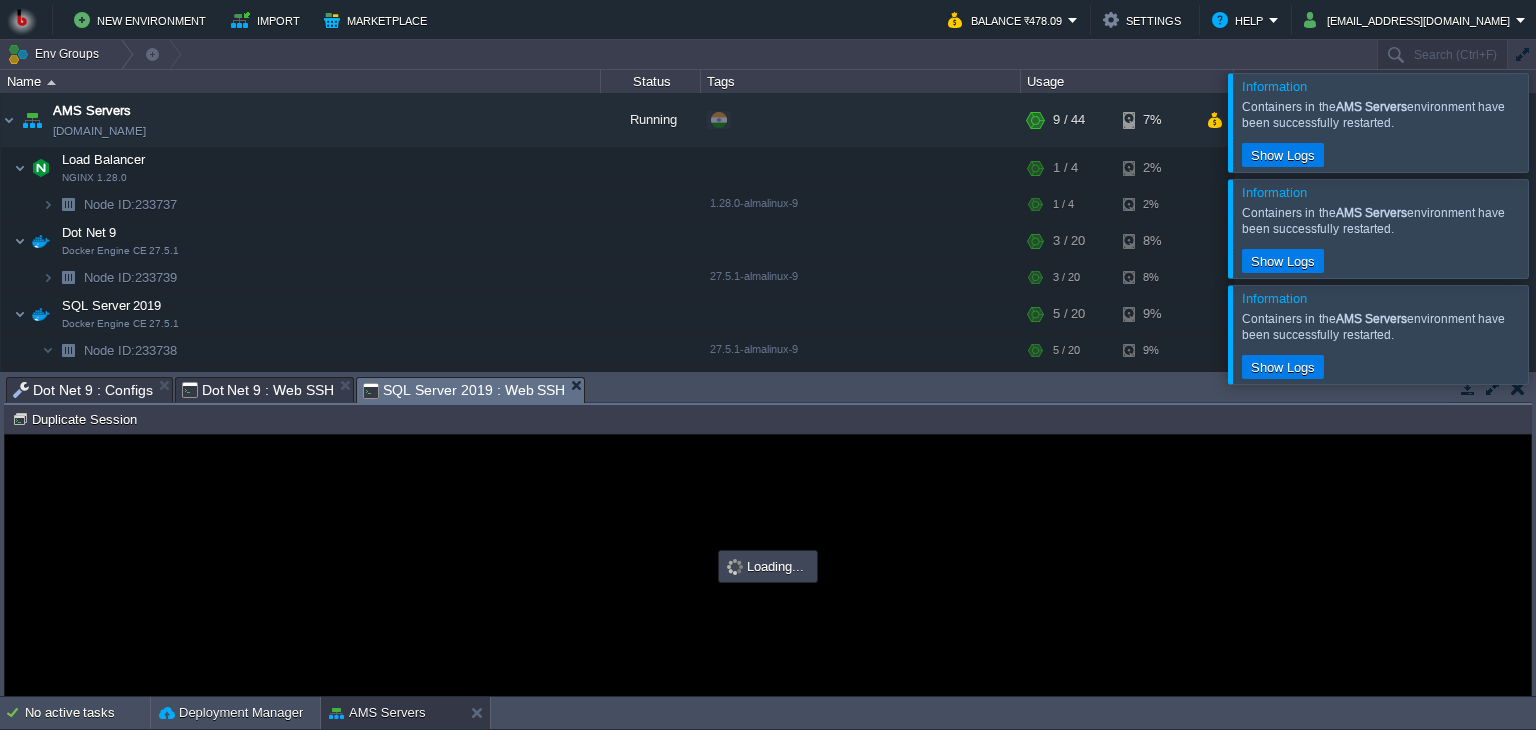 scroll, scrollTop: 0, scrollLeft: 0, axis: both 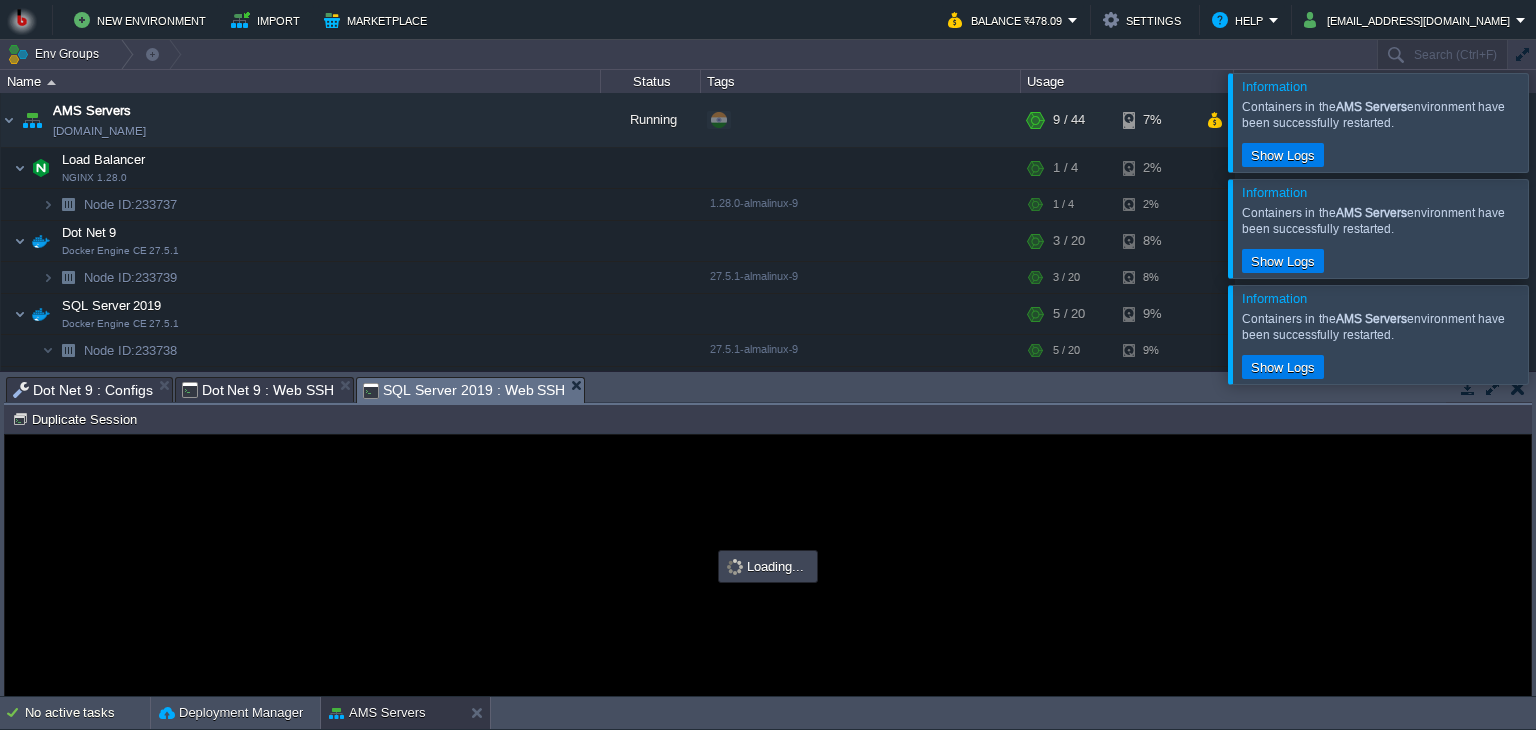 type on "#000000" 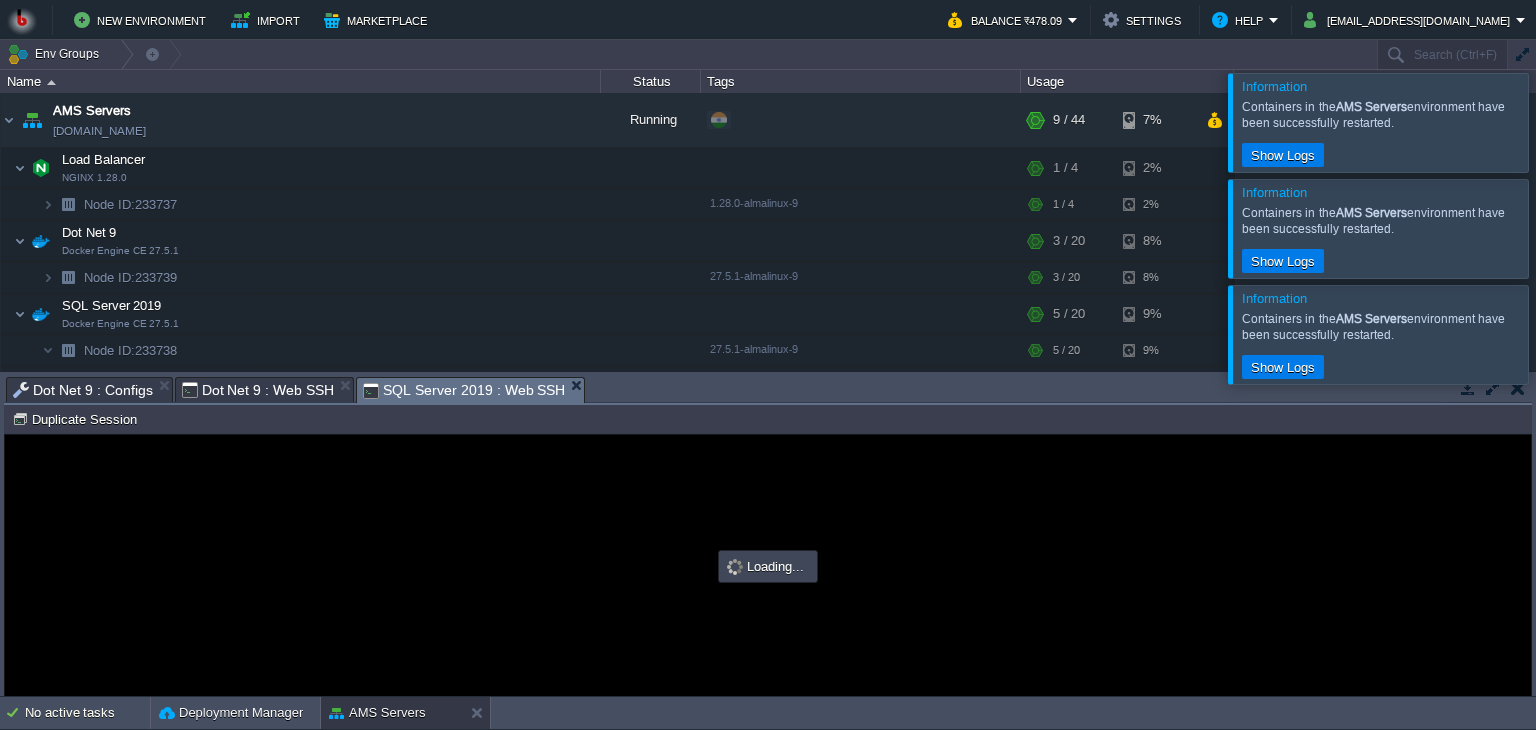 click at bounding box center (768, 565) 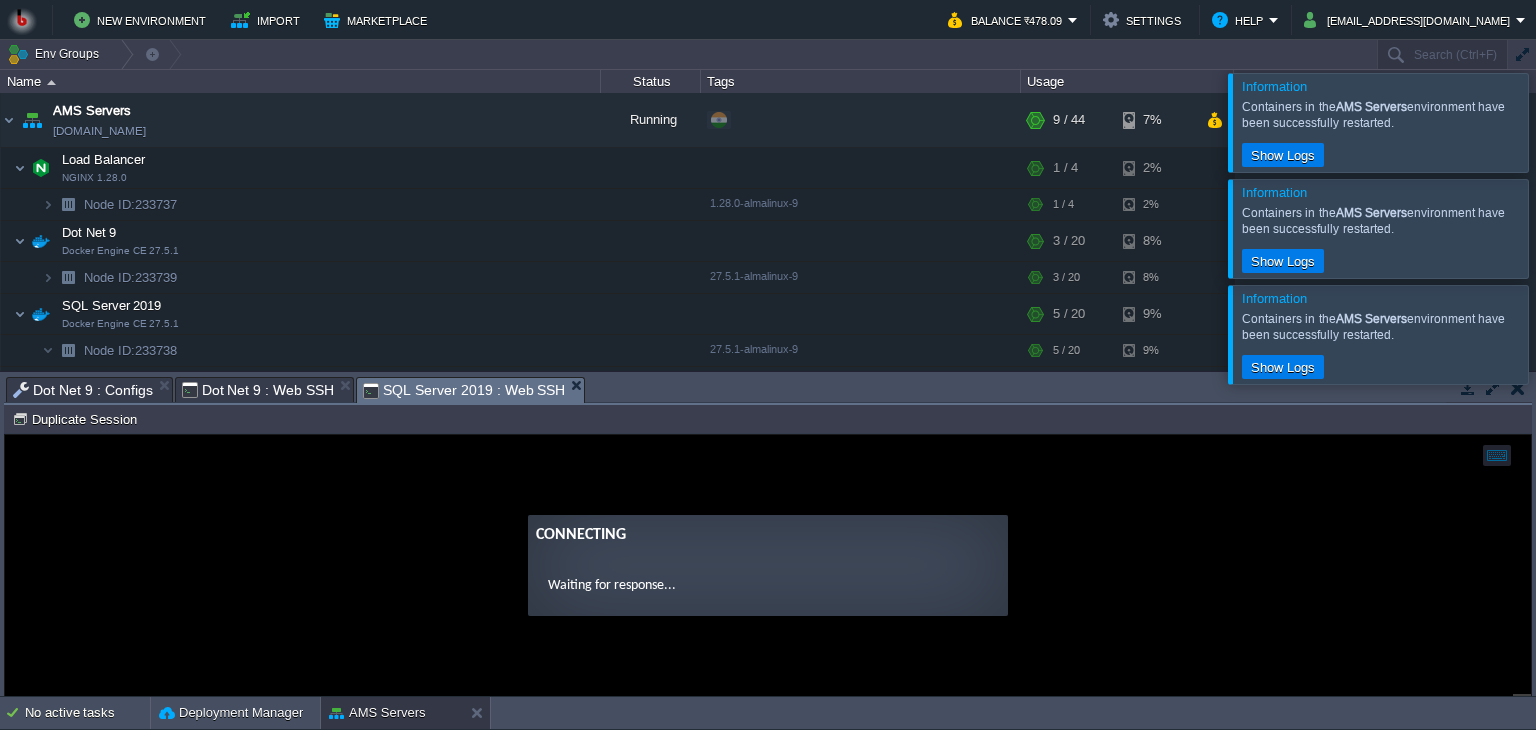 click on "Connecting
Waiting for response..." at bounding box center [768, 565] 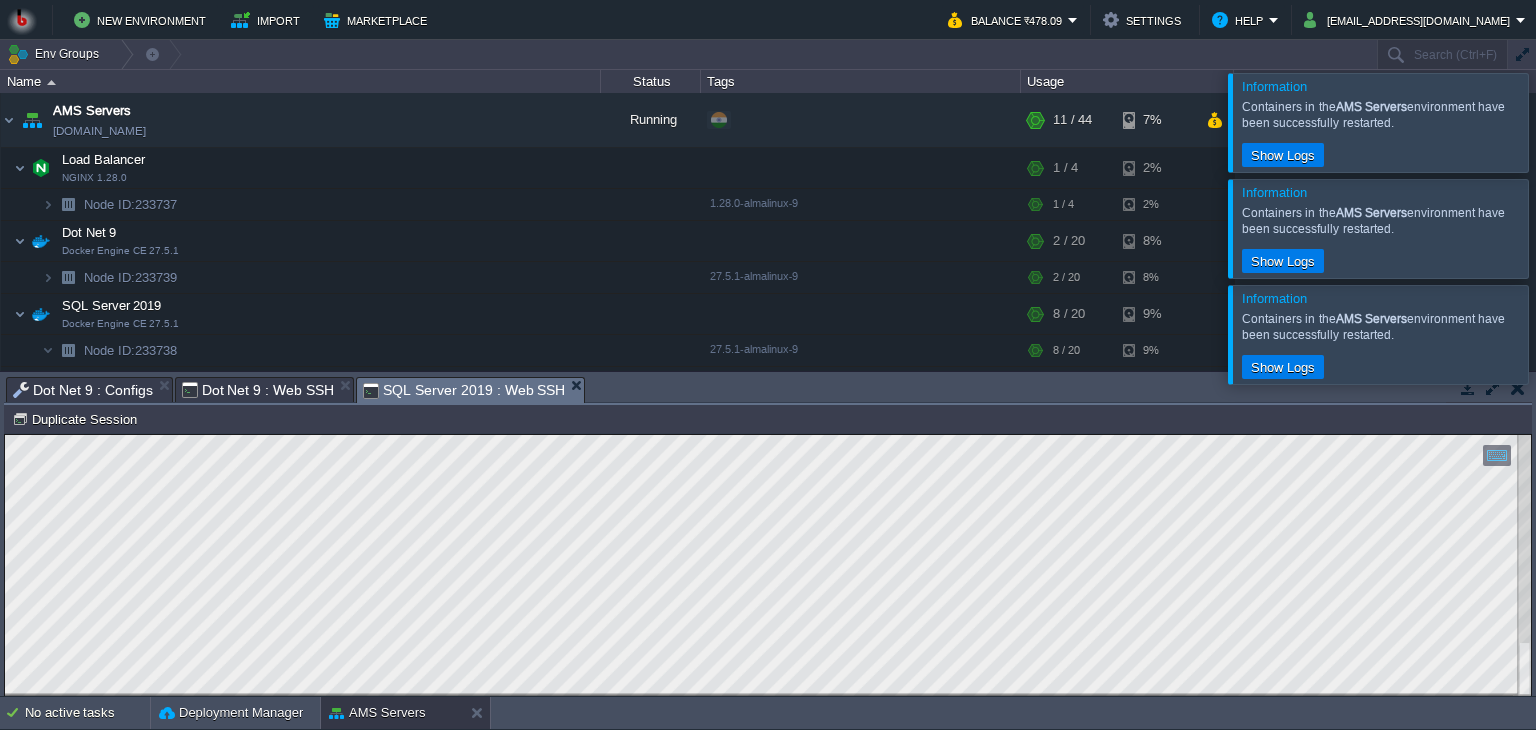 click at bounding box center (1560, 122) 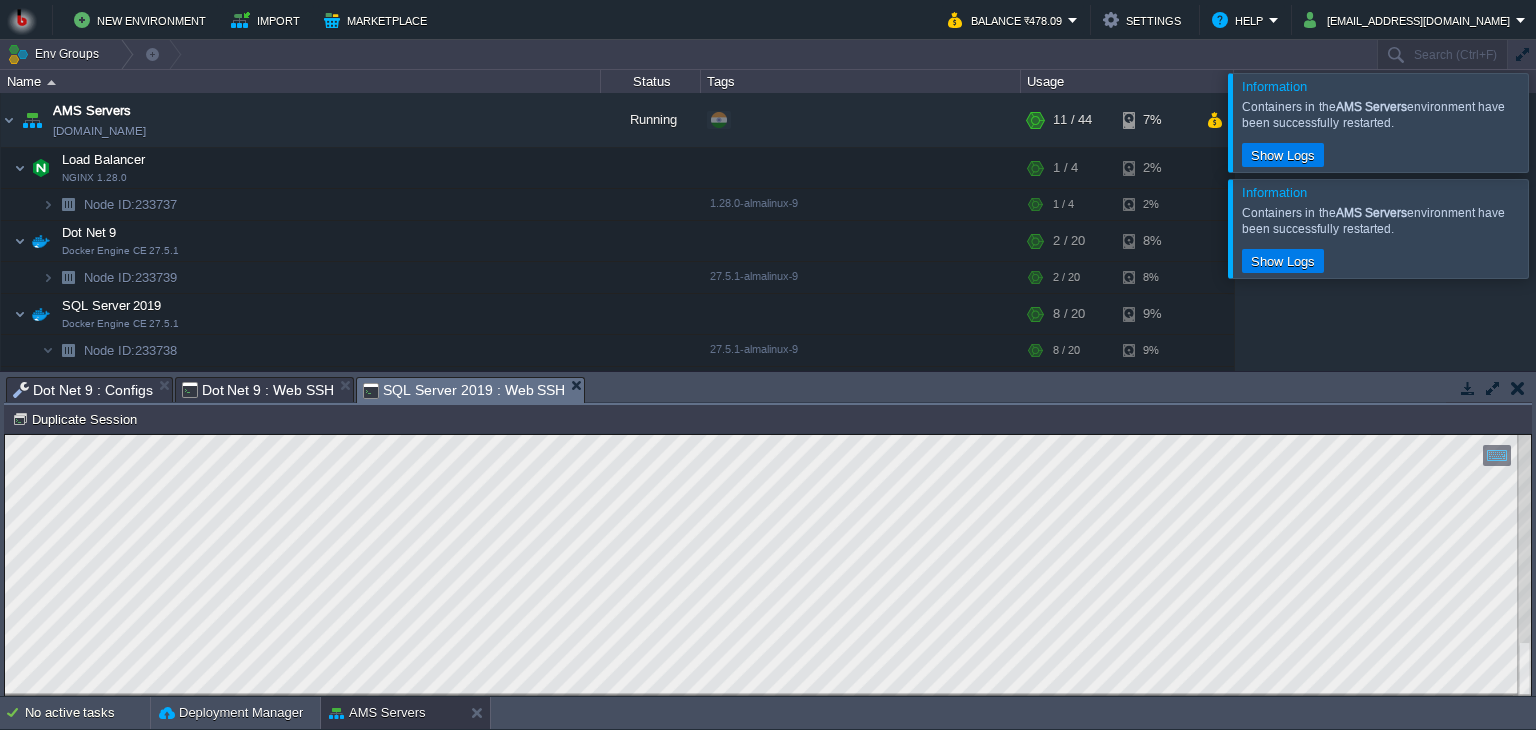 click at bounding box center [1560, 228] 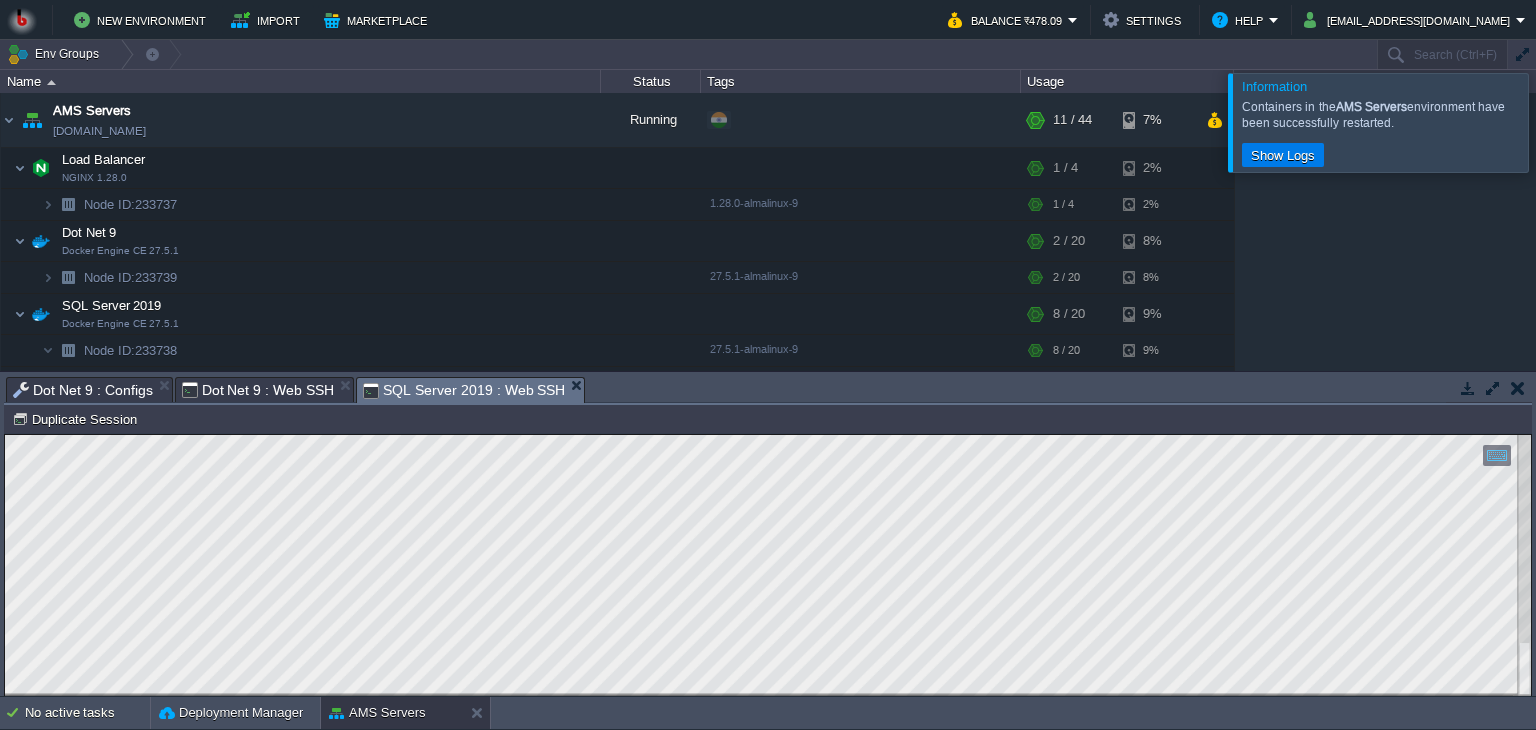 click at bounding box center [1560, 122] 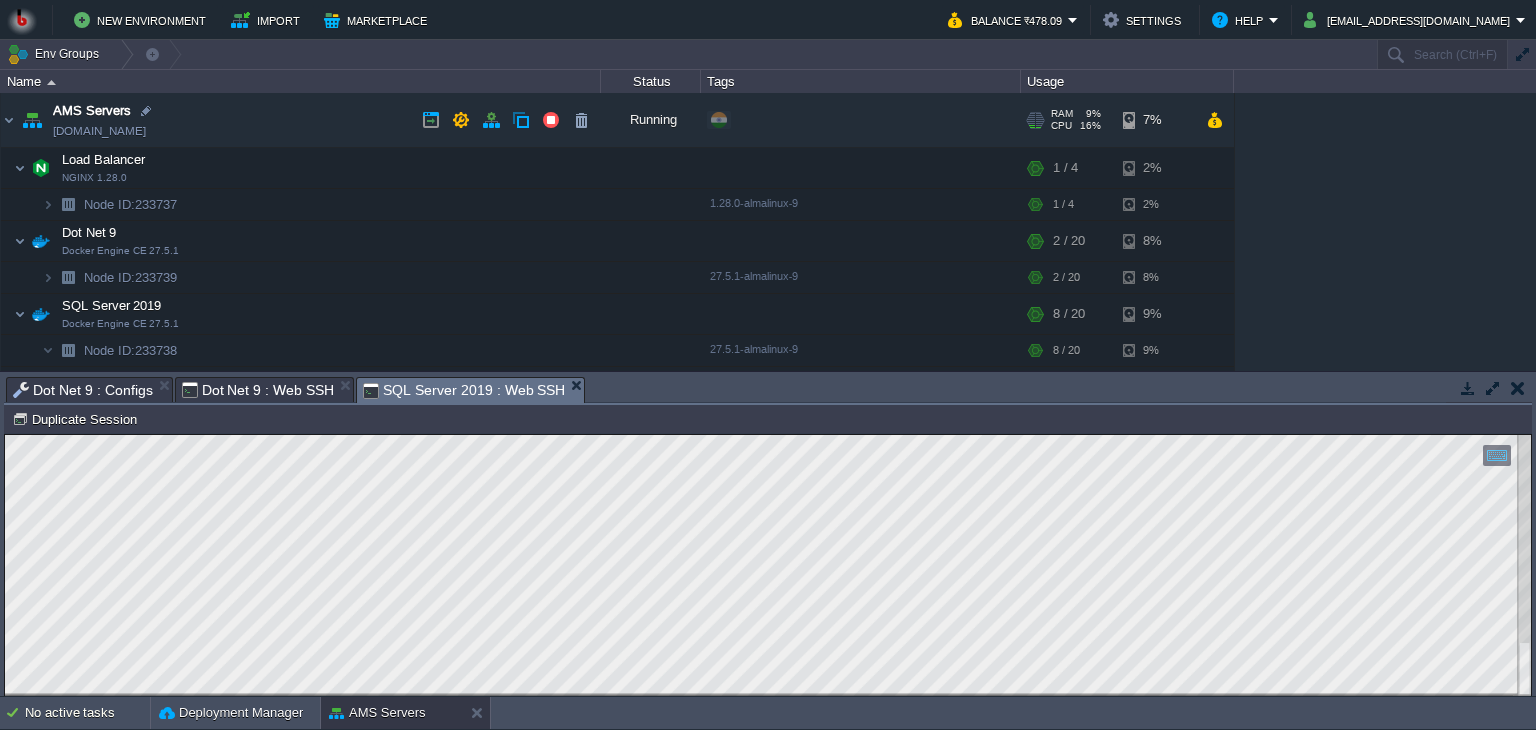 click on "AMS Servers [DOMAIN_NAME]" at bounding box center [301, 120] 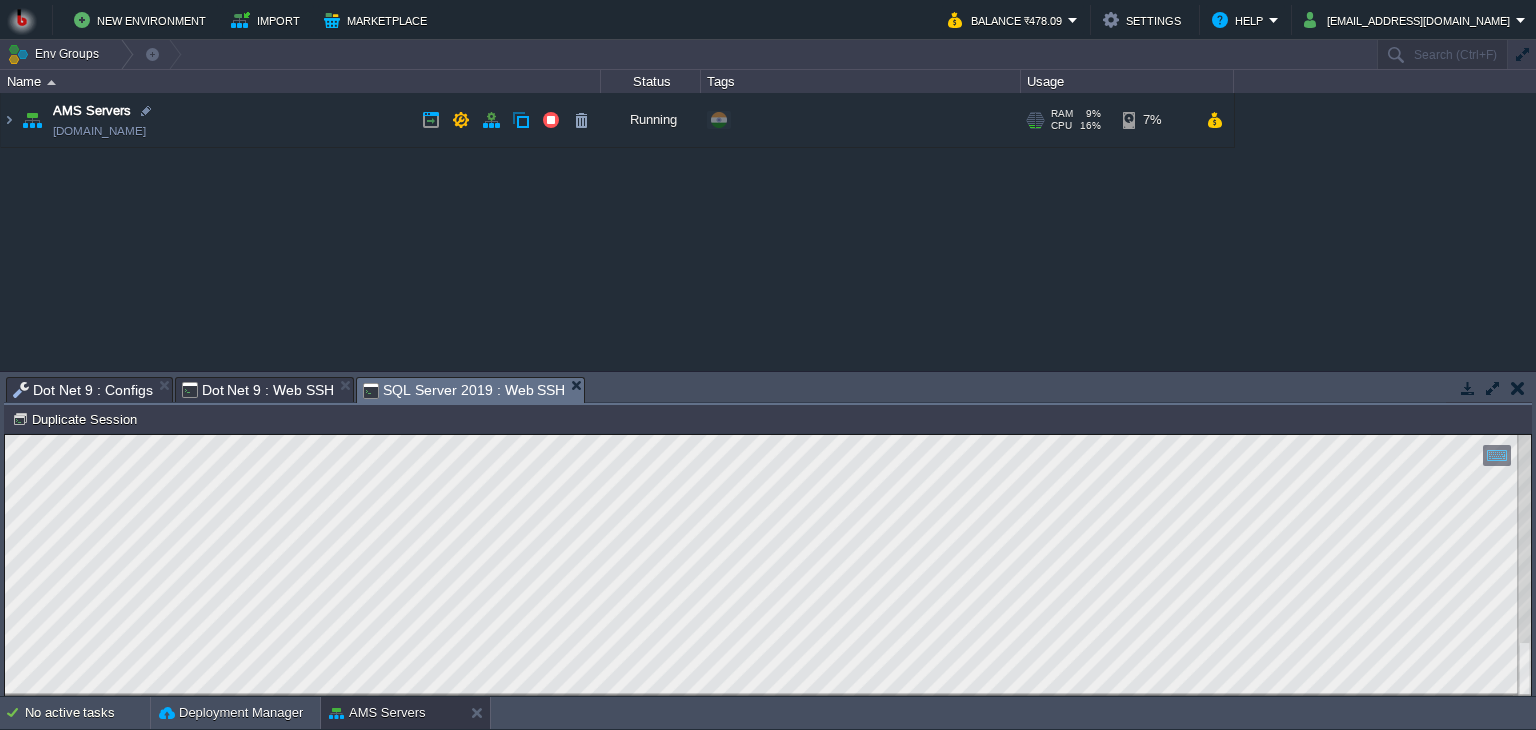 click on "AMS Servers [DOMAIN_NAME]" at bounding box center (301, 120) 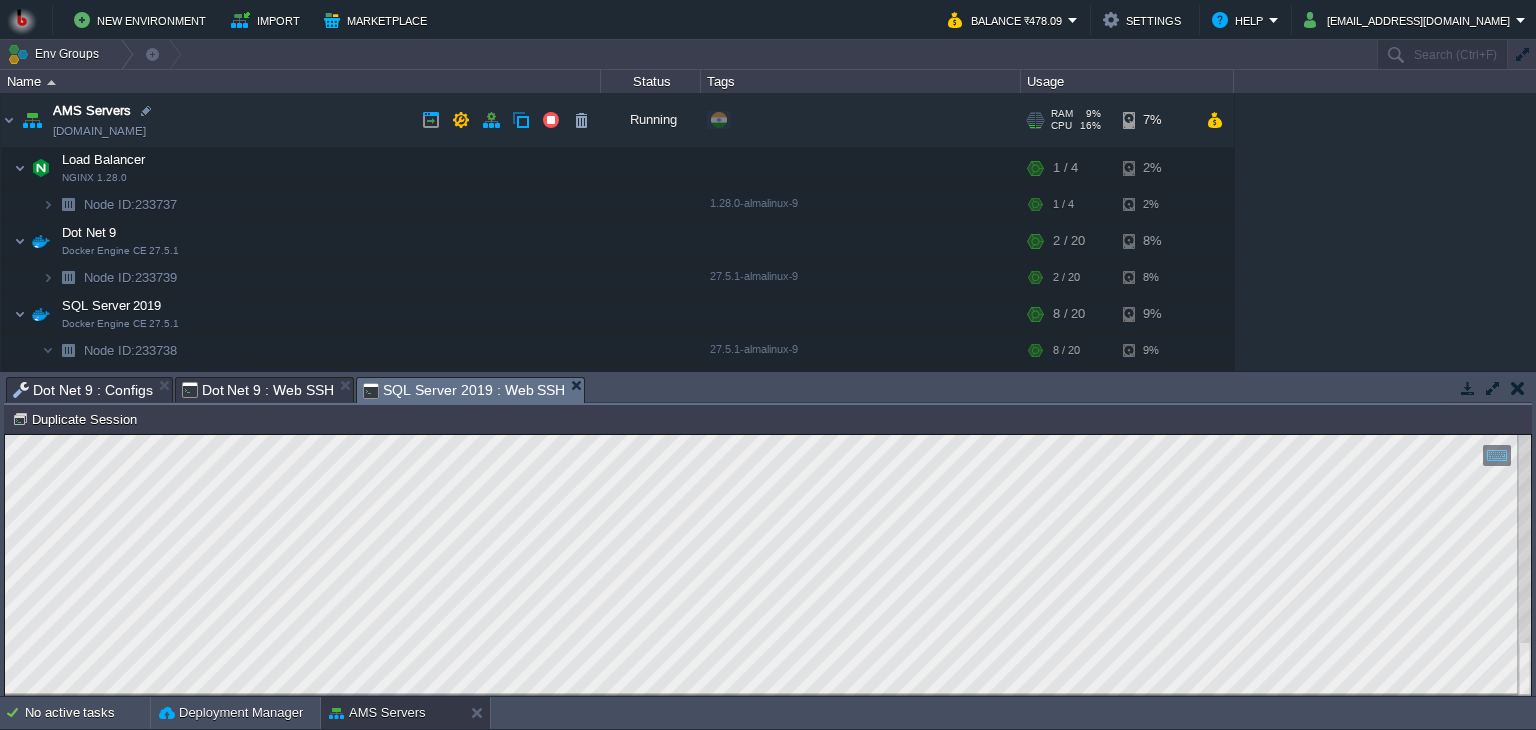 click on "AMS Servers [DOMAIN_NAME]" at bounding box center (301, 120) 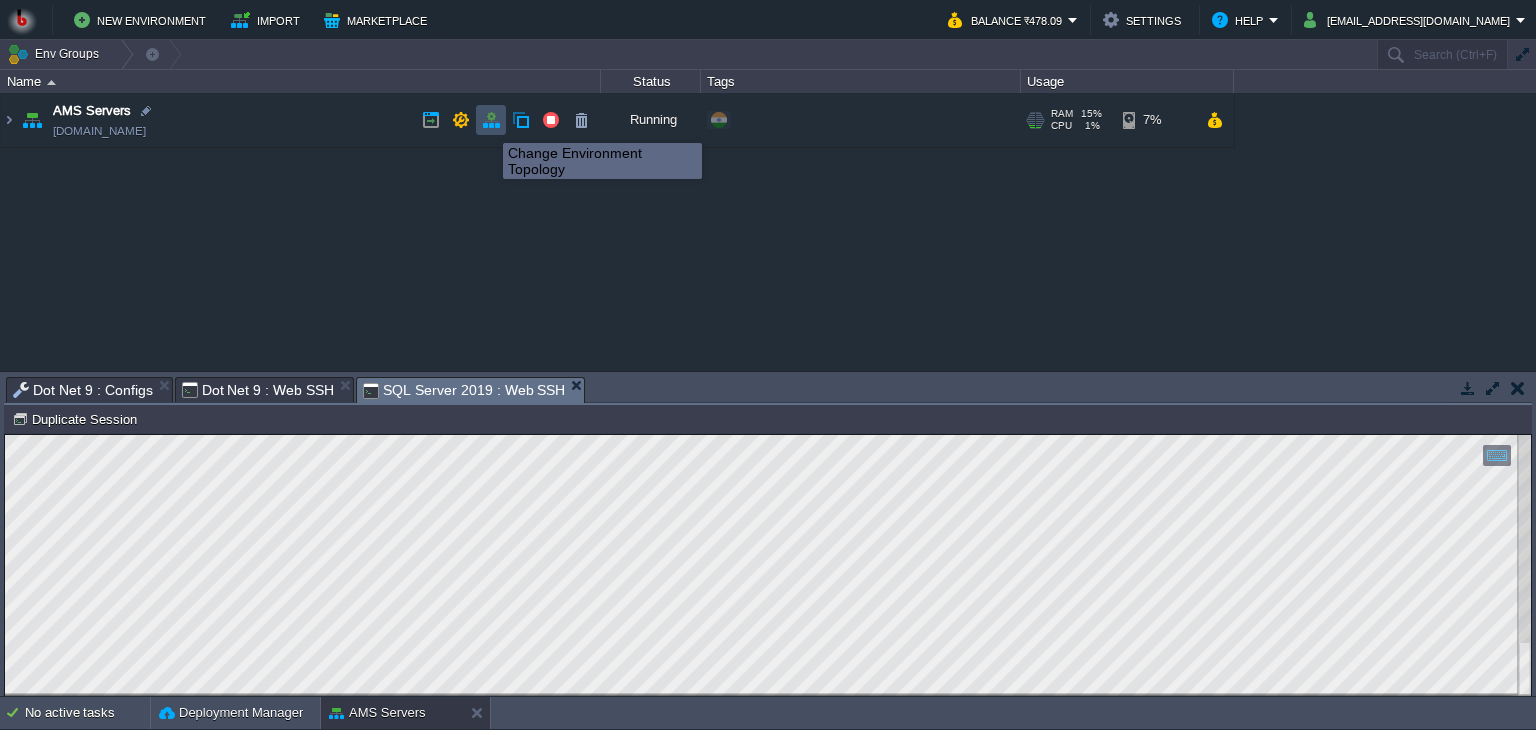 click at bounding box center [491, 120] 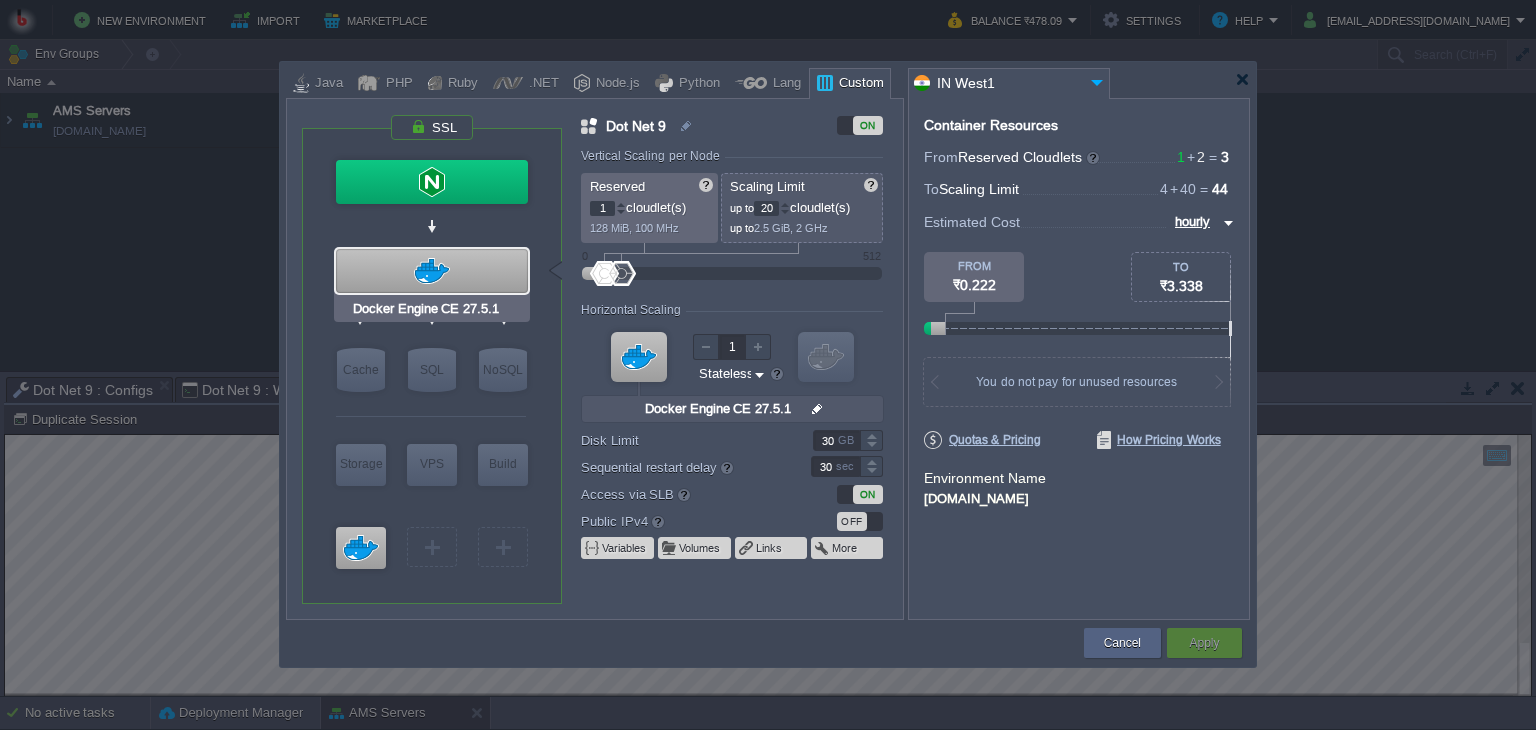 click at bounding box center (432, 271) 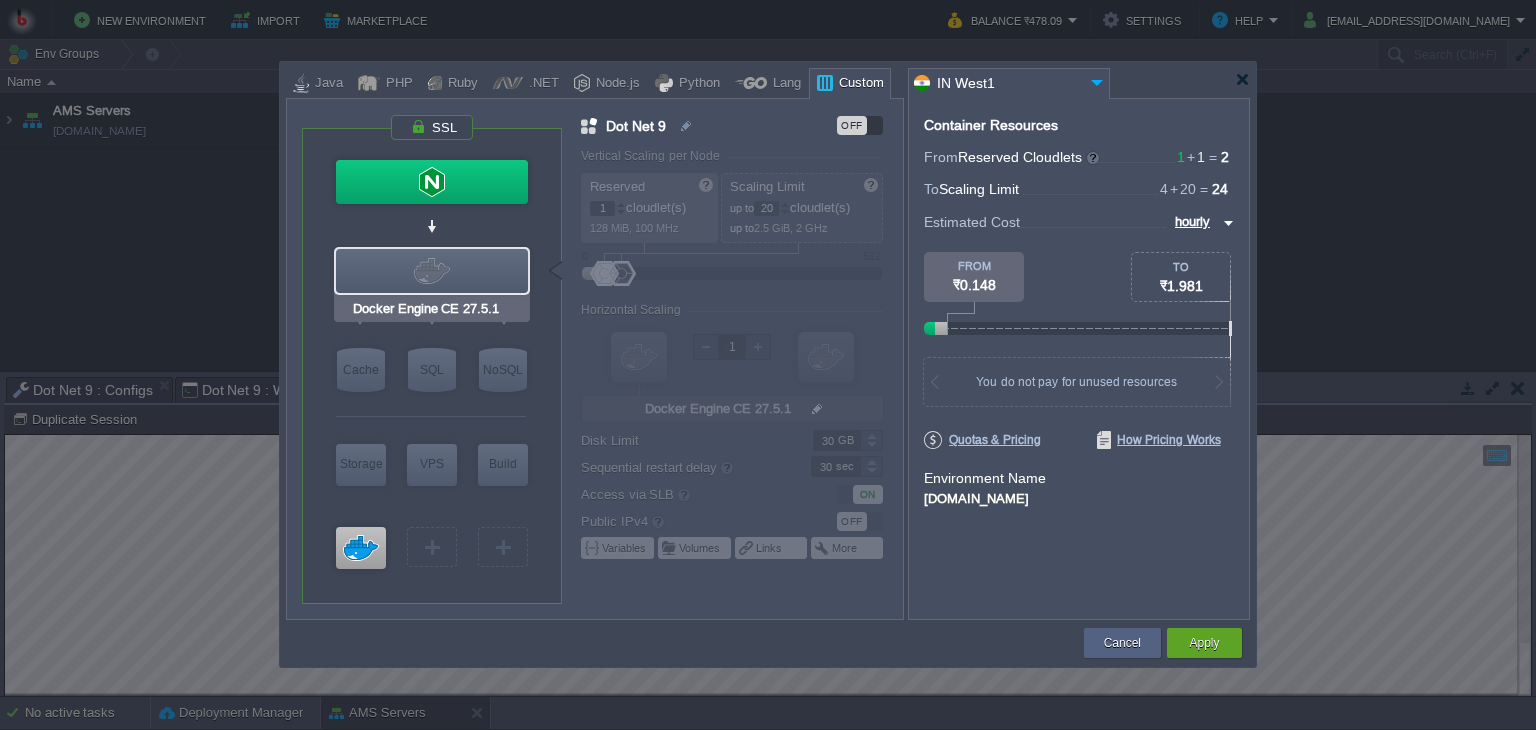 click at bounding box center [432, 271] 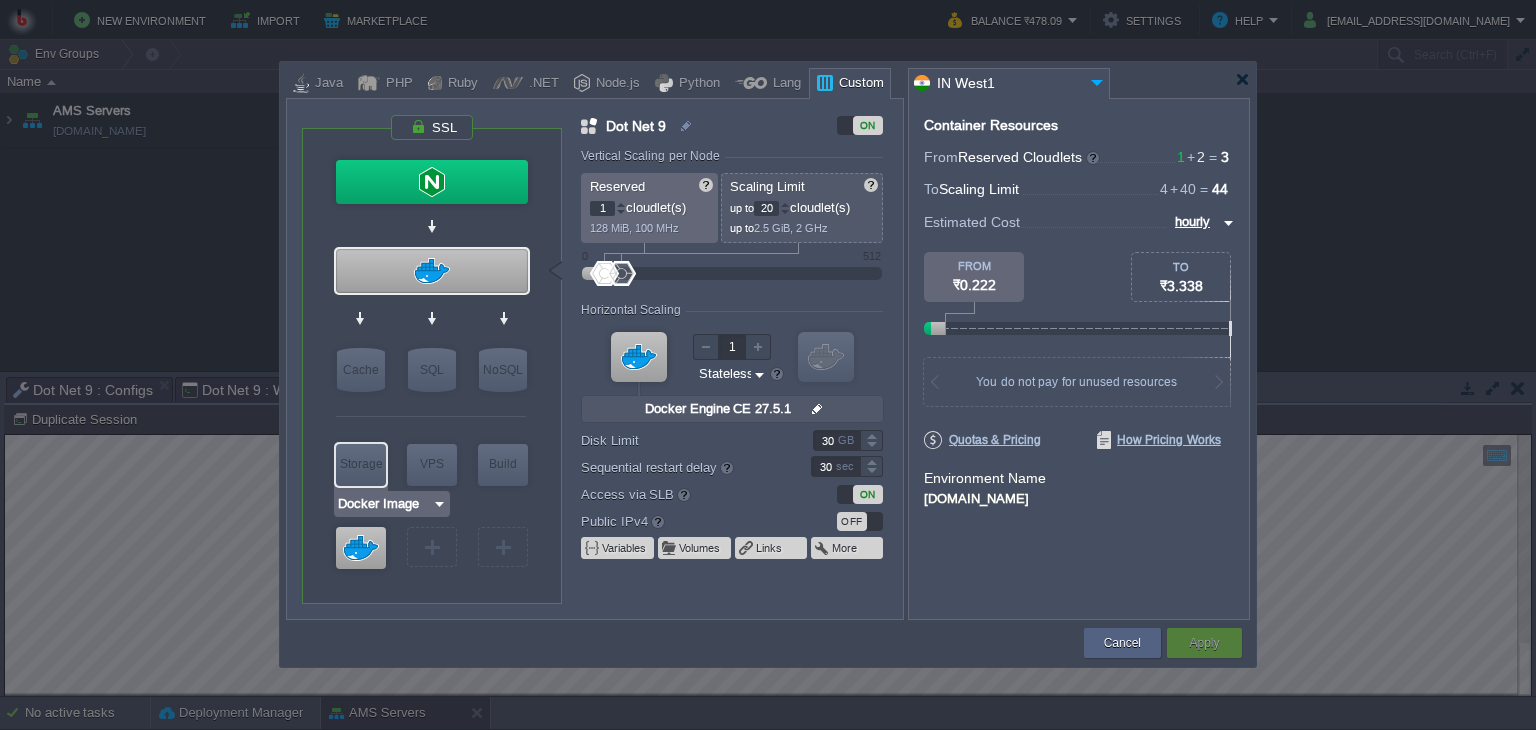 type on "Docker Engine CE 27.5.1" 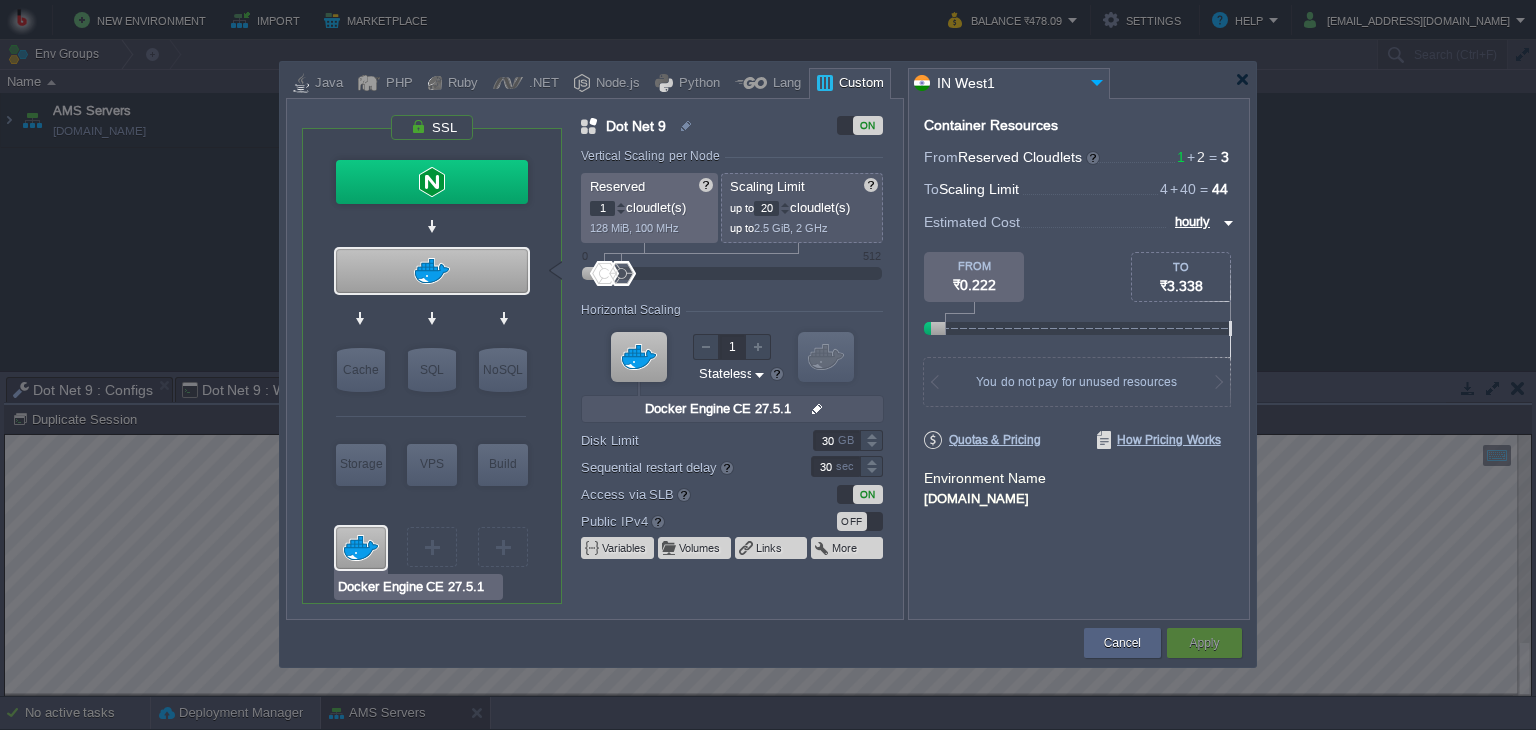 click at bounding box center [361, 548] 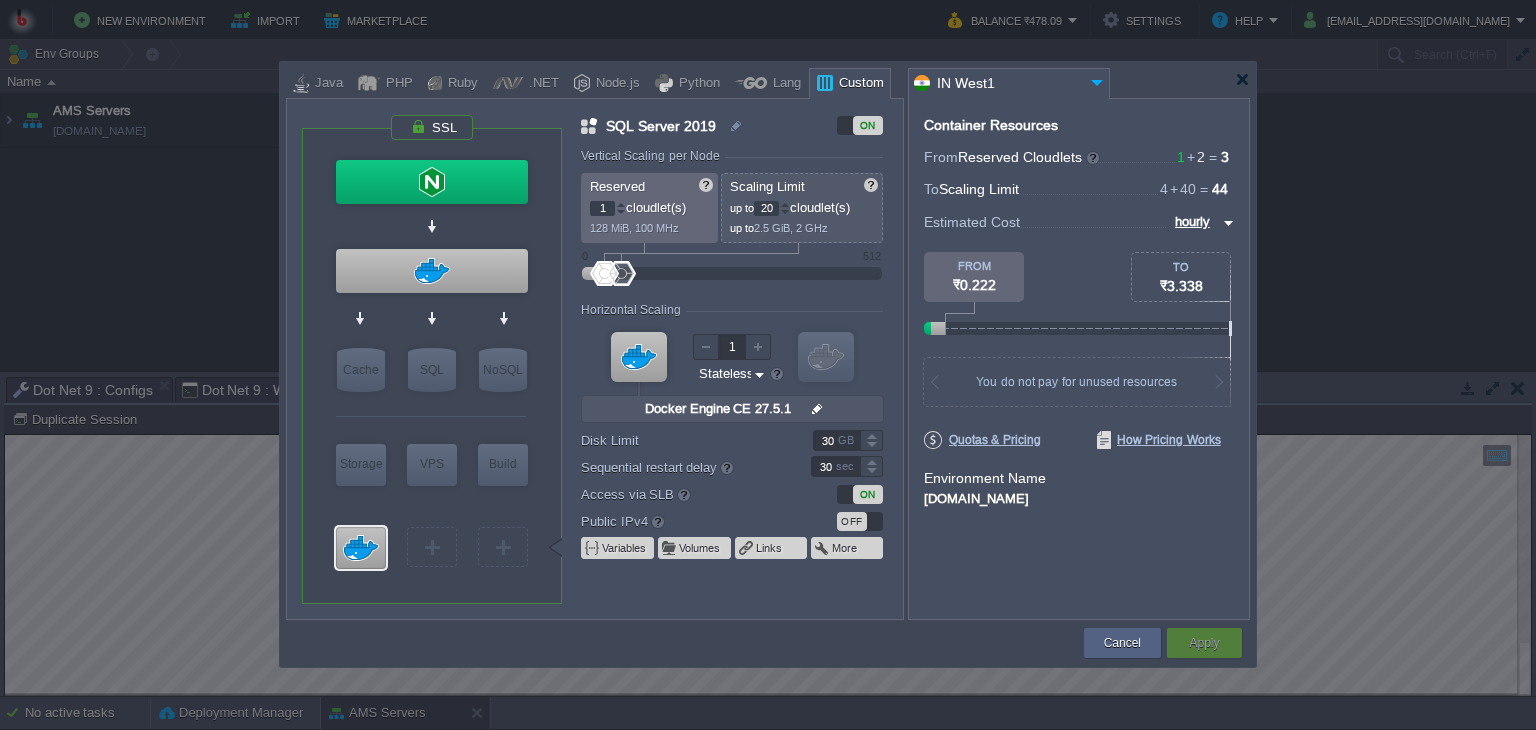 type on "Docker Engine CE 27.5.1" 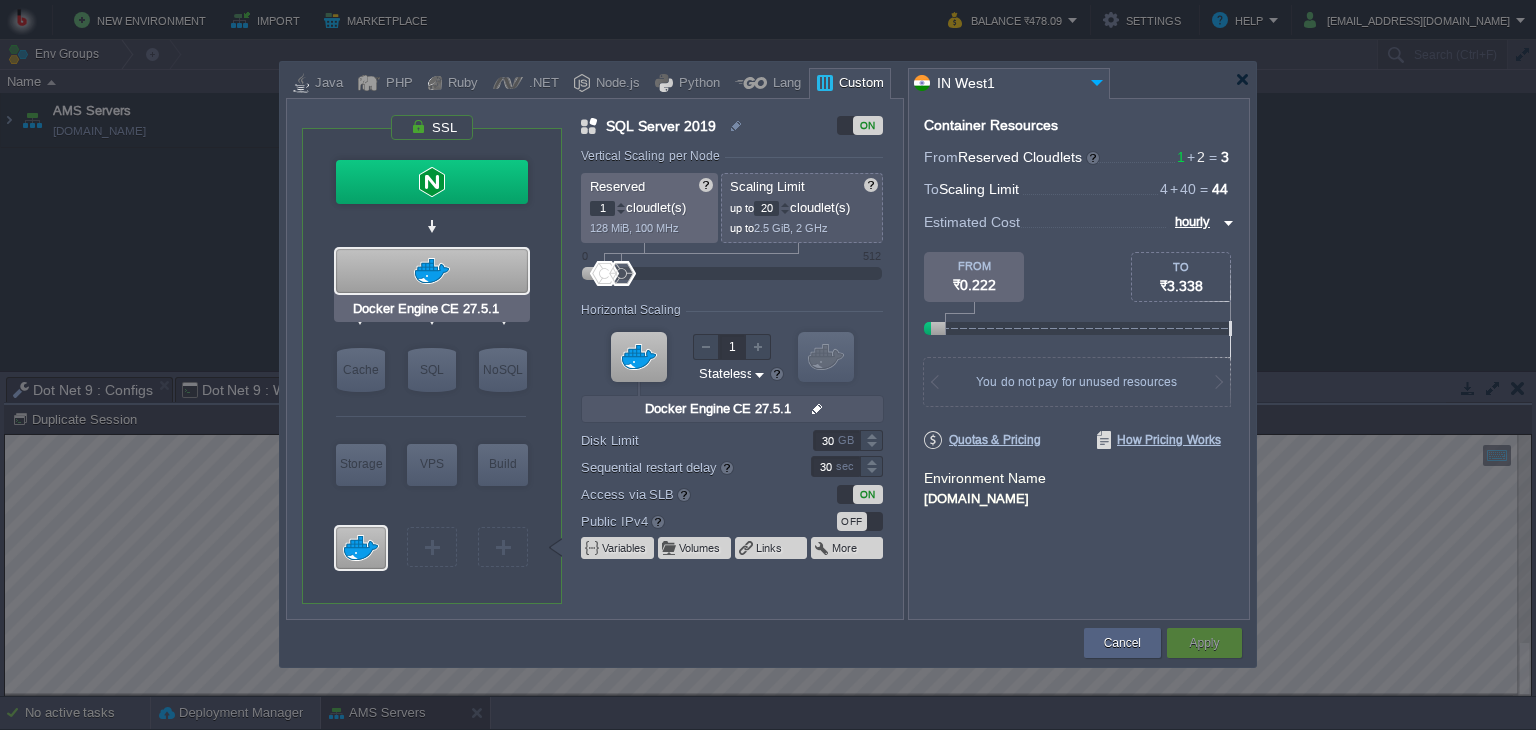 click at bounding box center (432, 271) 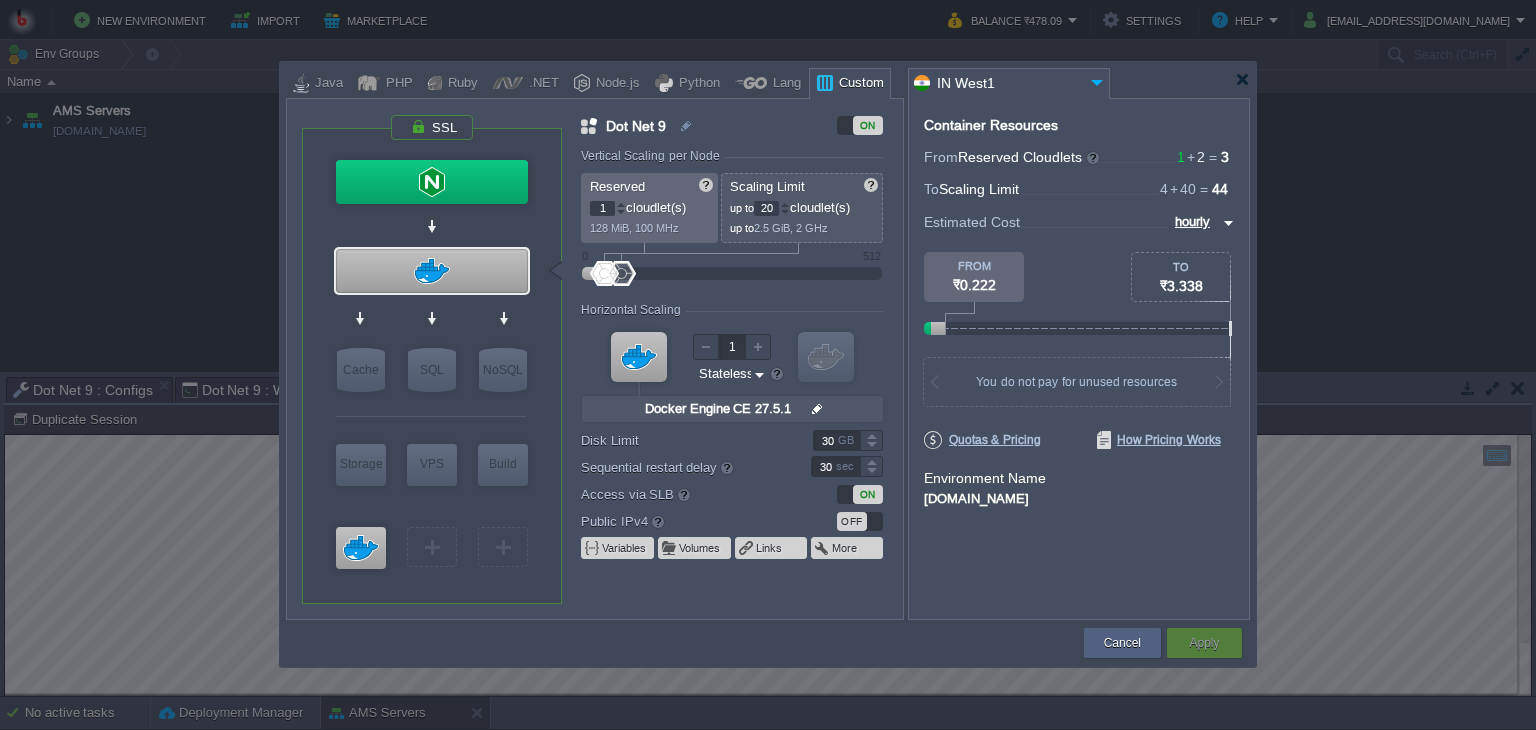 click on "20" at bounding box center (766, 208) 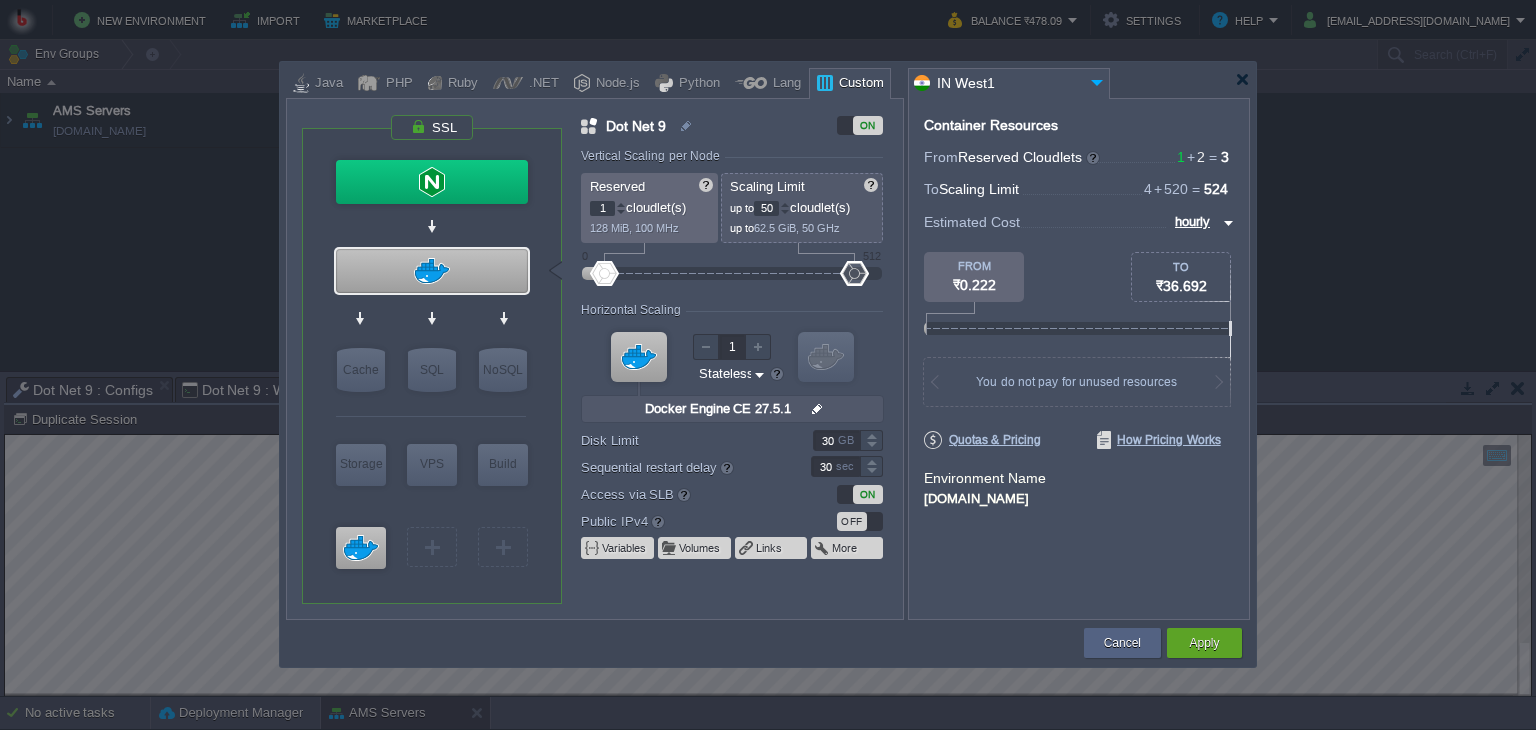 type on "5" 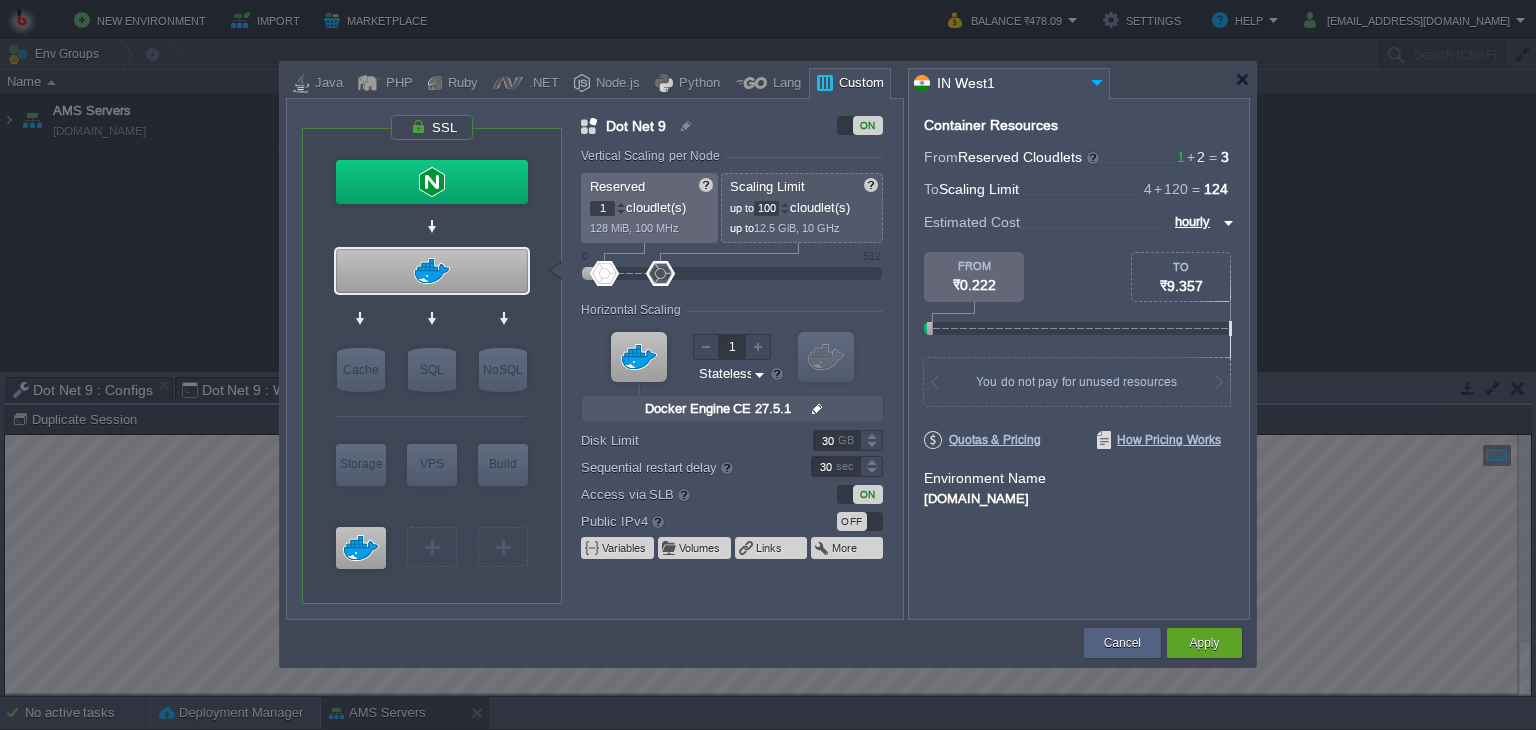 type on "100" 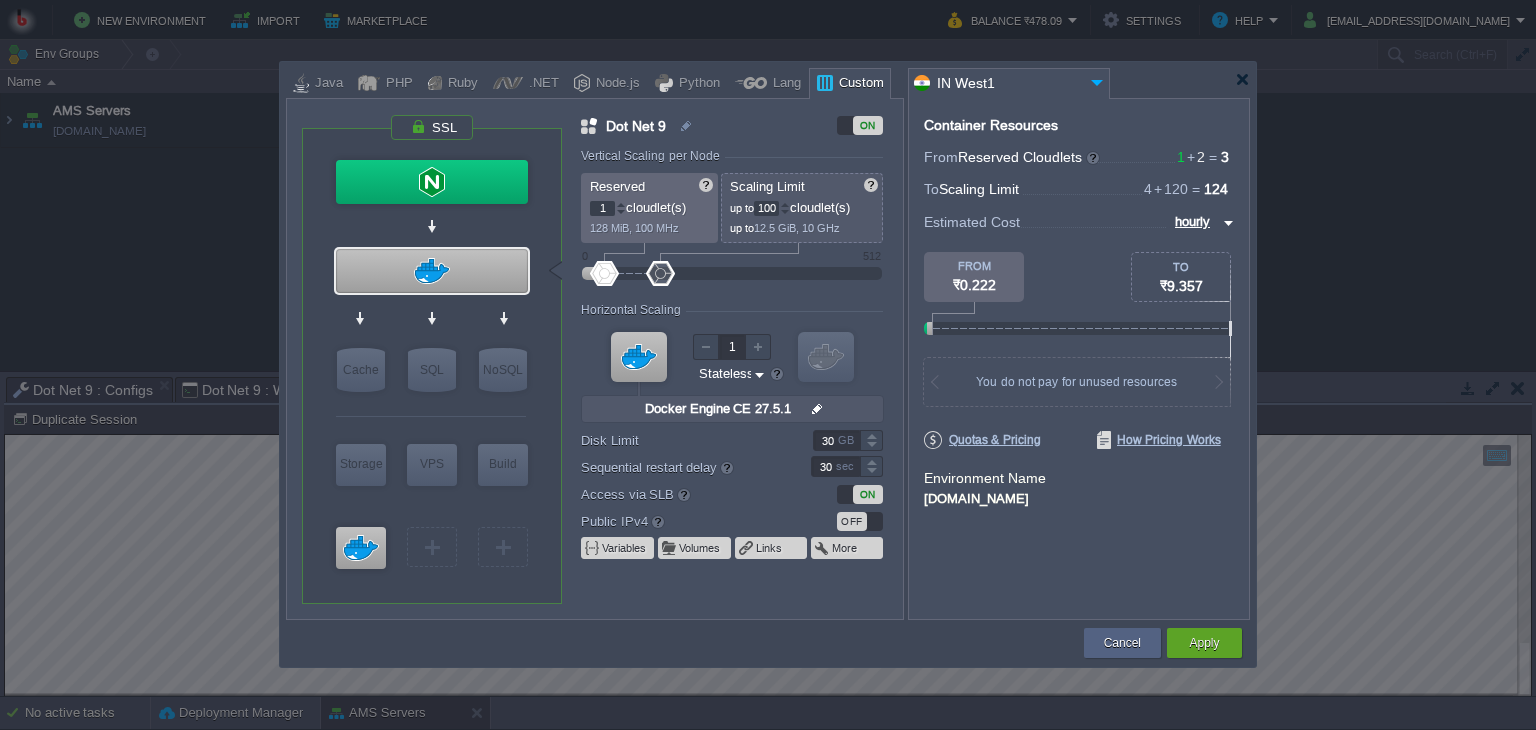 click on "hourly" at bounding box center (1193, 222) 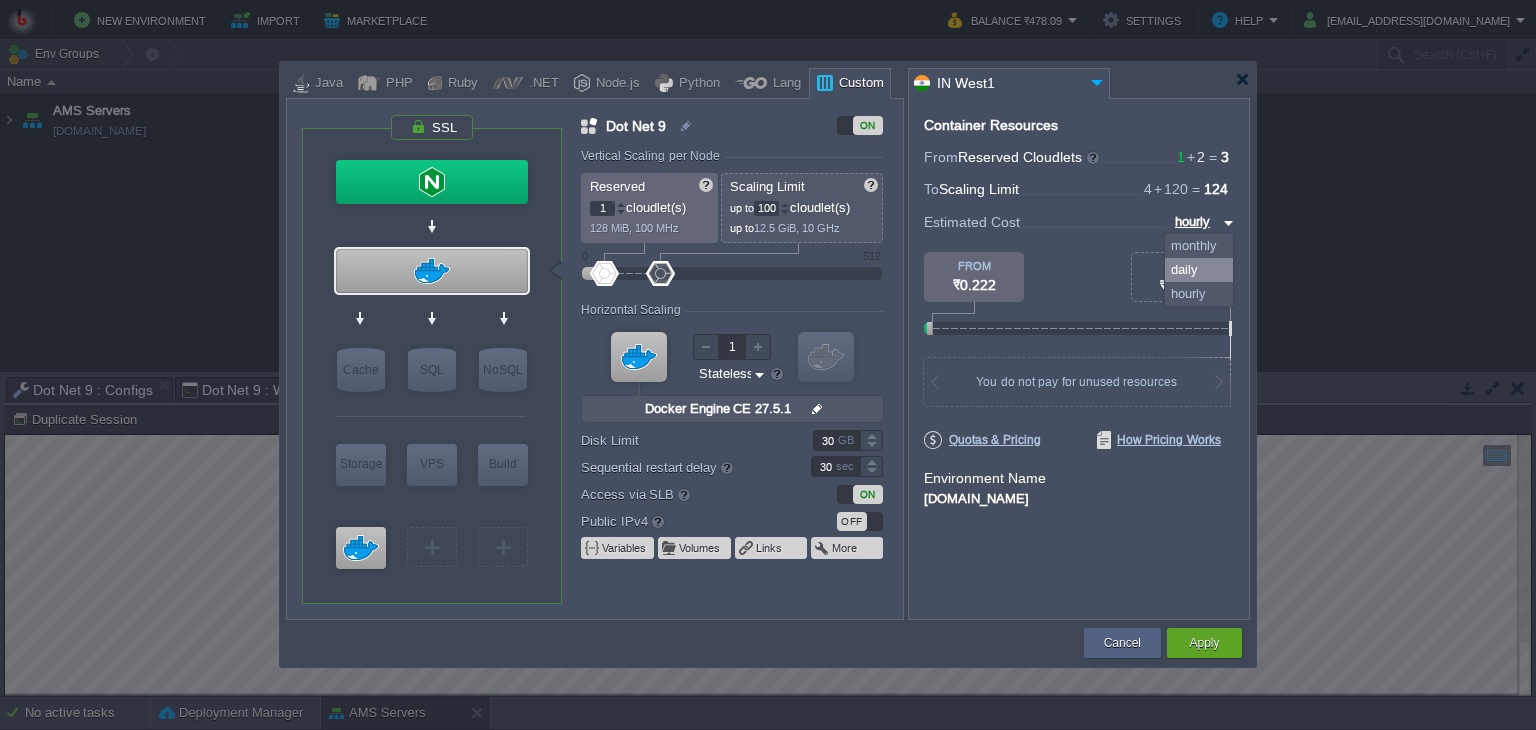 click on "daily" at bounding box center (1199, 270) 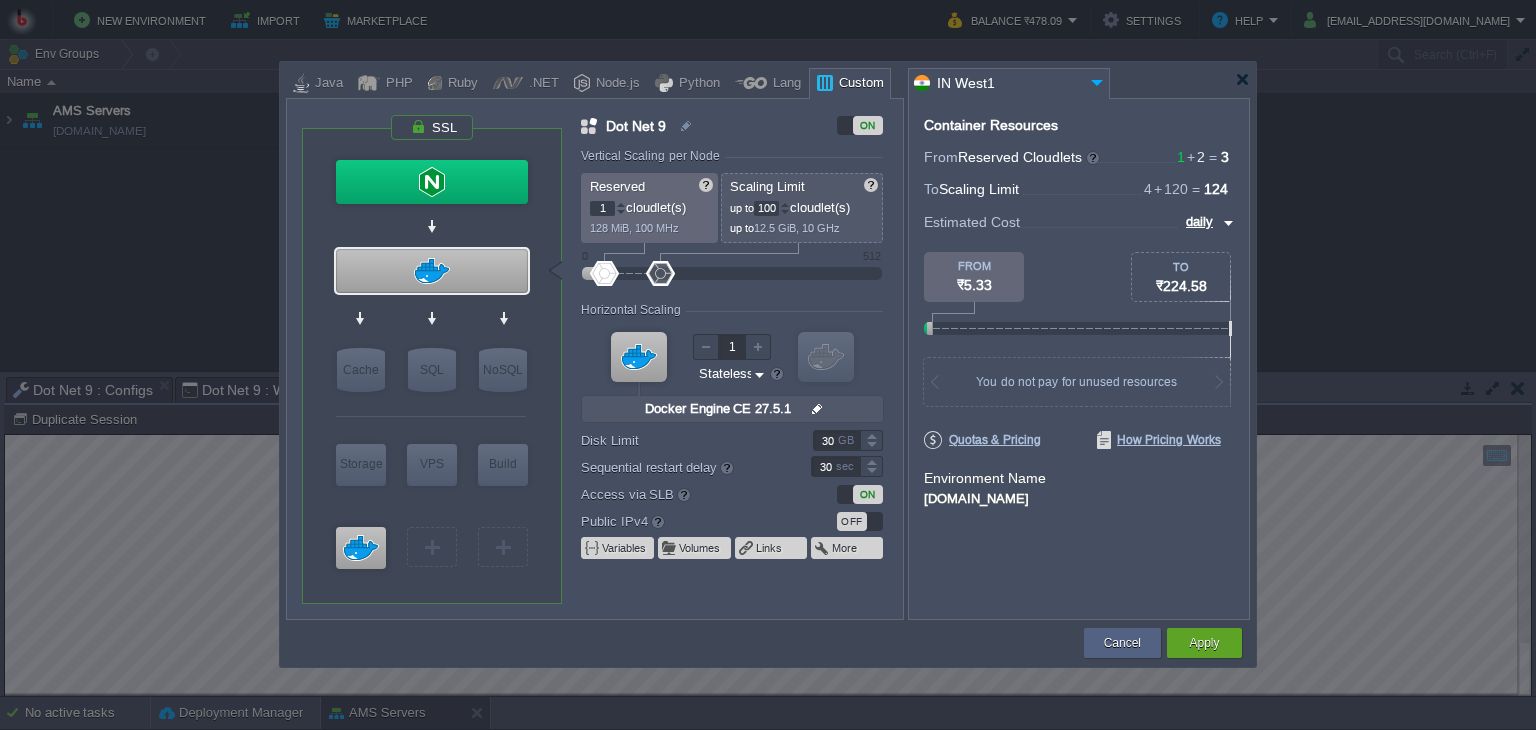 click on "100" at bounding box center [766, 208] 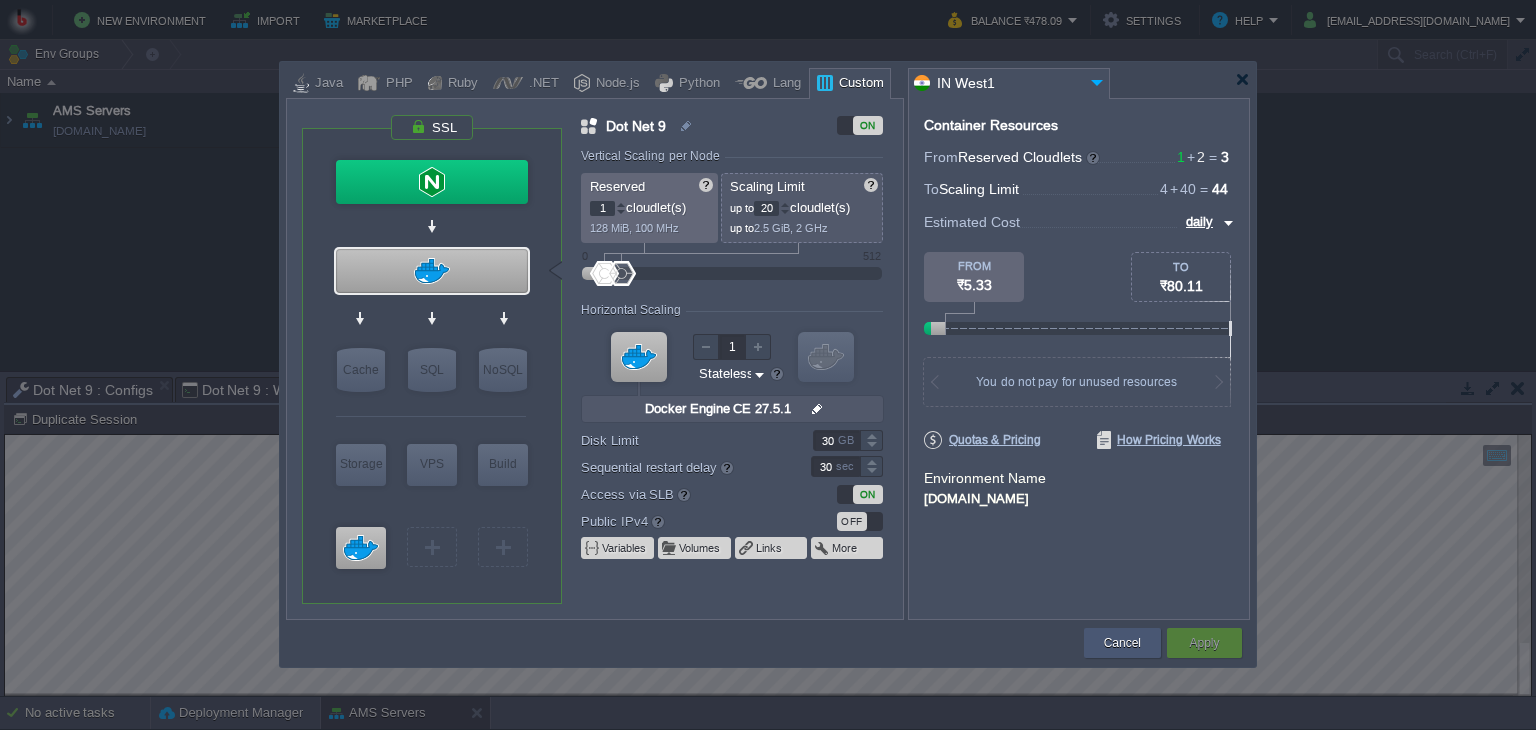 type on "20" 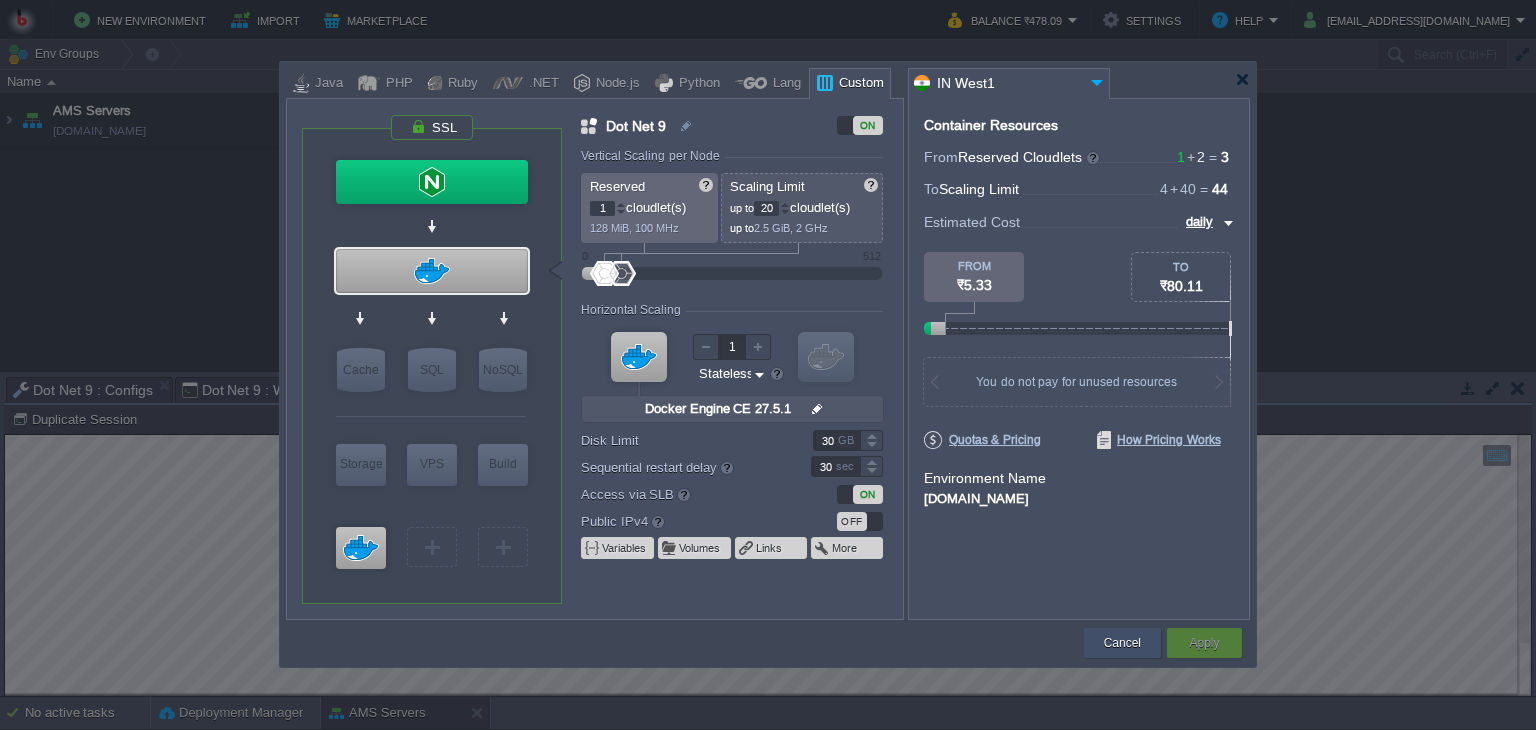 click on "Cancel" at bounding box center (1122, 643) 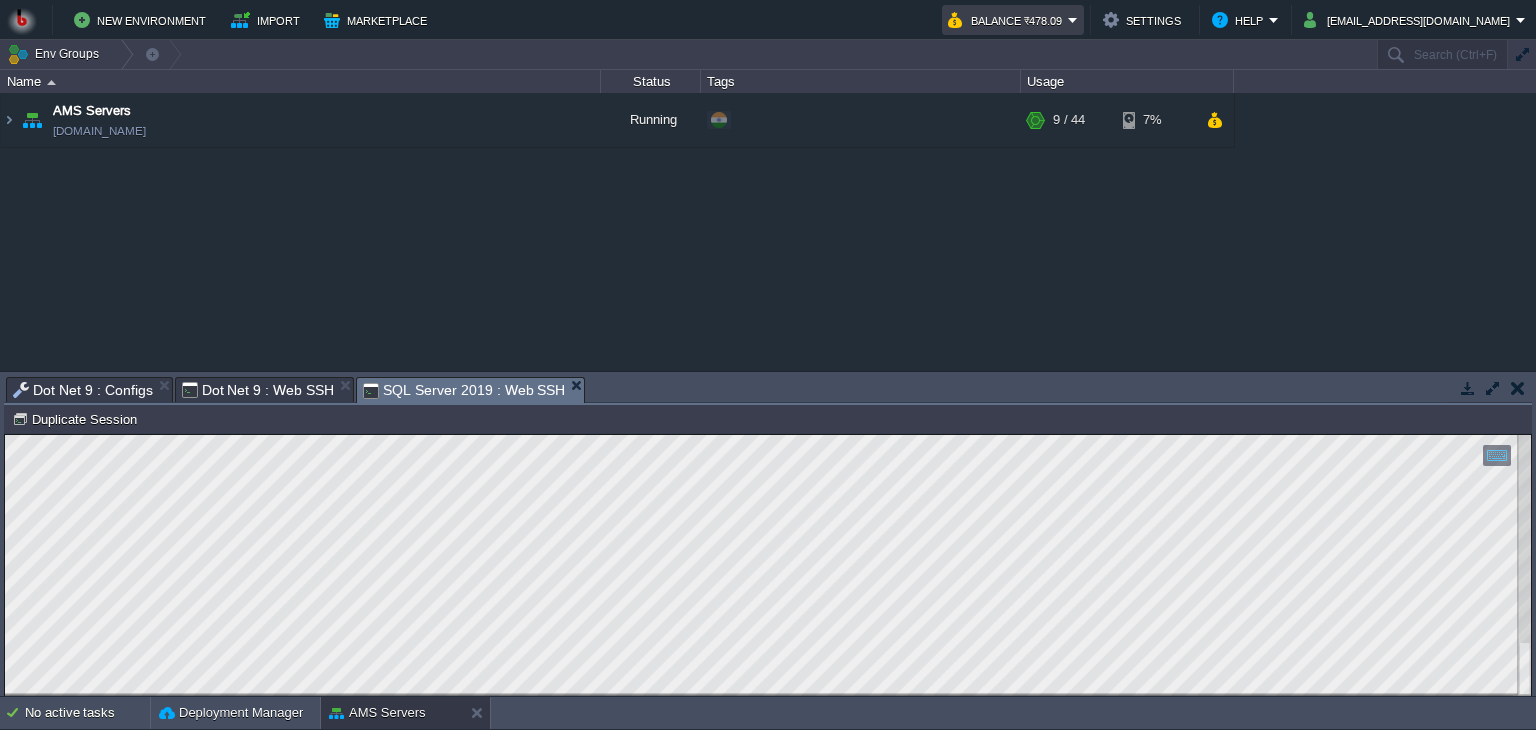click on "Balance ₹478.09" at bounding box center [1008, 20] 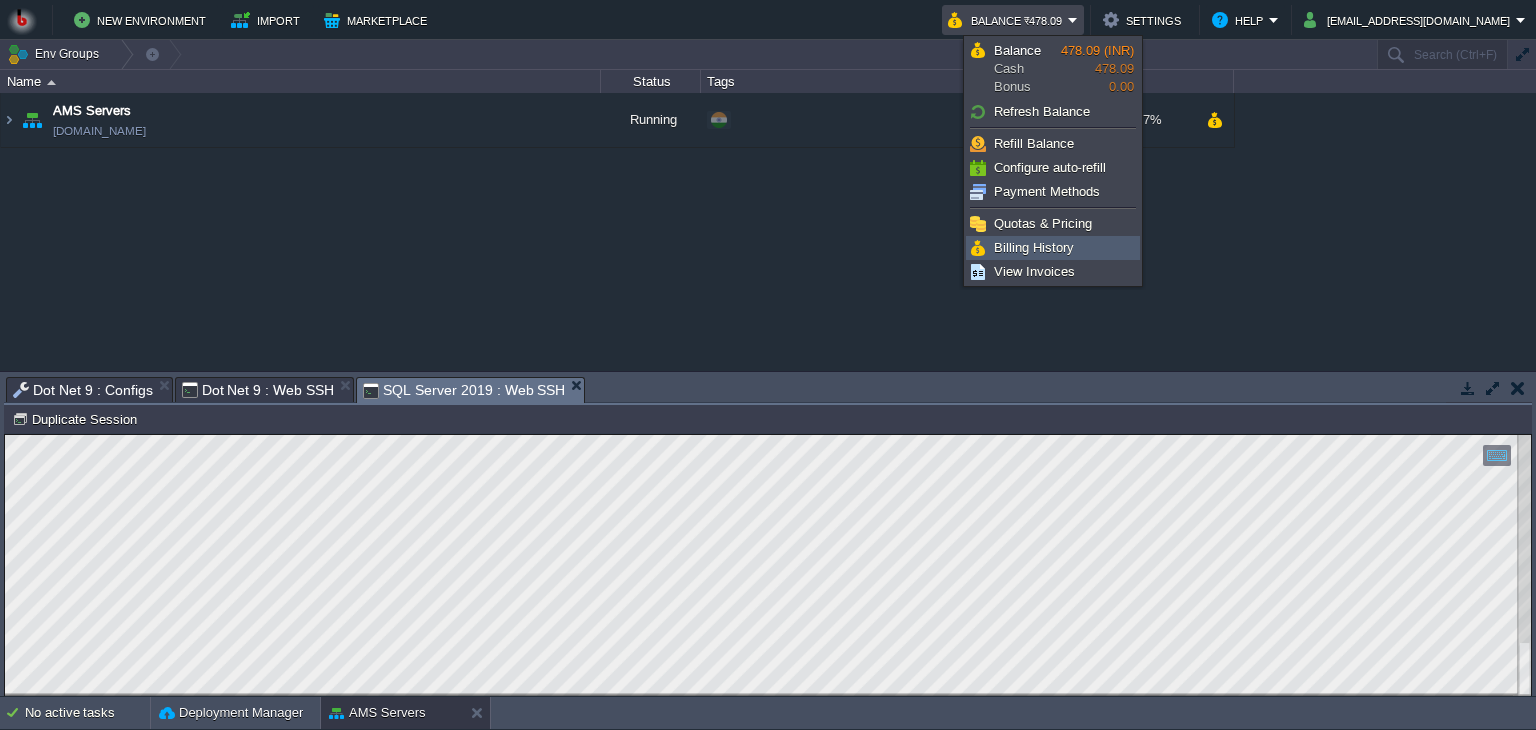 click on "Billing History" at bounding box center (1034, 247) 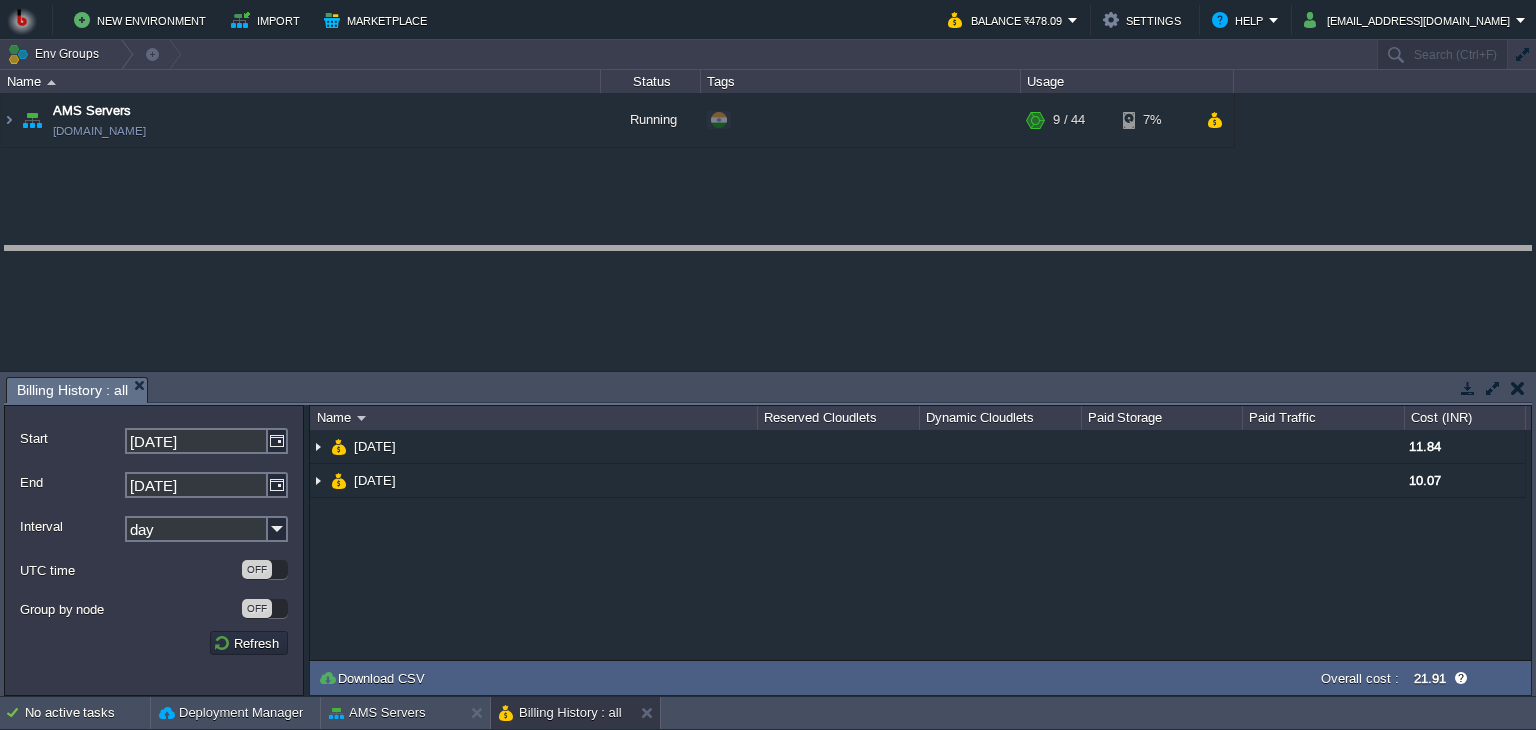 drag, startPoint x: 981, startPoint y: 382, endPoint x: 936, endPoint y: 250, distance: 139.45967 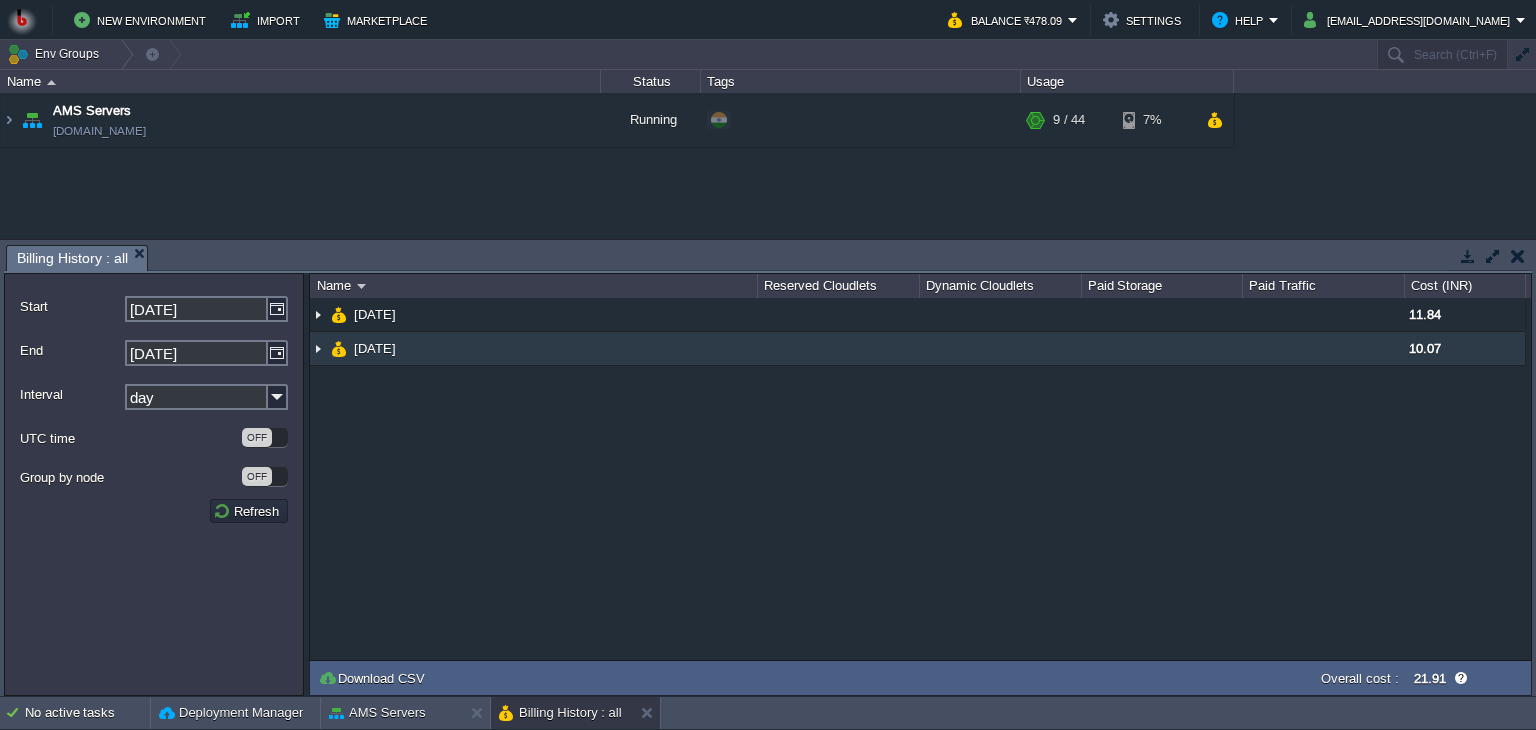 click at bounding box center [838, 349] 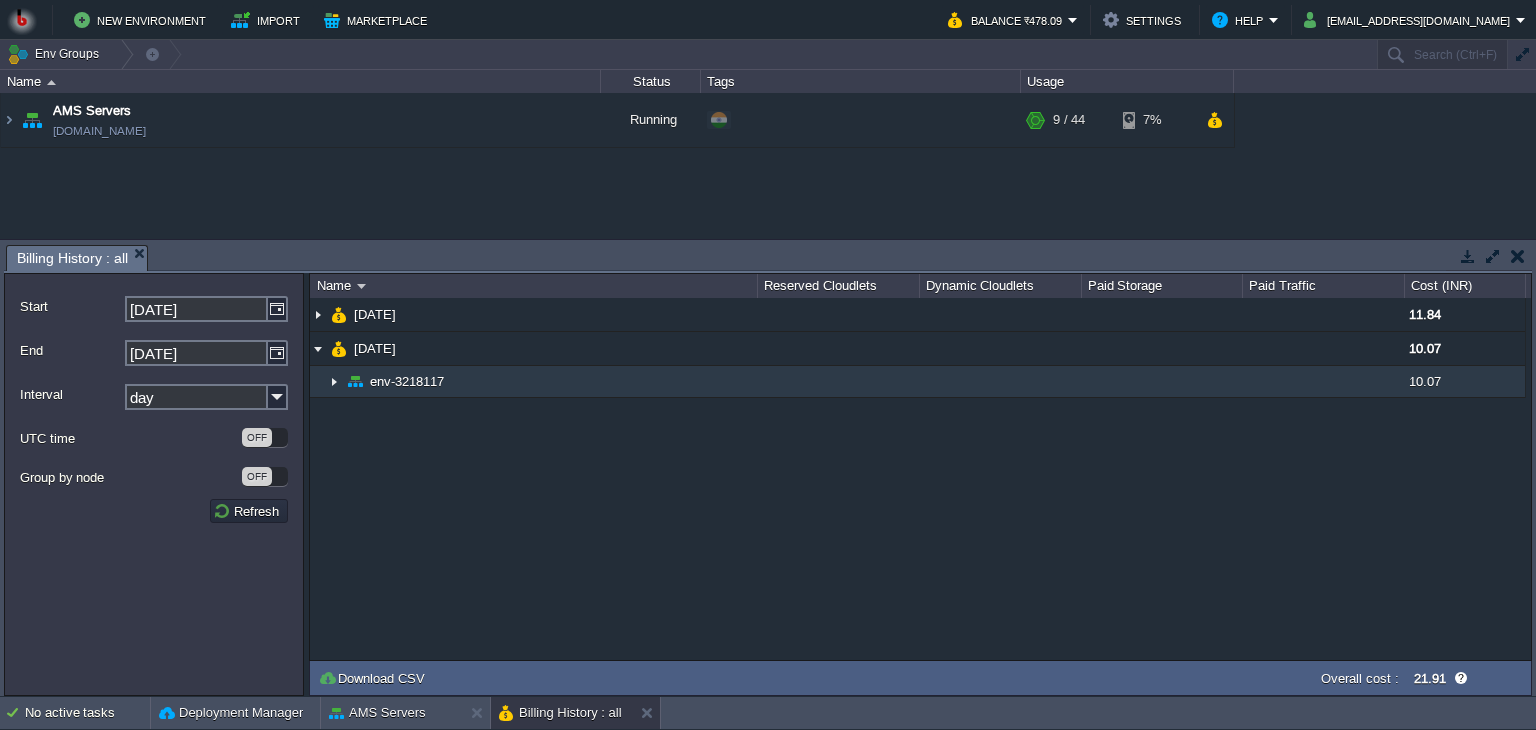 click at bounding box center [838, 382] 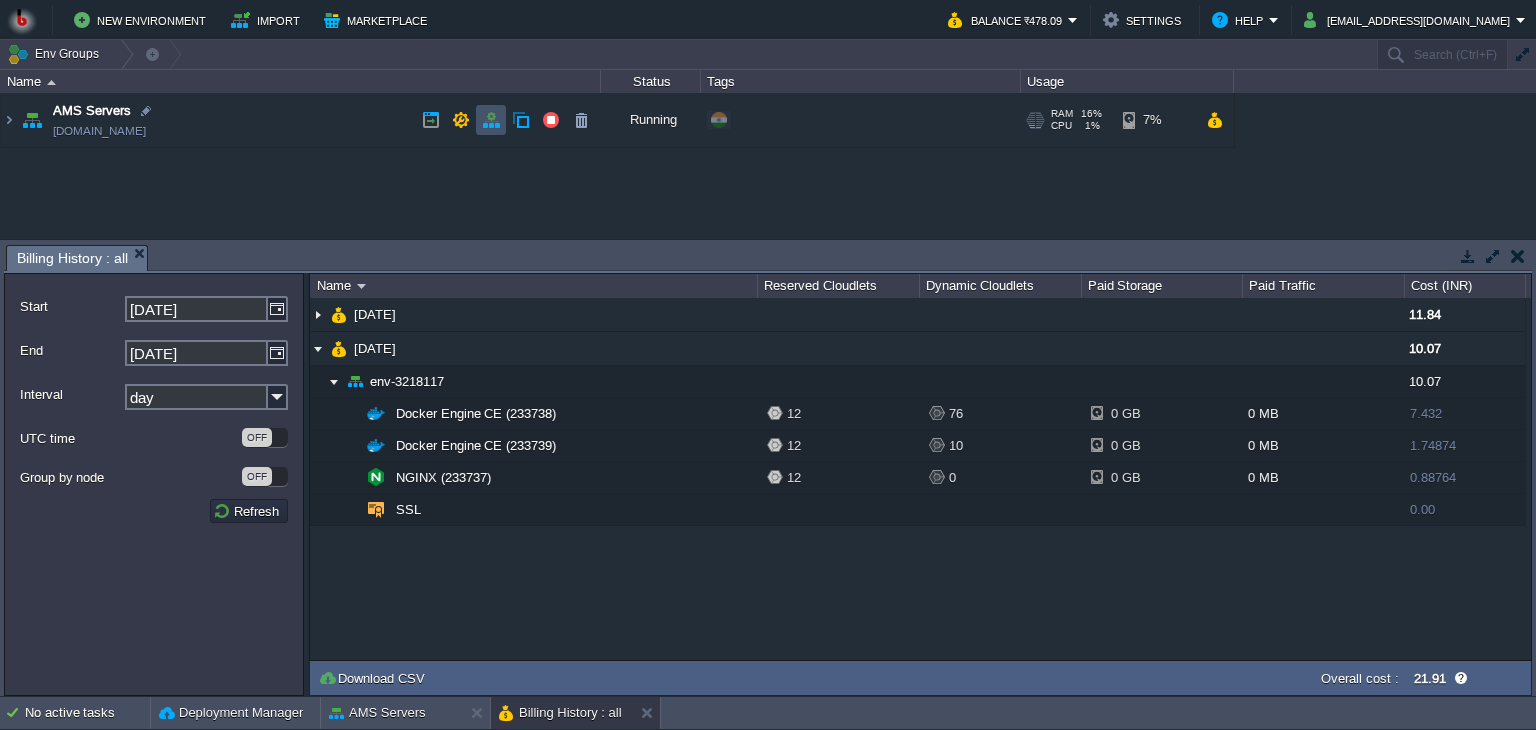 click at bounding box center (491, 120) 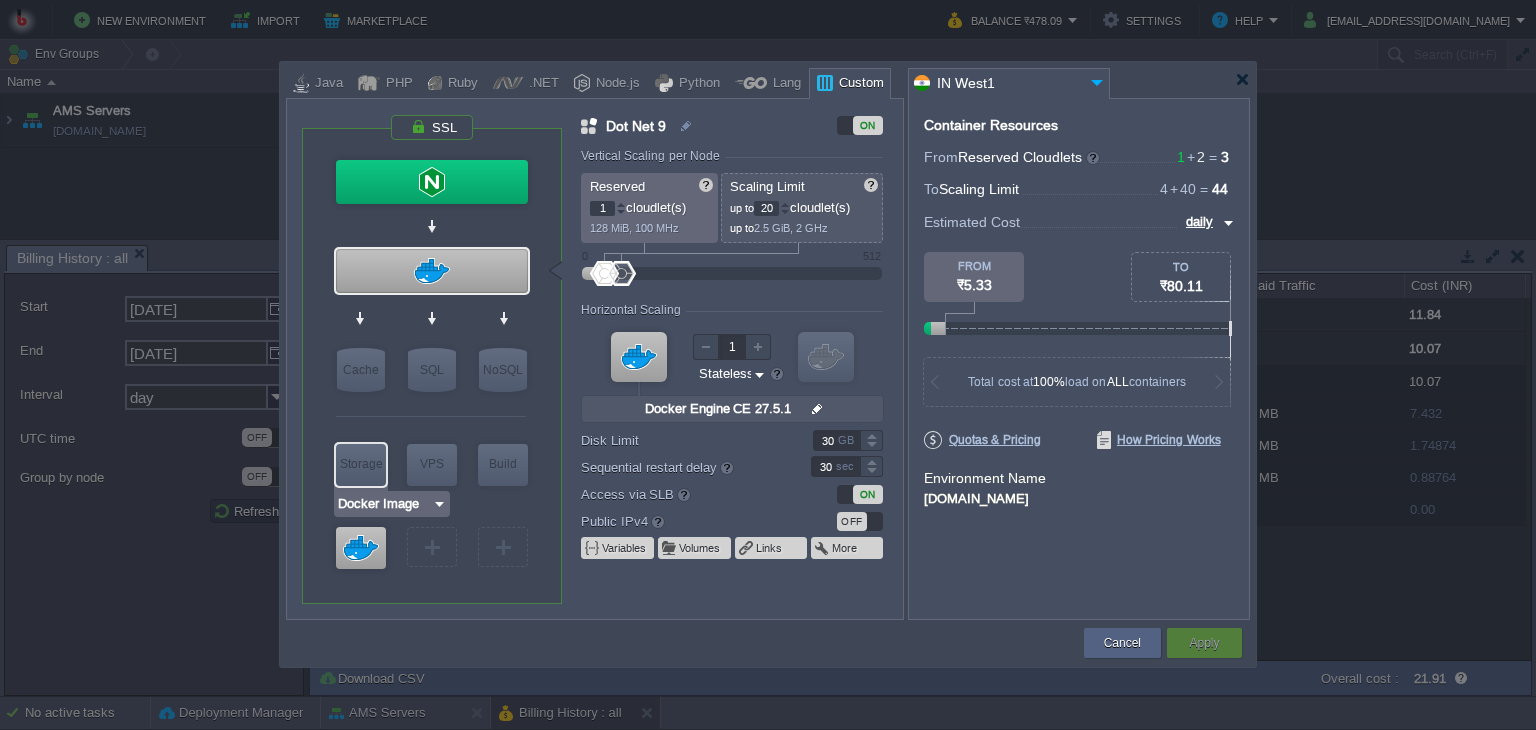 type on "Docker Engine CE 27.5.1" 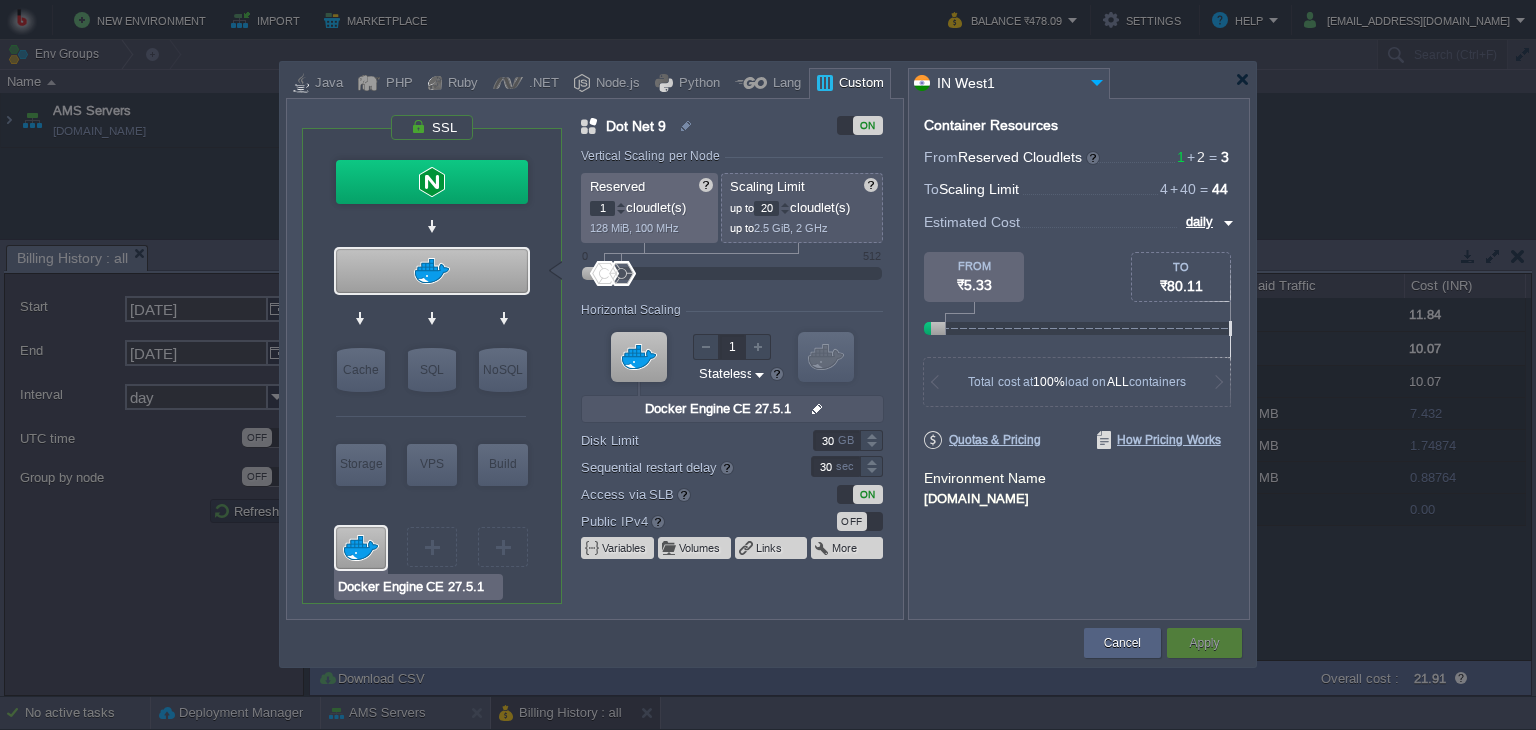 click at bounding box center (361, 548) 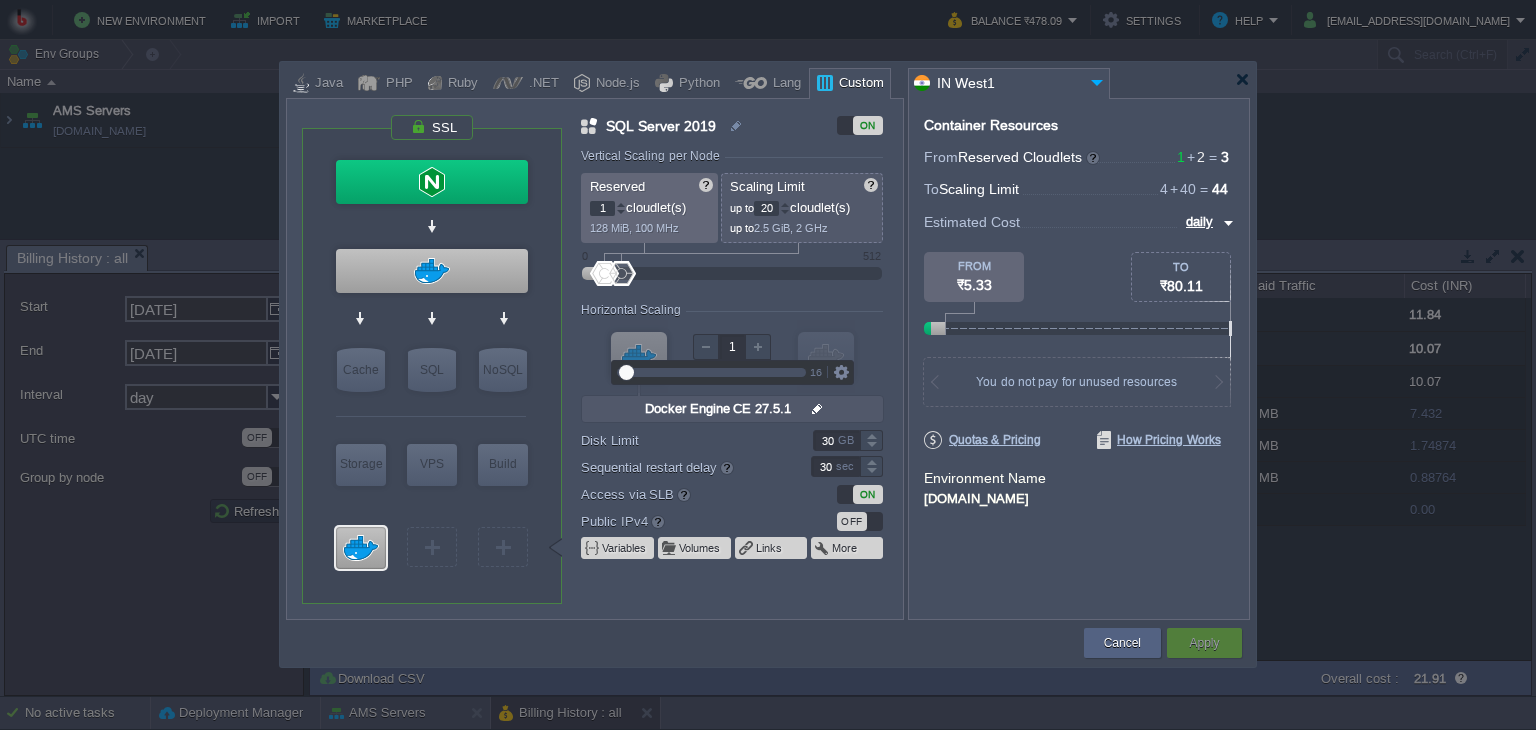 type on "NGINX 1.28.0" 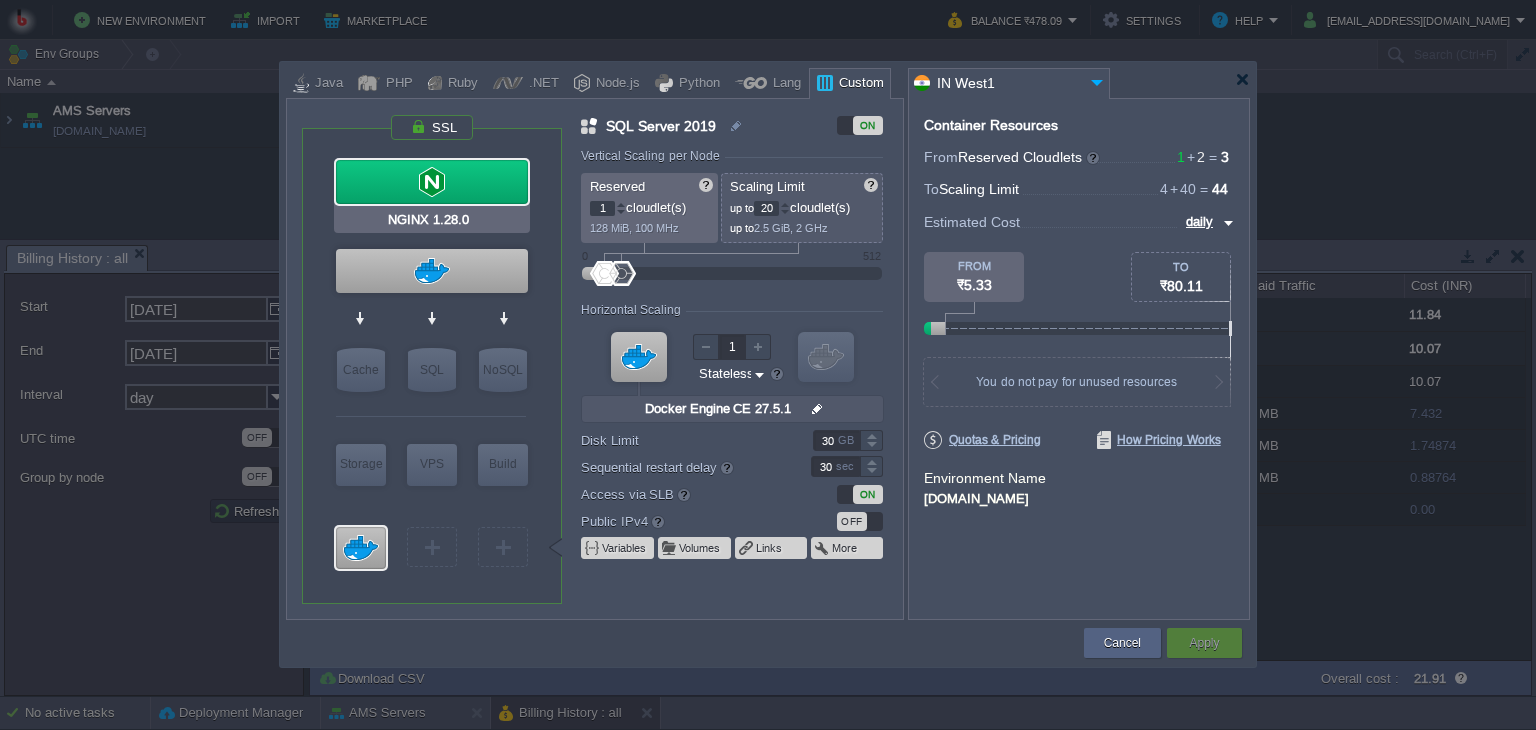click at bounding box center [432, 182] 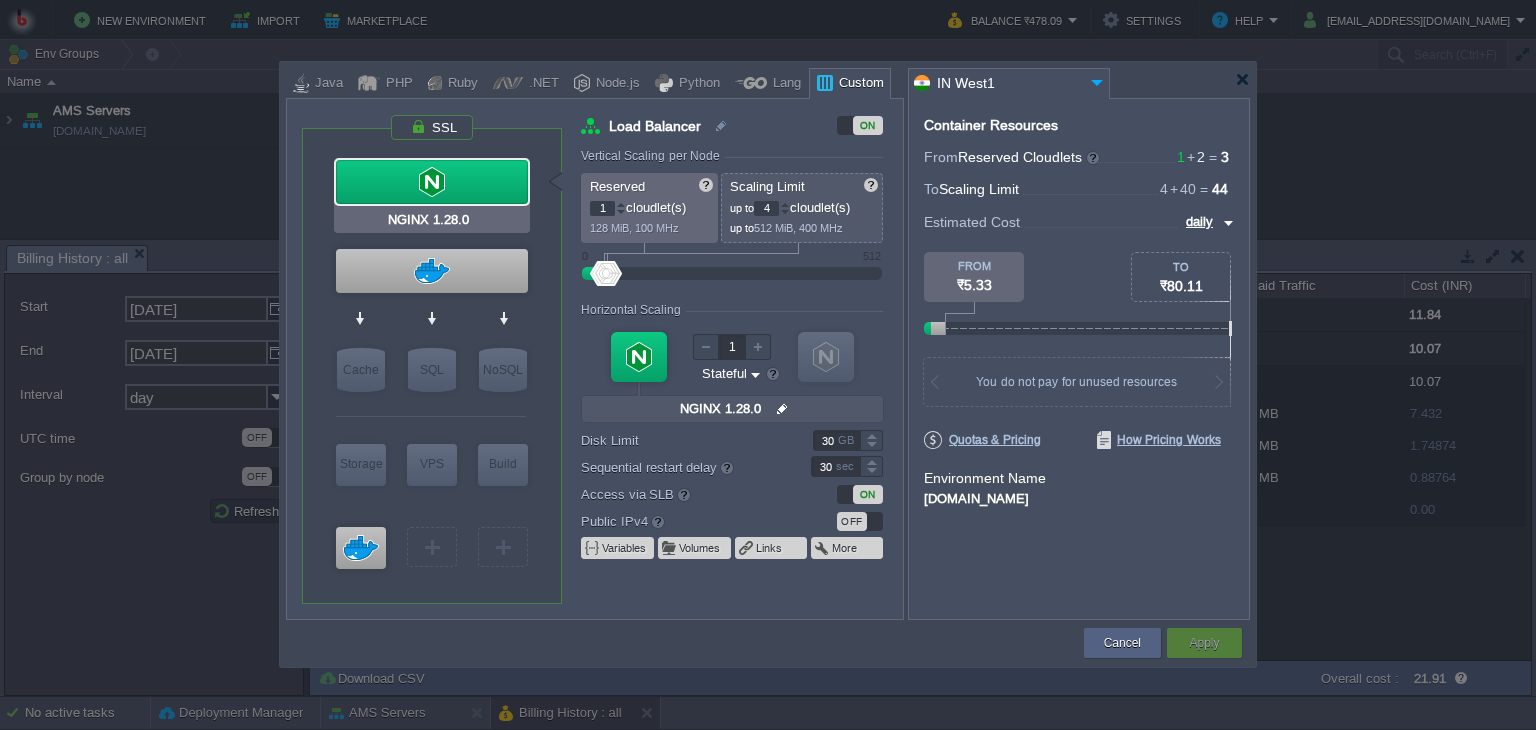 type on "Docker Engine CE 27.5.1" 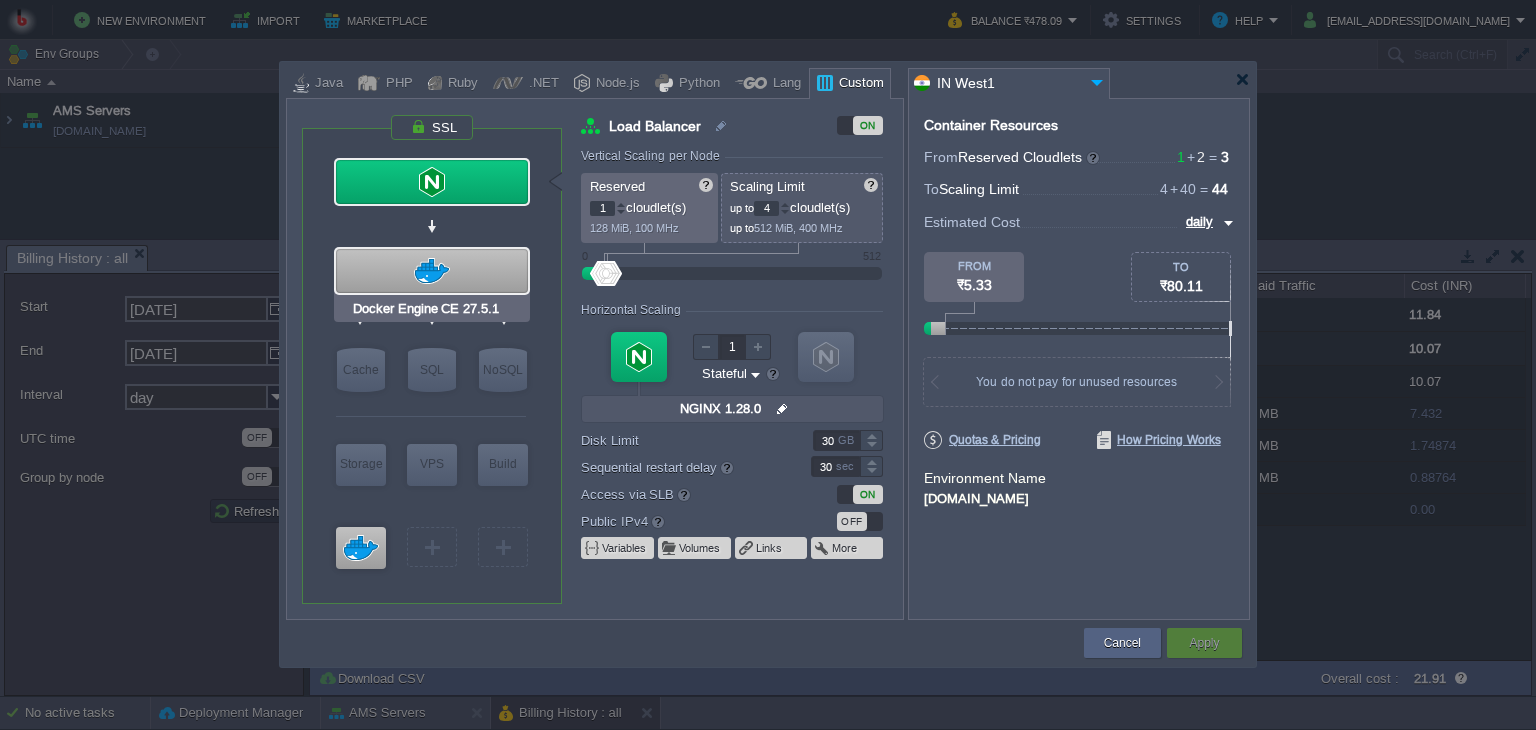 click at bounding box center [432, 271] 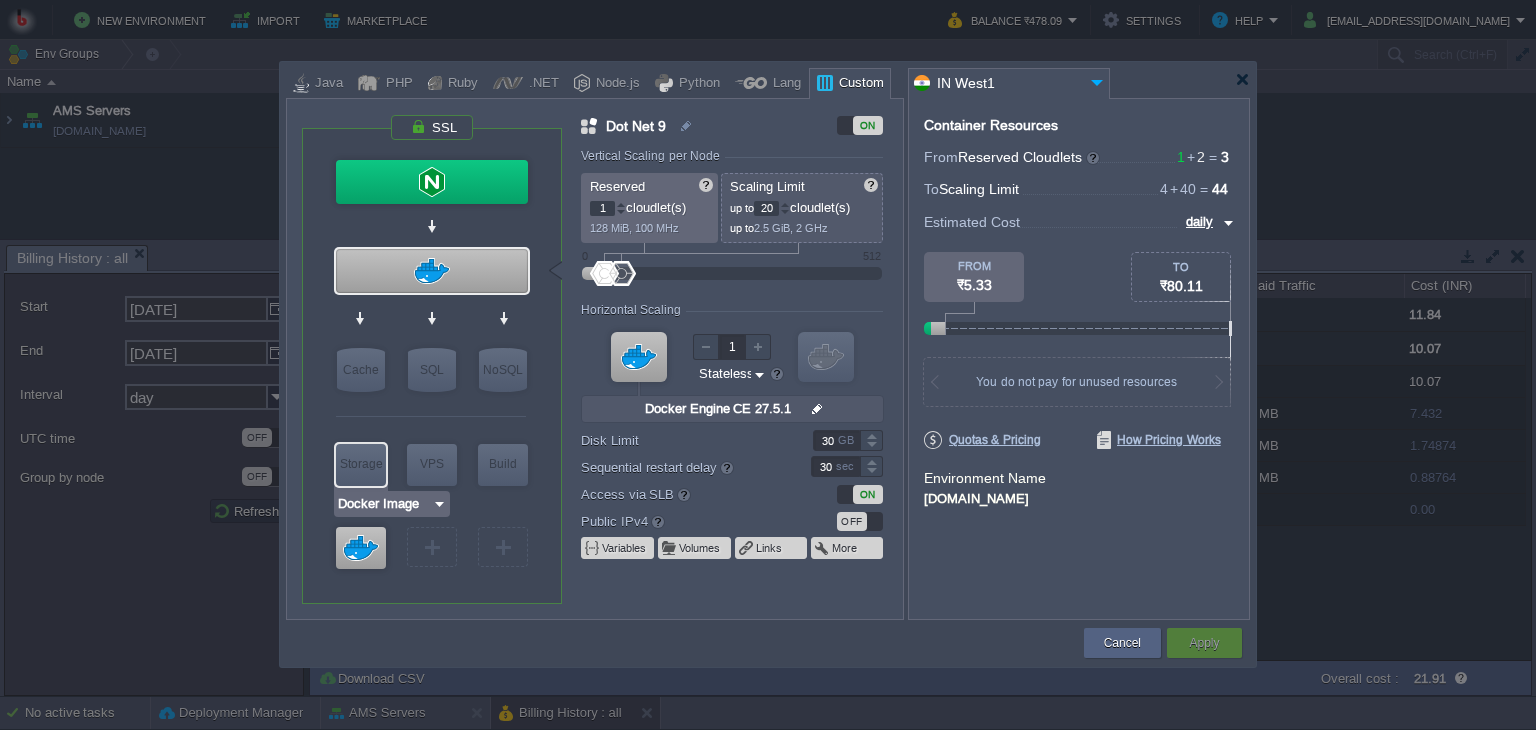 type on "Docker Engine CE 27.5.1" 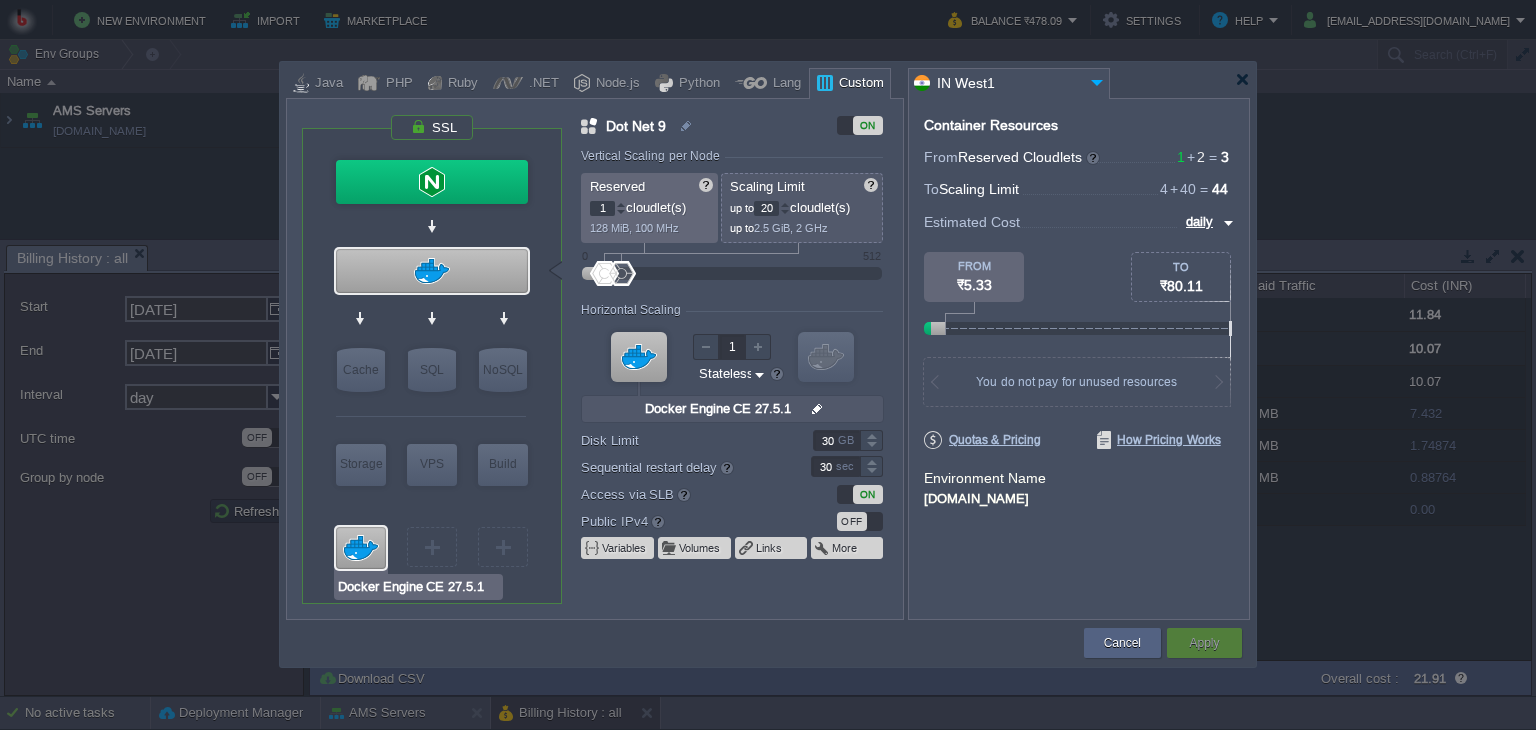 click at bounding box center (361, 548) 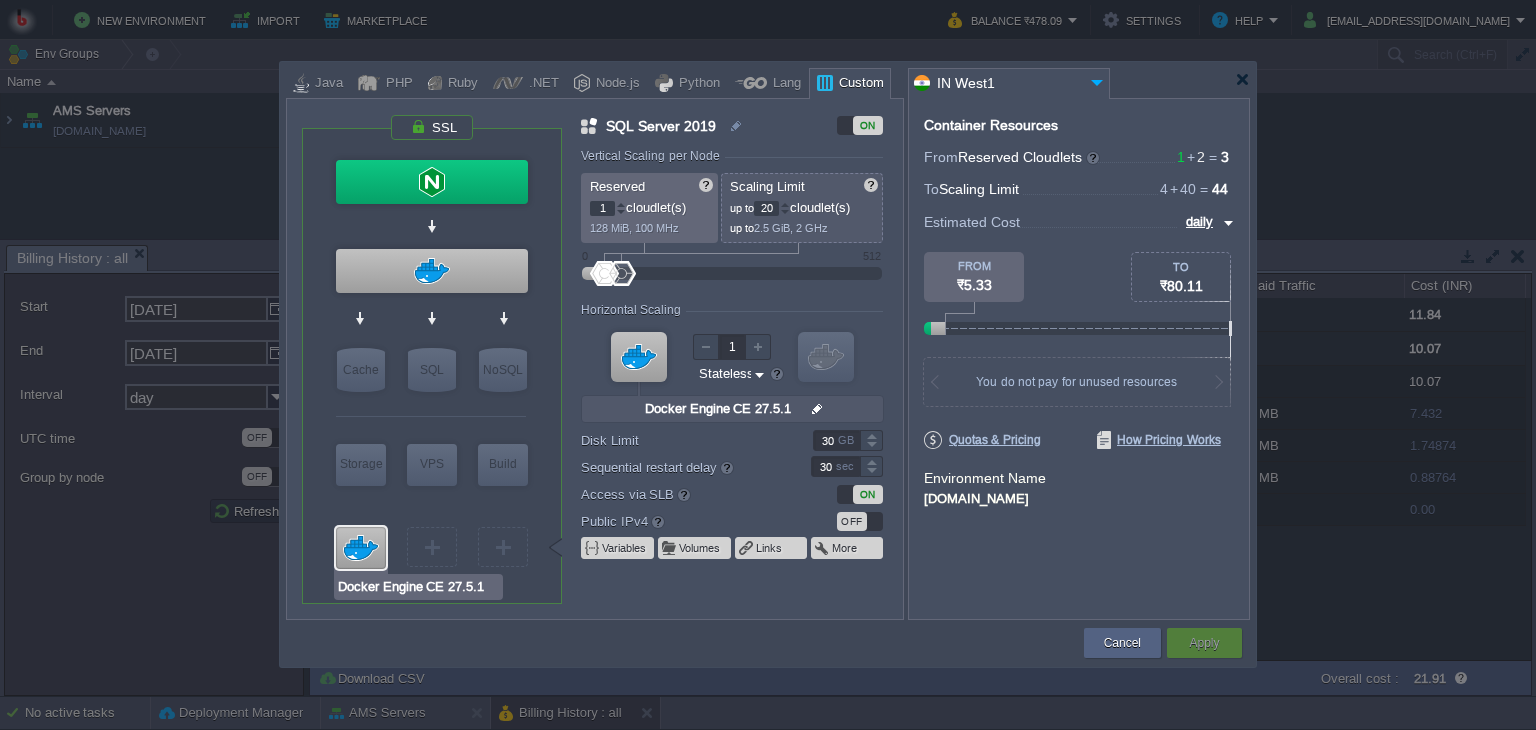 type on "Docker Image" 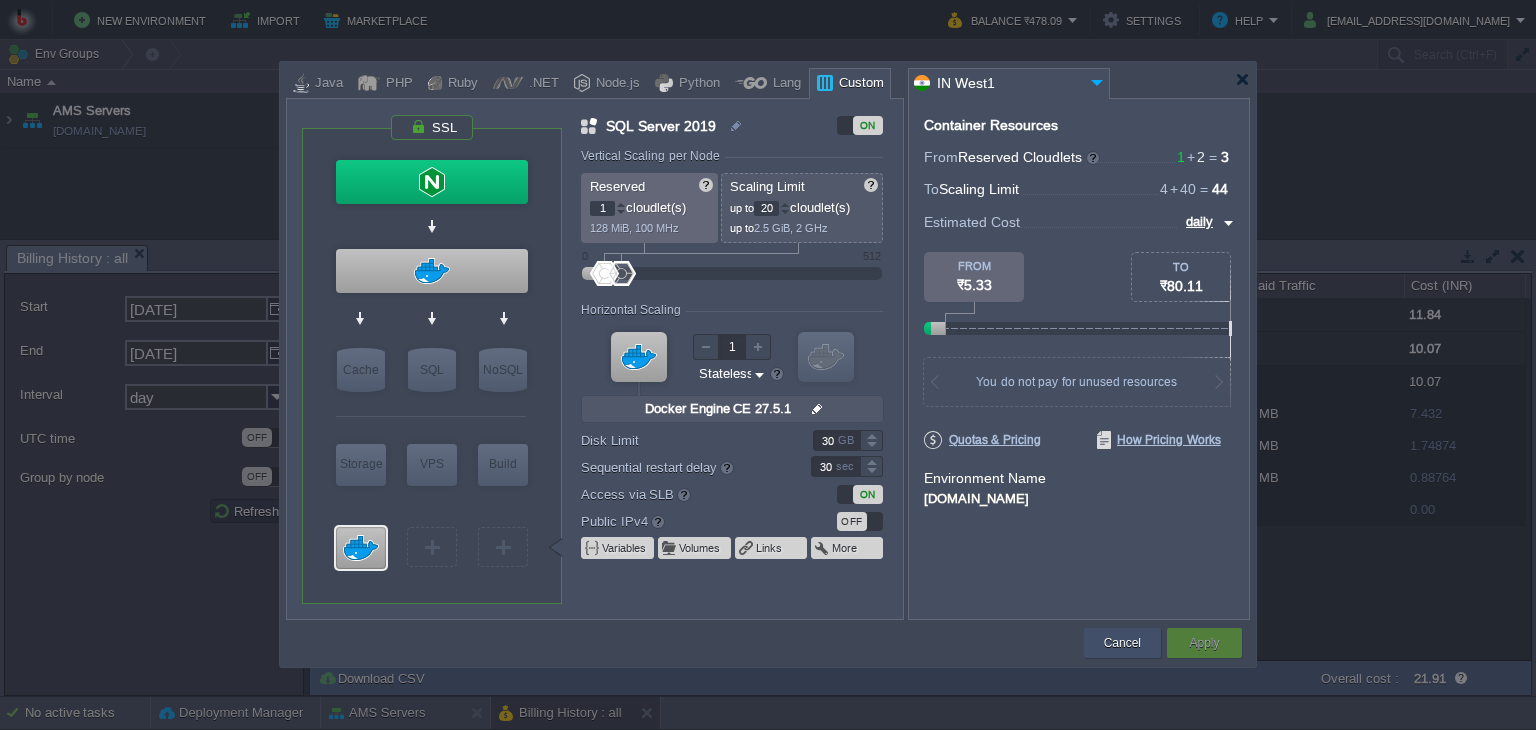 click on "Cancel" at bounding box center [1122, 643] 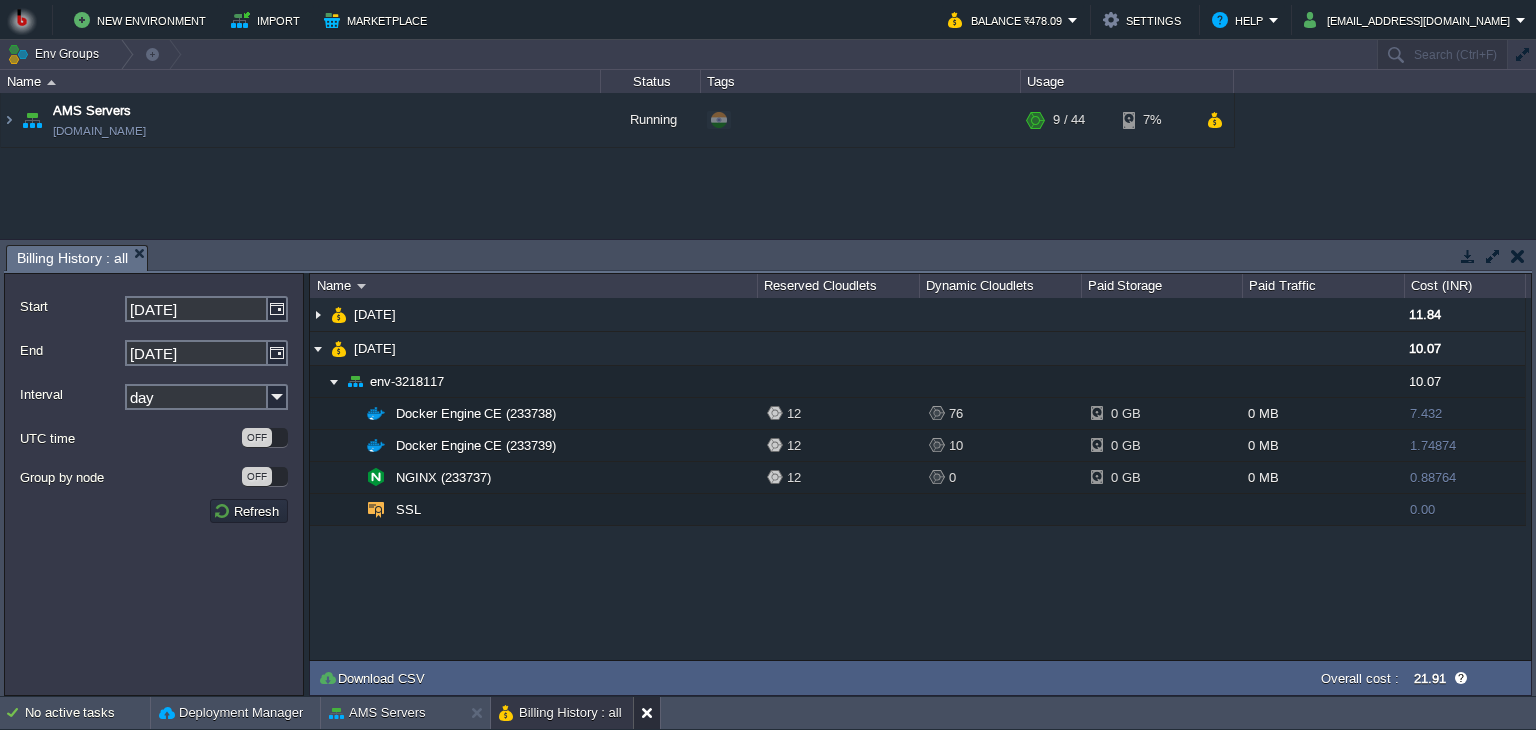 click at bounding box center (651, 713) 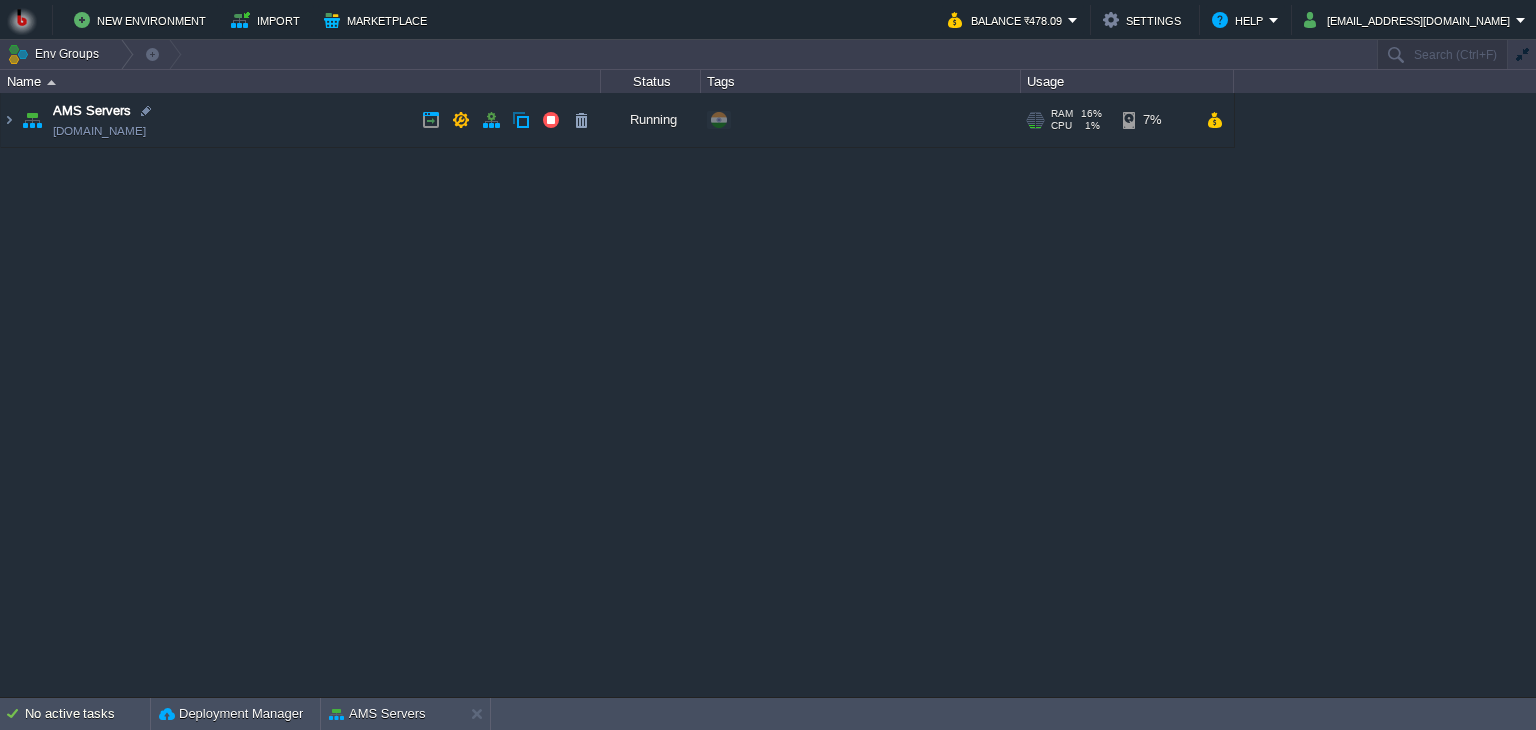 click on "AMS Servers [DOMAIN_NAME]" at bounding box center [301, 120] 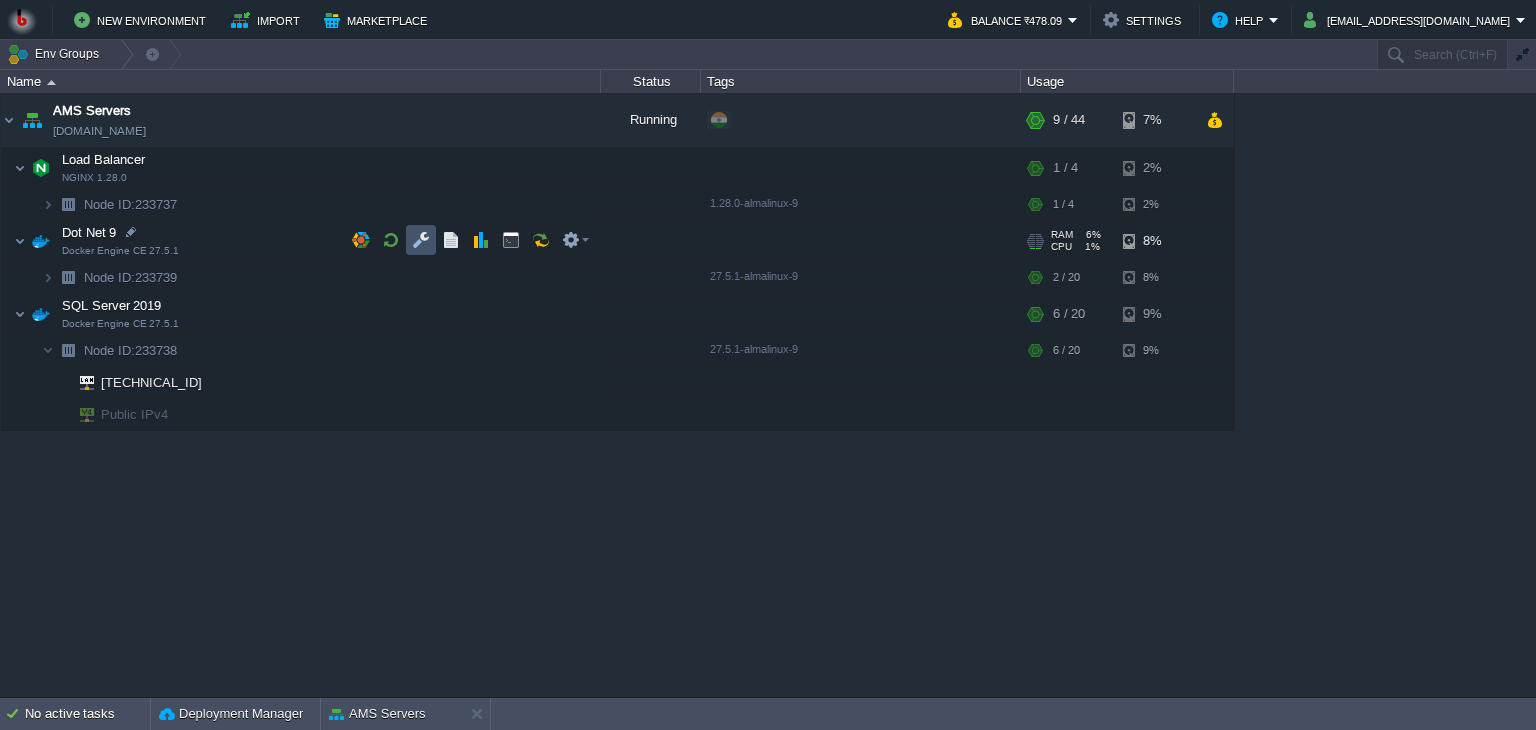 click at bounding box center [421, 240] 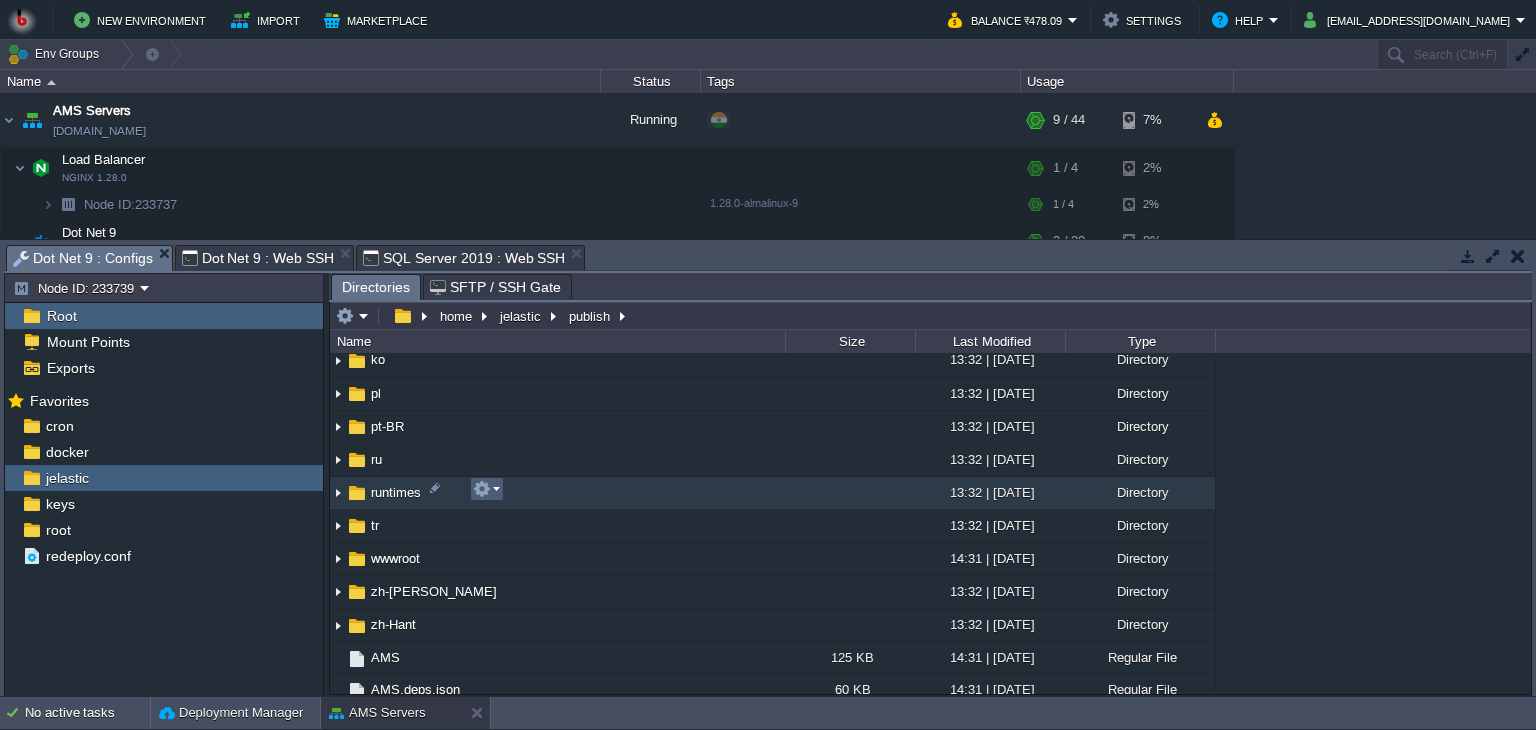 scroll, scrollTop: 316, scrollLeft: 0, axis: vertical 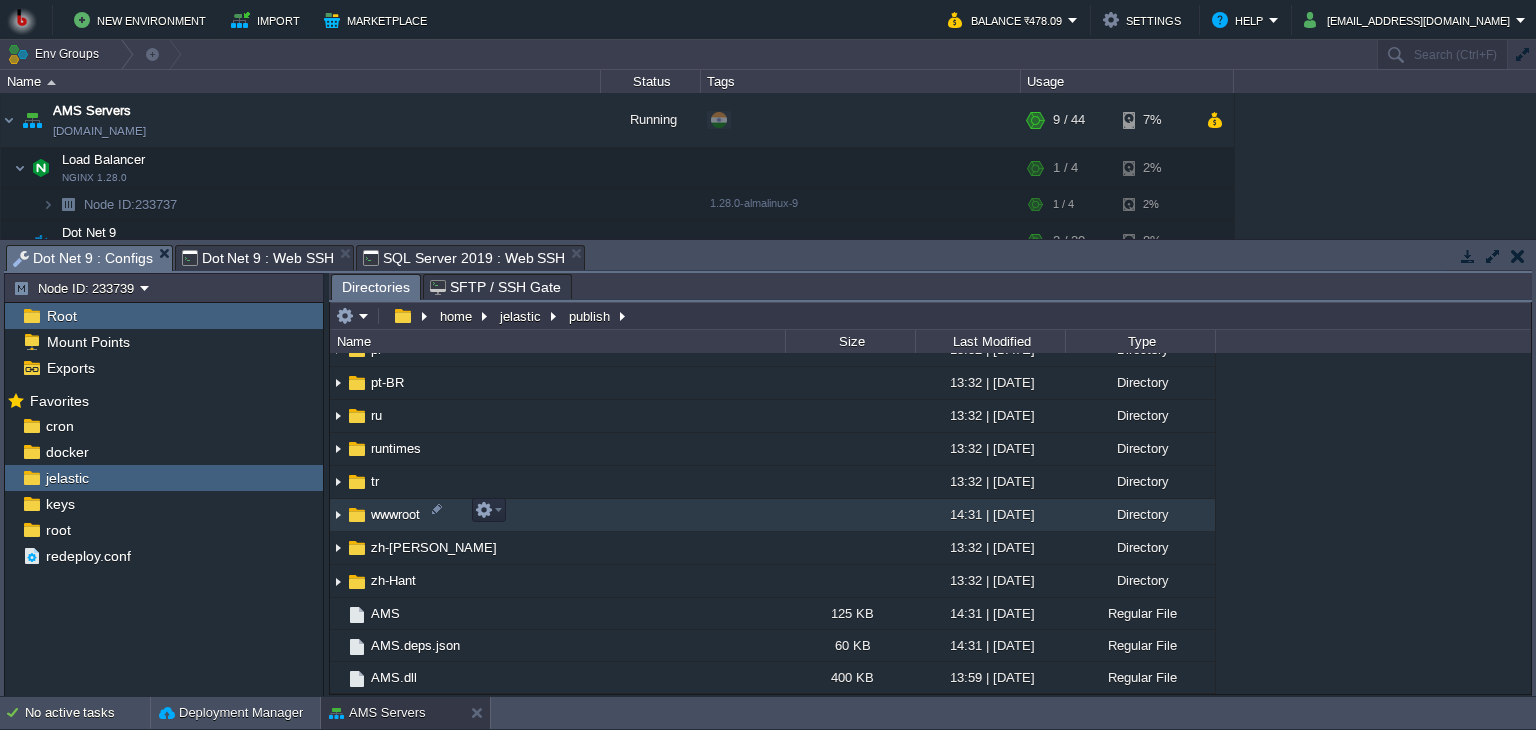 click on "wwwroot" at bounding box center (557, 515) 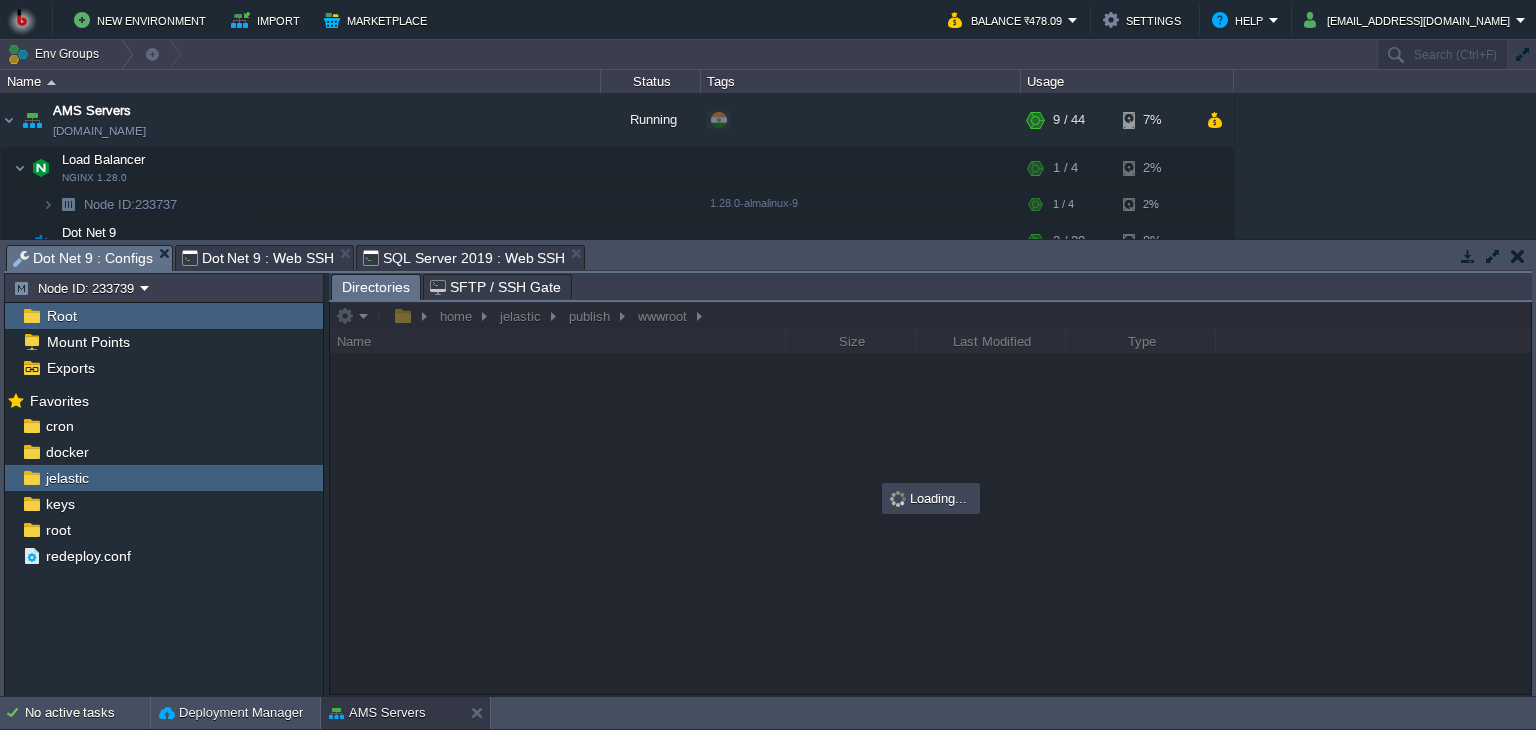 scroll, scrollTop: 0, scrollLeft: 0, axis: both 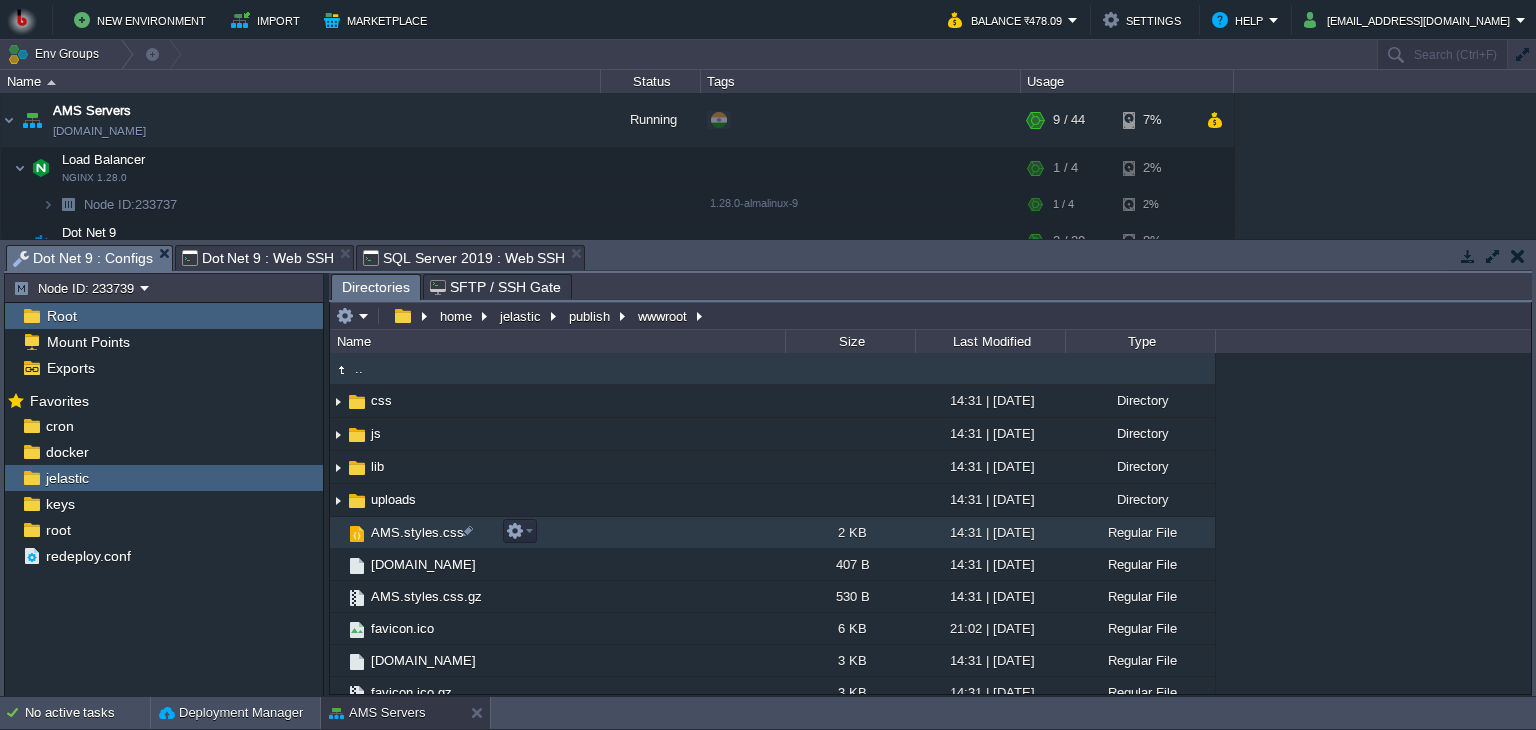 click on "AMS.styles.css" at bounding box center [557, 533] 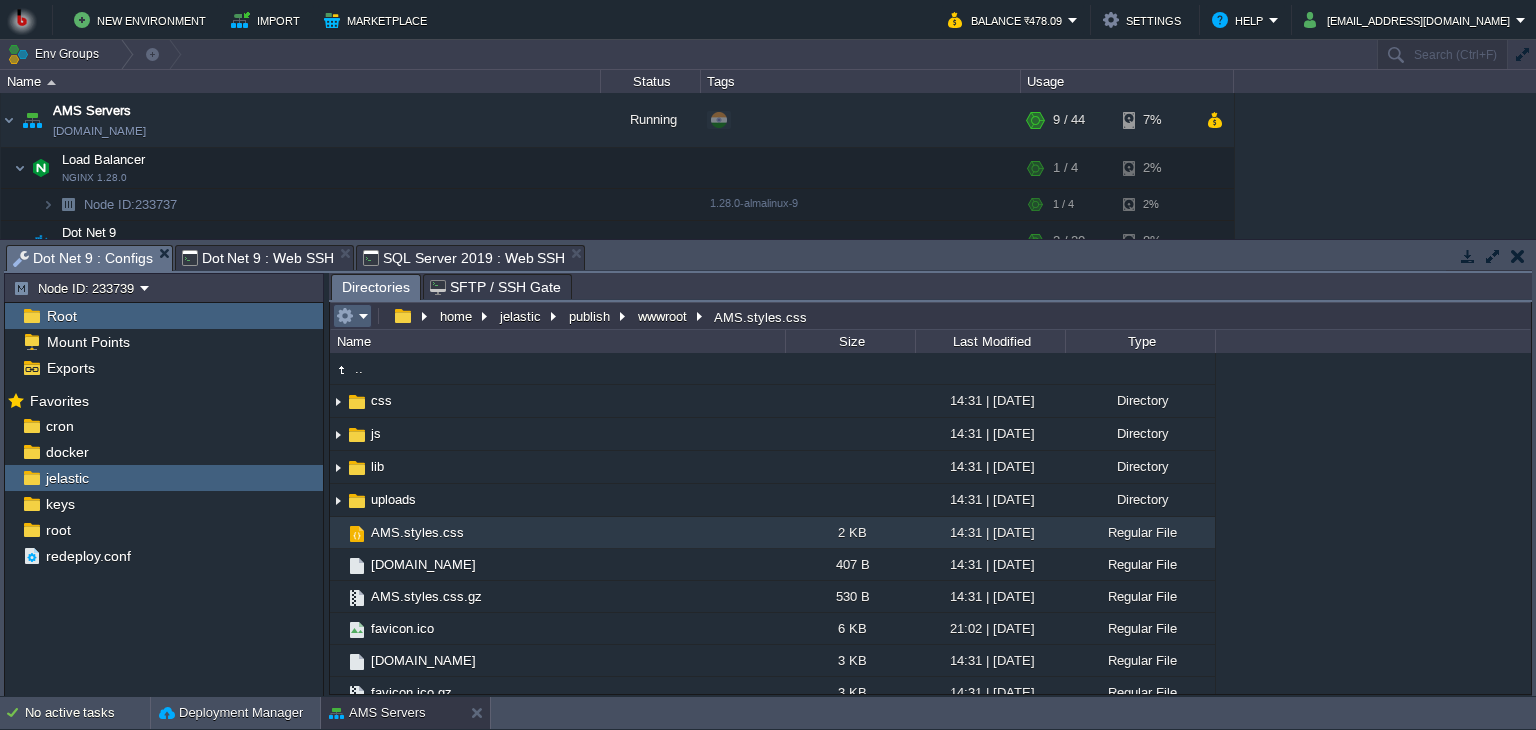 click at bounding box center [352, 316] 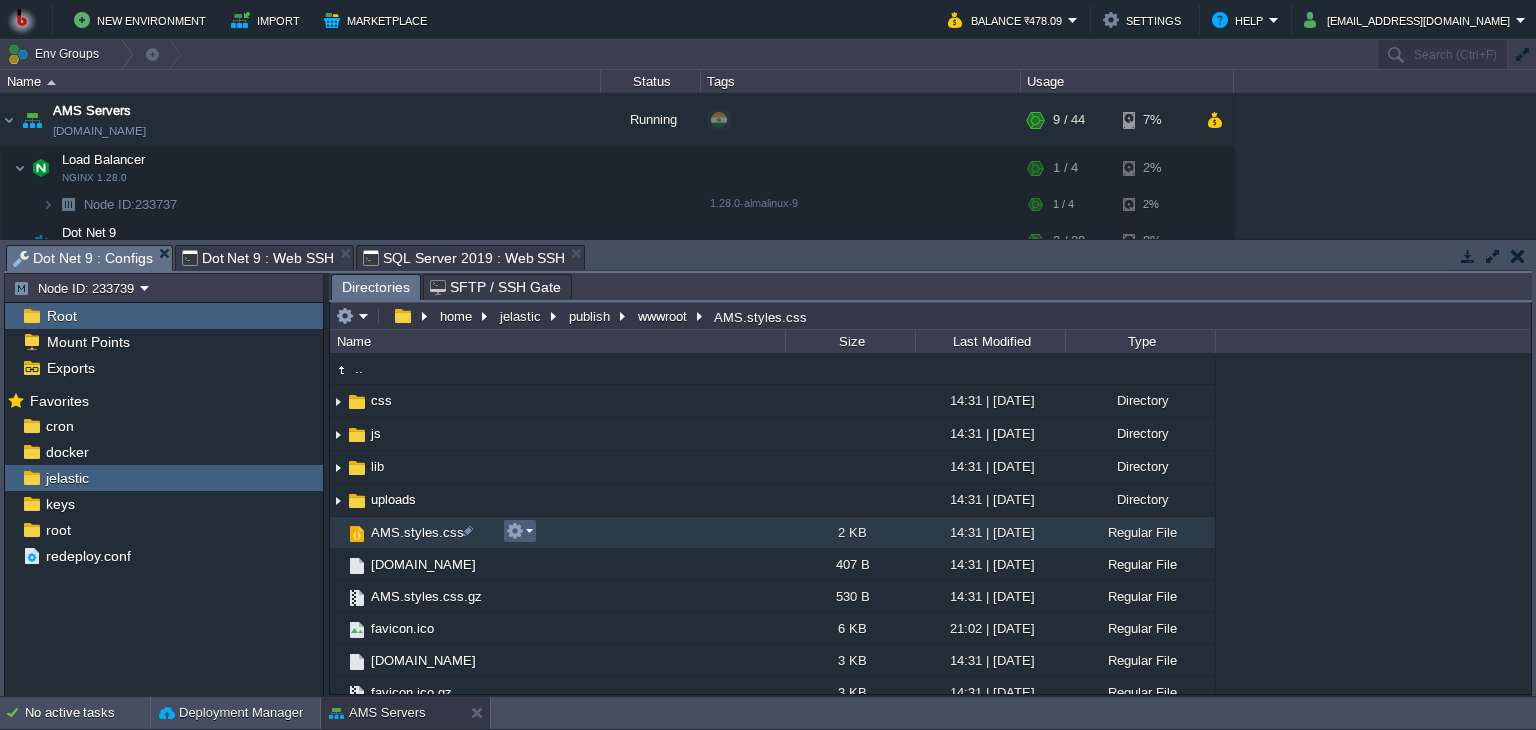 click at bounding box center (519, 531) 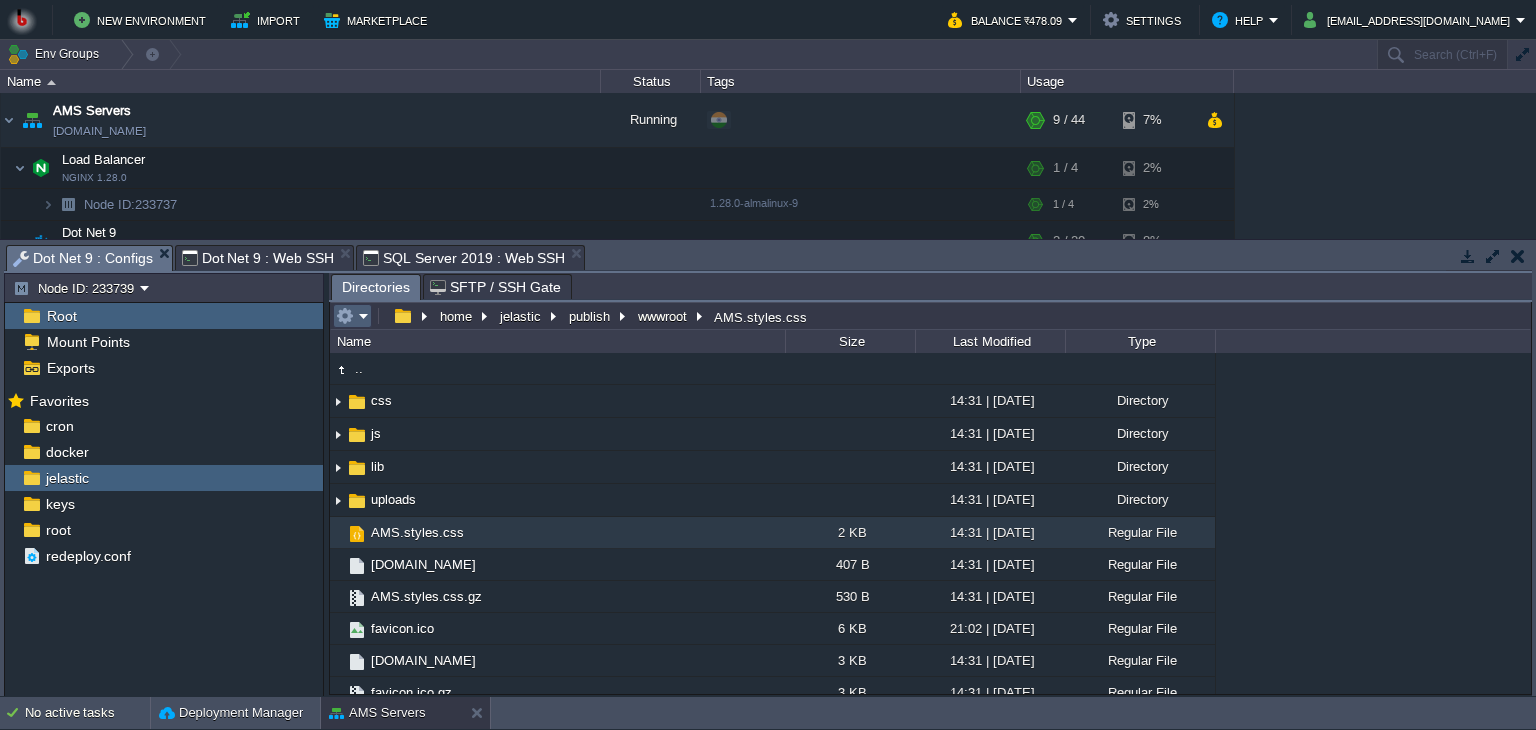 click at bounding box center [352, 316] 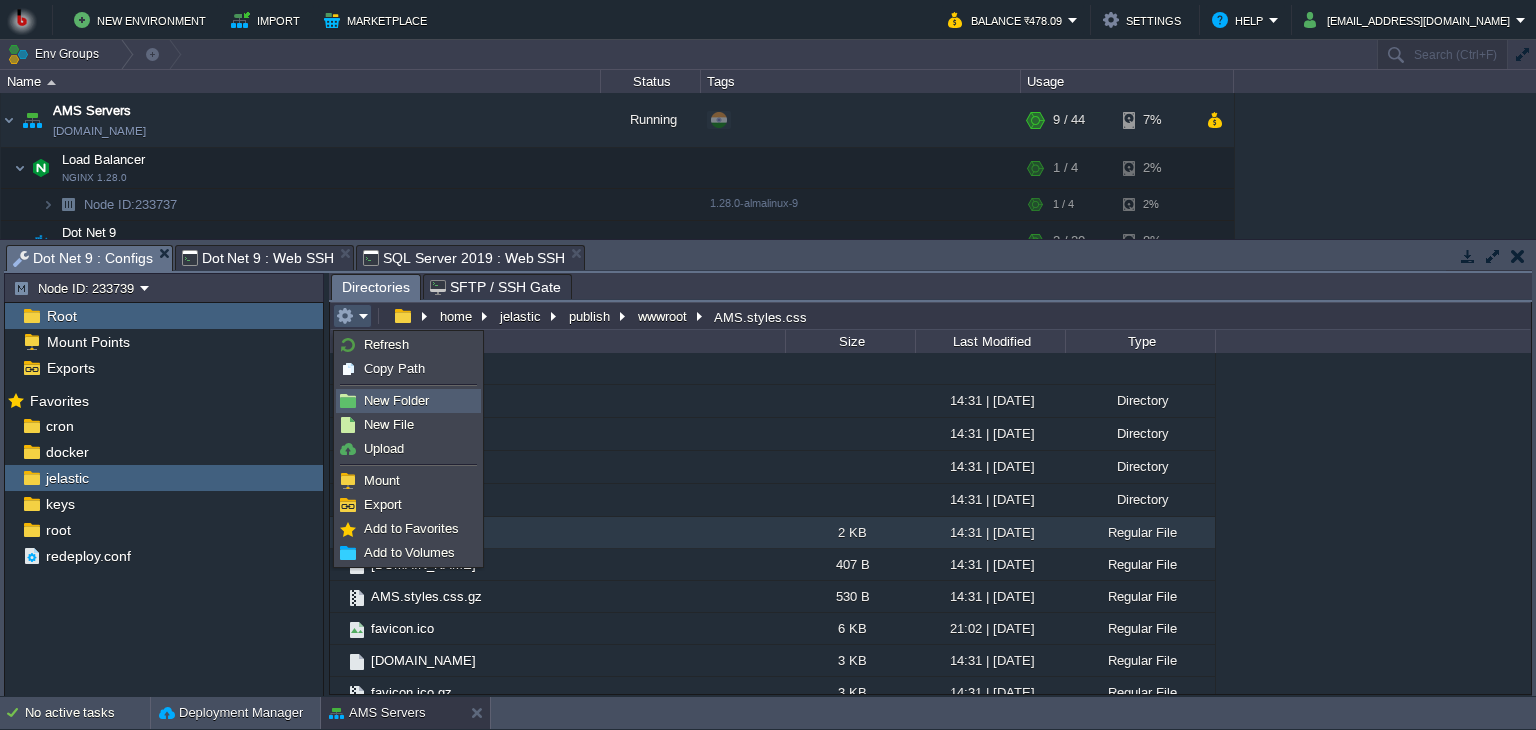 click on "New Folder" at bounding box center [396, 400] 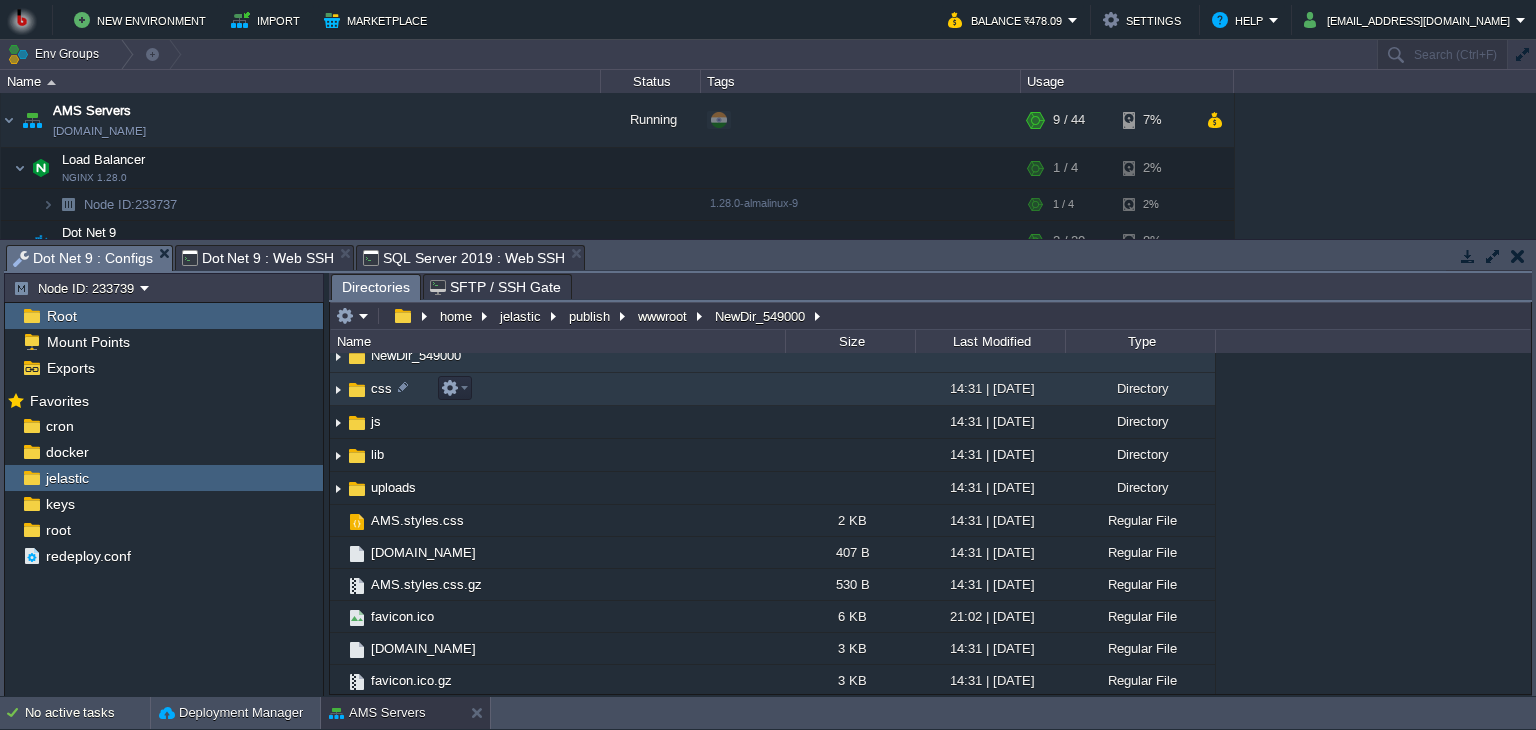 scroll, scrollTop: 32, scrollLeft: 0, axis: vertical 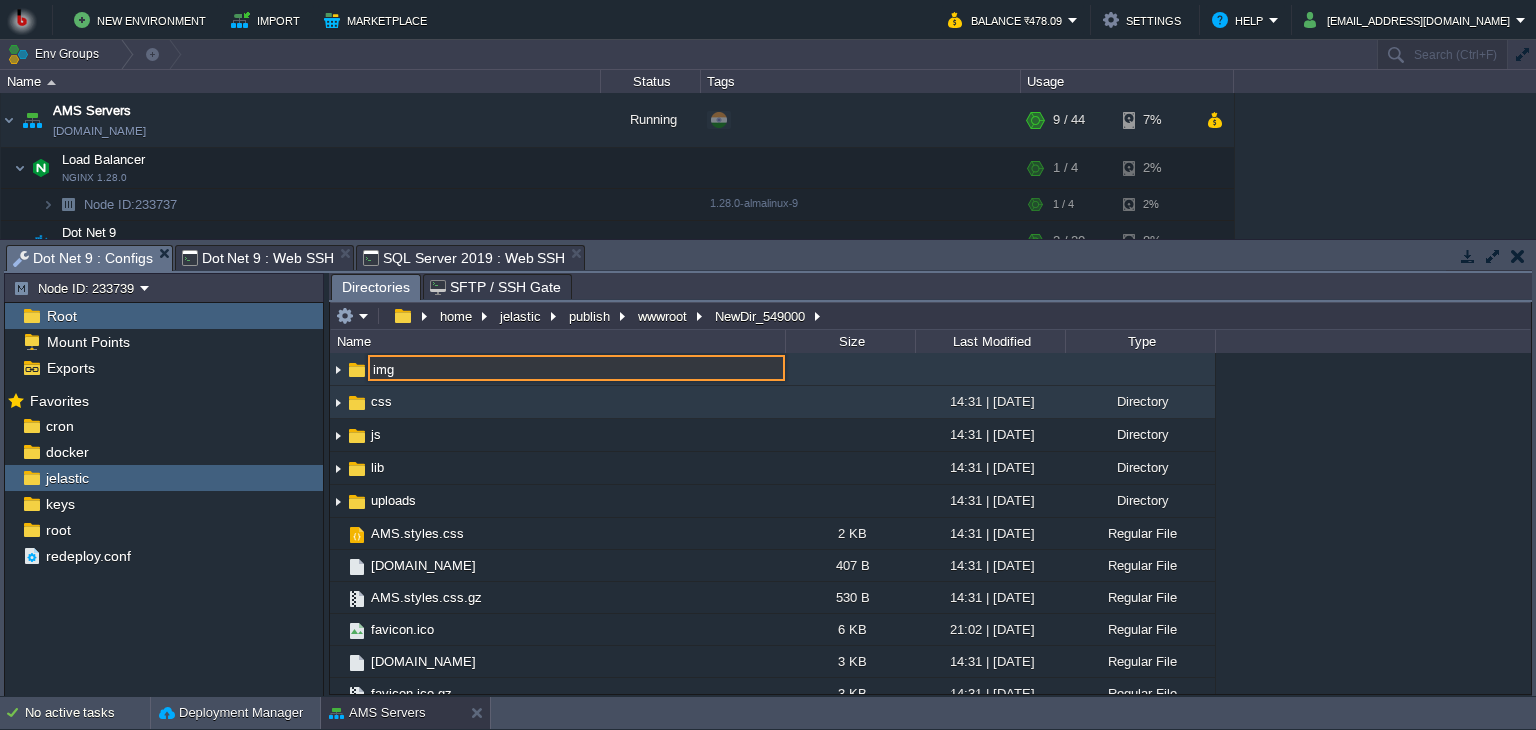 type on "img" 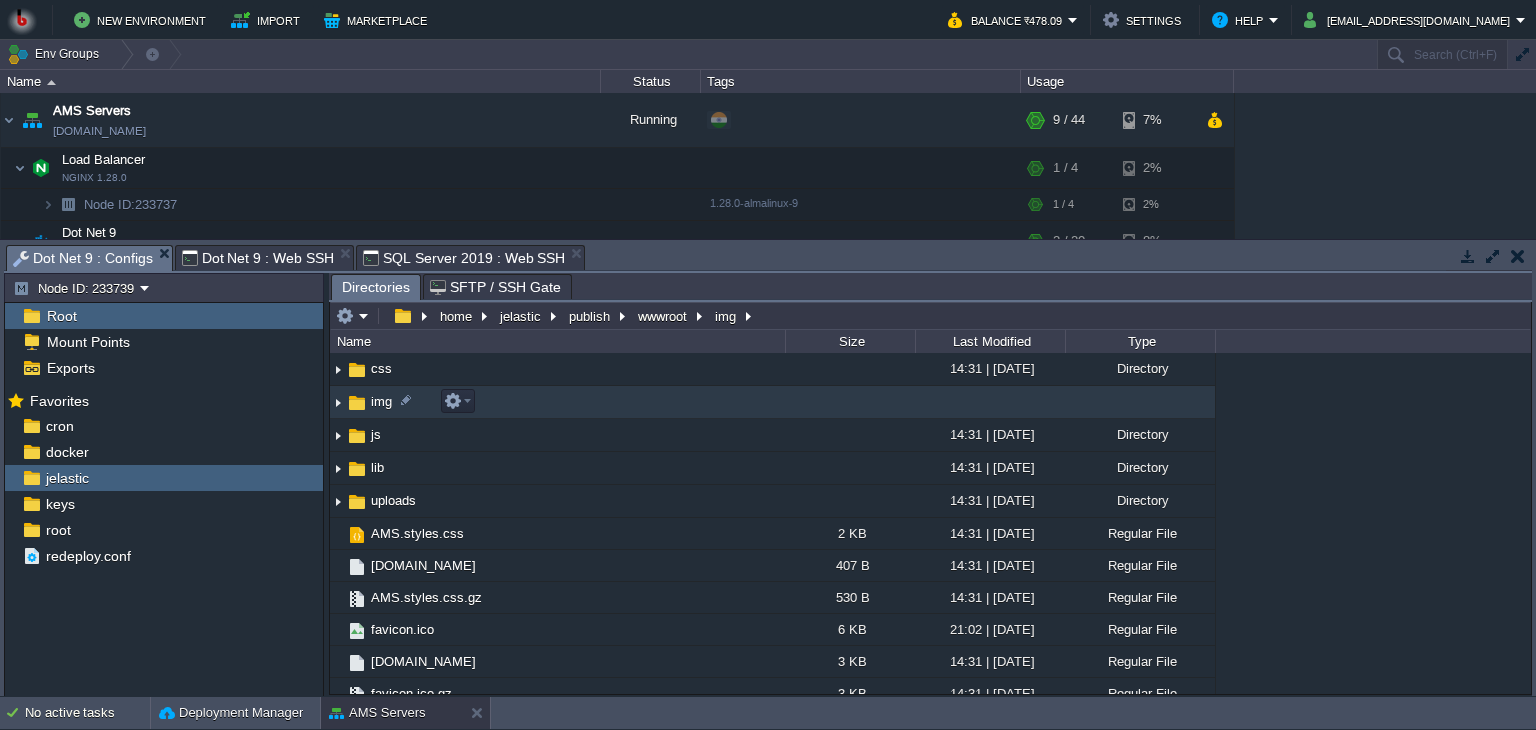 click on "img" at bounding box center [381, 401] 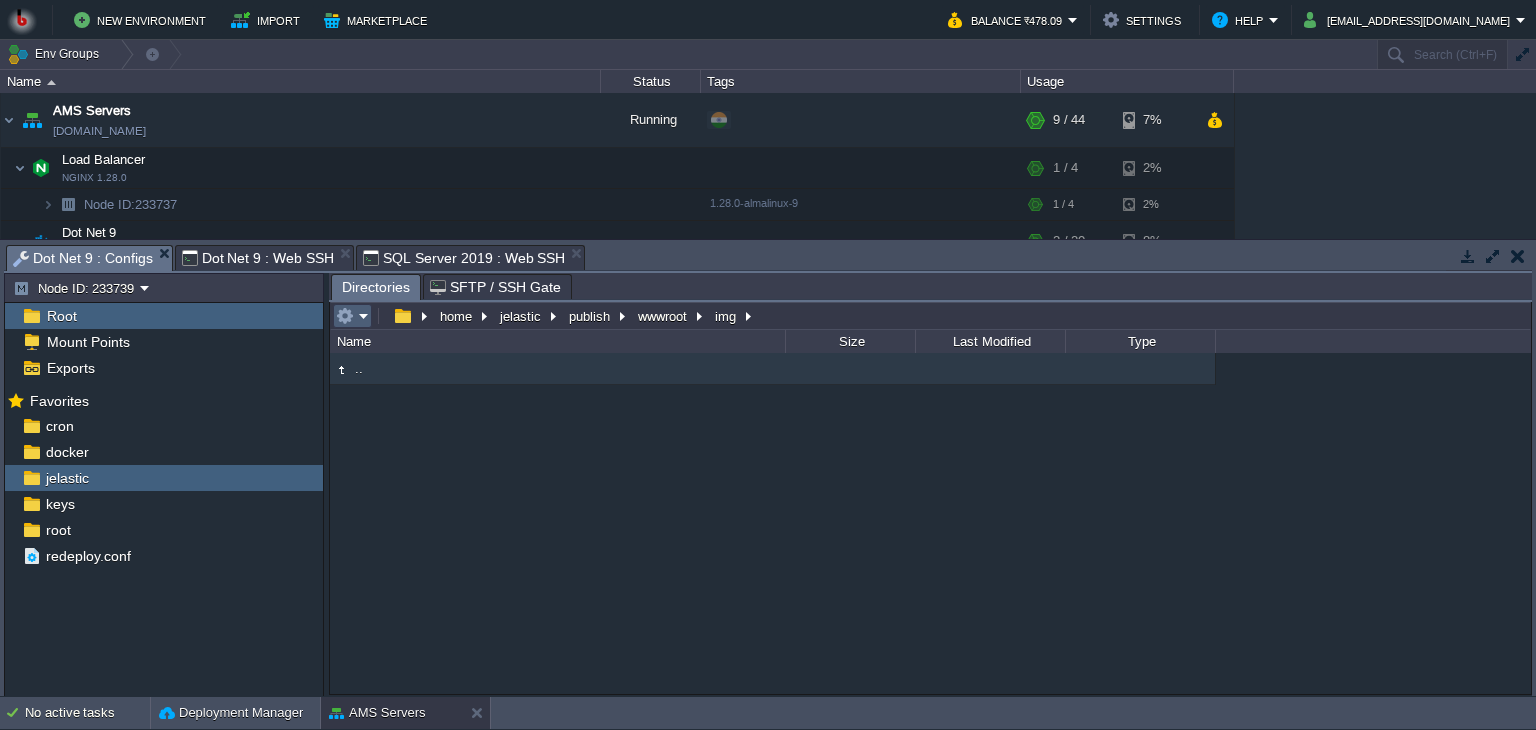 click at bounding box center (352, 316) 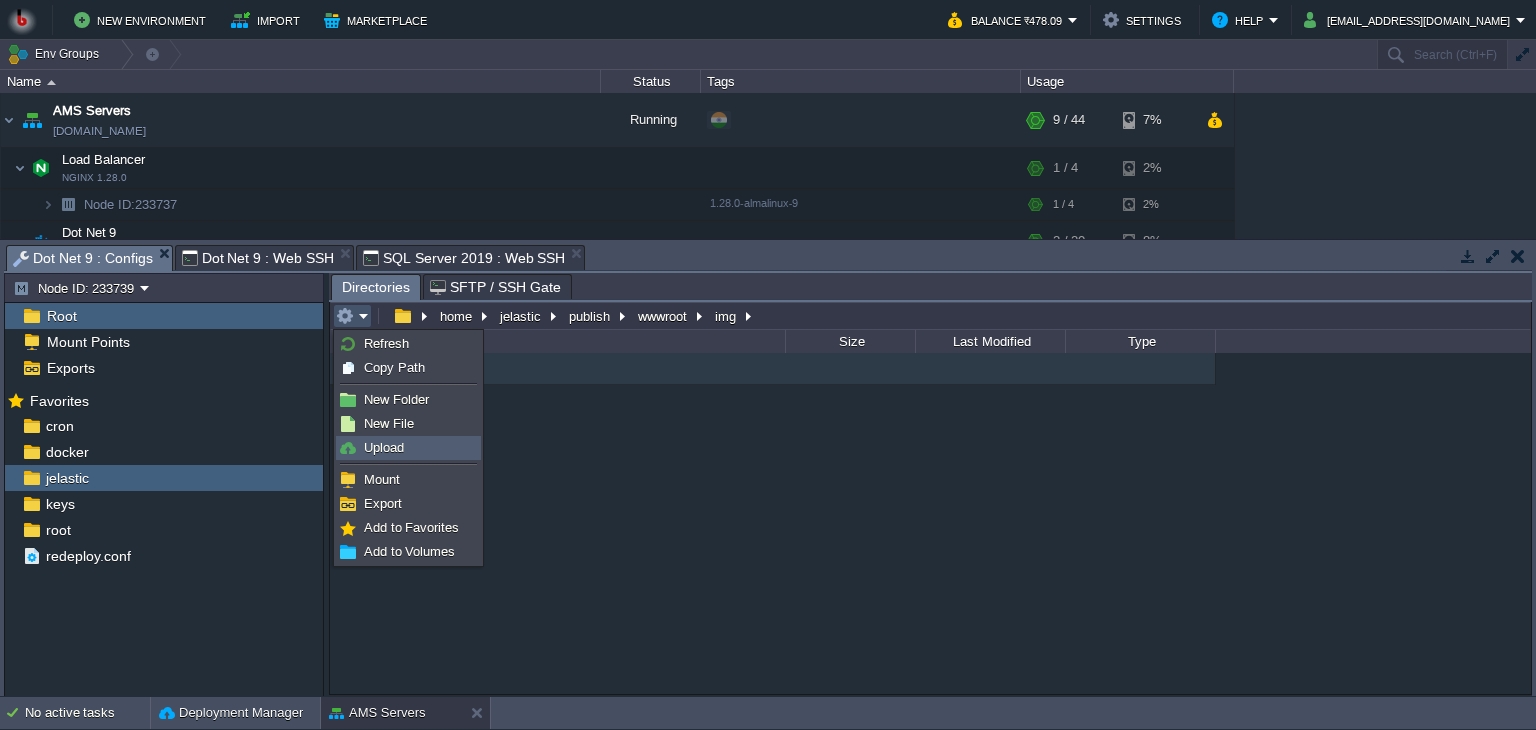 click on "Upload" at bounding box center [384, 447] 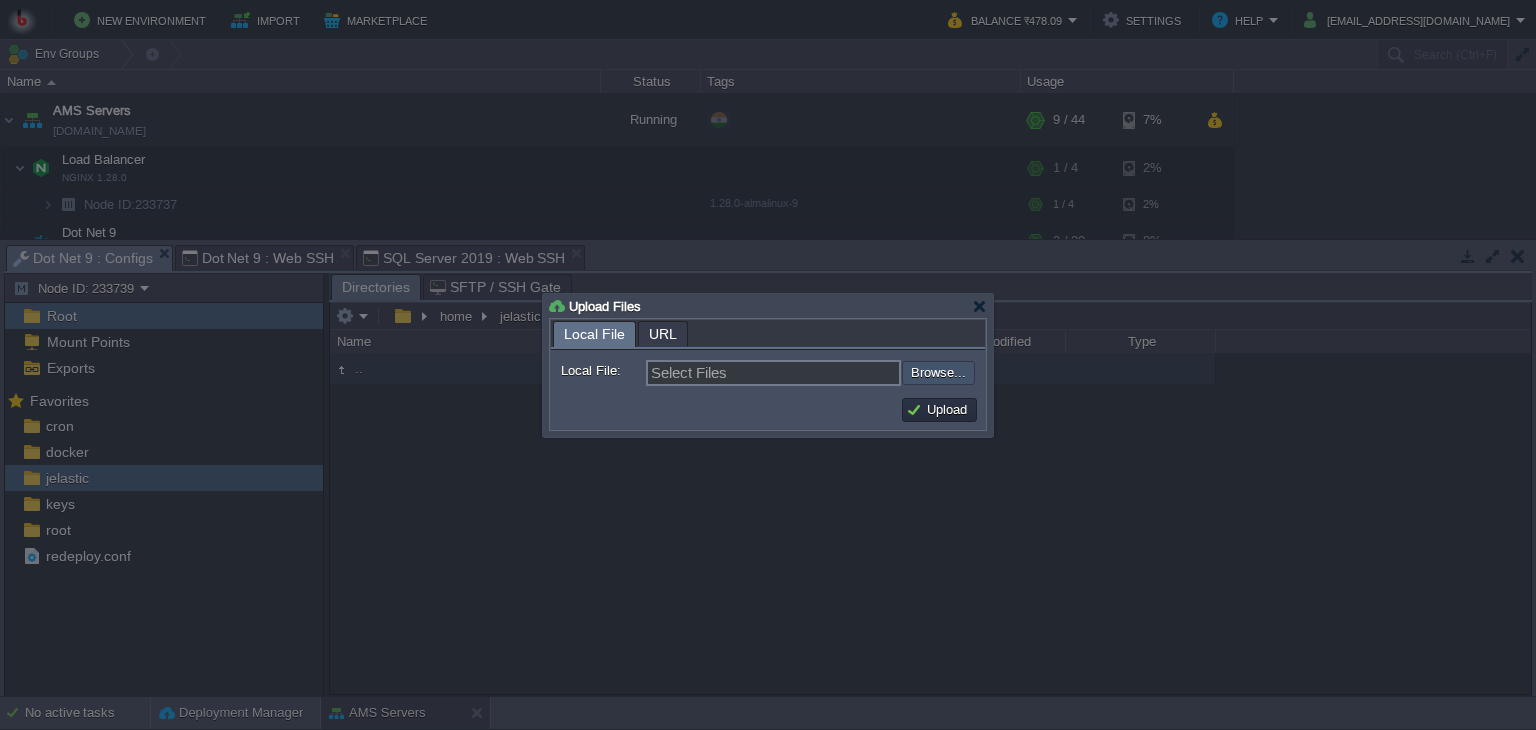 click at bounding box center (848, 373) 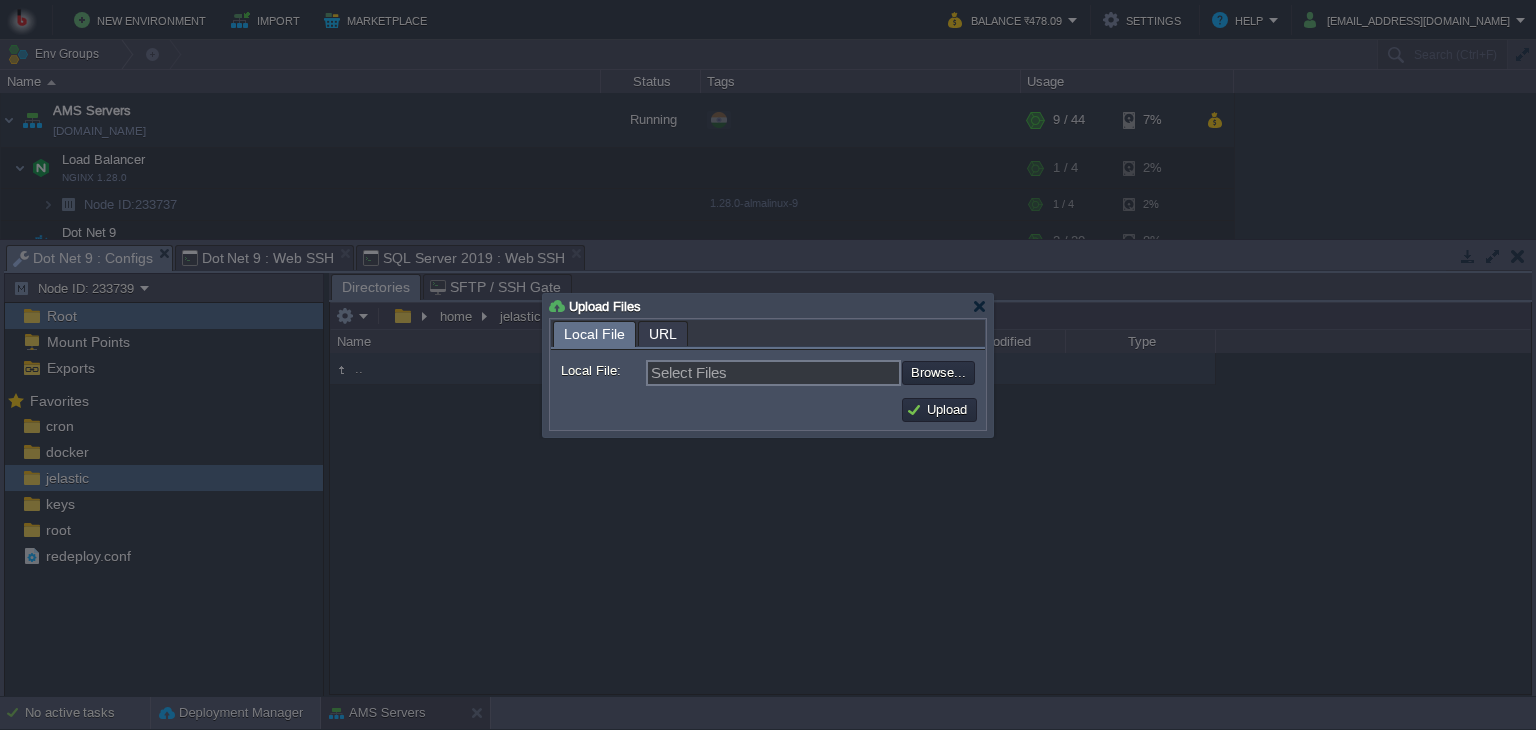 type on "C:\fakepath\processing.gif" 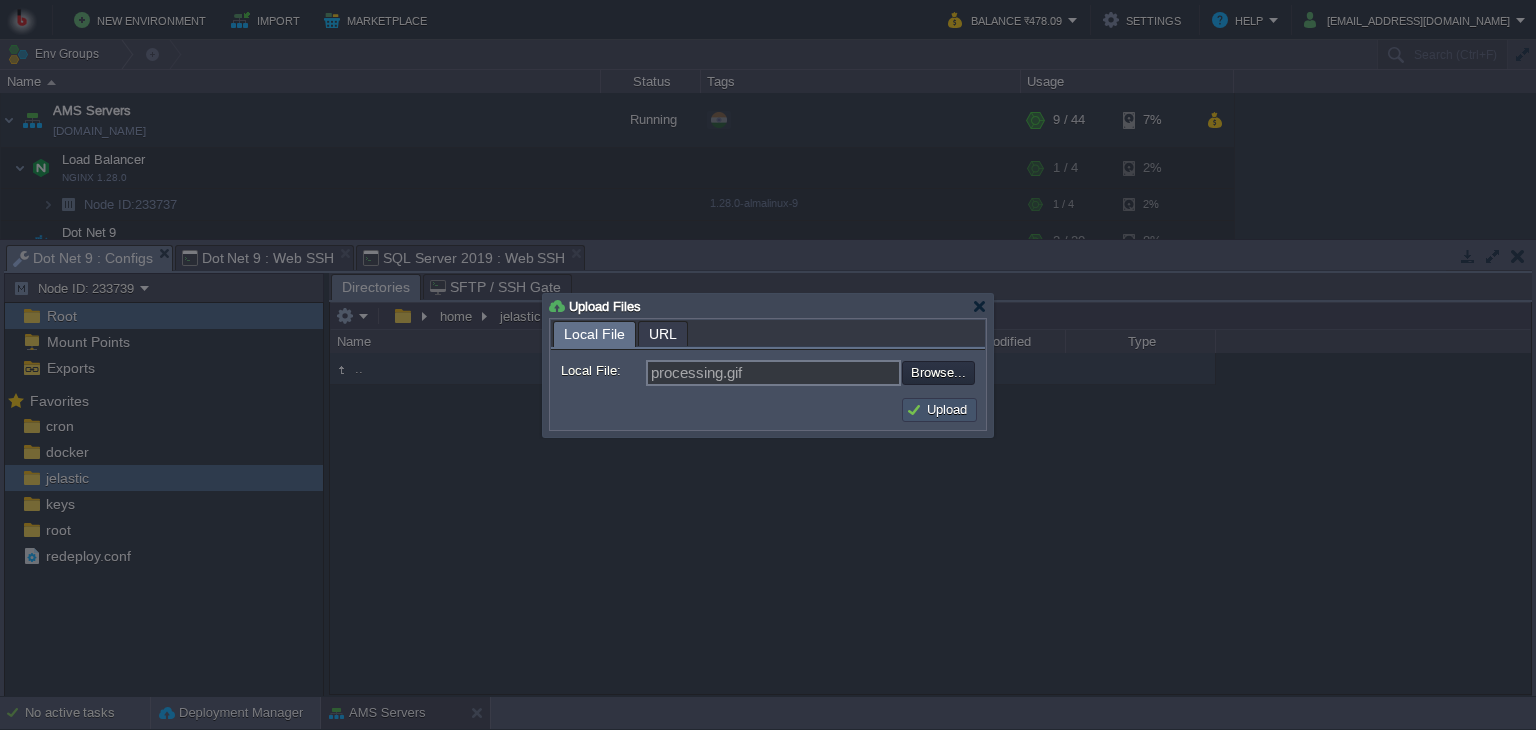 click on "Upload" at bounding box center [939, 410] 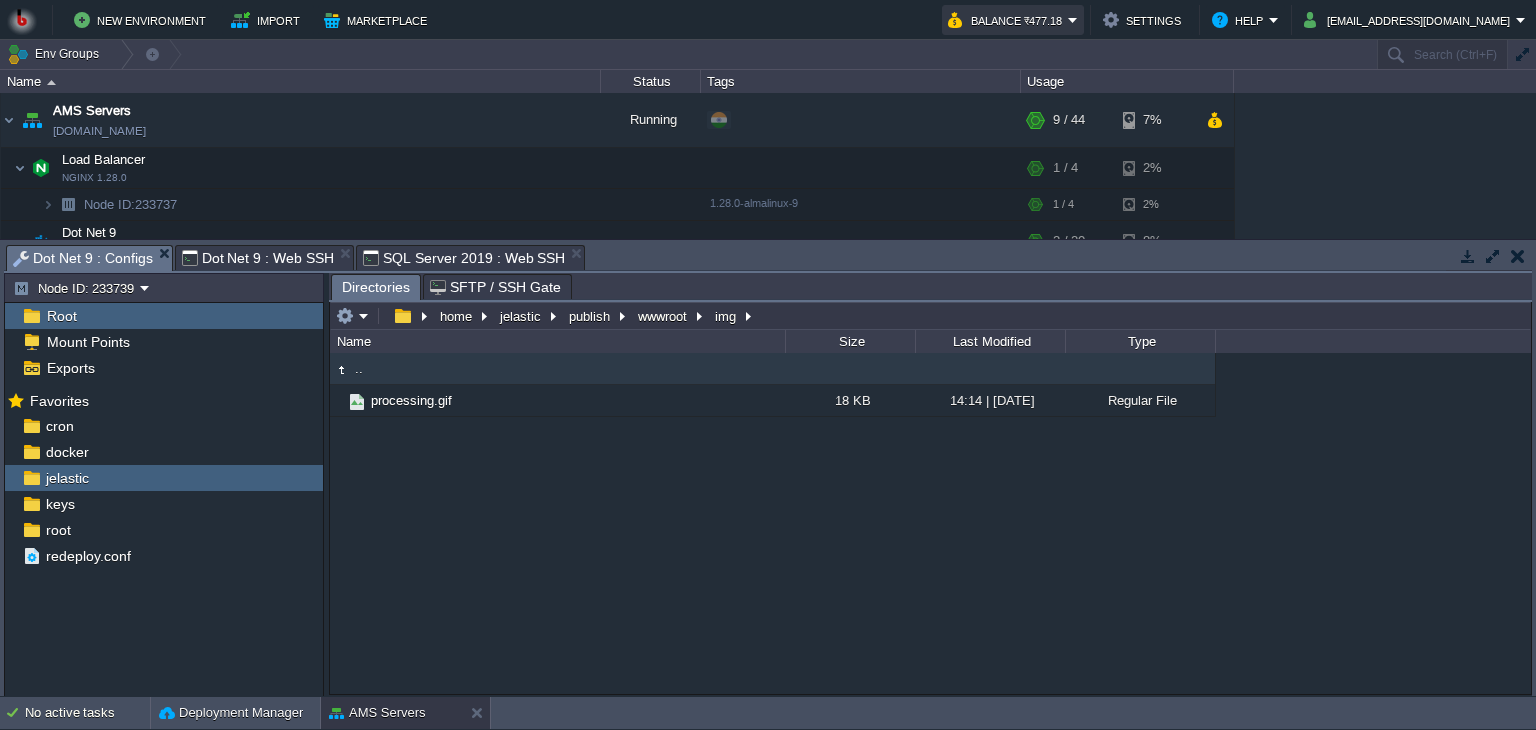 click on "Balance ₹477.18" at bounding box center (1008, 20) 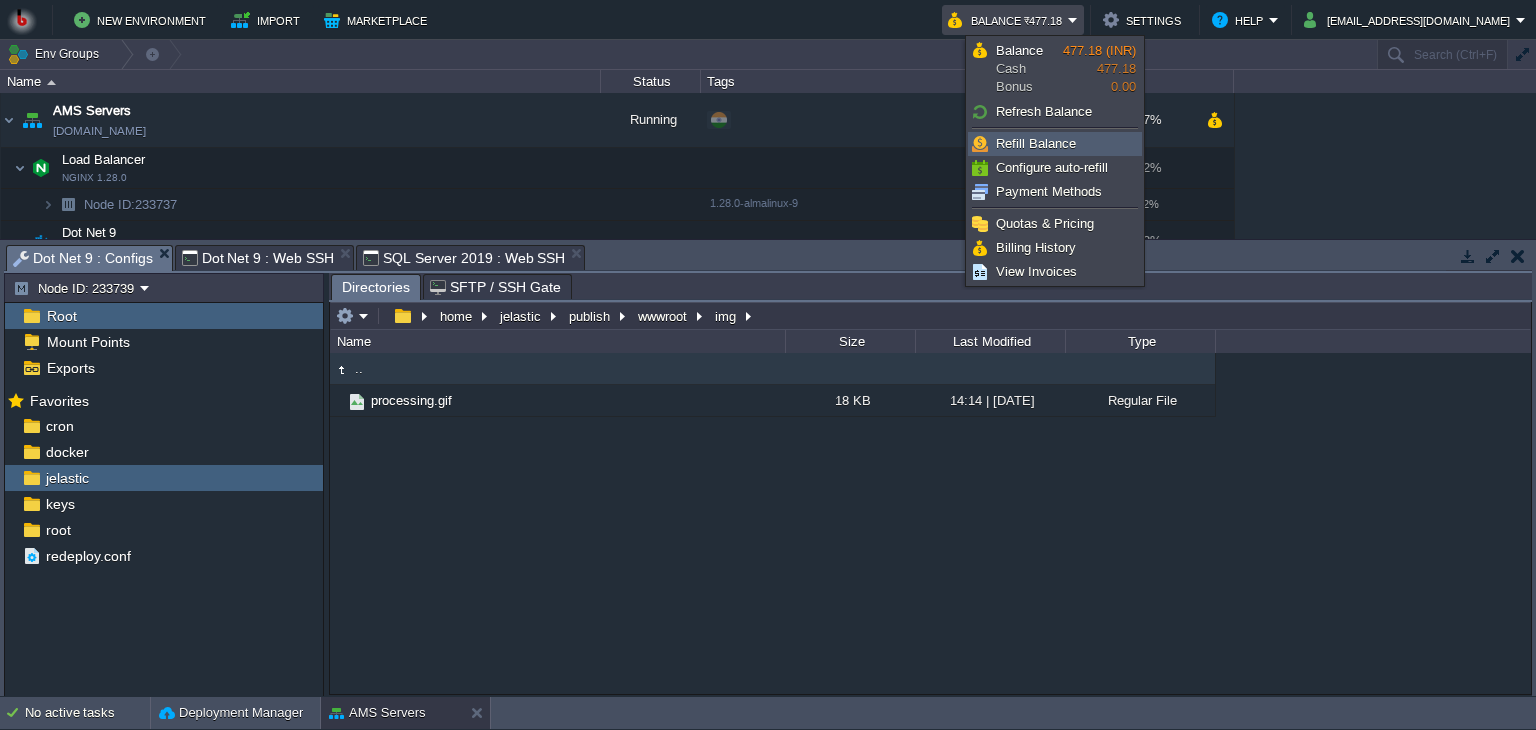 click on "Refill Balance" at bounding box center [1036, 143] 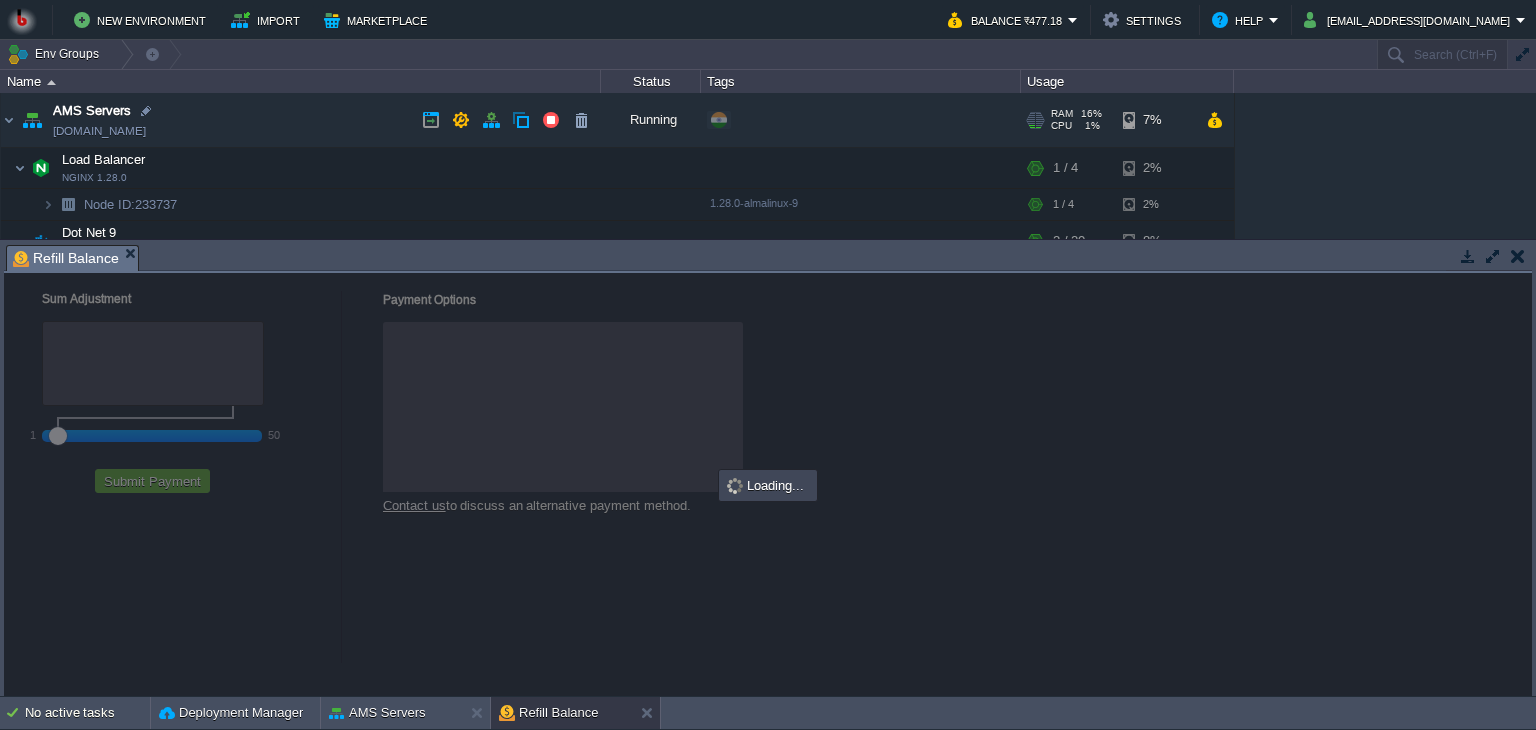 checkbox on "true" 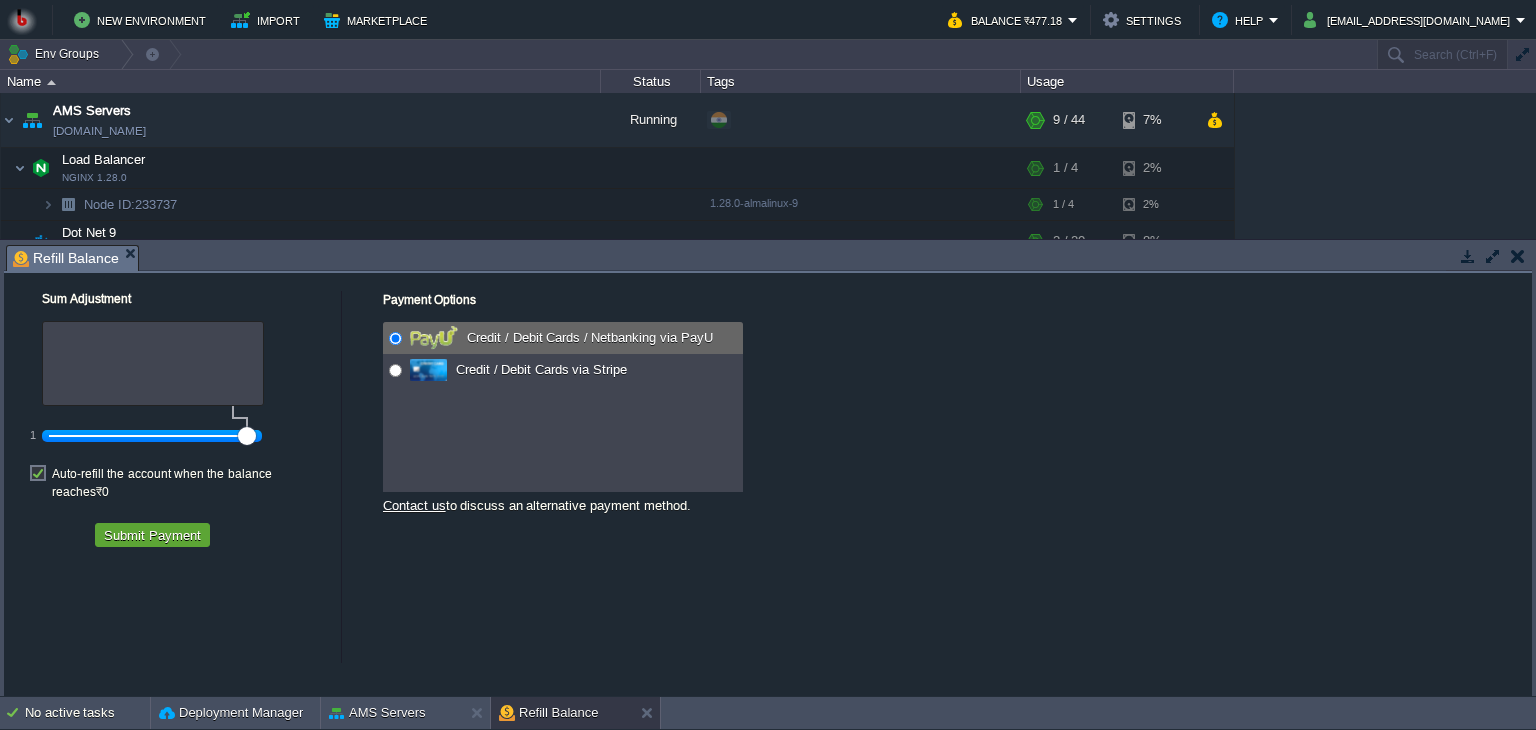 click at bounding box center (1518, 256) 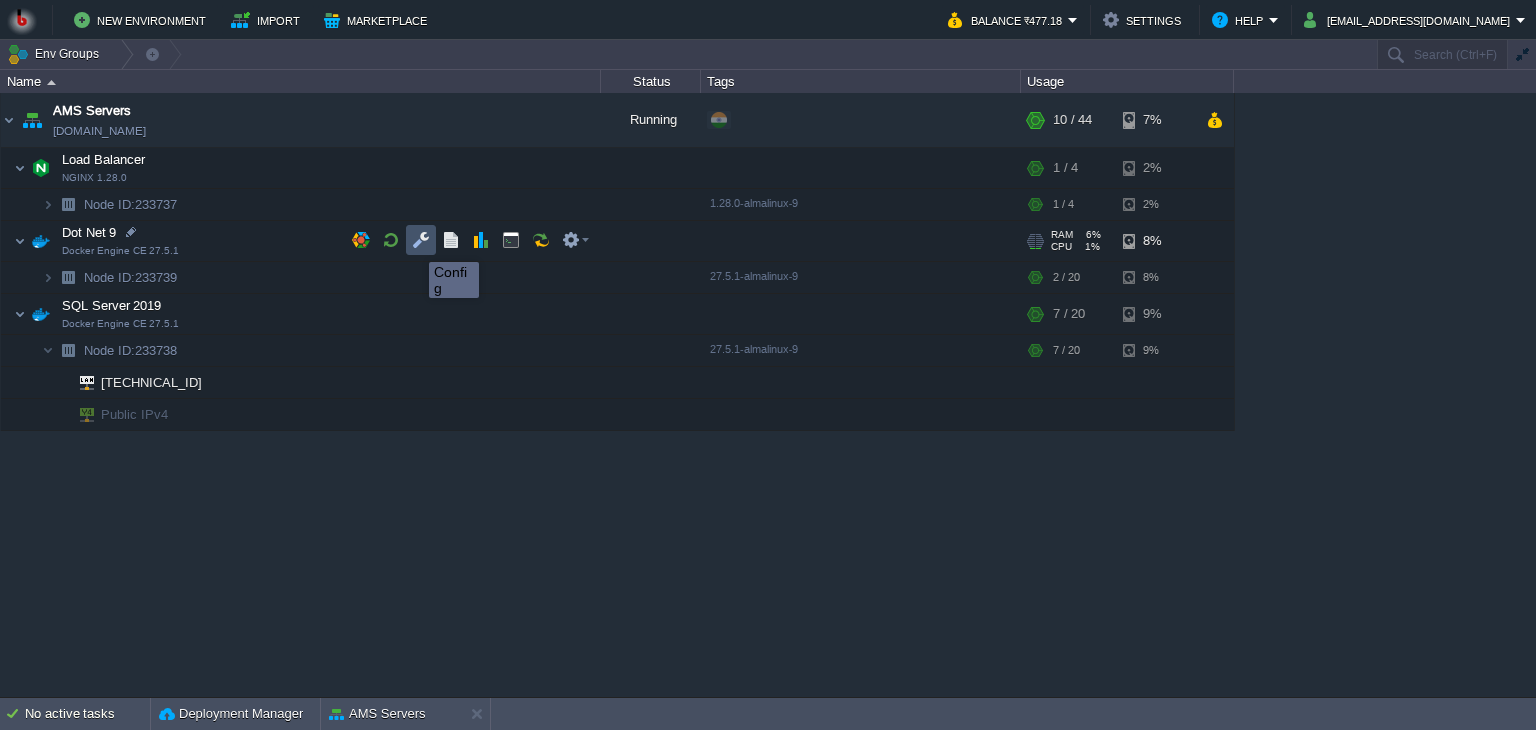 click at bounding box center (421, 240) 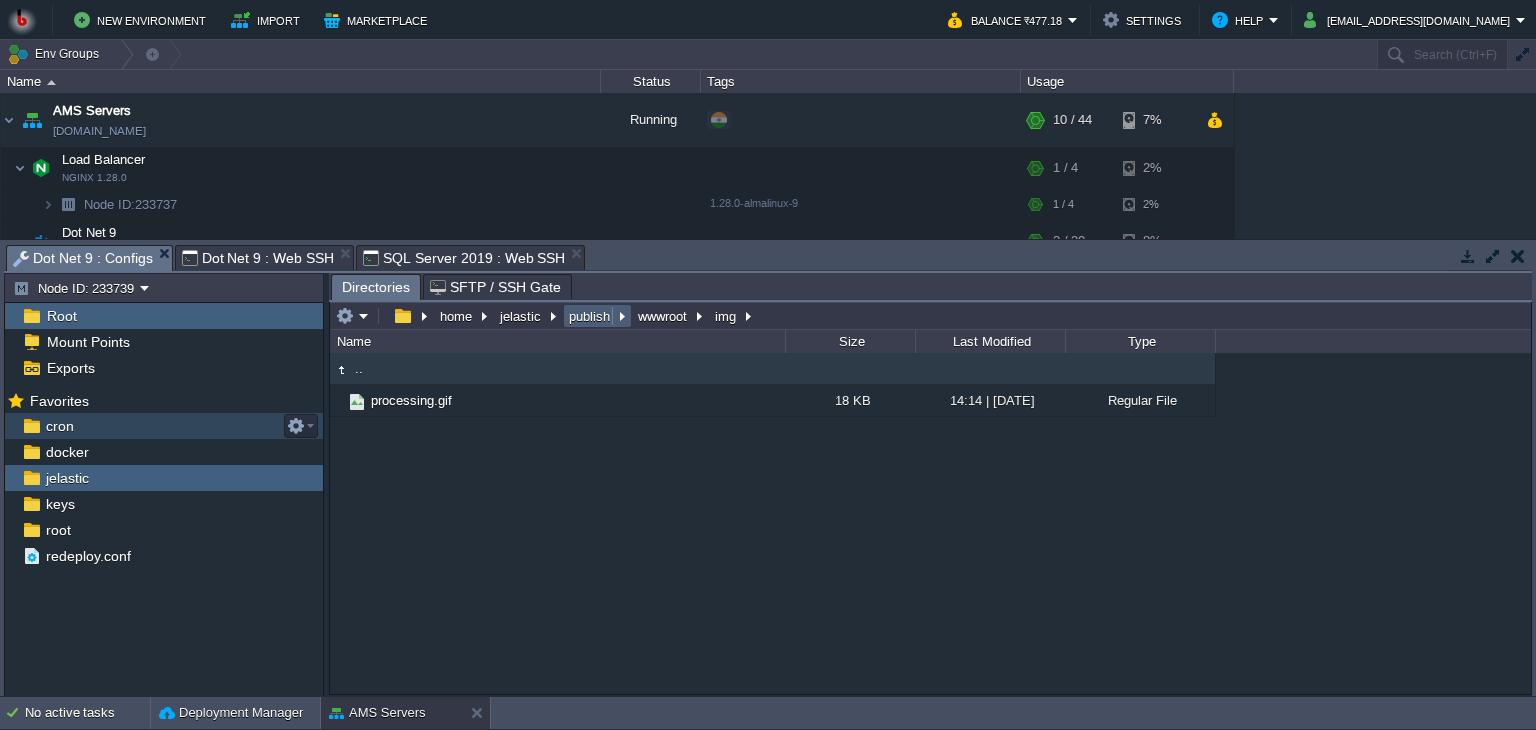 click on "publish" at bounding box center (590, 316) 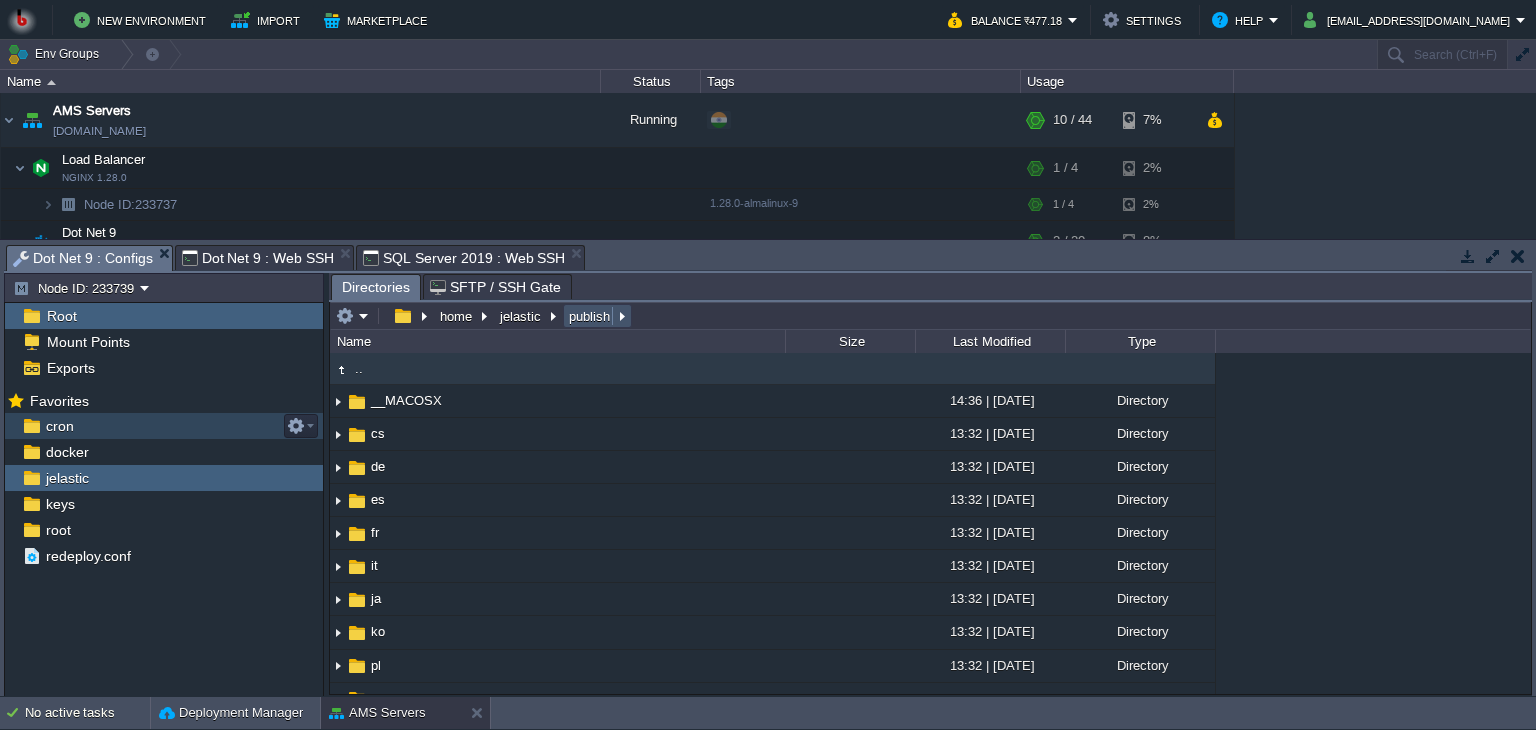 click on "publish" at bounding box center (590, 316) 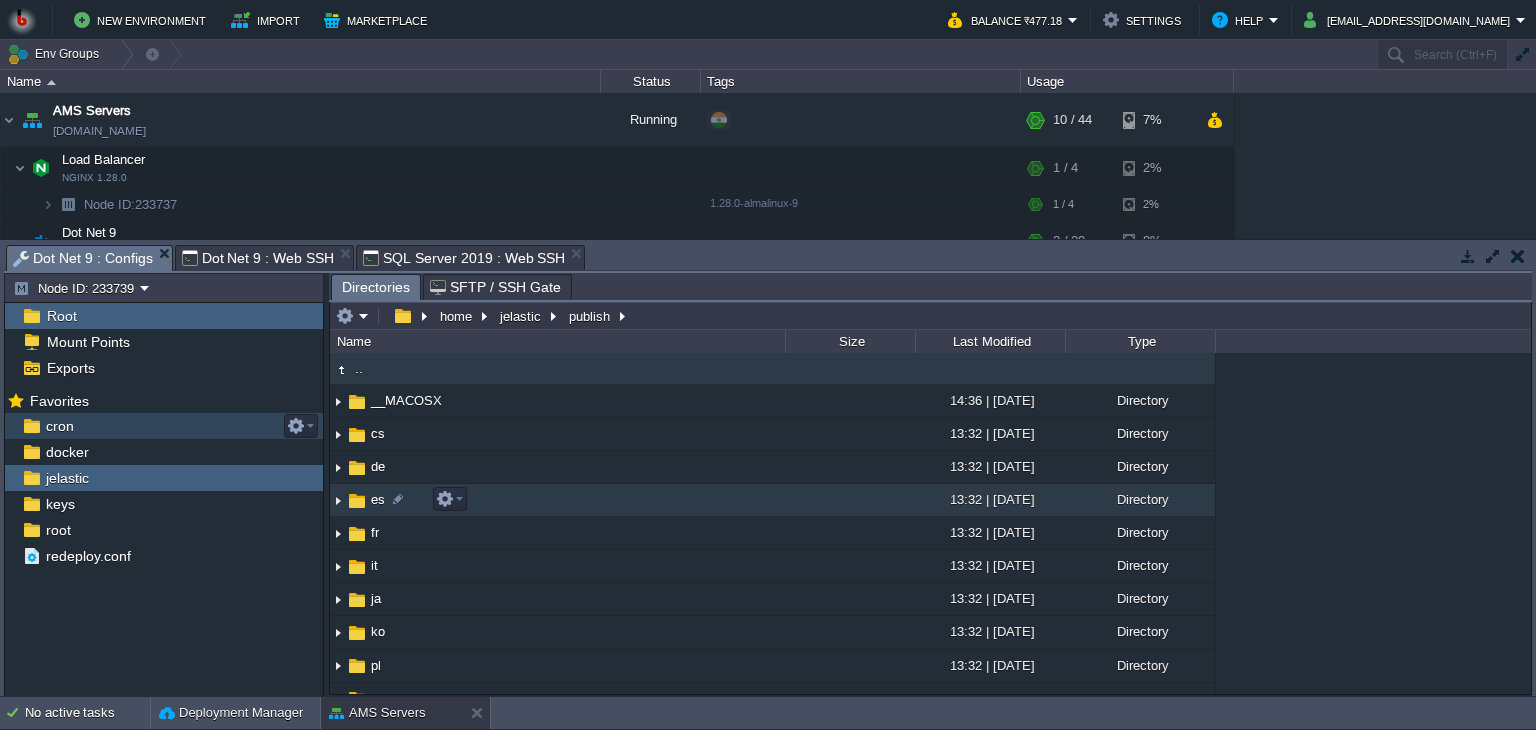 click on "es" at bounding box center (378, 499) 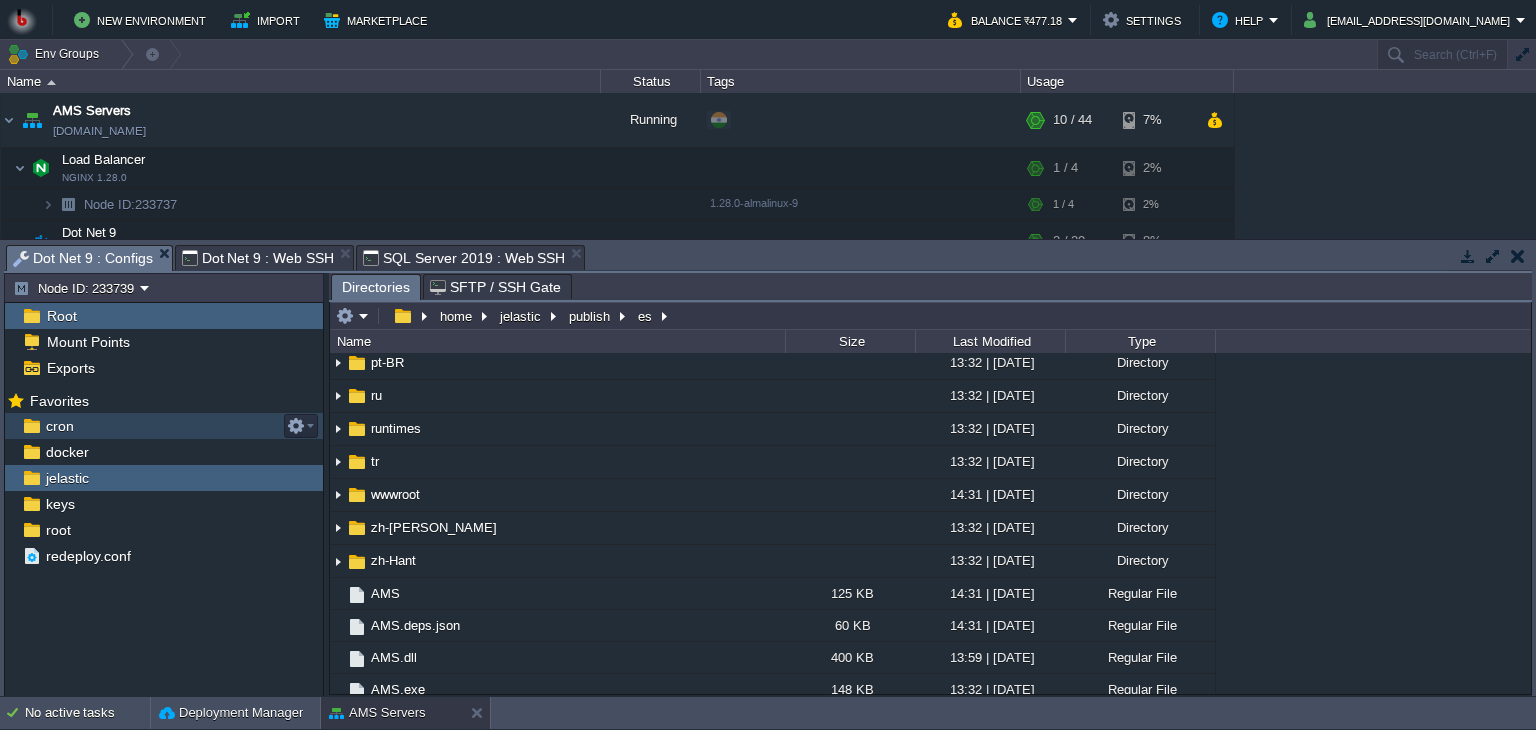 scroll, scrollTop: 359, scrollLeft: 0, axis: vertical 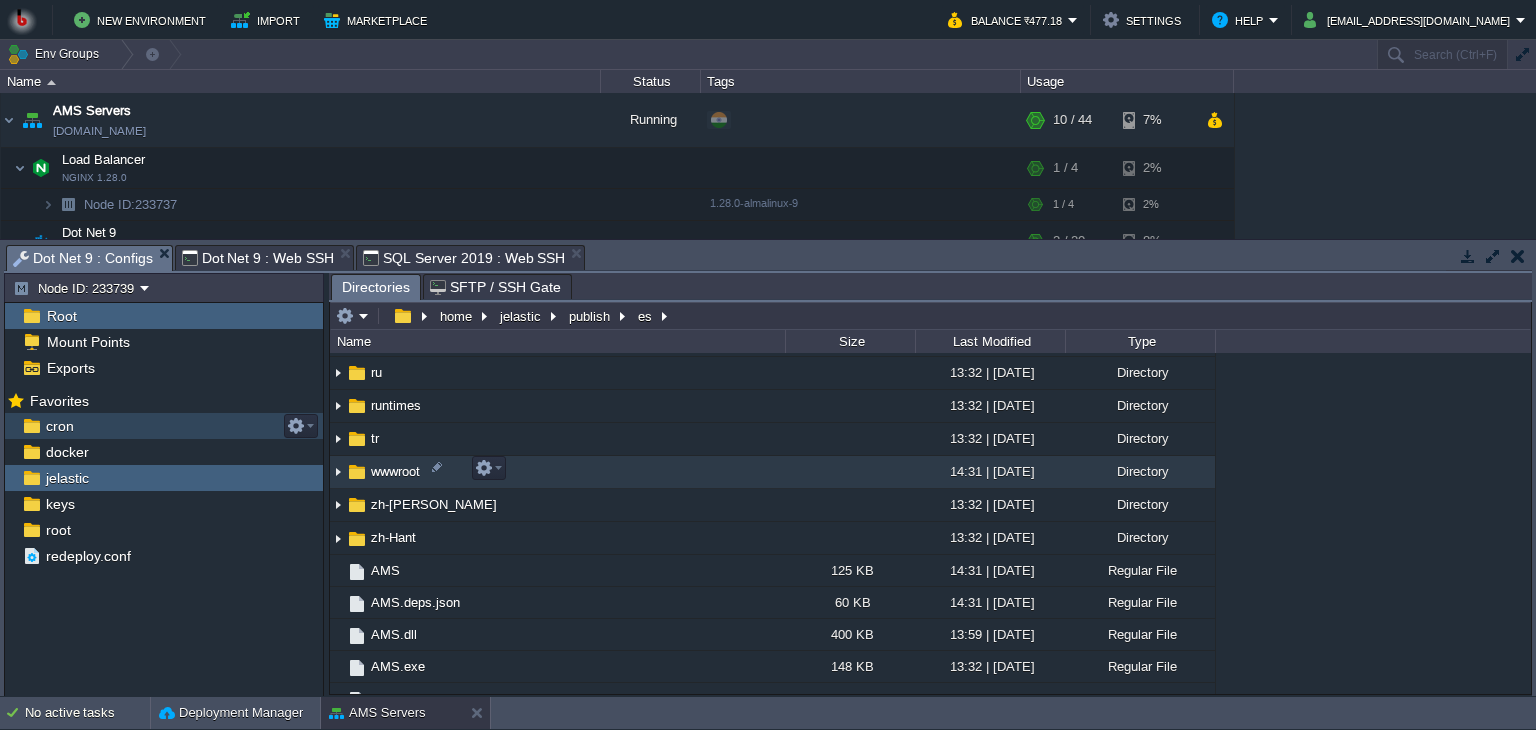 click at bounding box center [338, 472] 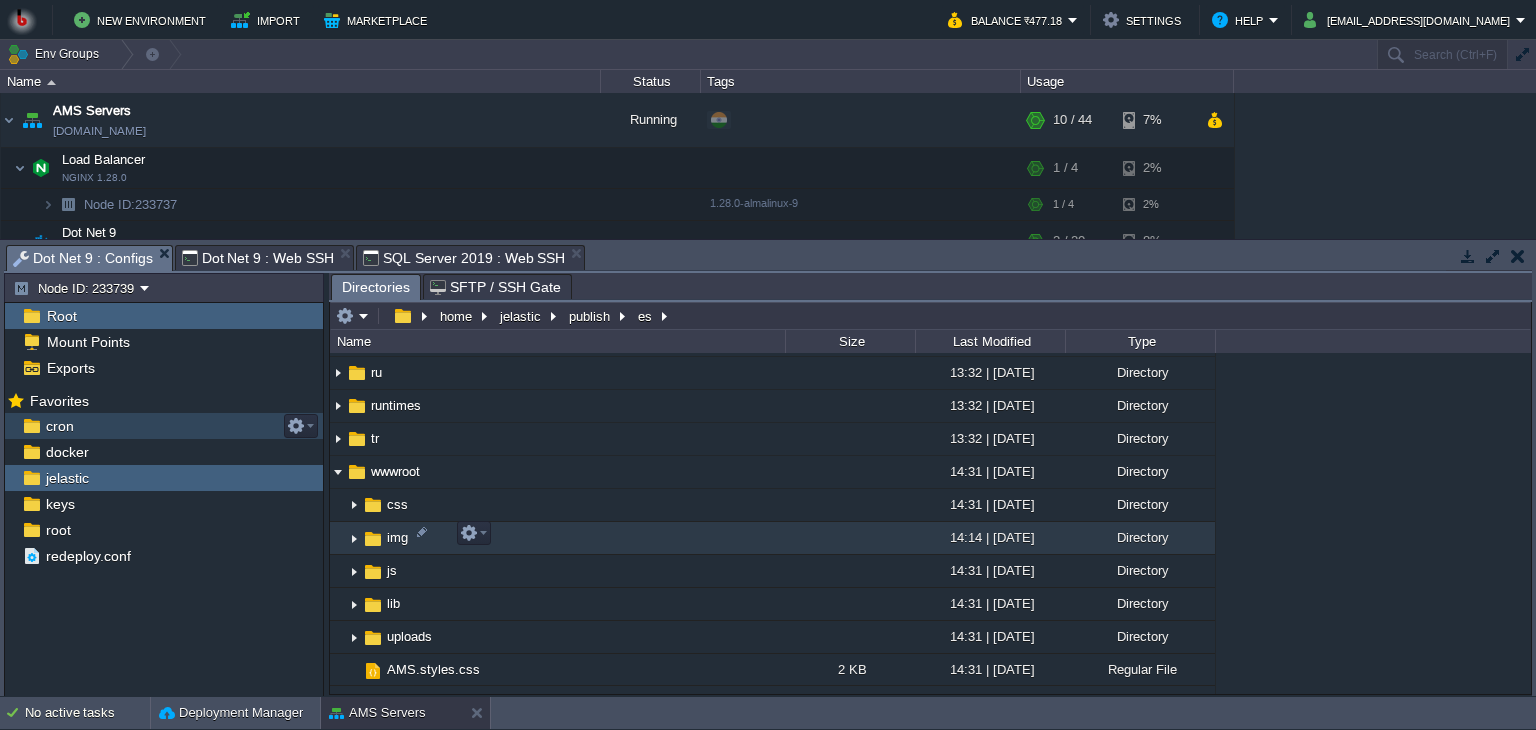 click at bounding box center [354, 538] 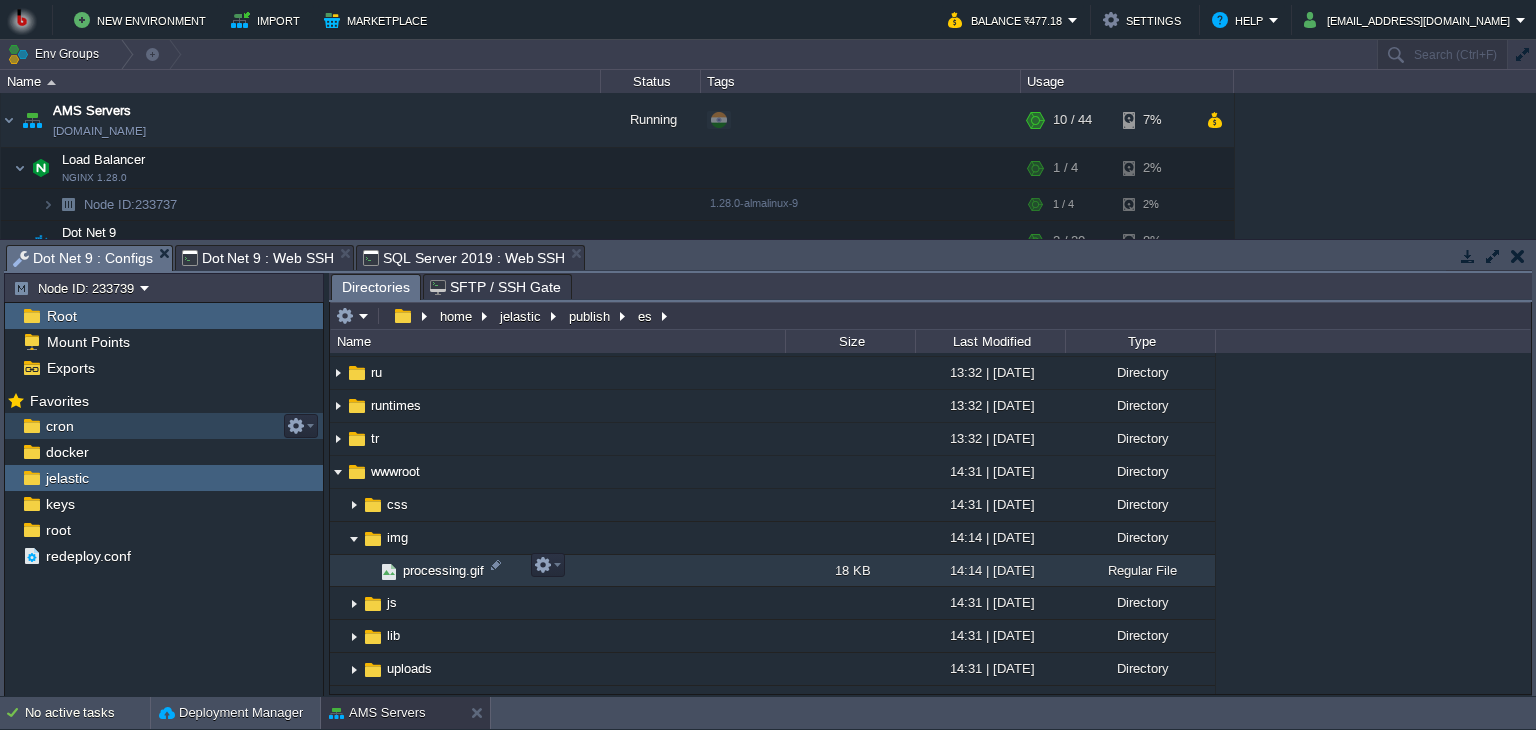 click on "processing.gif" at bounding box center [443, 570] 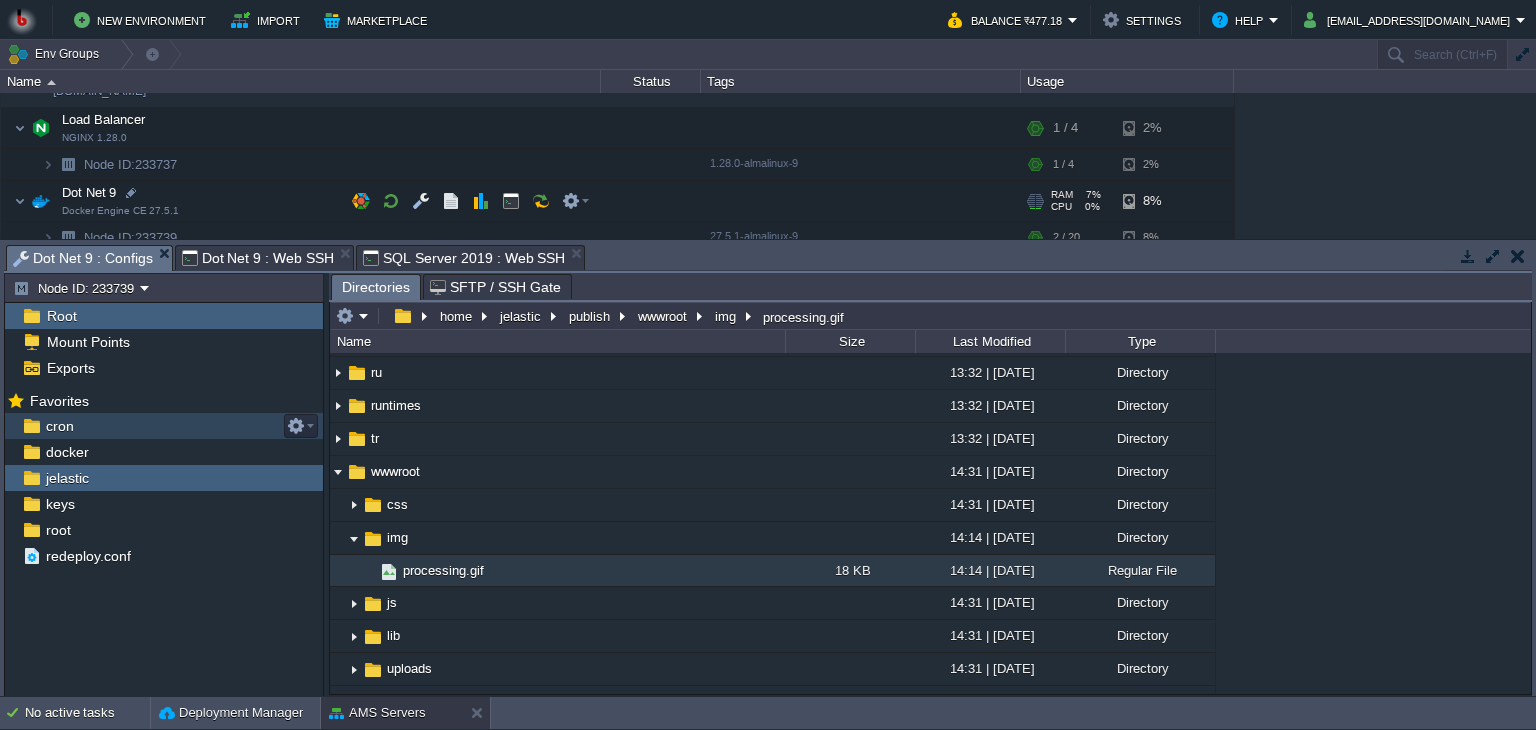 scroll, scrollTop: 52, scrollLeft: 0, axis: vertical 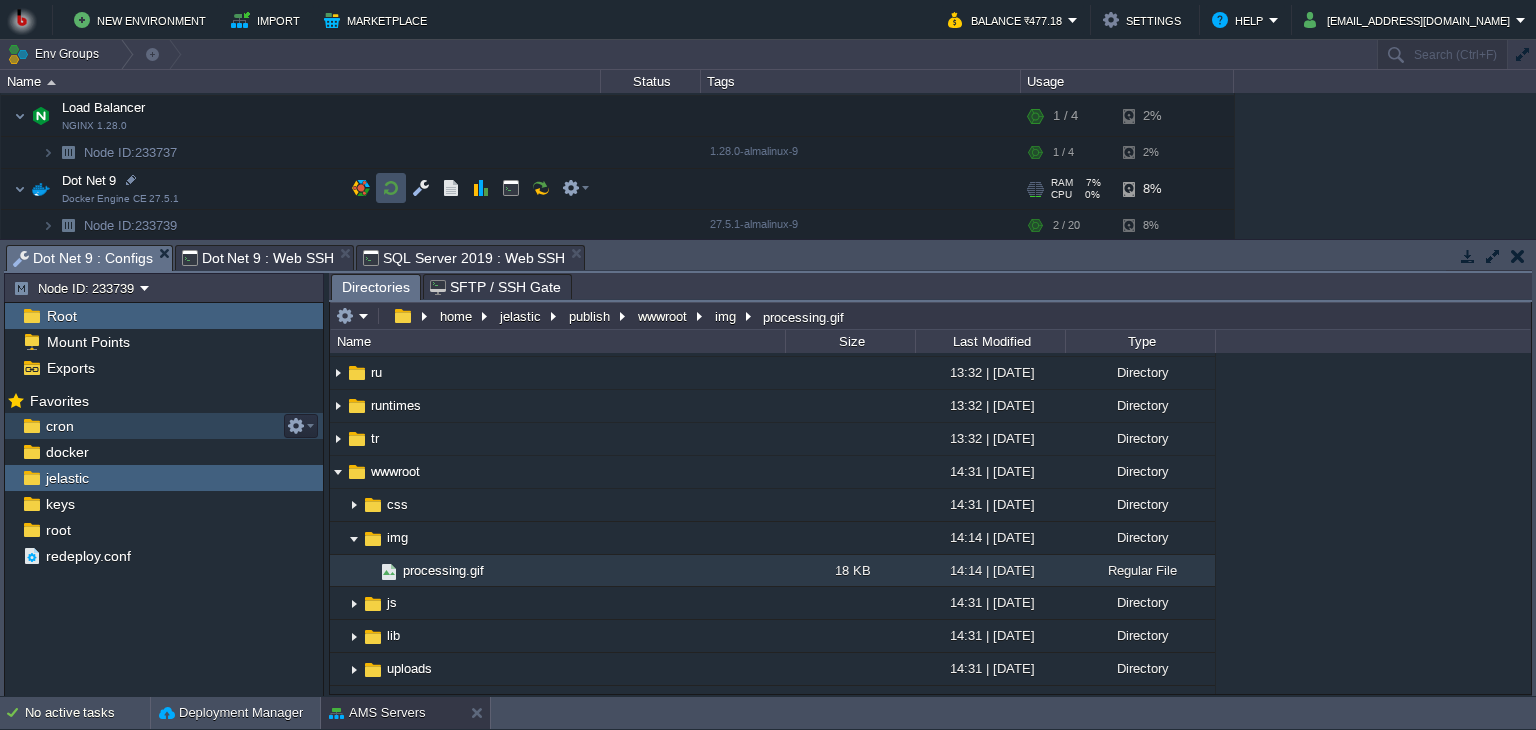 click at bounding box center [391, 188] 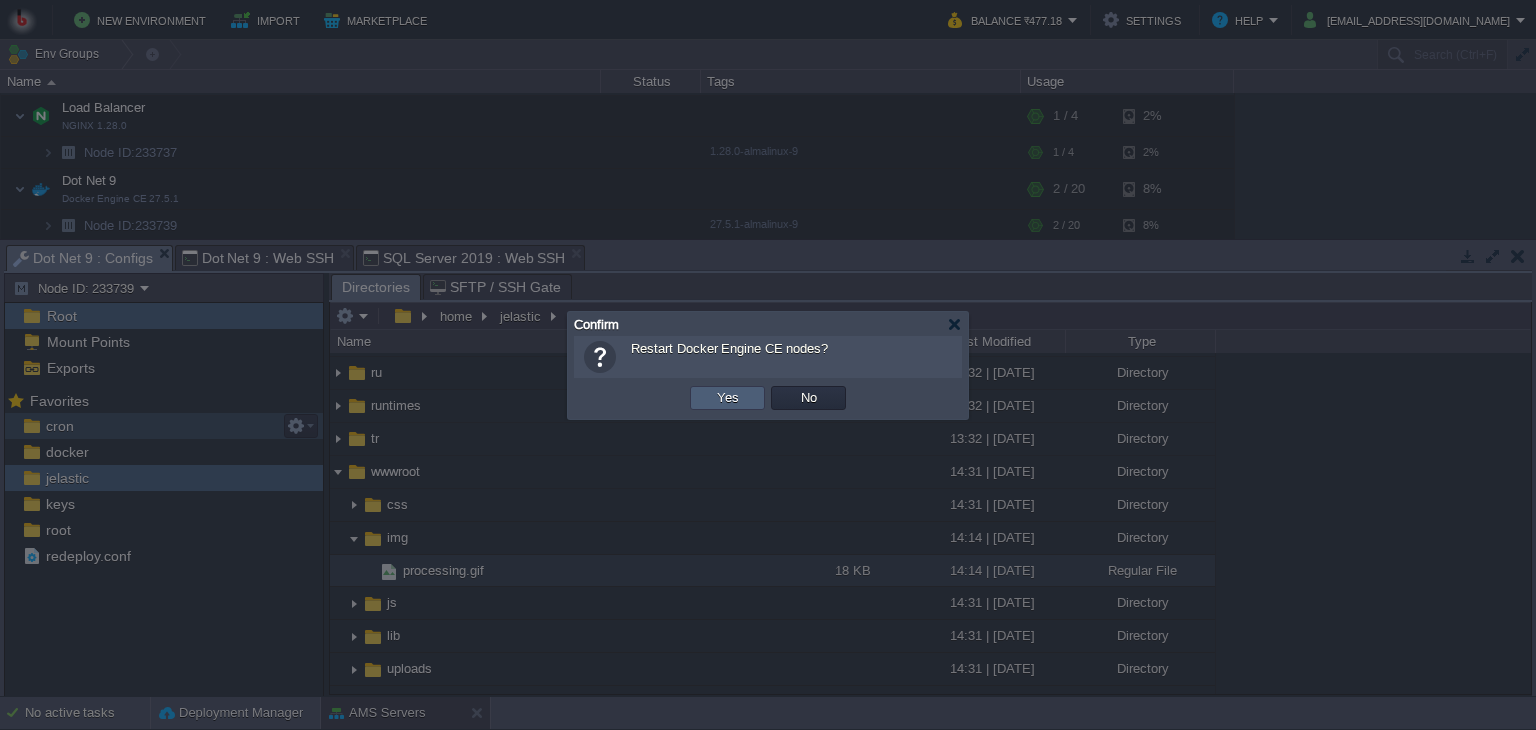 click on "Yes" at bounding box center (727, 398) 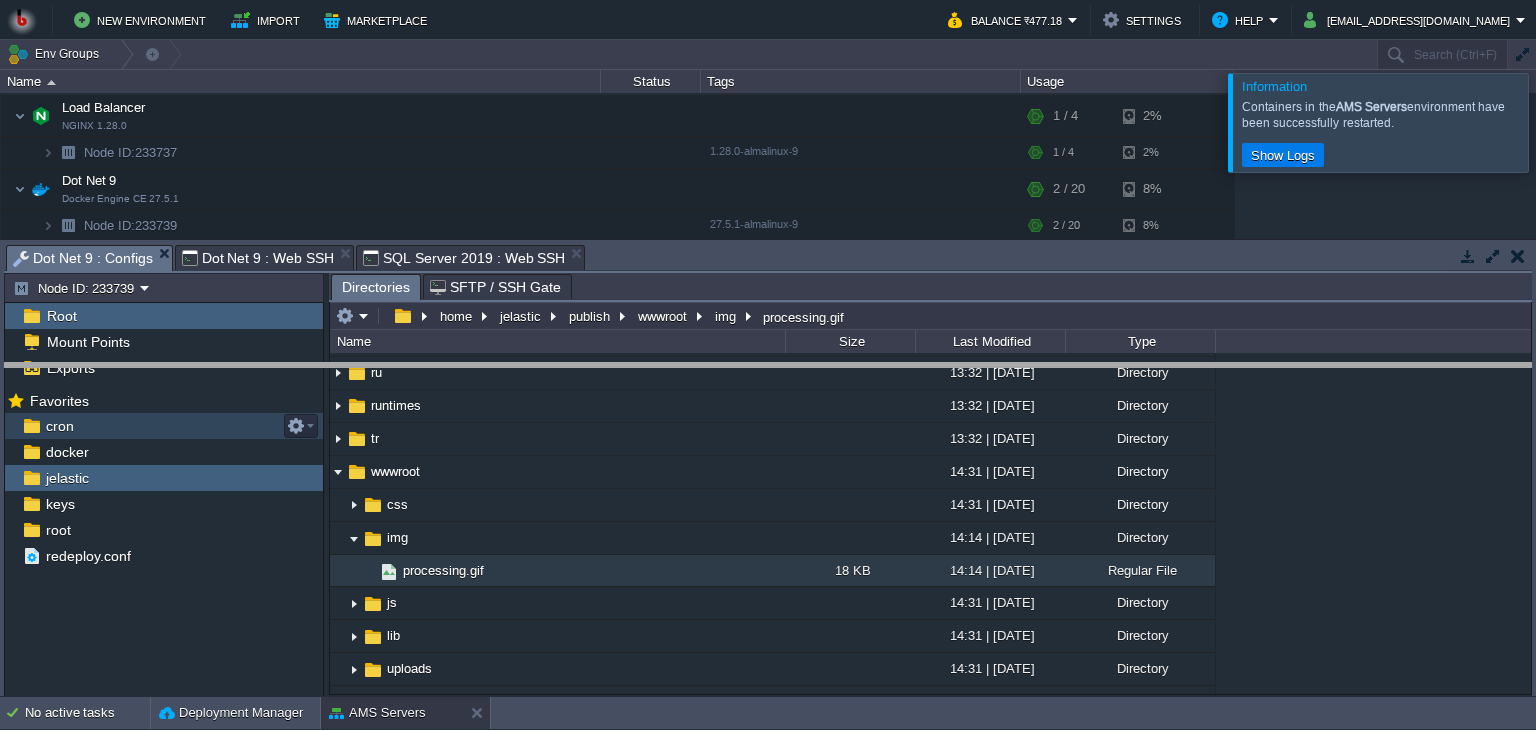 drag, startPoint x: 616, startPoint y: 249, endPoint x: 596, endPoint y: 367, distance: 119.682915 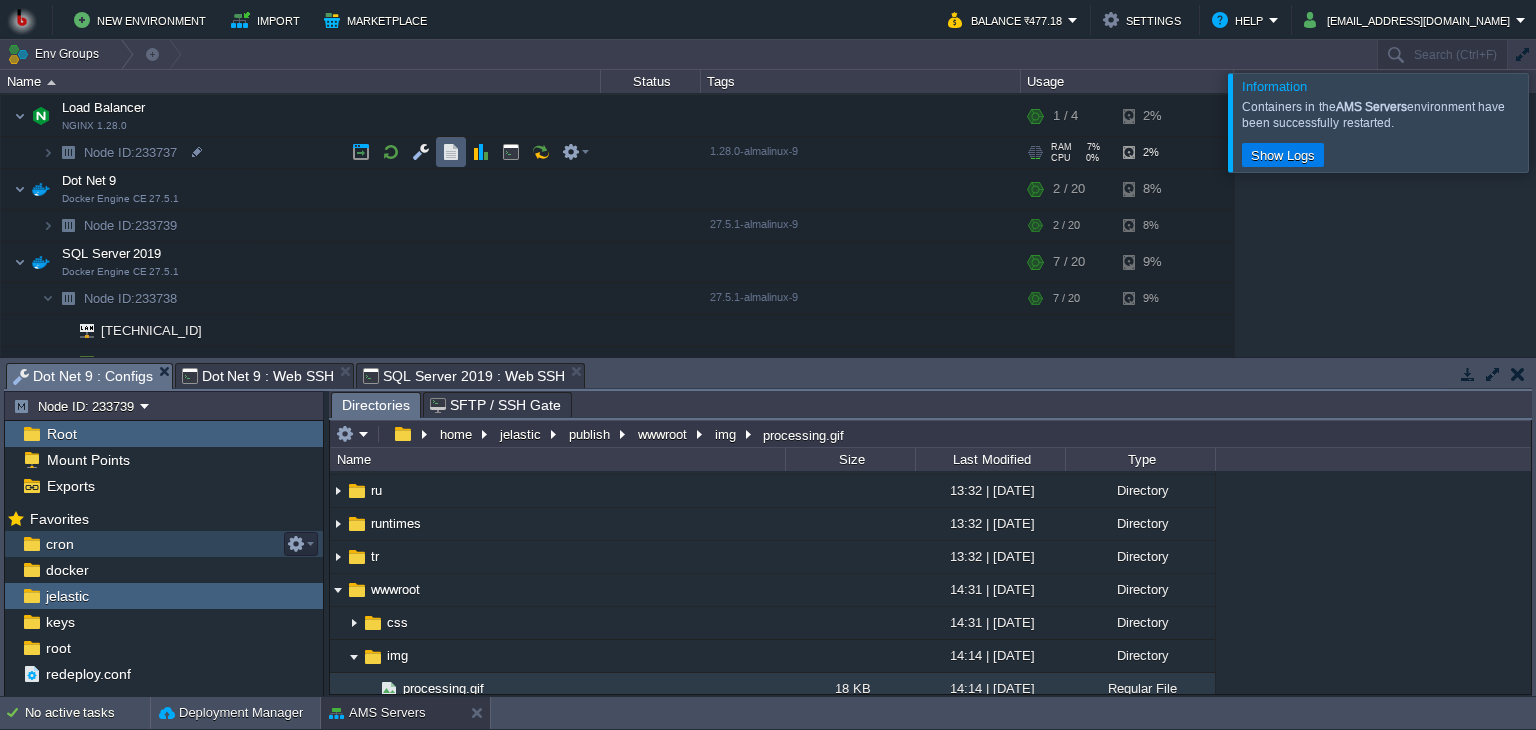 click at bounding box center [451, 152] 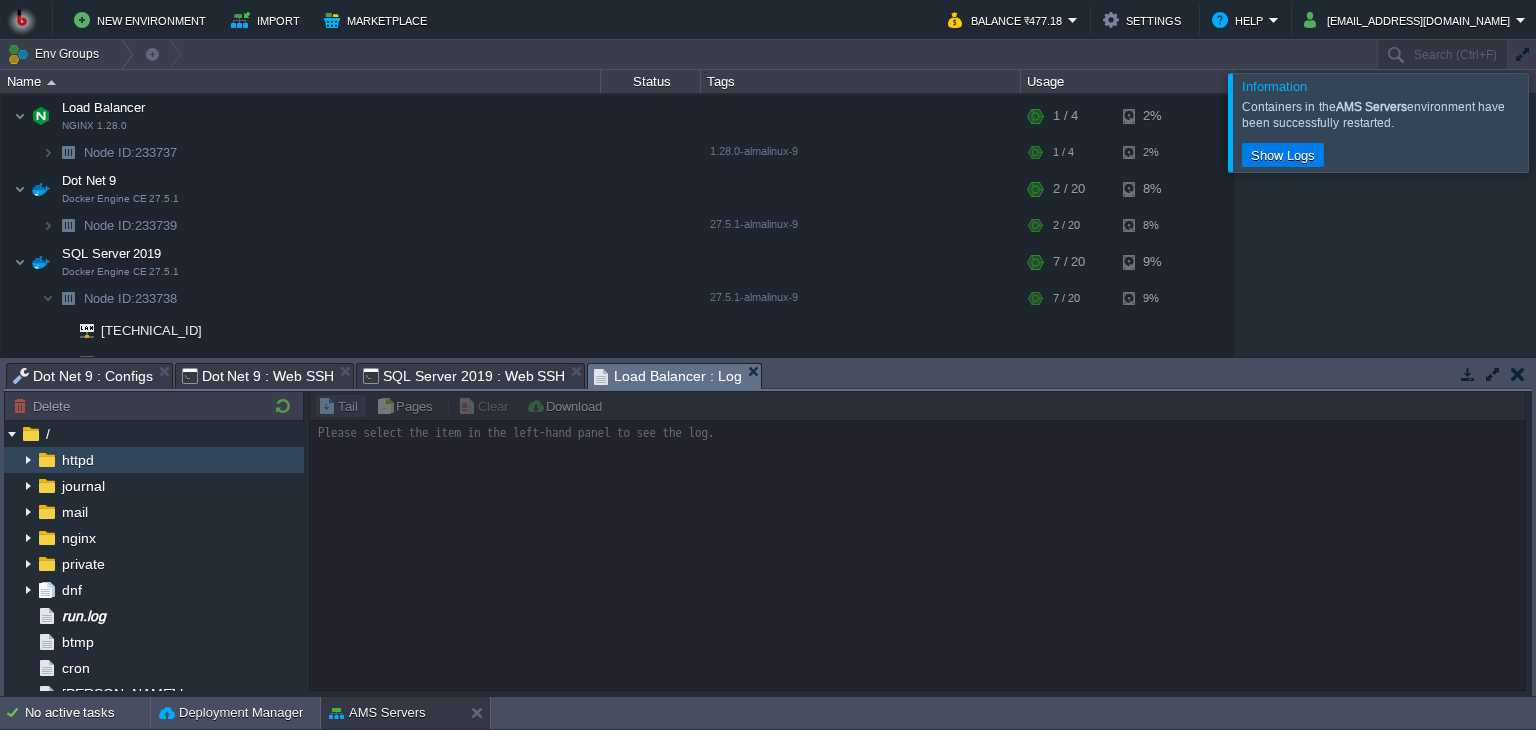 click at bounding box center [12, 456] 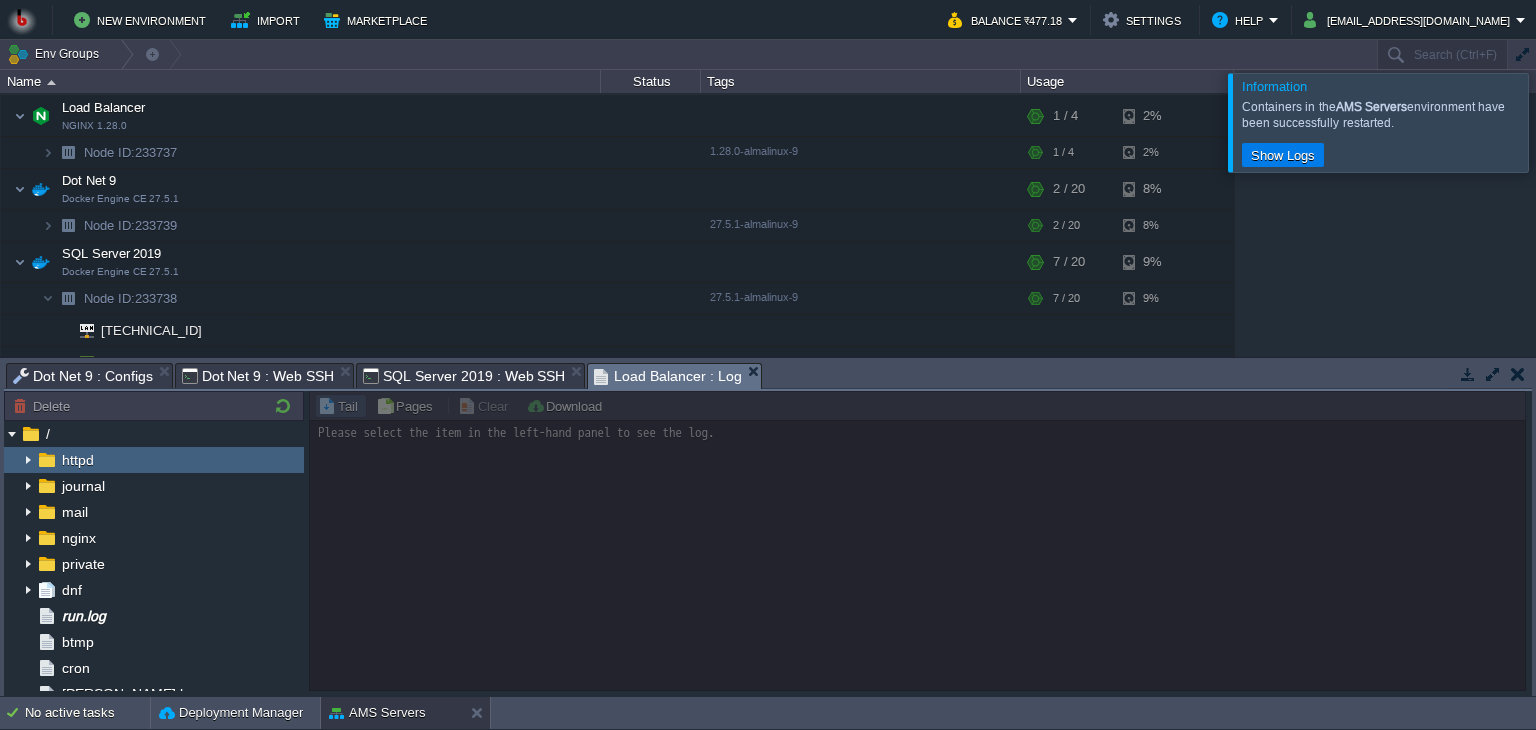 click at bounding box center (28, 460) 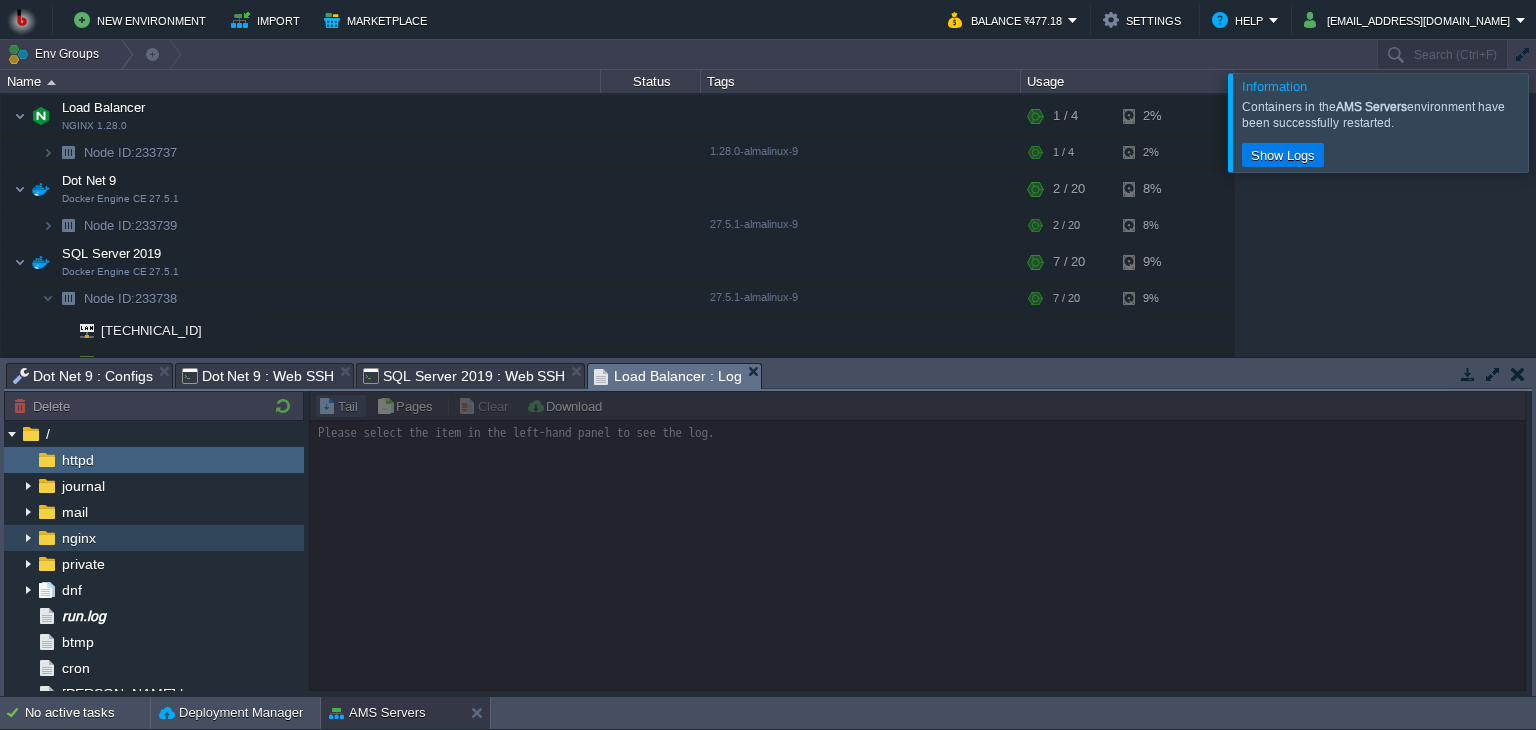click at bounding box center [28, 538] 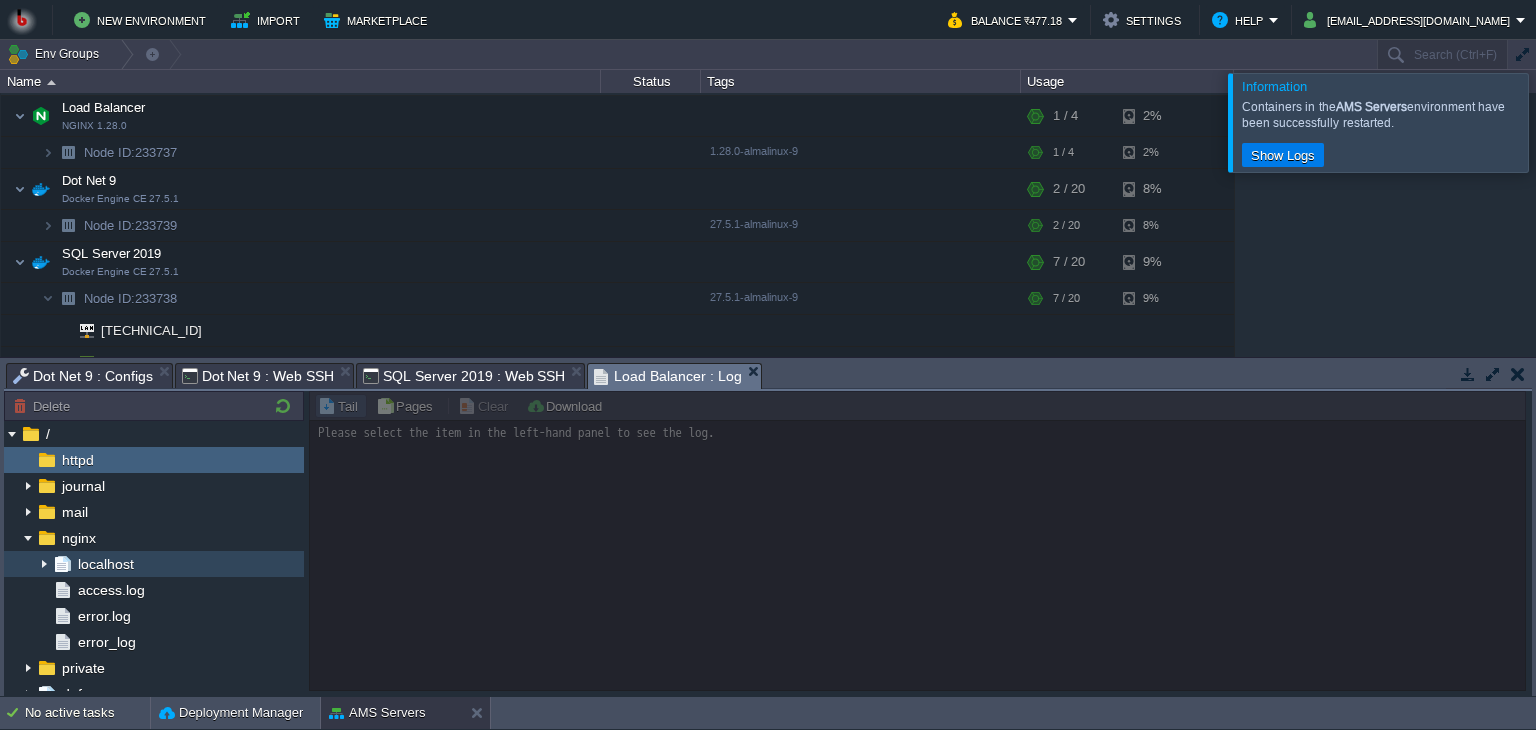 click at bounding box center [44, 564] 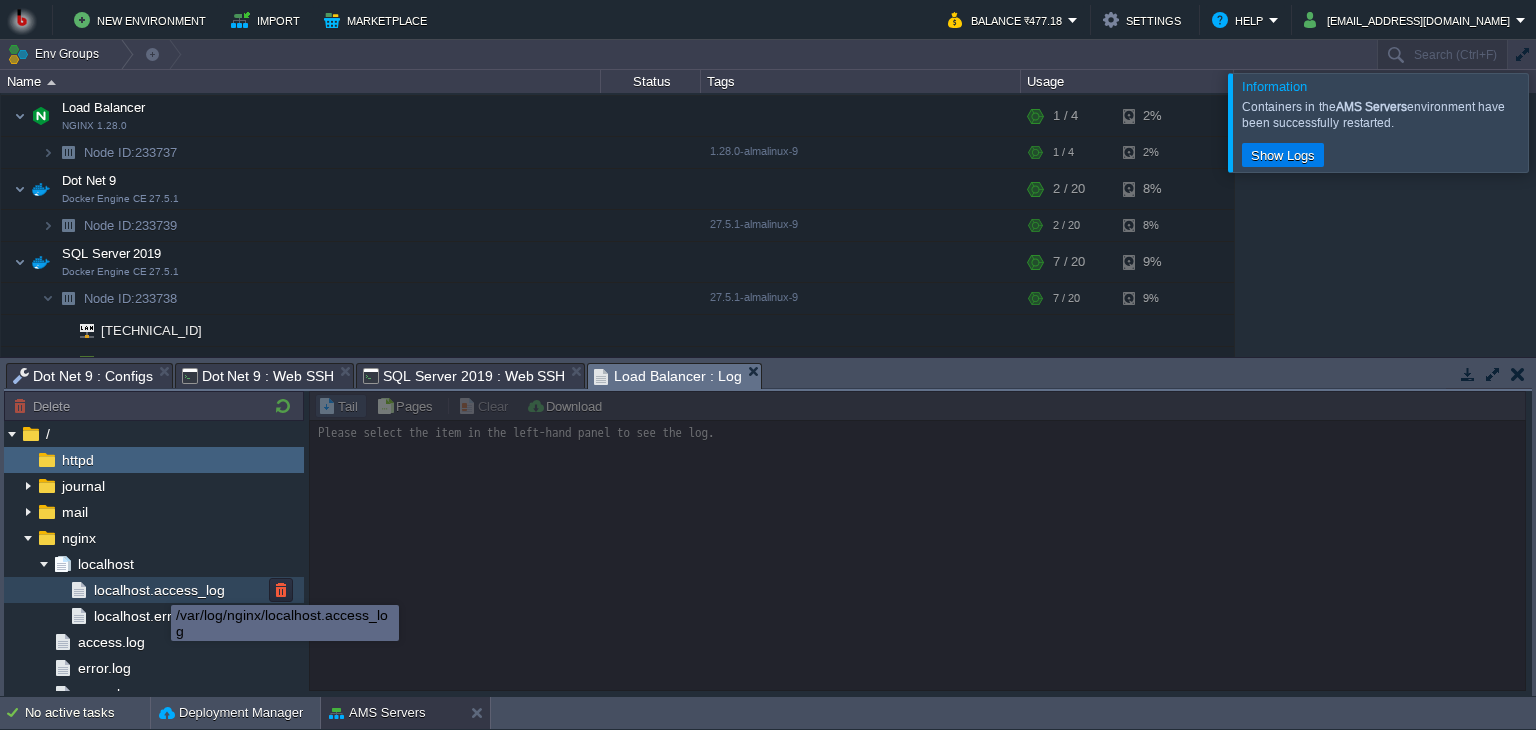click on "localhost.access_log" at bounding box center (159, 590) 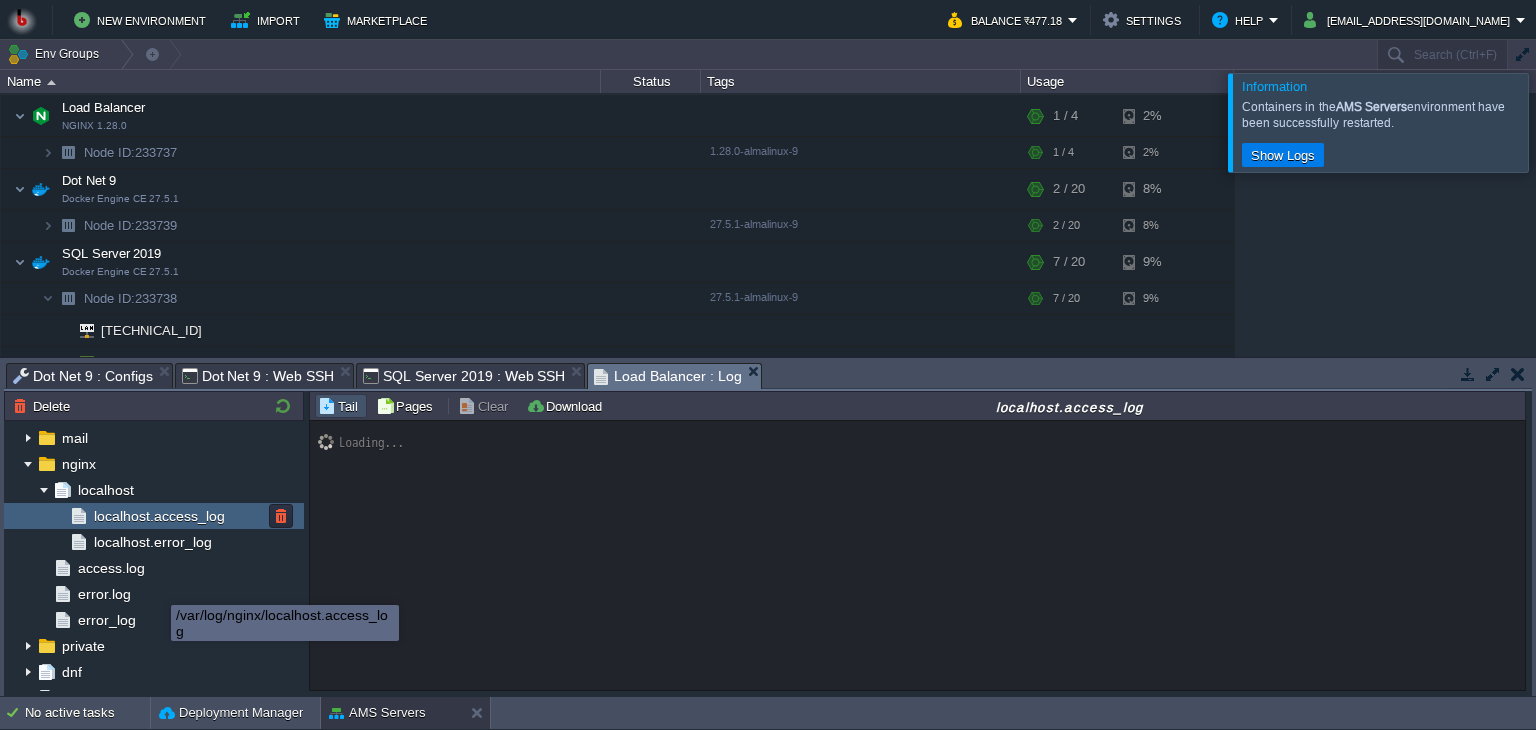 scroll, scrollTop: 75, scrollLeft: 0, axis: vertical 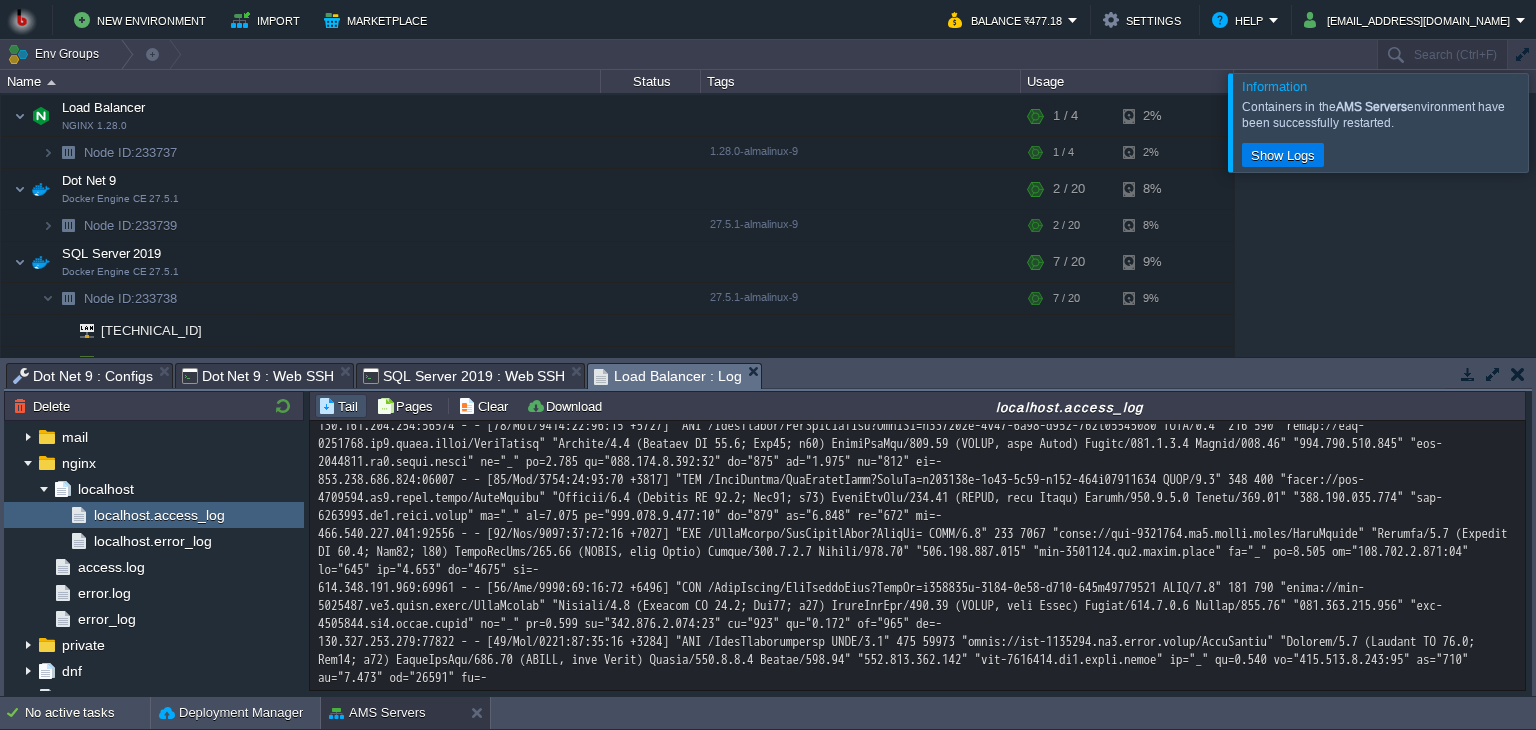 drag, startPoint x: 1104, startPoint y: 641, endPoint x: 1044, endPoint y: 581, distance: 84.85281 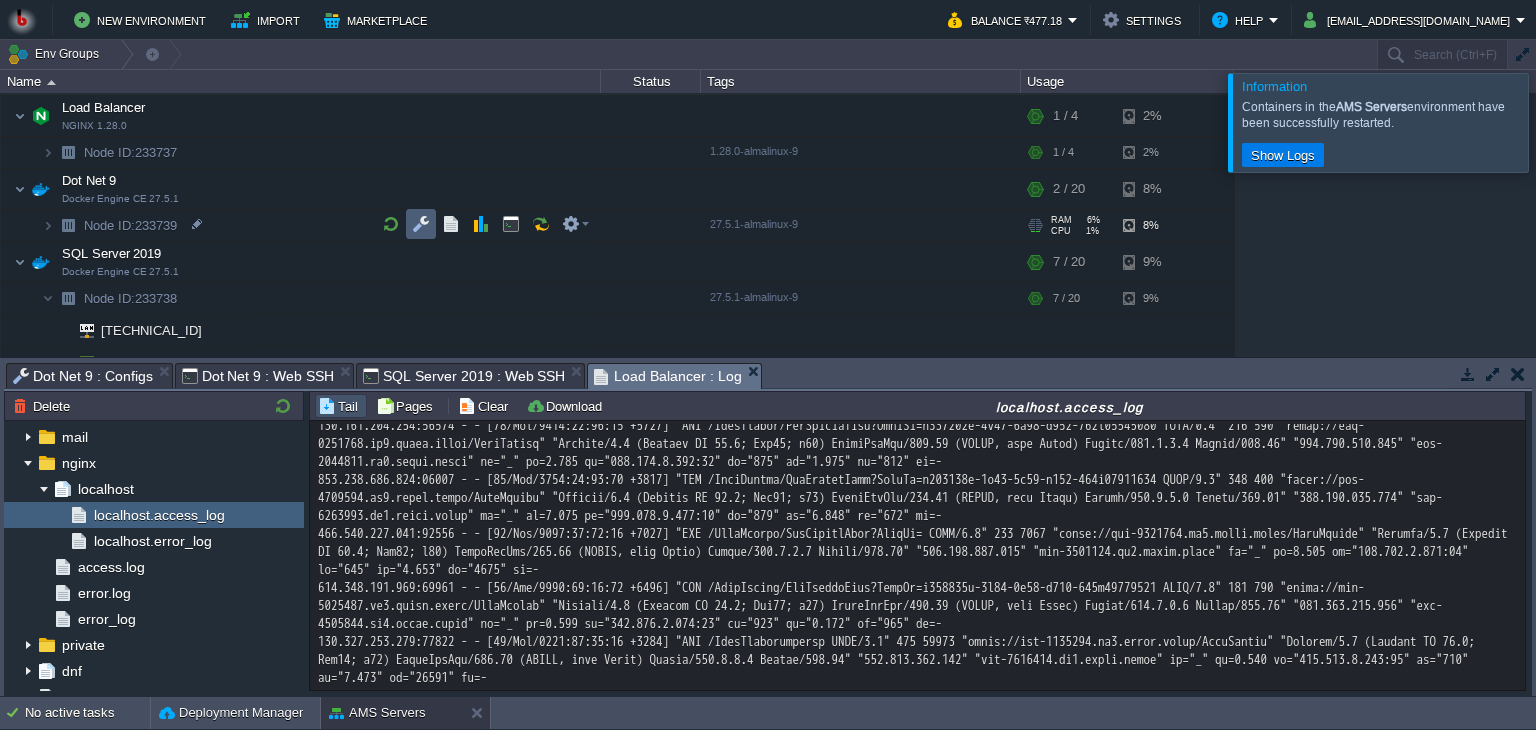scroll, scrollTop: 72, scrollLeft: 0, axis: vertical 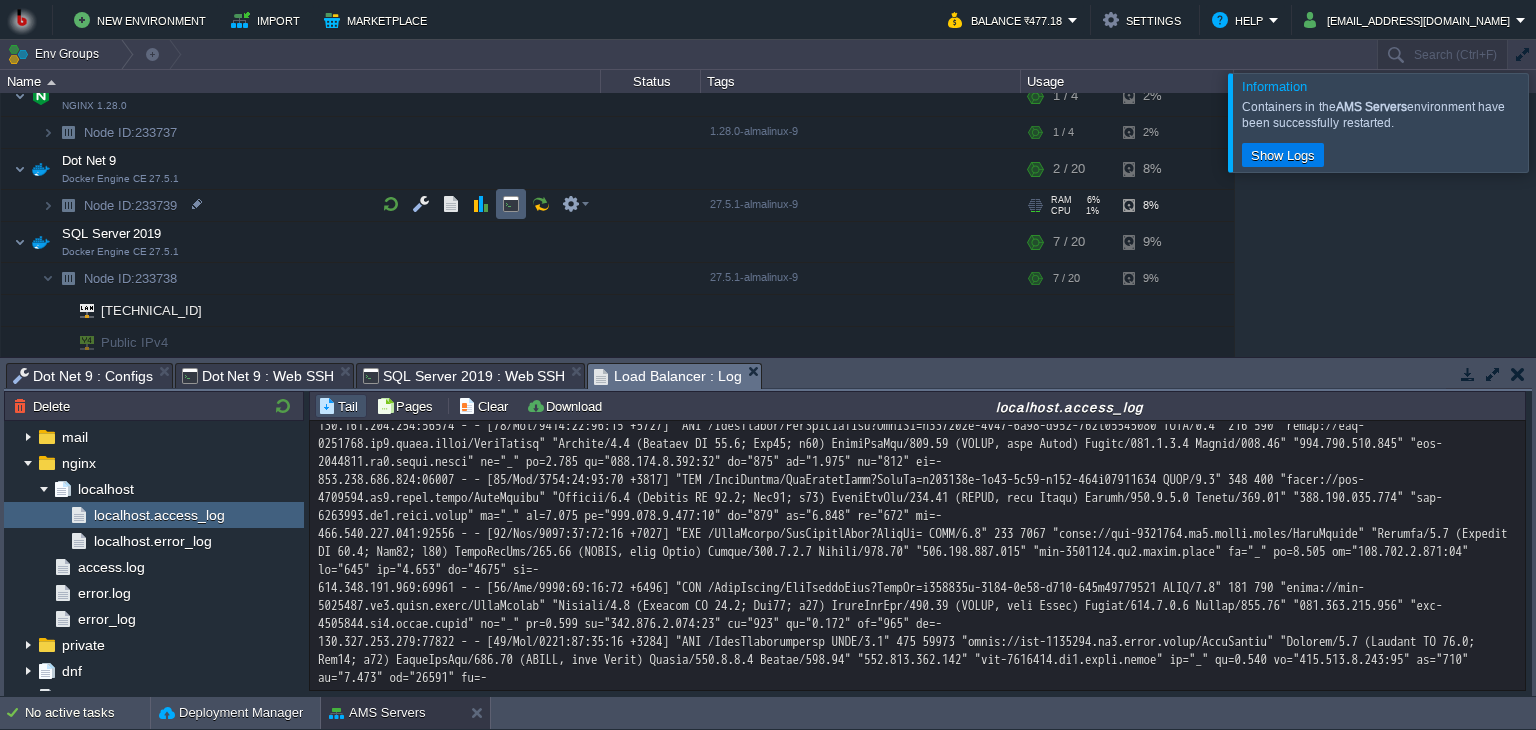 click at bounding box center (511, 204) 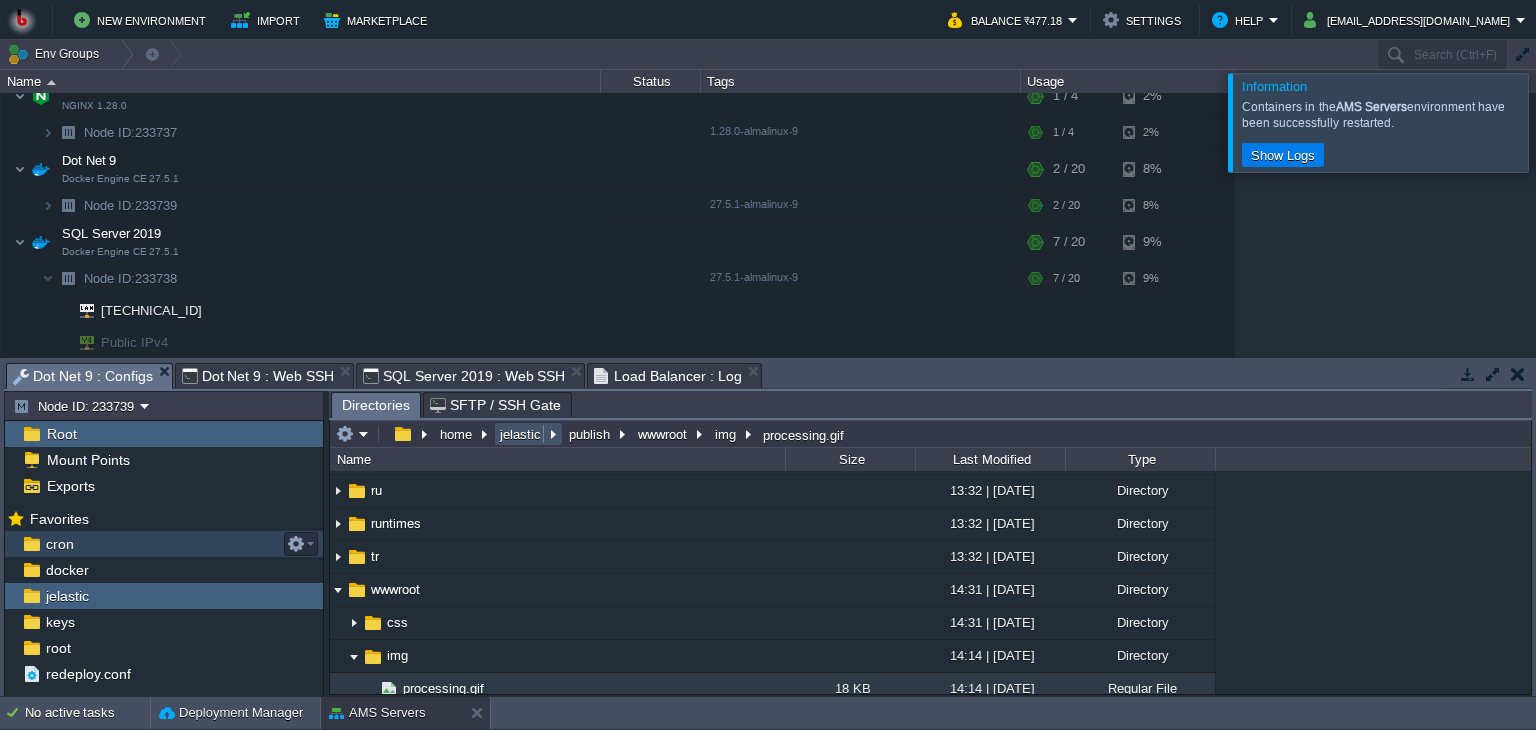 click on "jelastic" at bounding box center (521, 434) 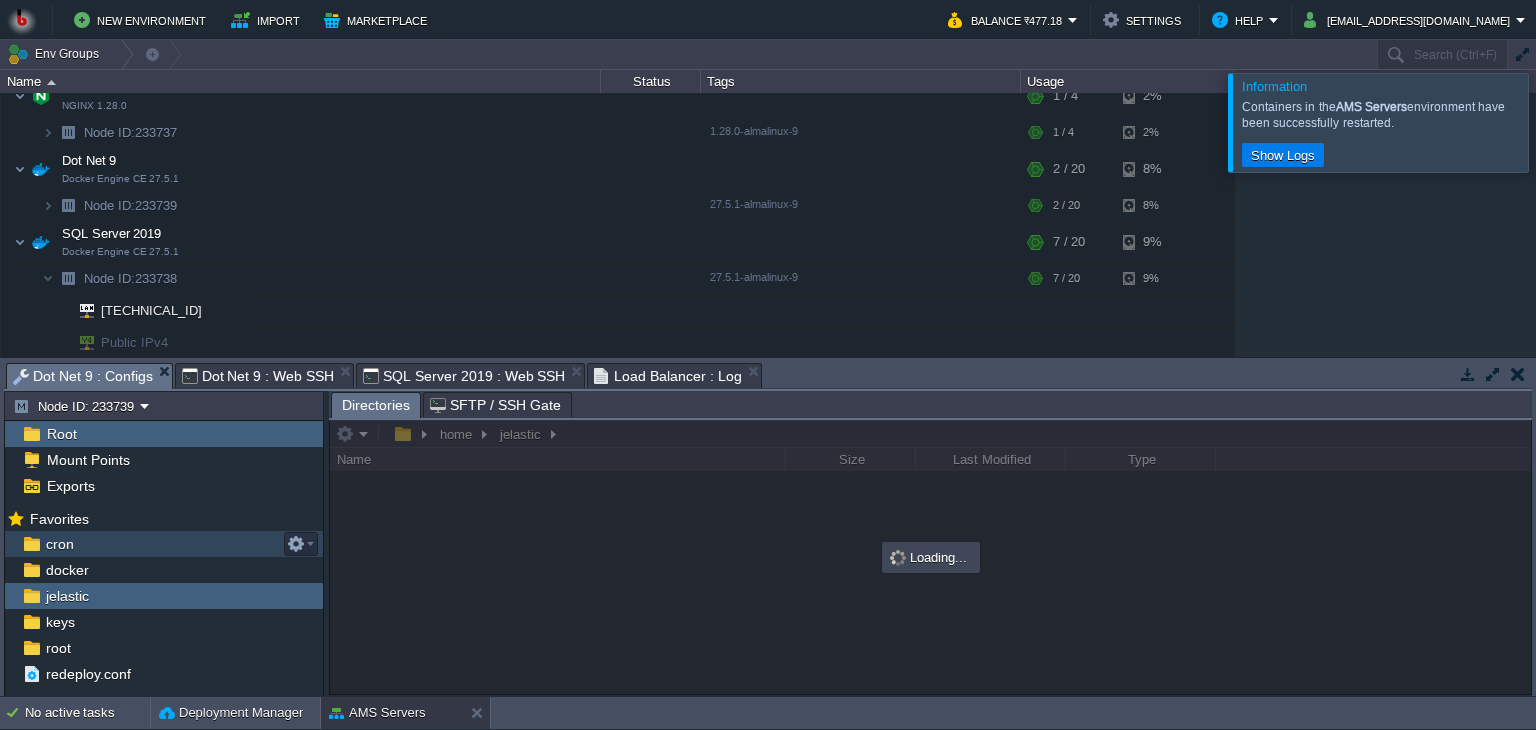 scroll, scrollTop: 0, scrollLeft: 0, axis: both 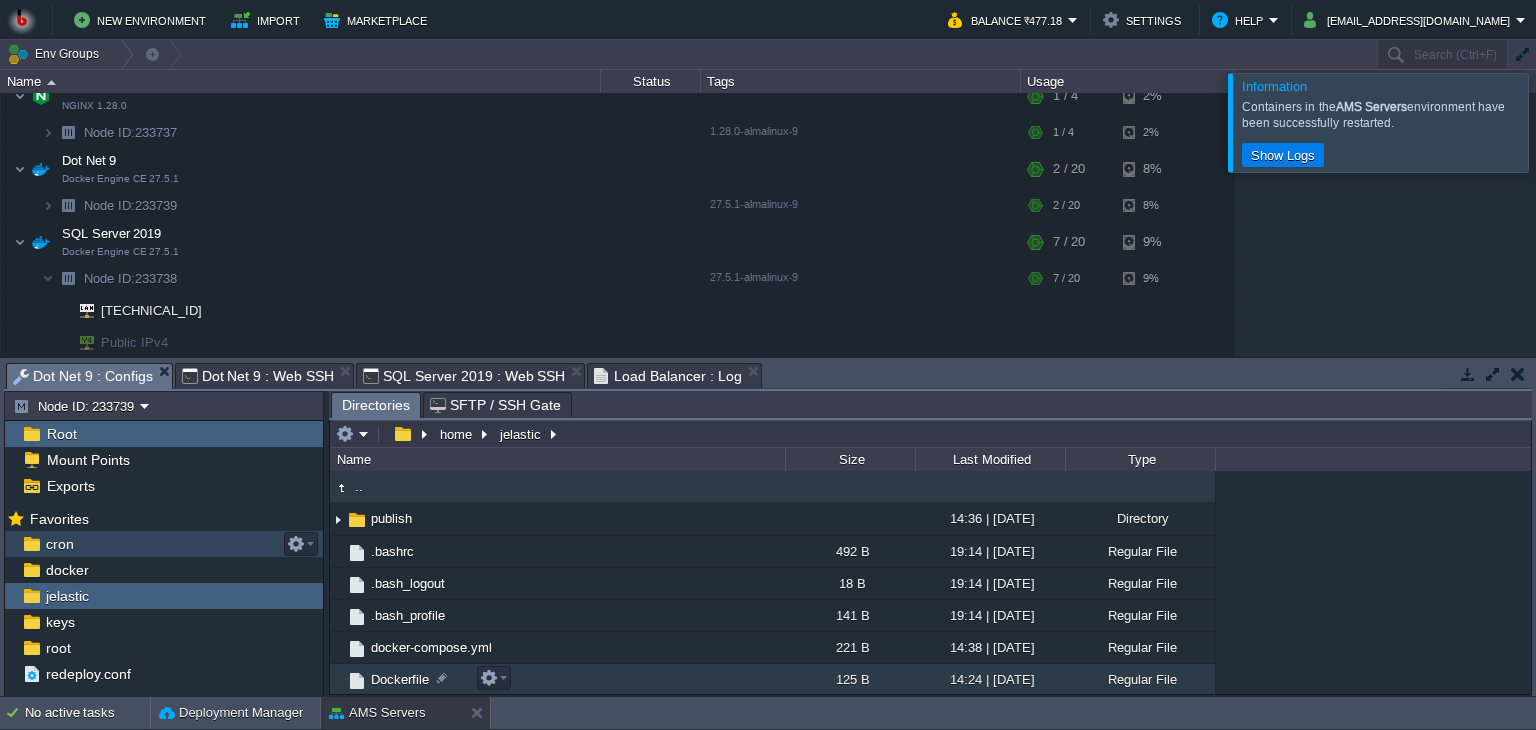 click on "Dockerfile" at bounding box center [557, 680] 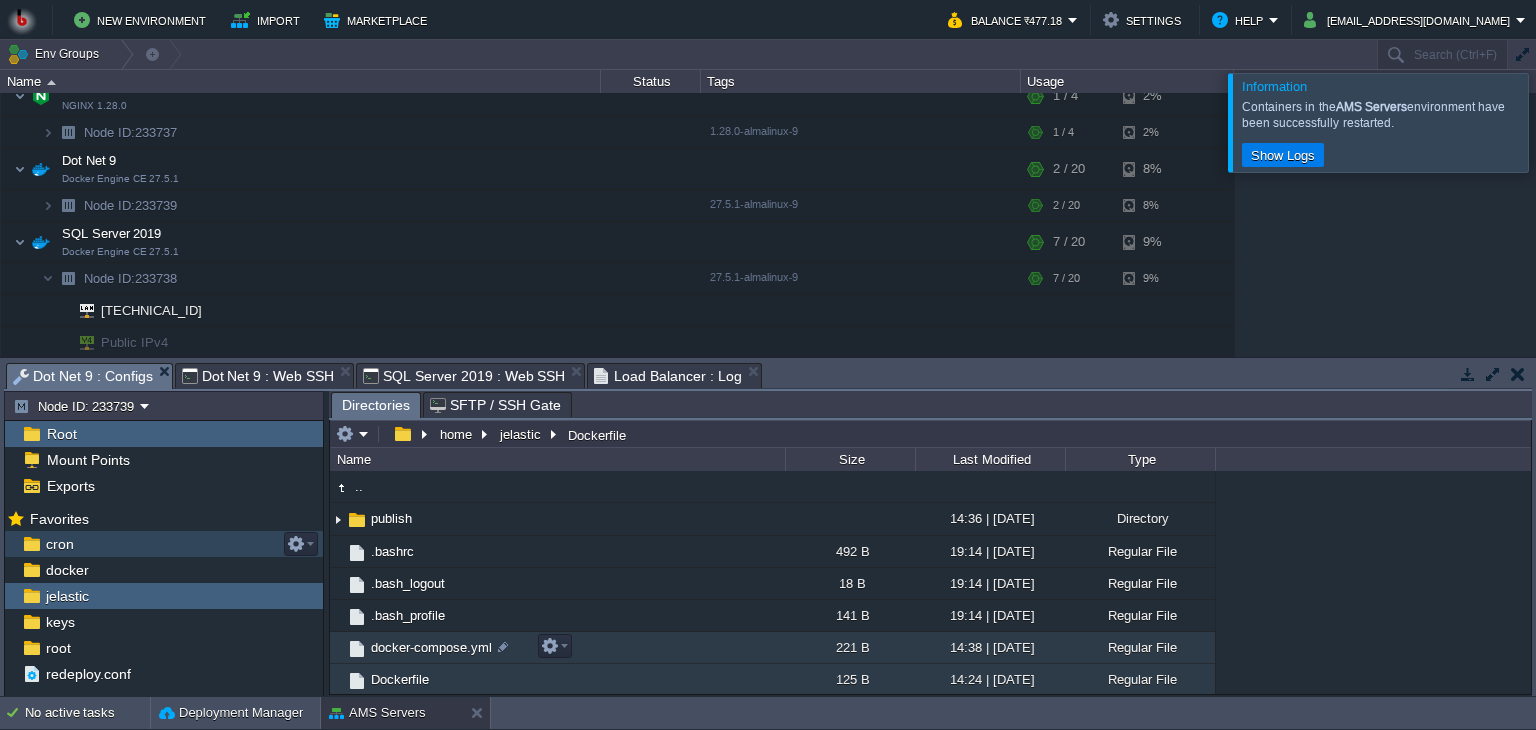 click on "docker-compose.yml" at bounding box center [557, 648] 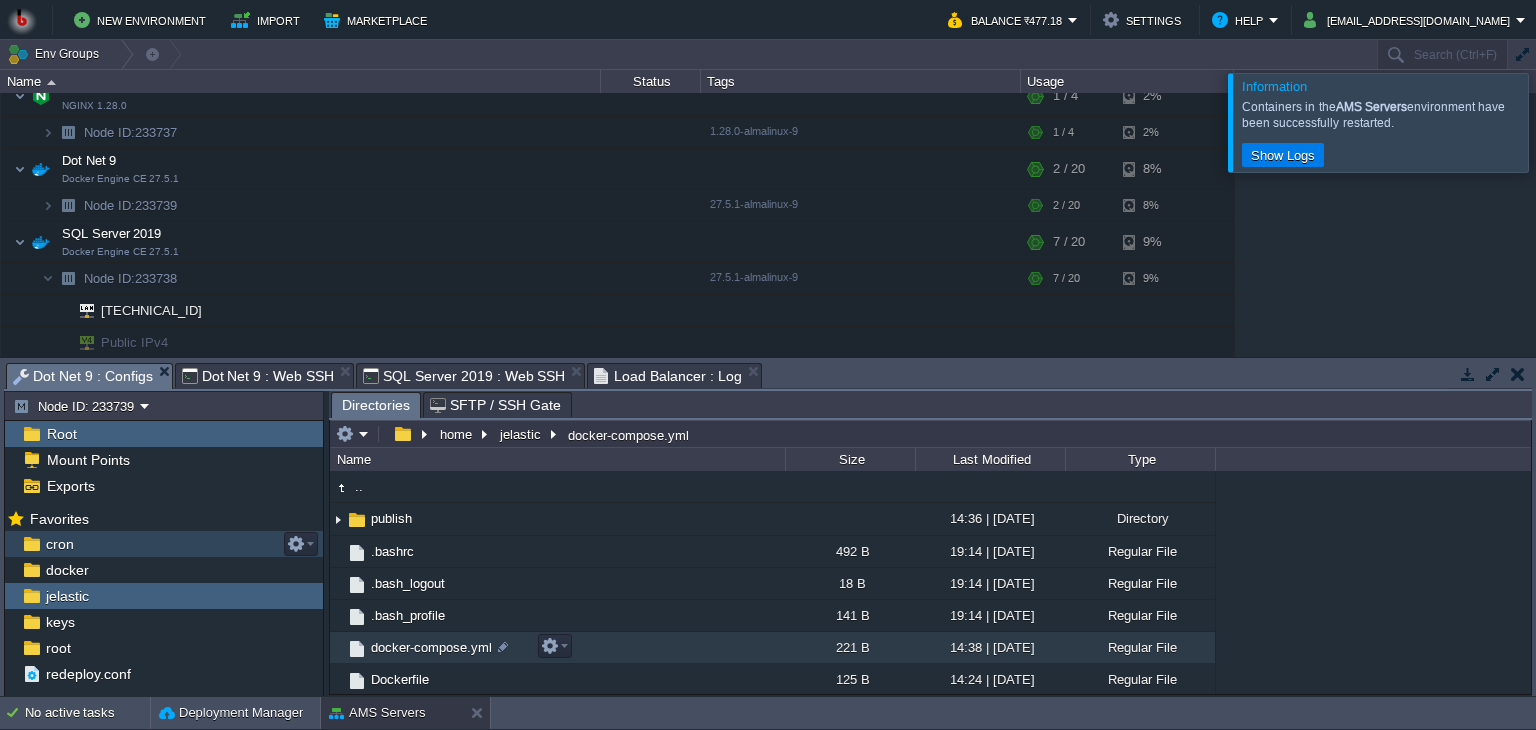 click on "docker-compose.yml" at bounding box center [557, 648] 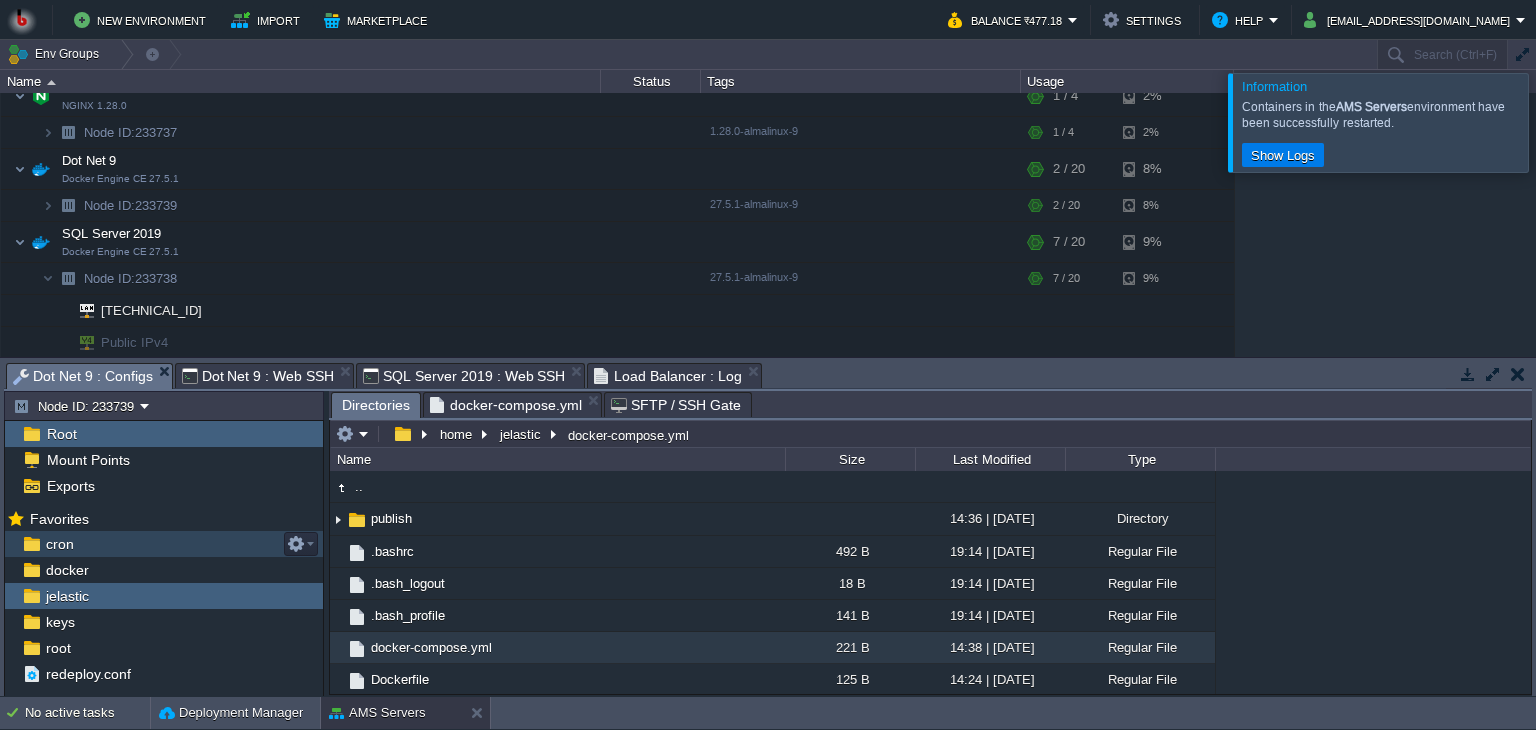 click on "Directories" at bounding box center (376, 405) 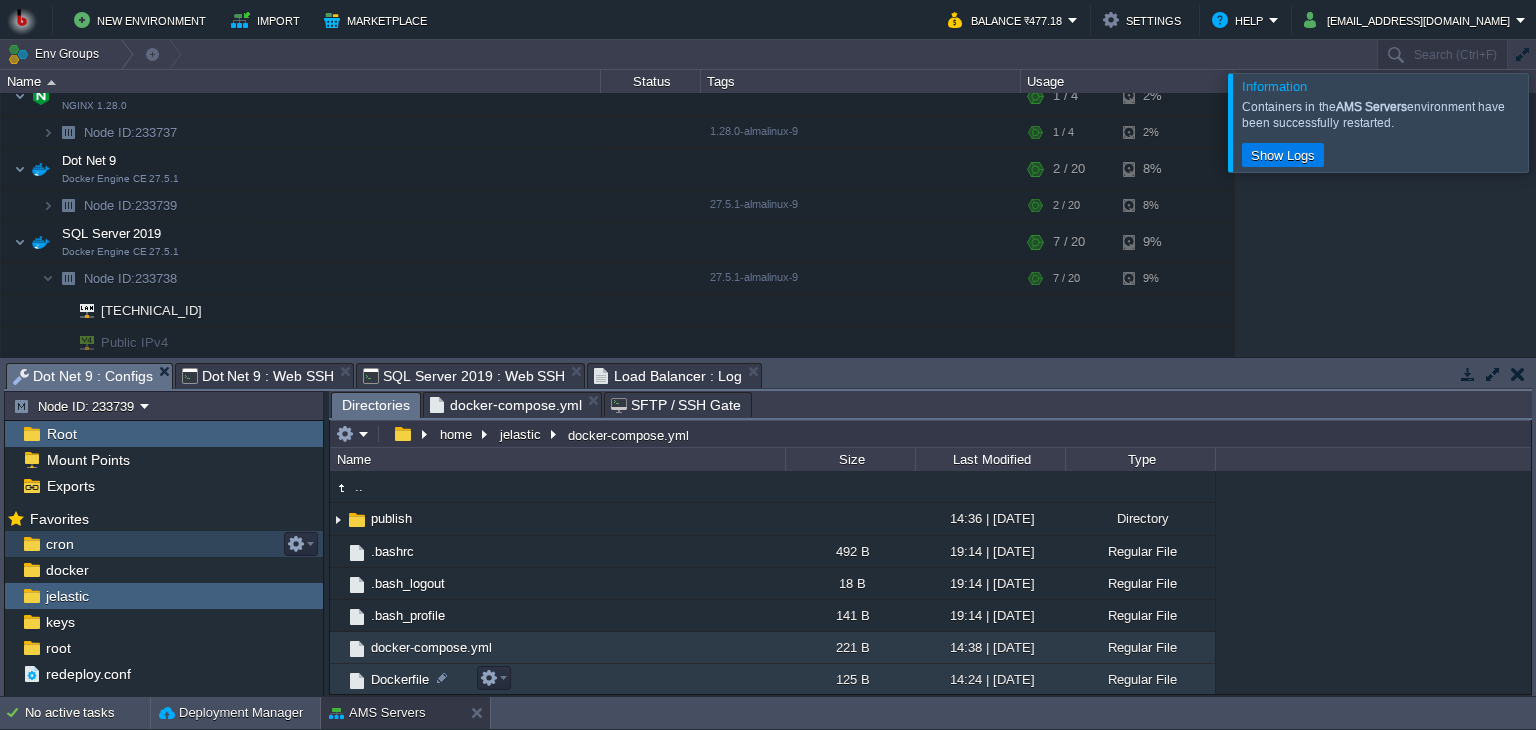 click on "Dockerfile" at bounding box center [557, 680] 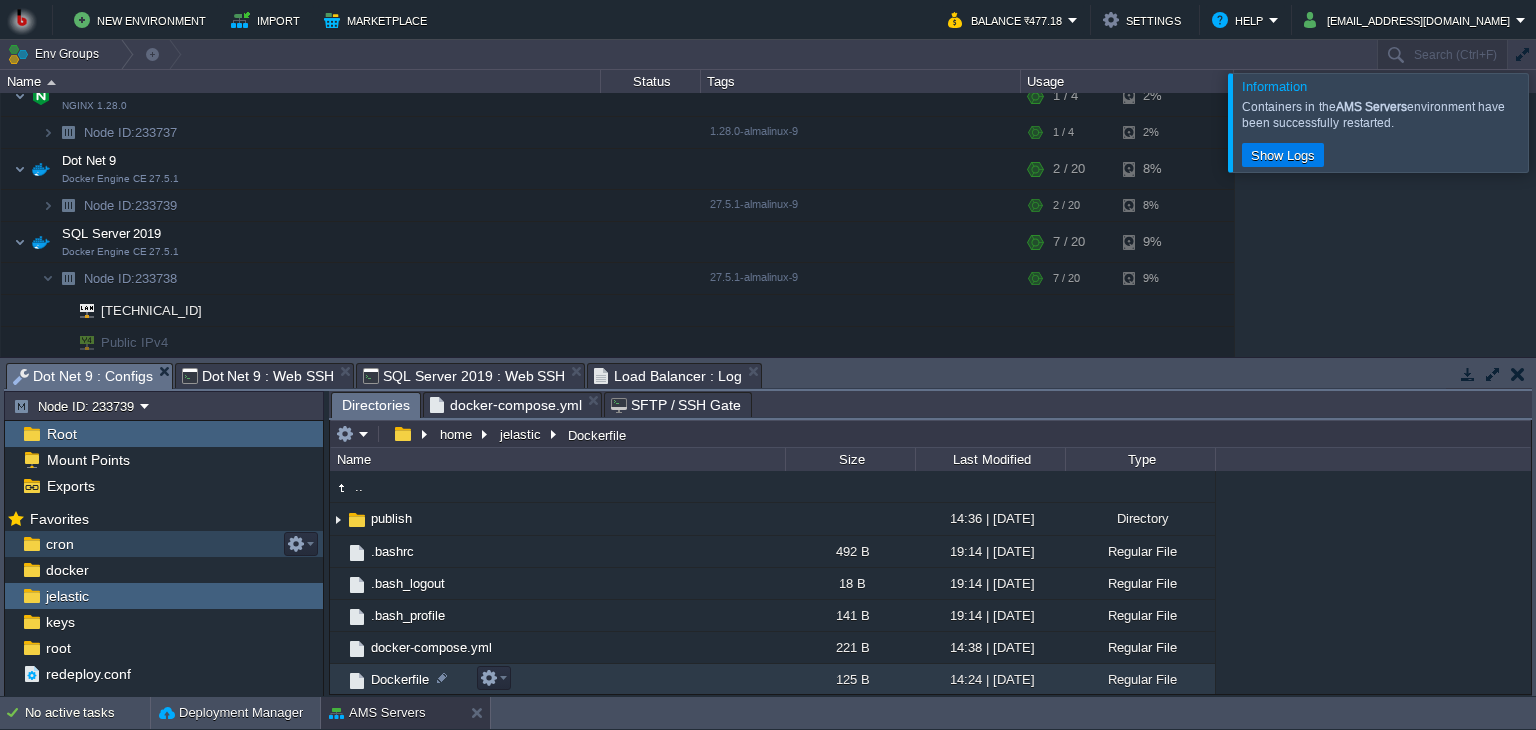 click on "Dockerfile" at bounding box center [557, 680] 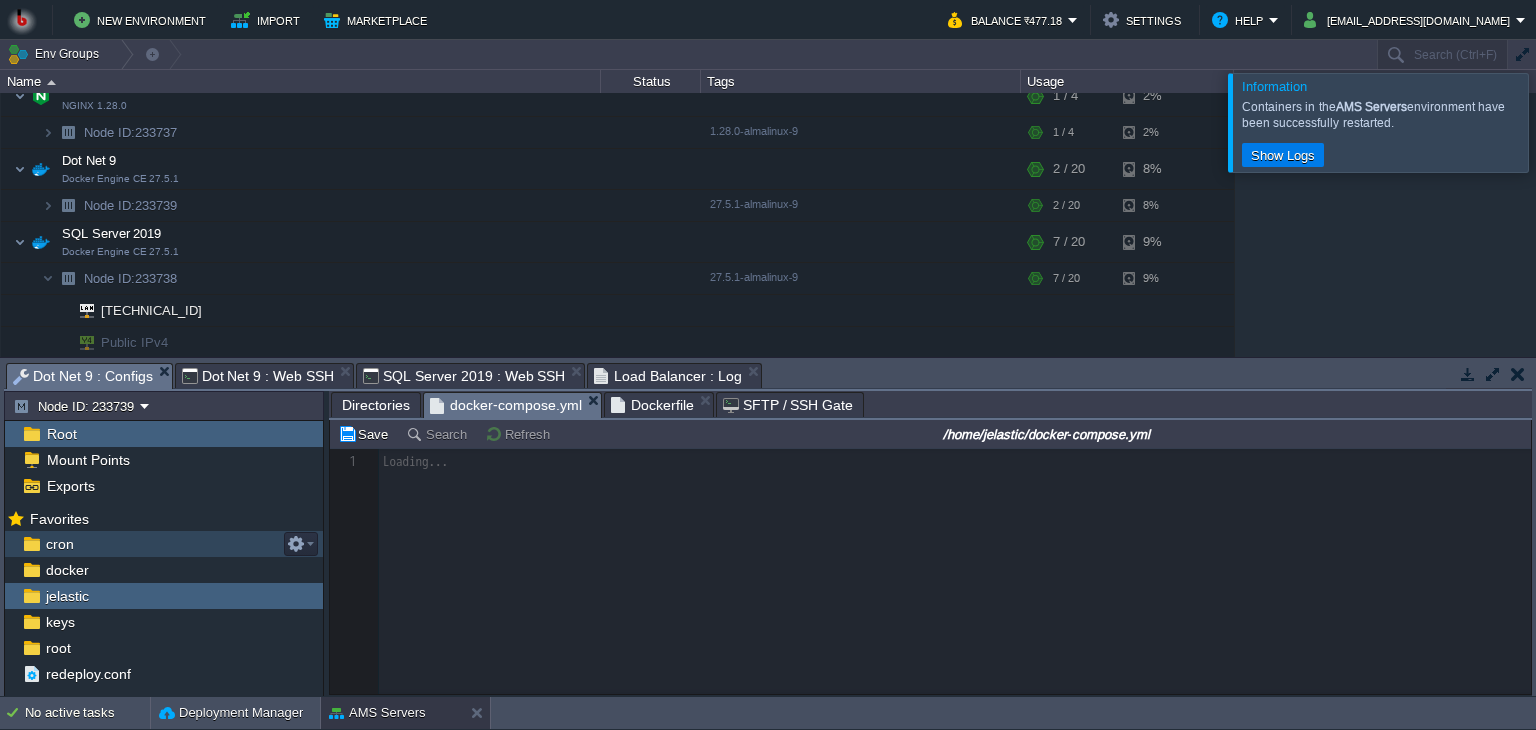 click on "docker-compose.yml" at bounding box center [506, 405] 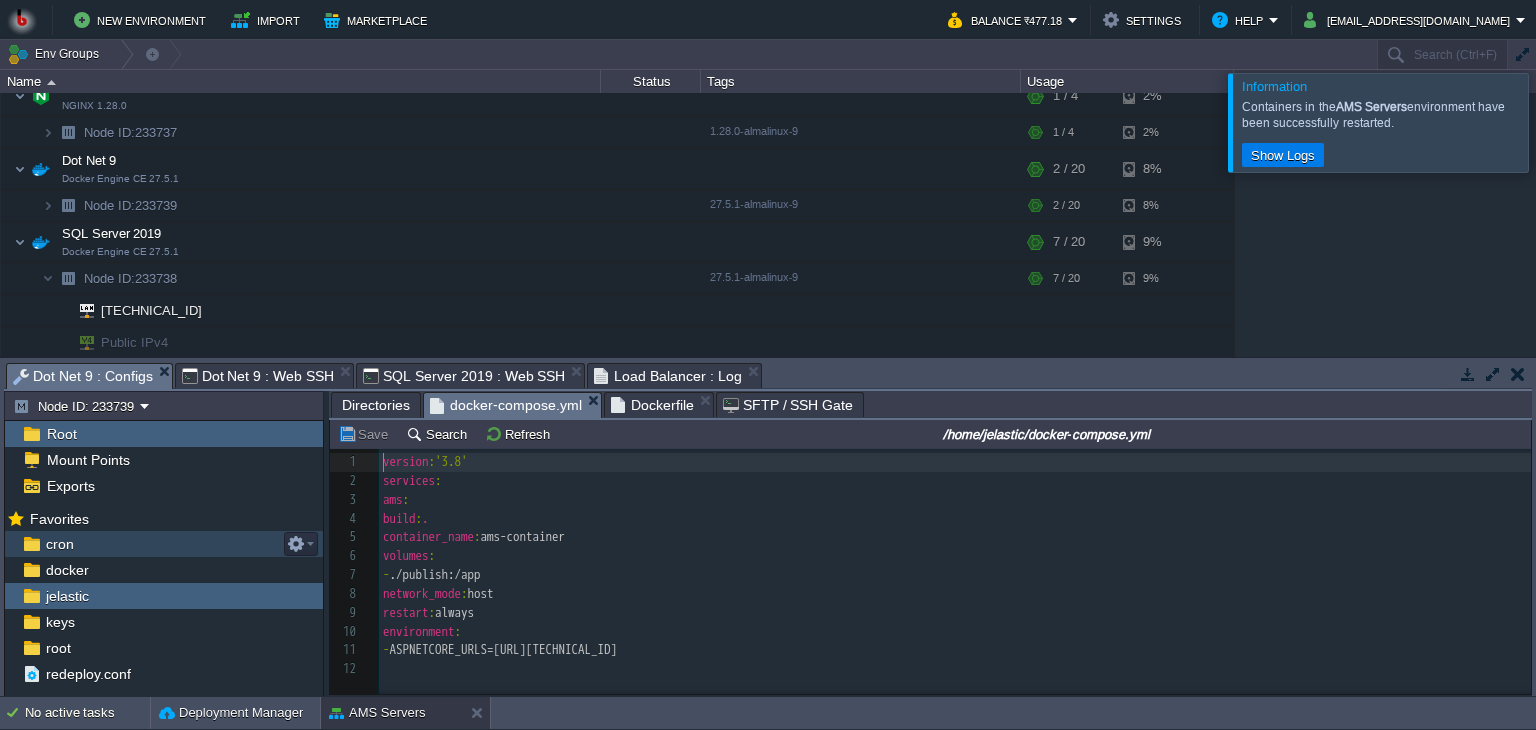 scroll, scrollTop: 6, scrollLeft: 0, axis: vertical 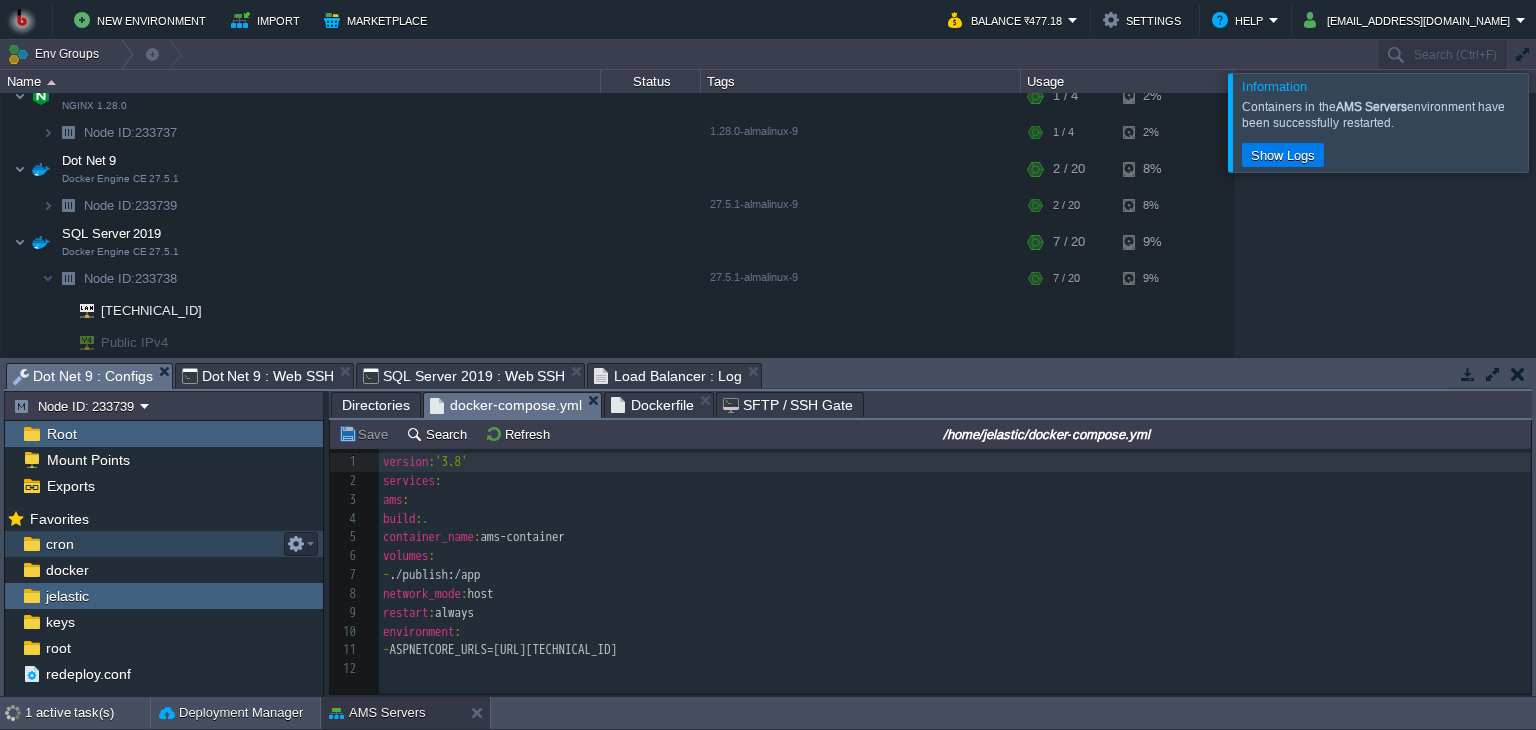 click on "Dockerfile" at bounding box center [652, 405] 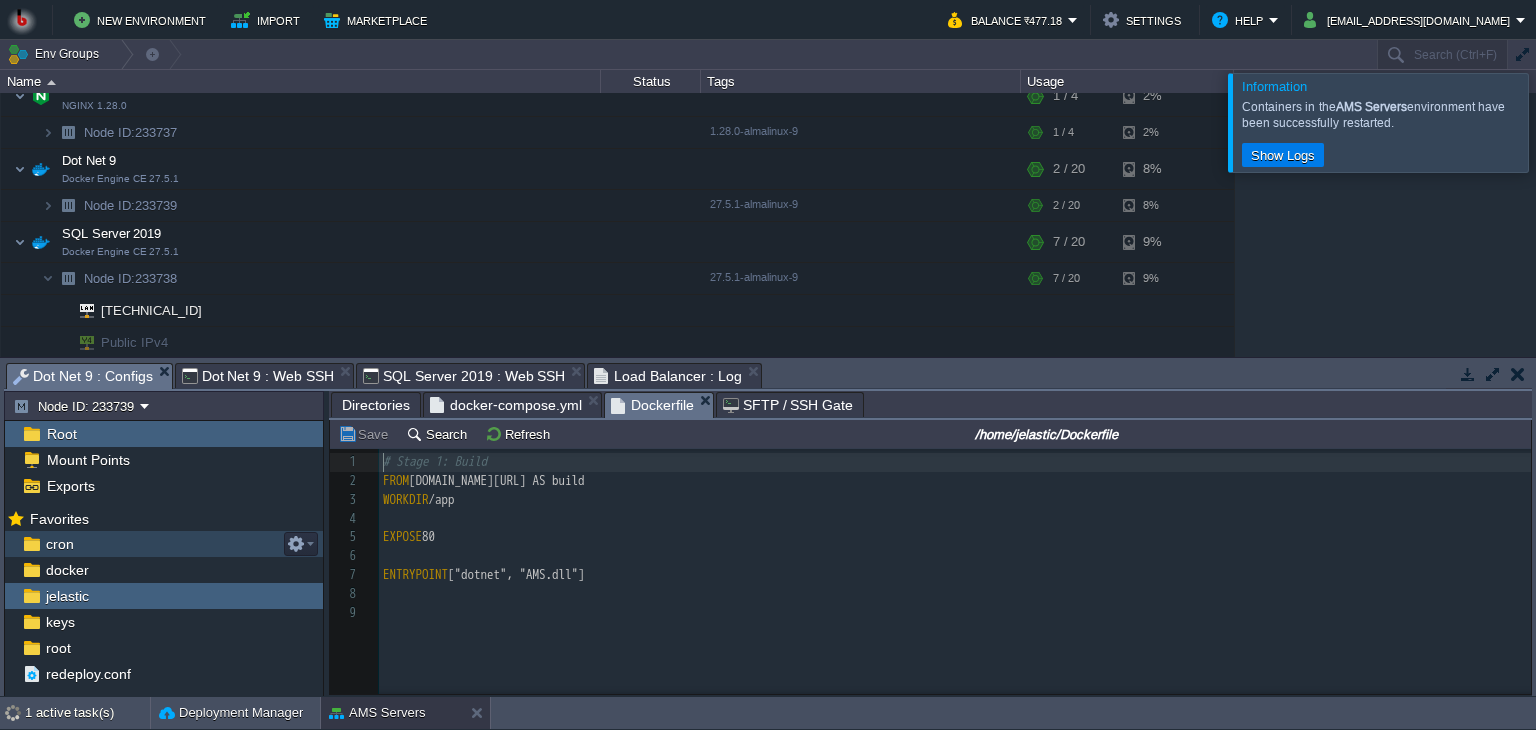 scroll, scrollTop: 6, scrollLeft: 0, axis: vertical 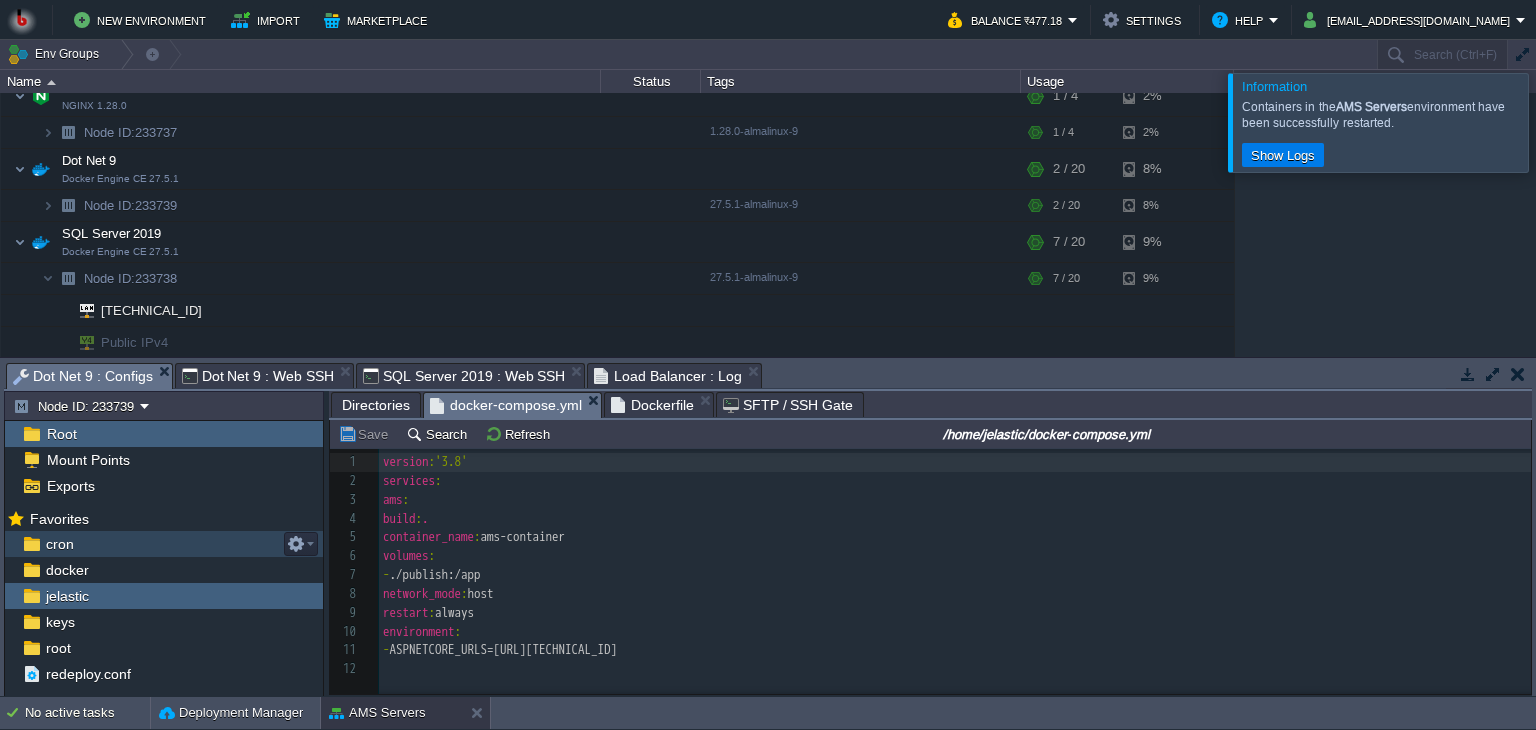 click on "docker-compose.yml" at bounding box center [506, 405] 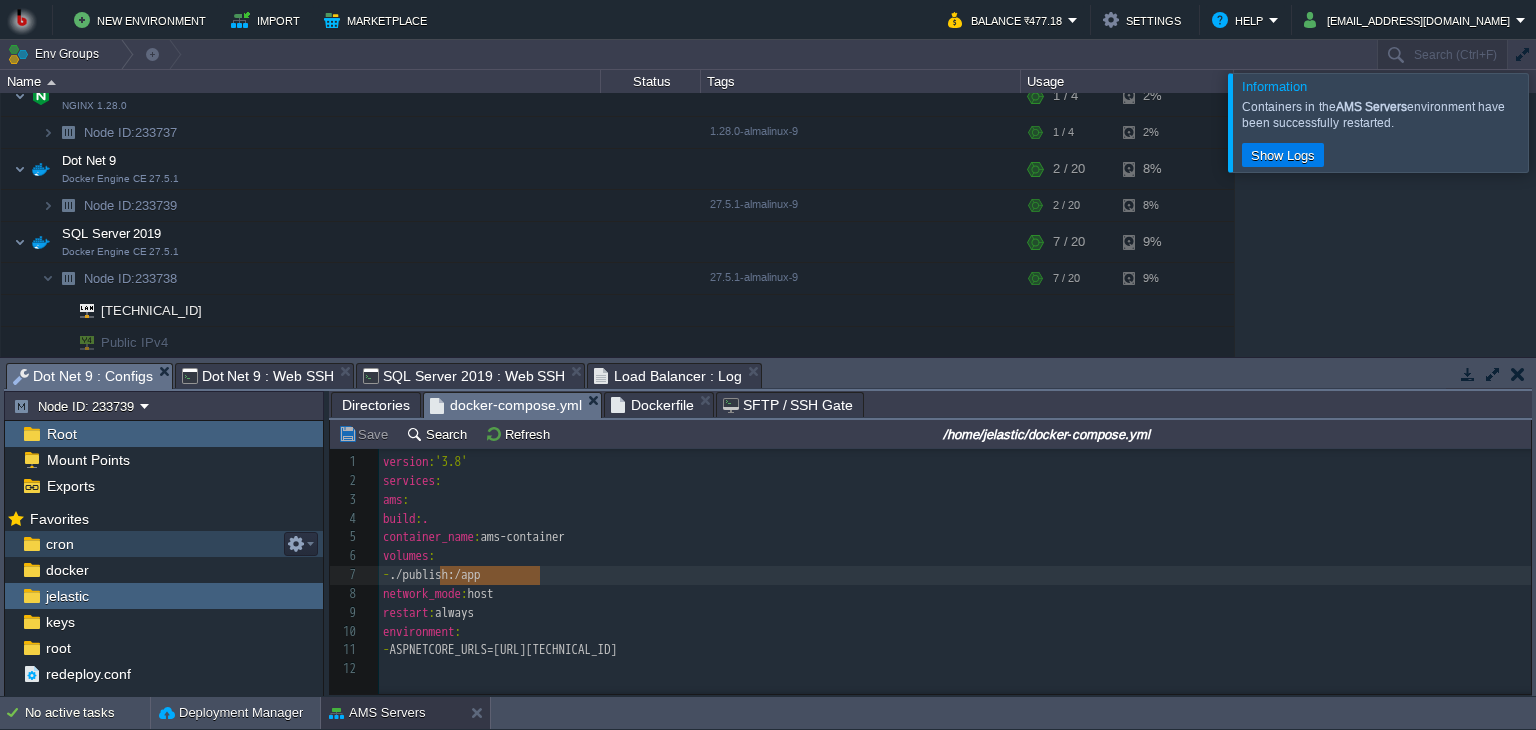 type on "./publish:/app" 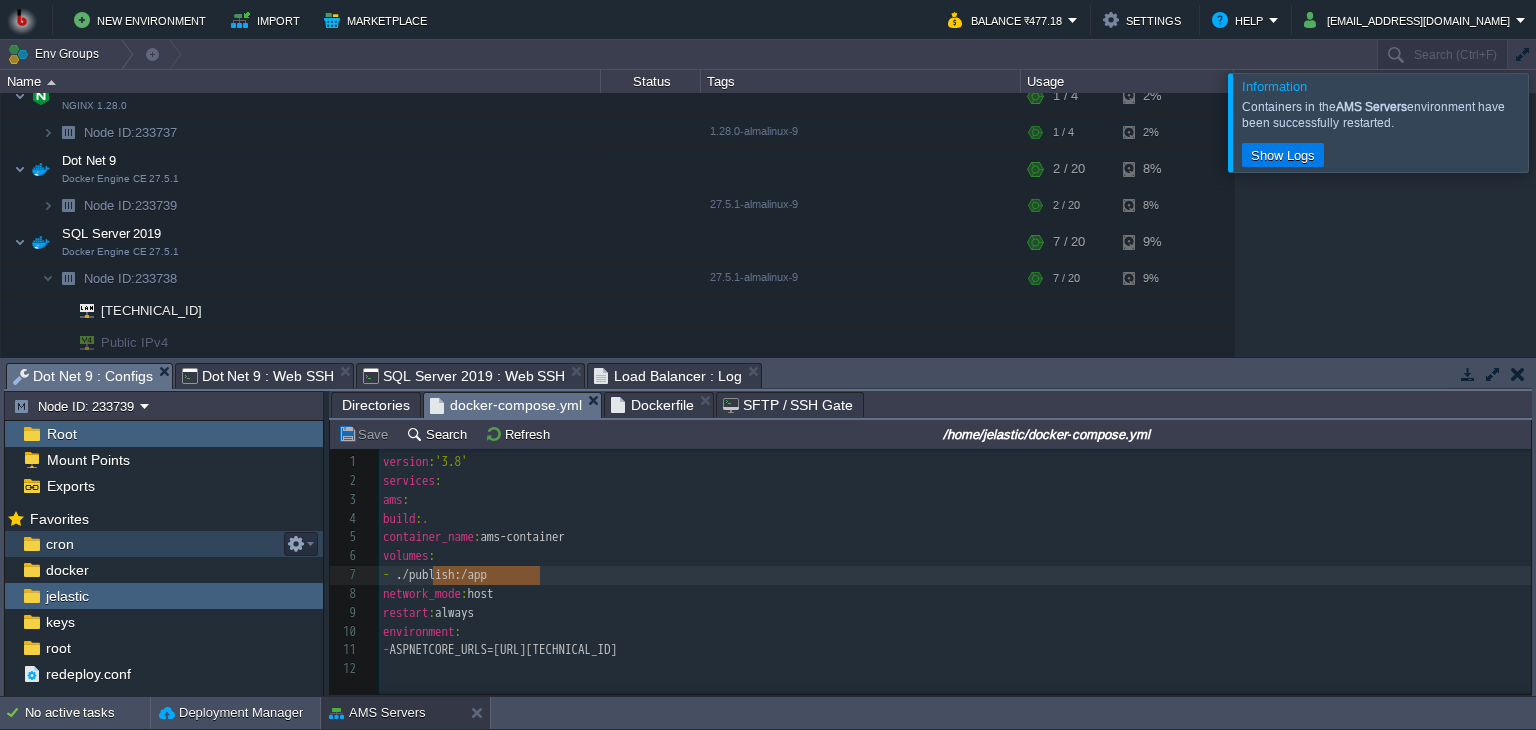 drag, startPoint x: 547, startPoint y: 576, endPoint x: 436, endPoint y: 573, distance: 111.040535 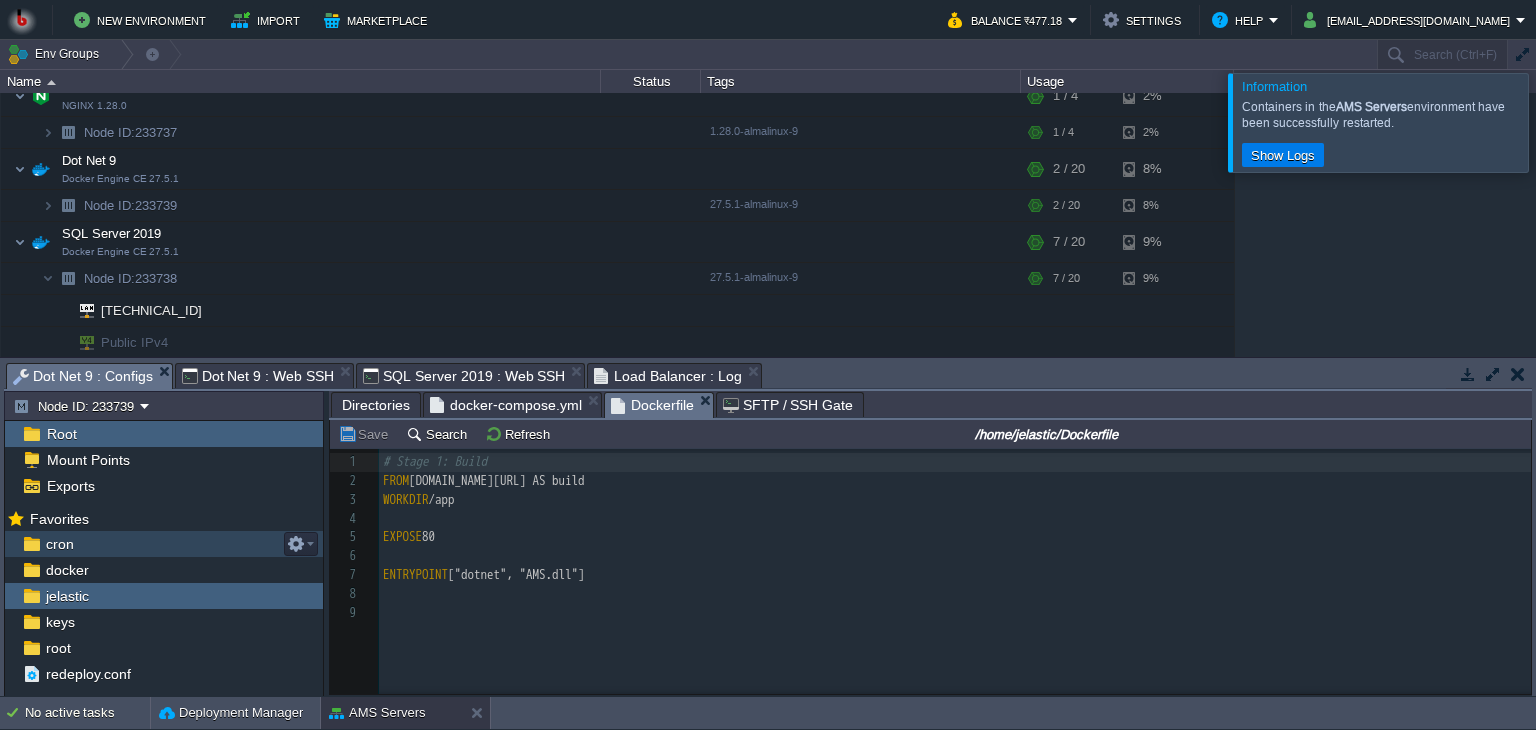 click on "Dockerfile" at bounding box center [652, 405] 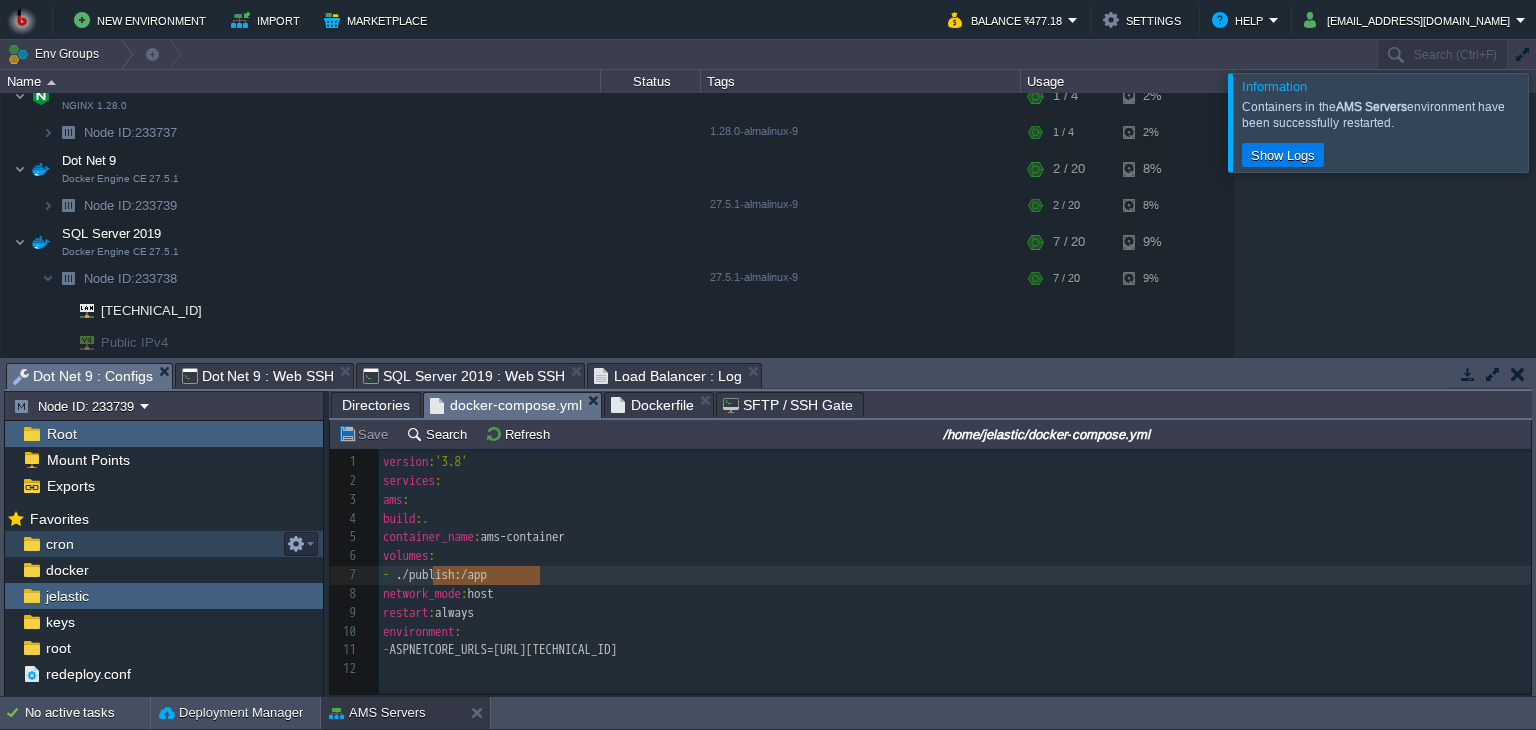 click on "docker-compose.yml" at bounding box center [506, 405] 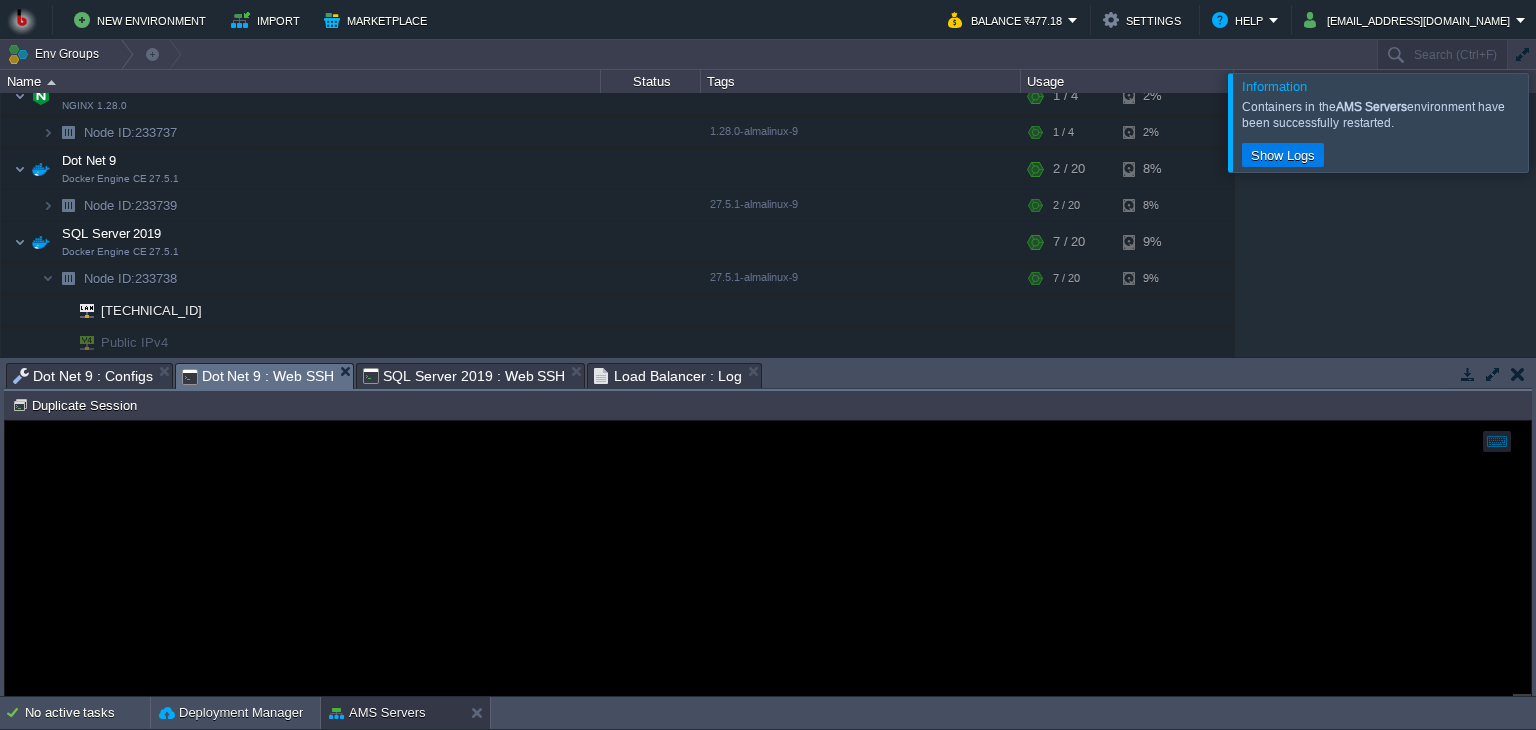 click on "Dot Net 9 : Web SSH" at bounding box center (258, 376) 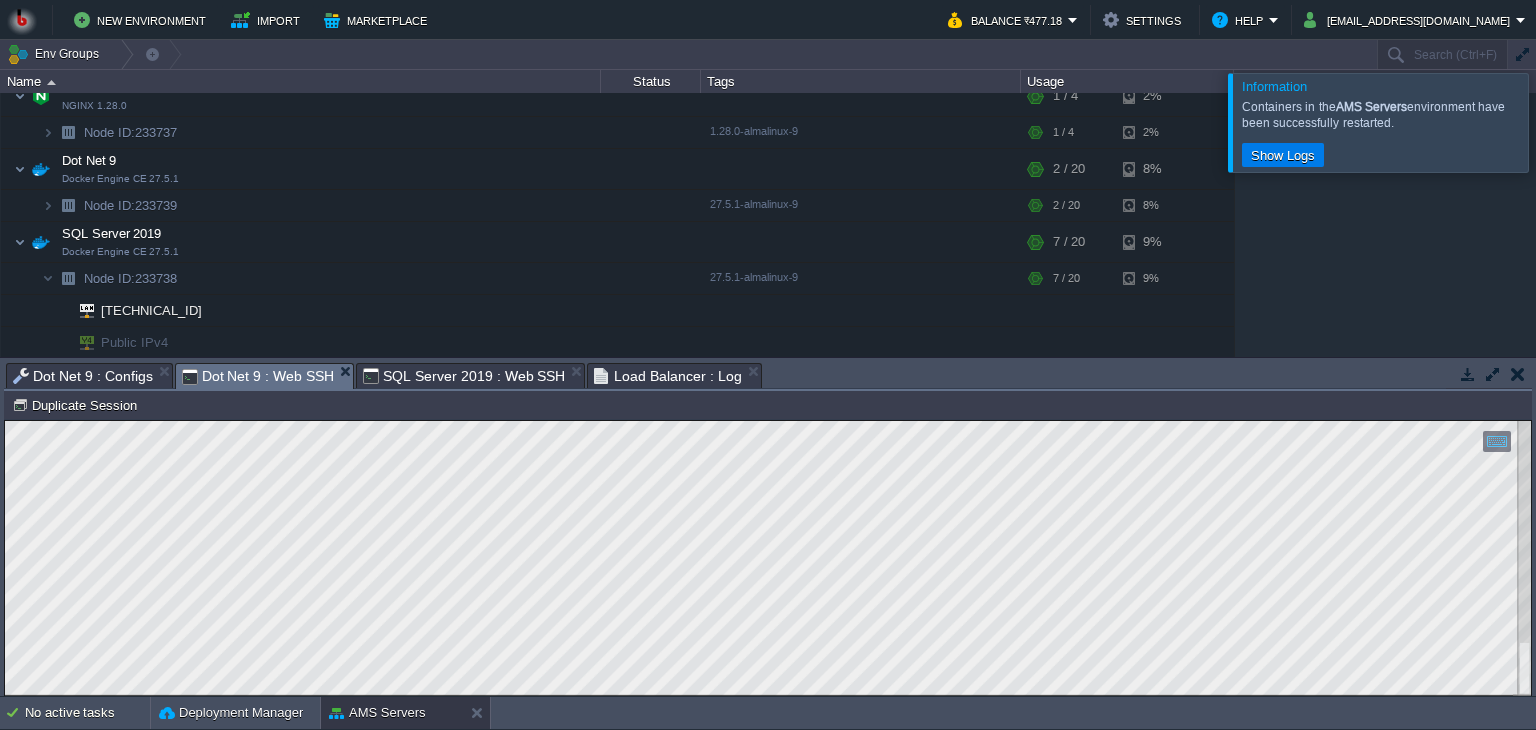 click on "Copy:                  Ctrl + Shift + C                                          Paste:                  Ctrl + V                                         Settings:                  Ctrl + Shift + Alt
0" at bounding box center [768, 421] 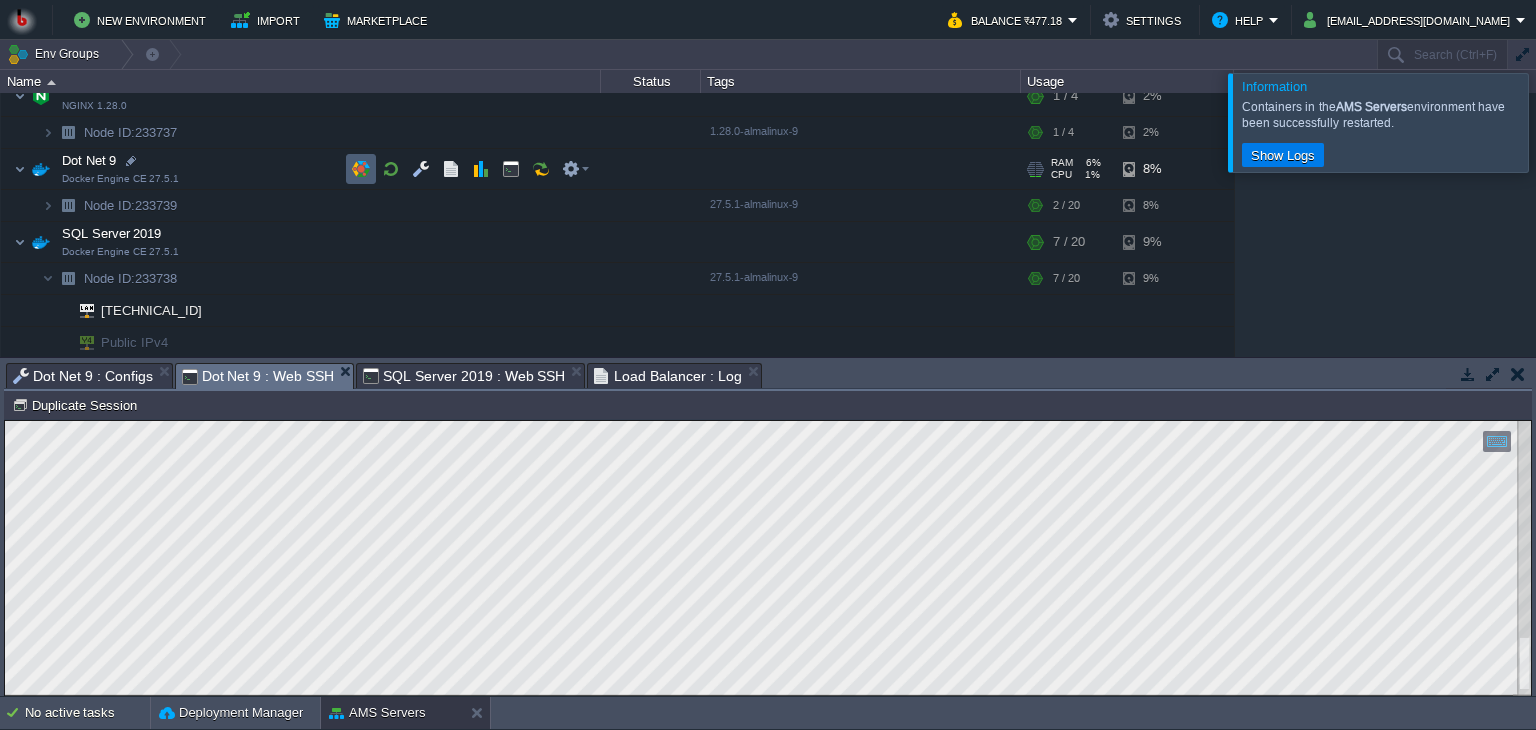 scroll, scrollTop: 0, scrollLeft: 0, axis: both 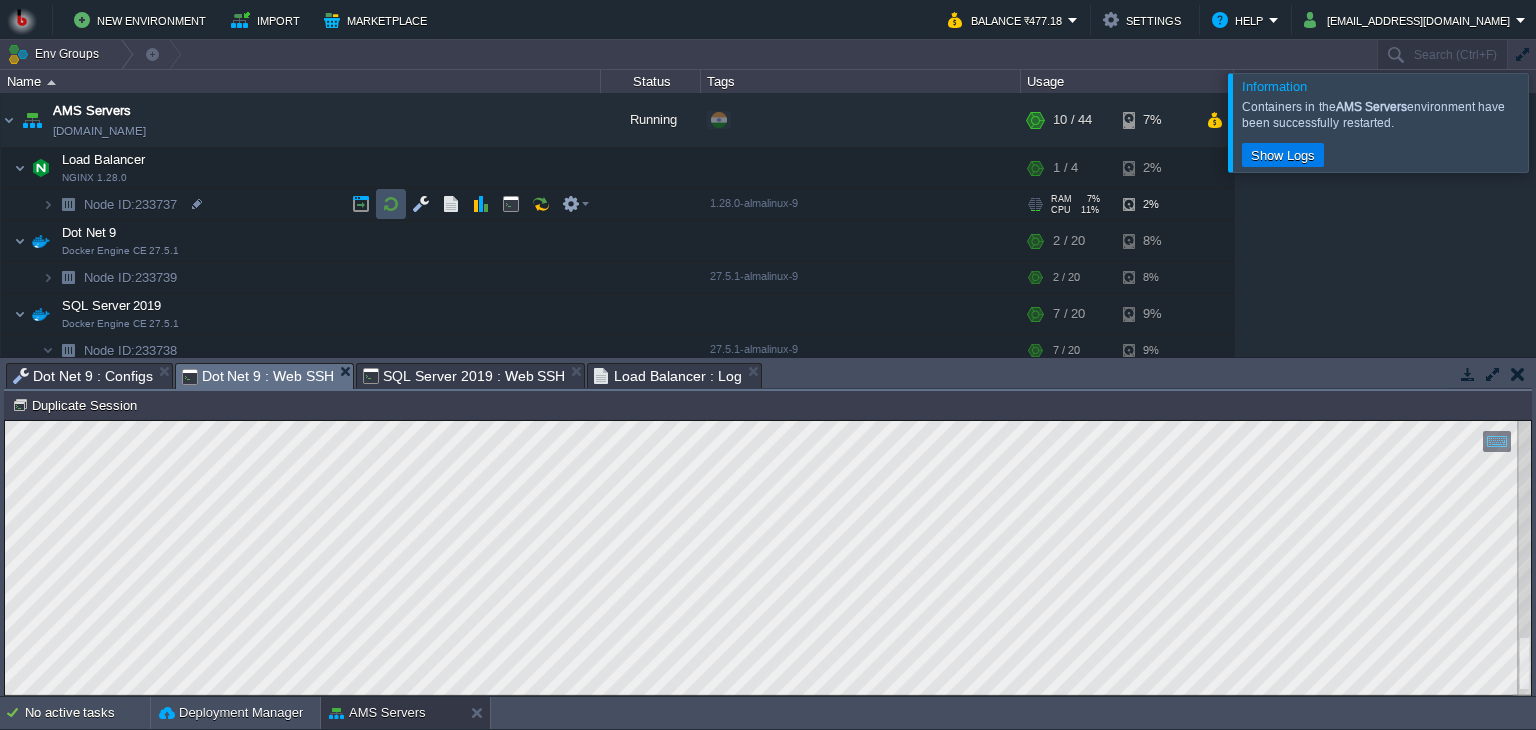 click at bounding box center [391, 204] 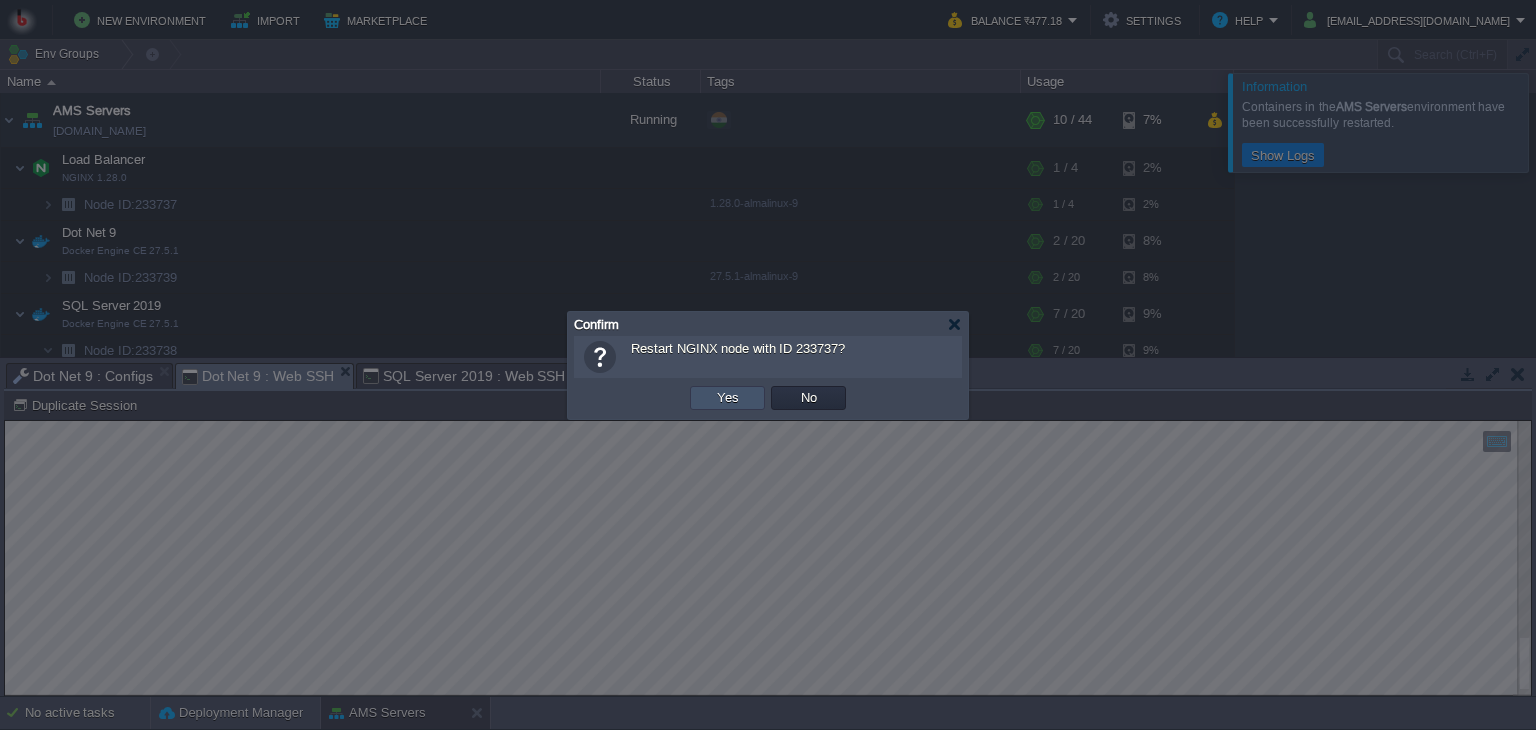 click on "Yes" at bounding box center (728, 398) 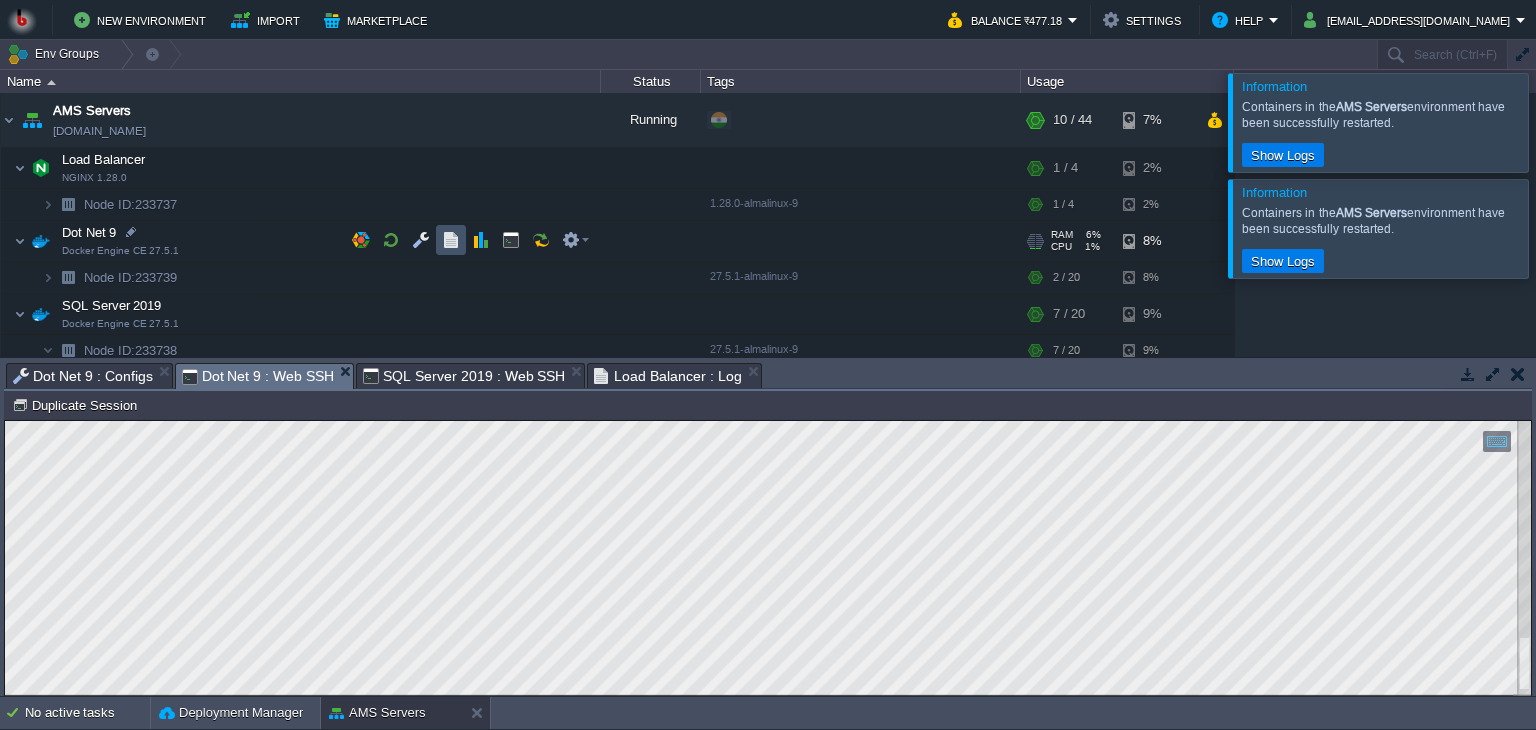 click at bounding box center (451, 240) 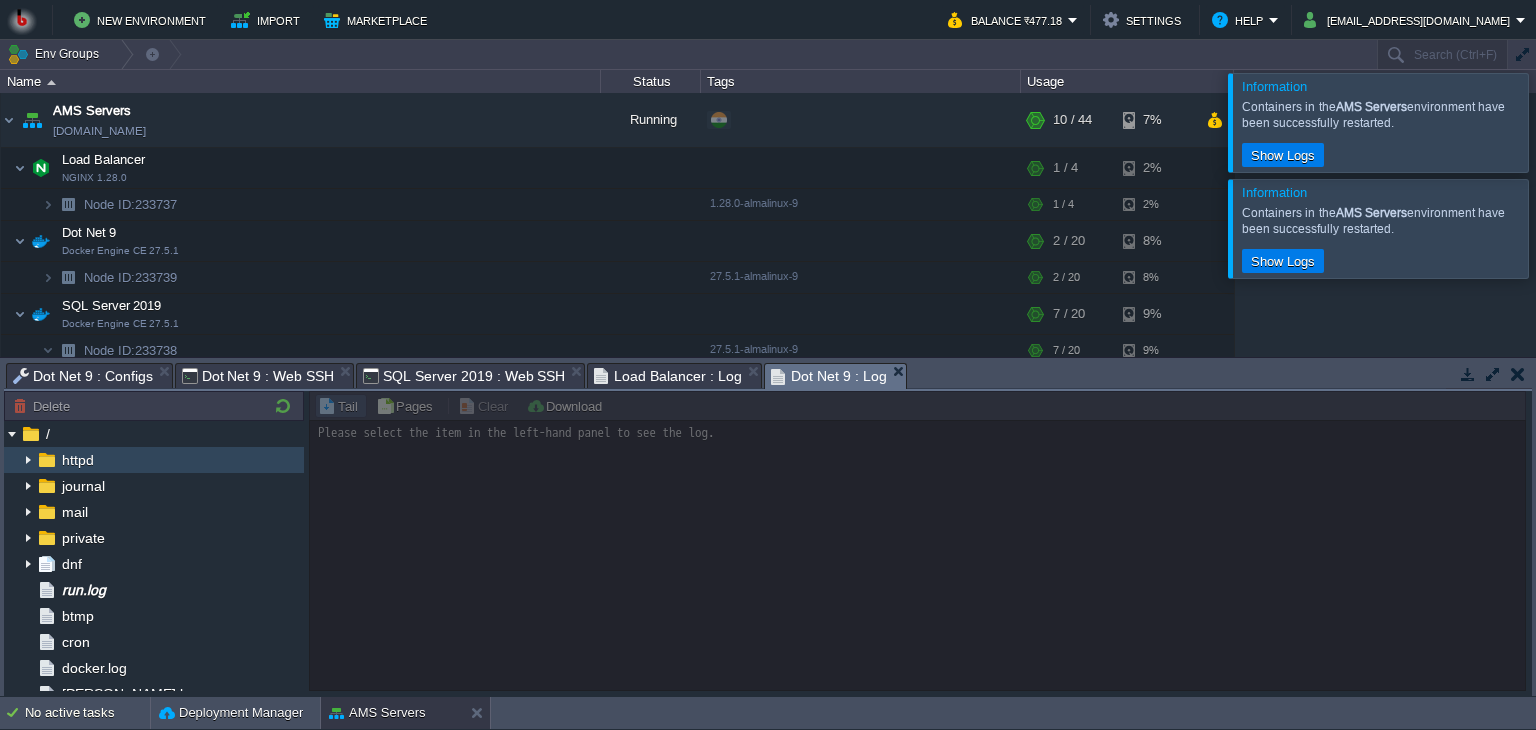 click at bounding box center [28, 460] 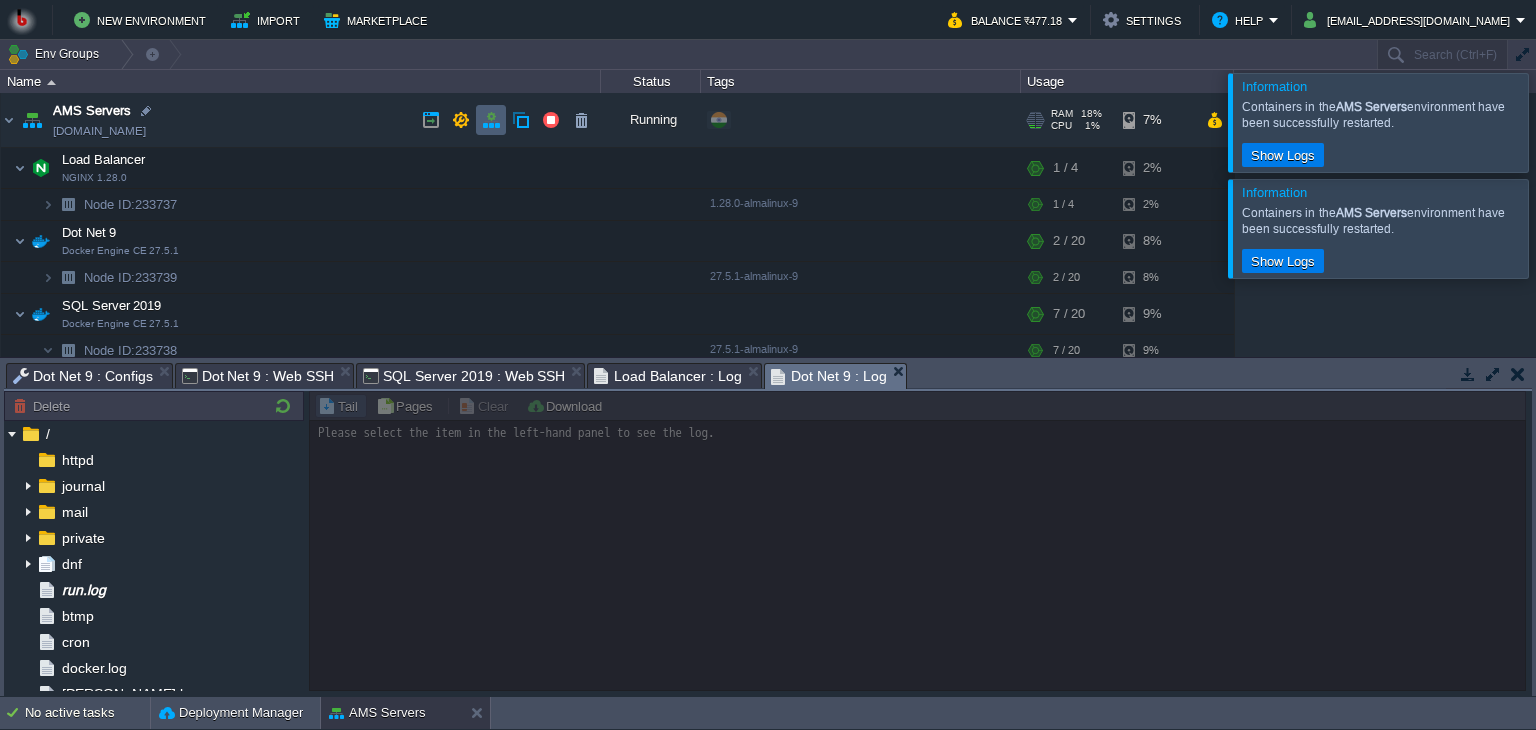 click at bounding box center [491, 120] 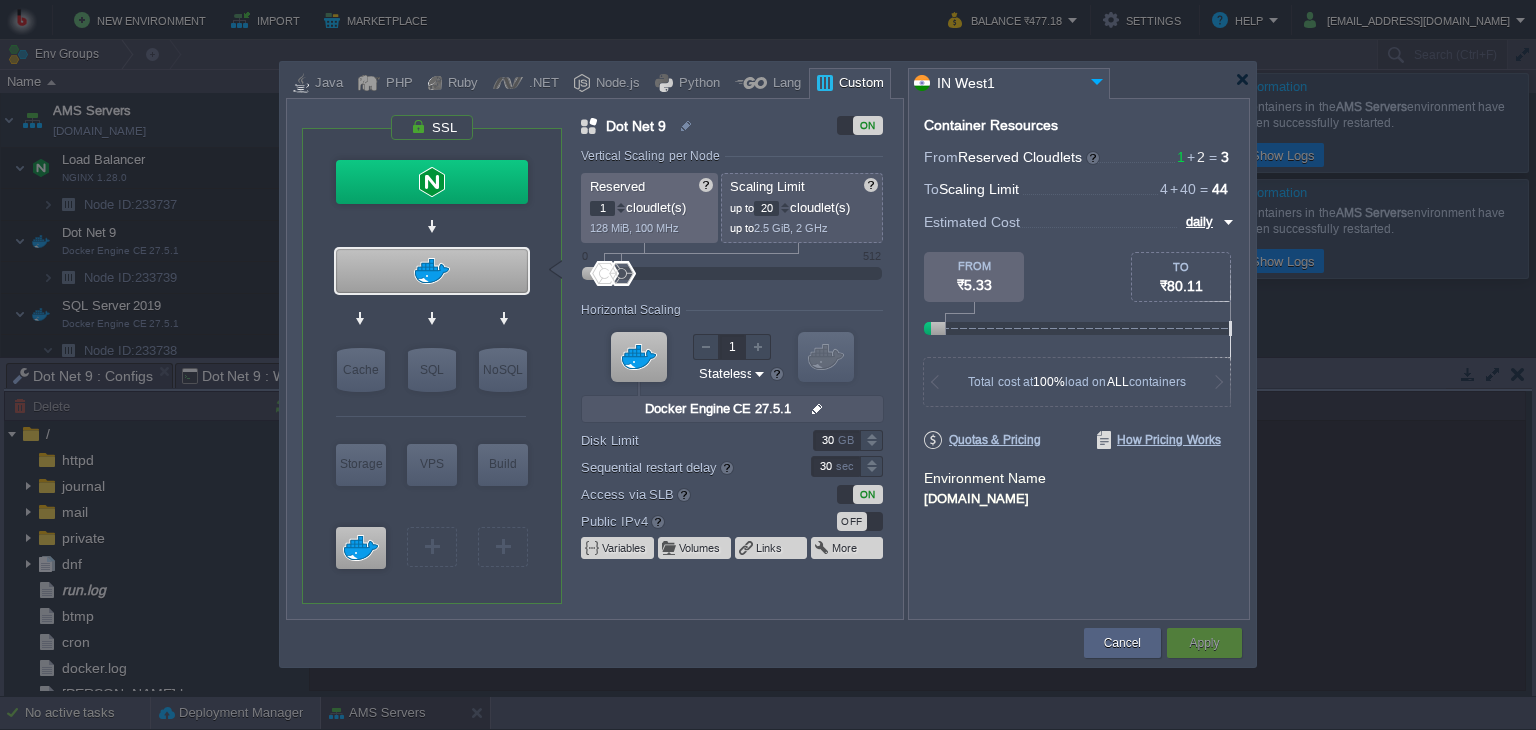 click on "OFF" at bounding box center (852, 521) 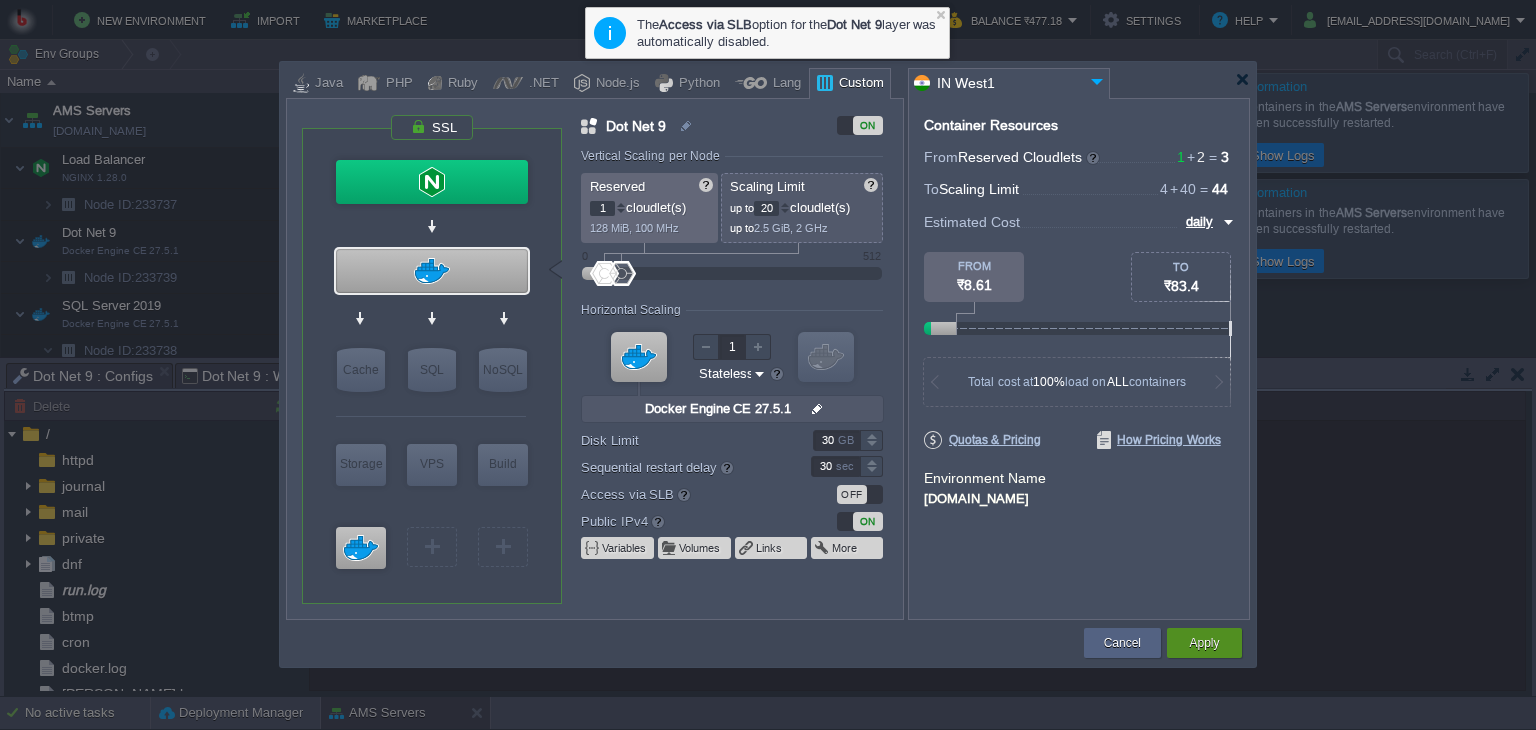 click on "Apply" at bounding box center (1204, 643) 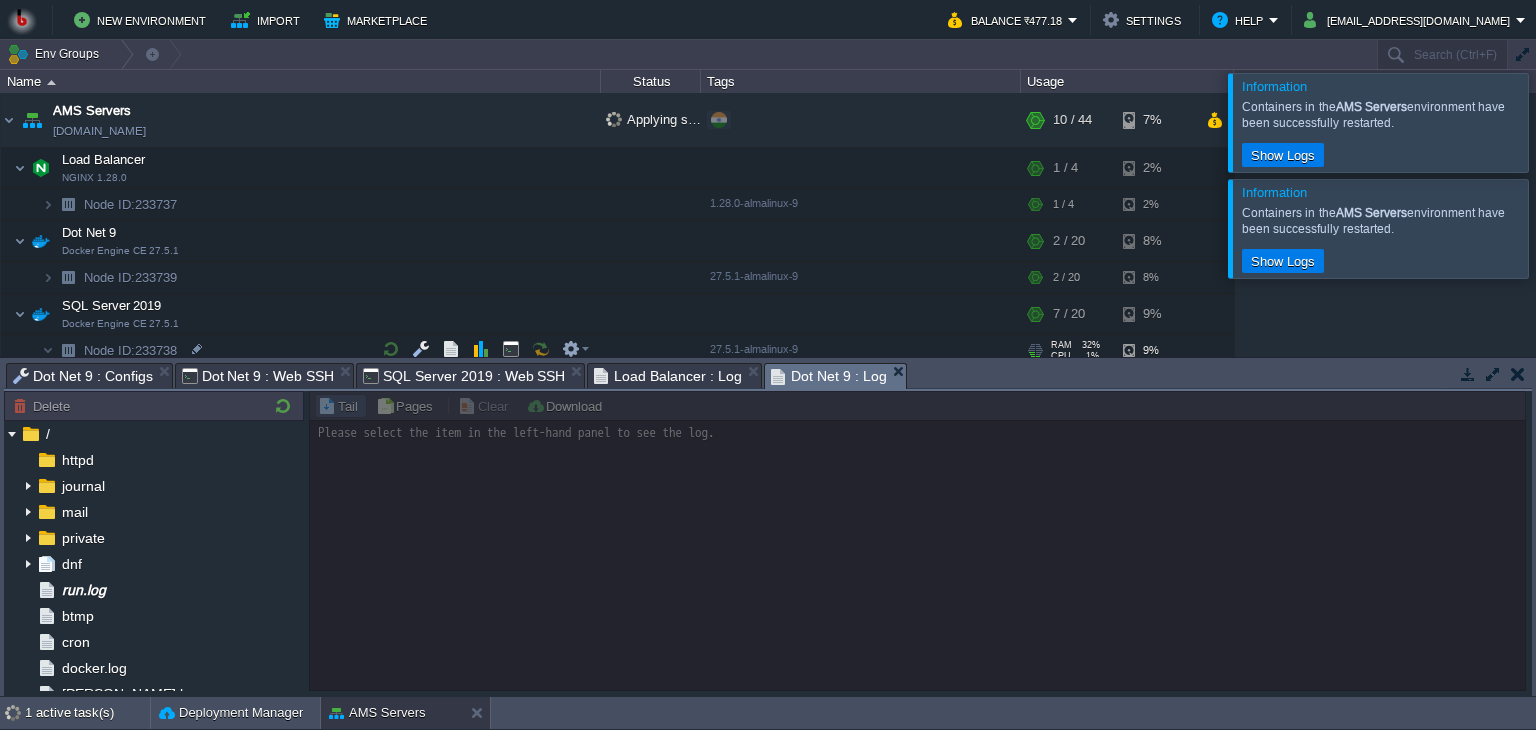 click on "Node ID:  233738" at bounding box center [301, 351] 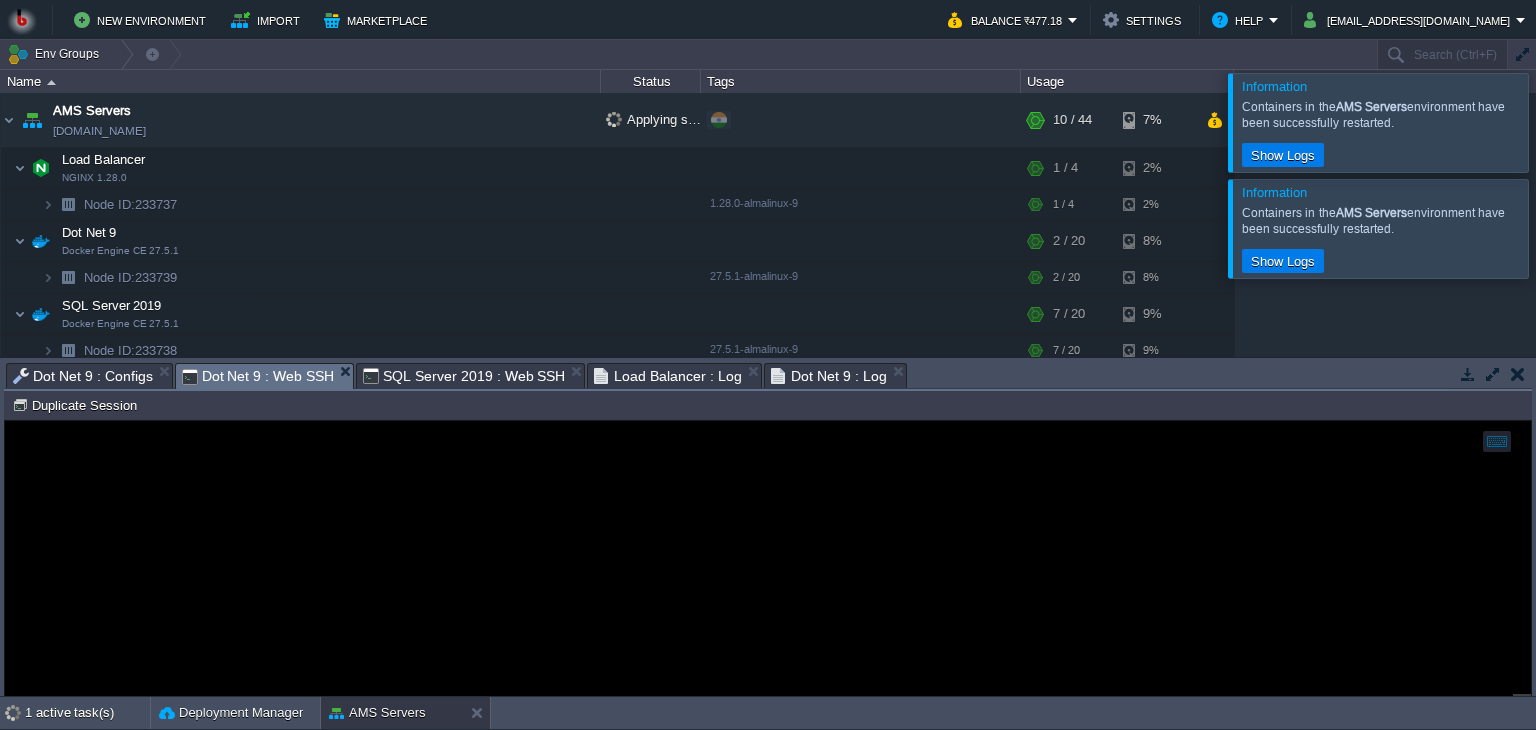 click on "Dot Net 9 : Web SSH" at bounding box center (258, 376) 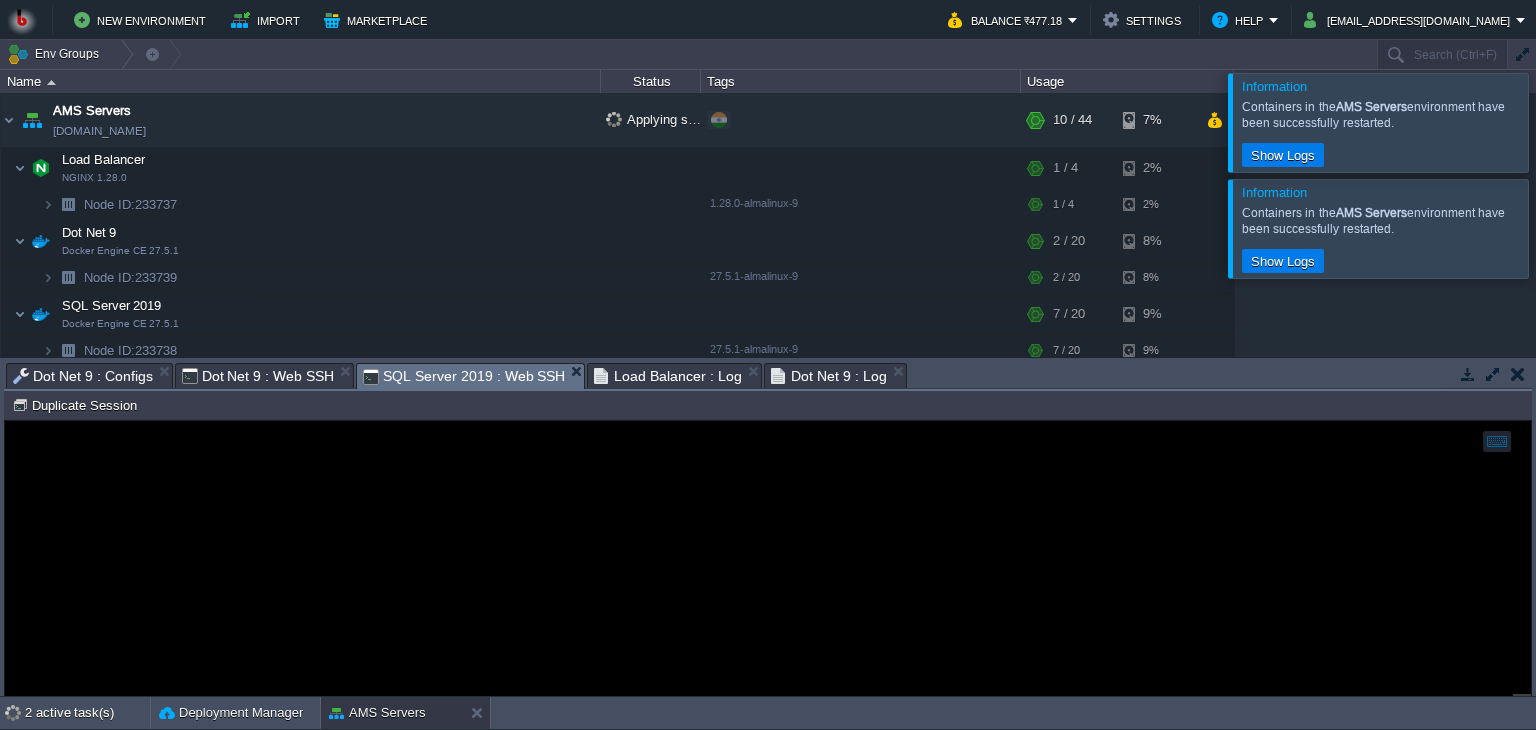 click on "SQL Server 2019 : Web SSH" at bounding box center [464, 376] 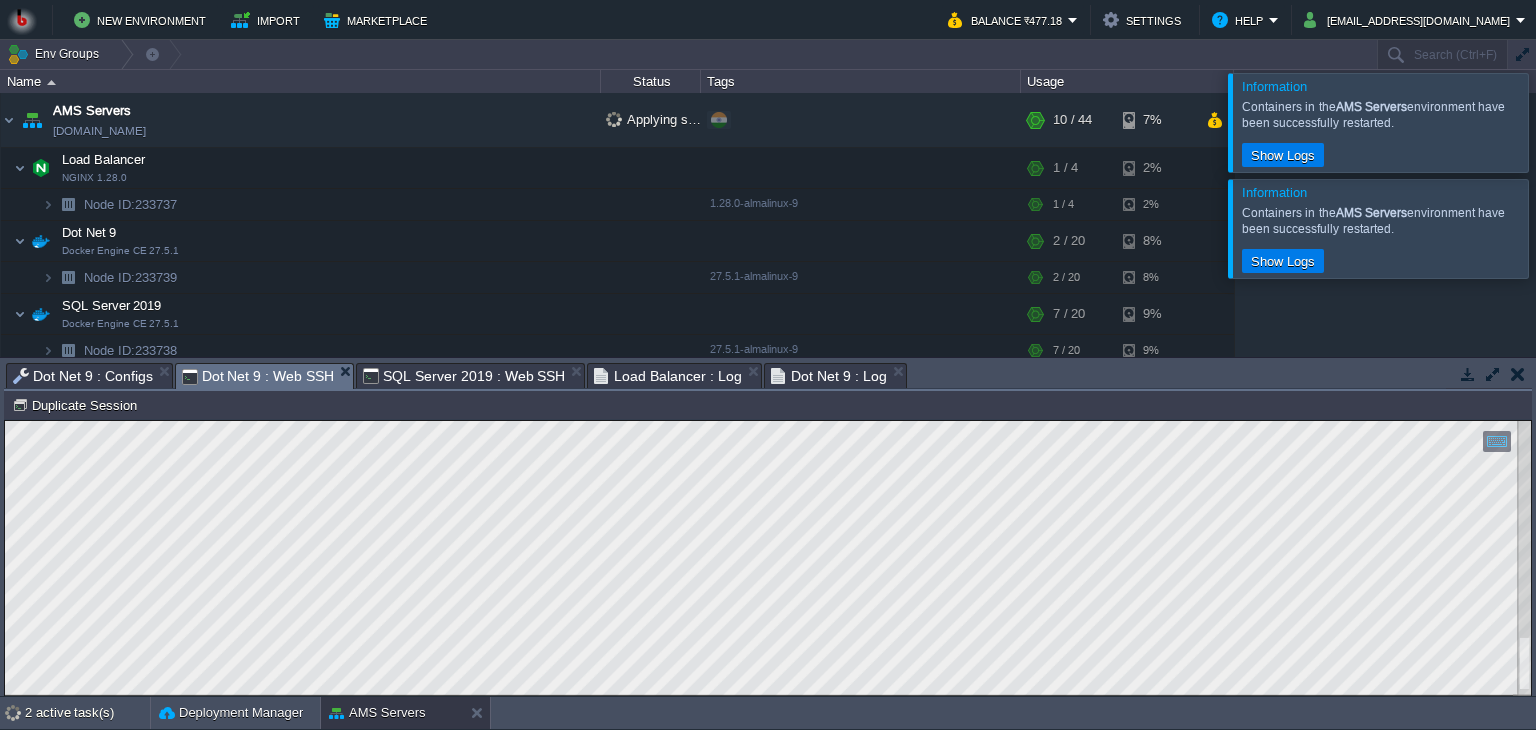 click on "Dot Net 9 : Web SSH" at bounding box center (258, 376) 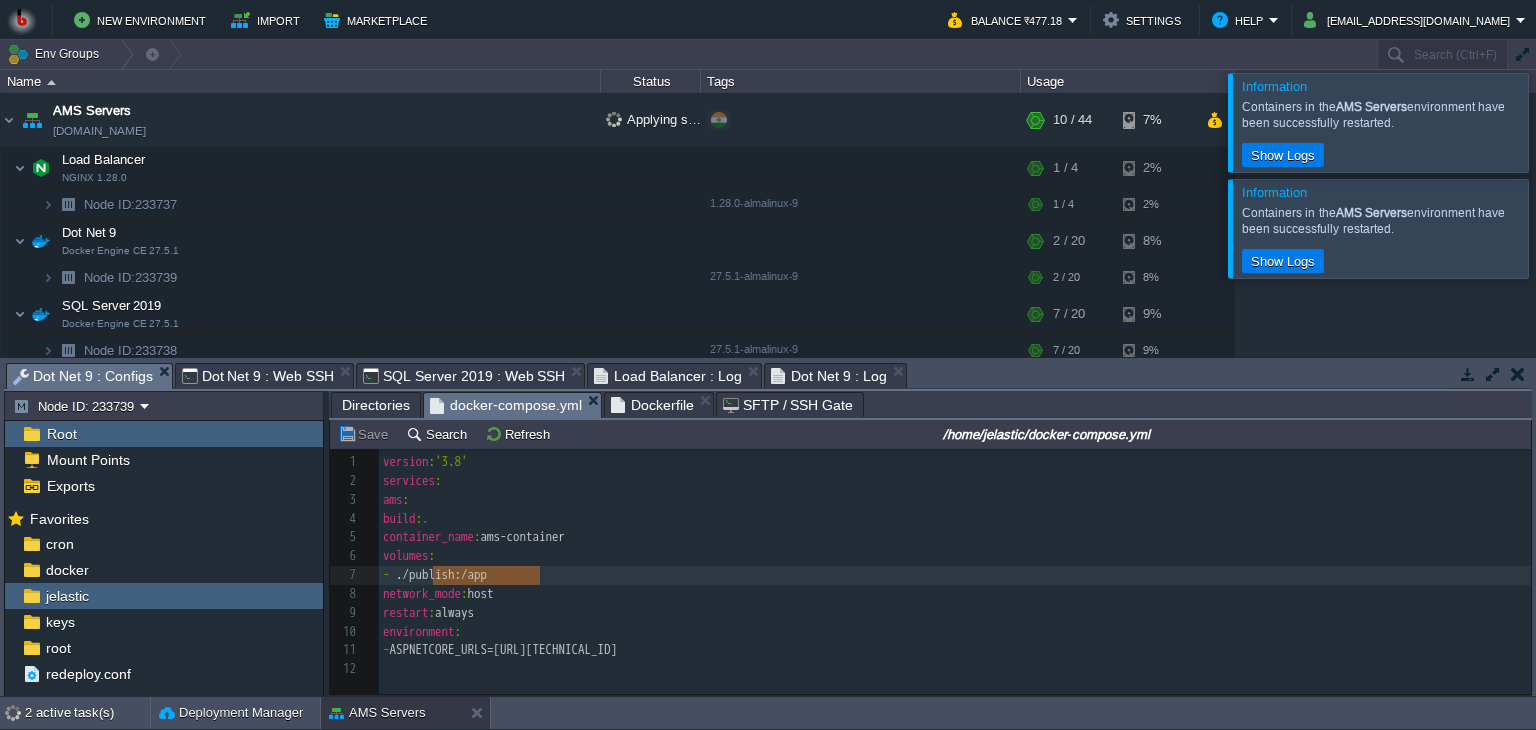 click on "Dot Net 9 : Configs" at bounding box center (83, 376) 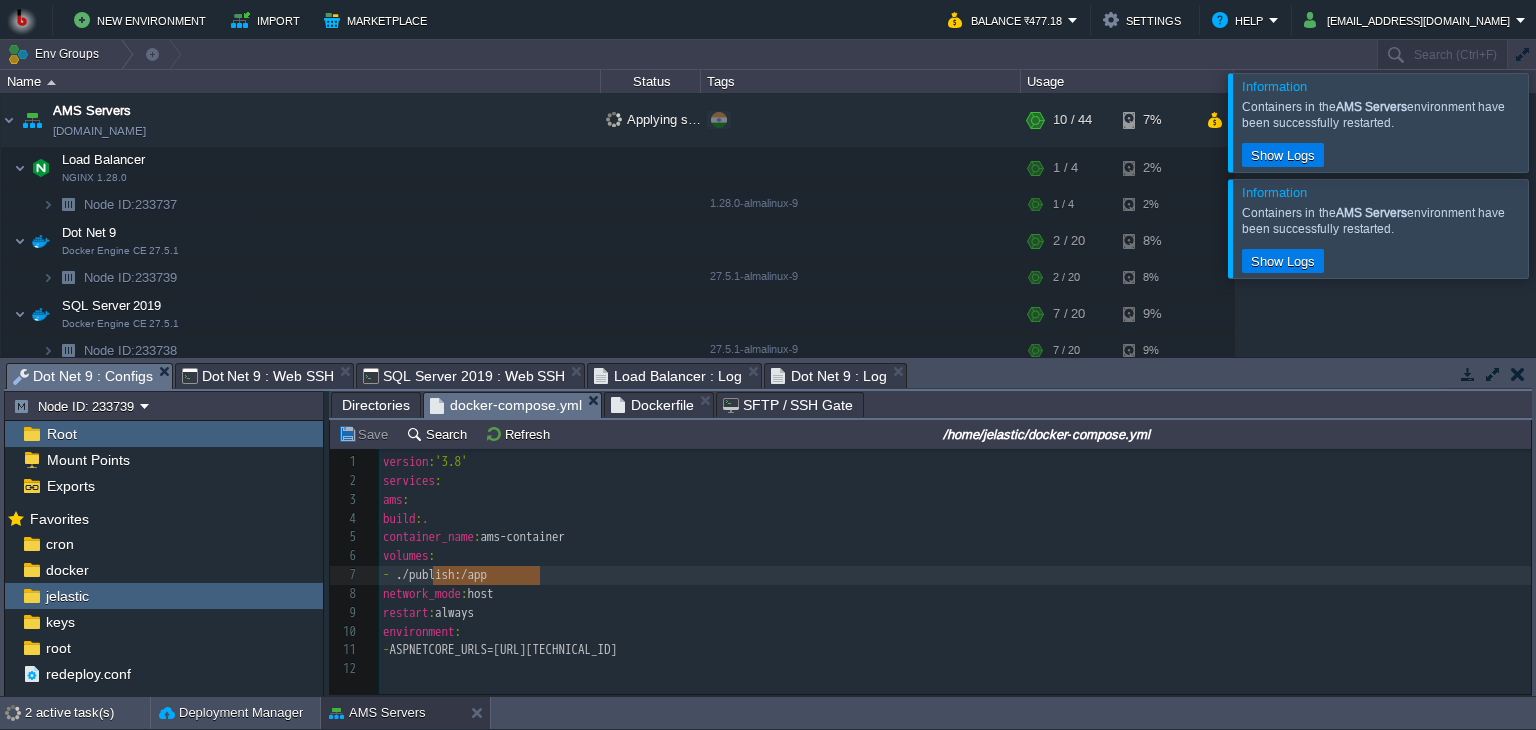 type 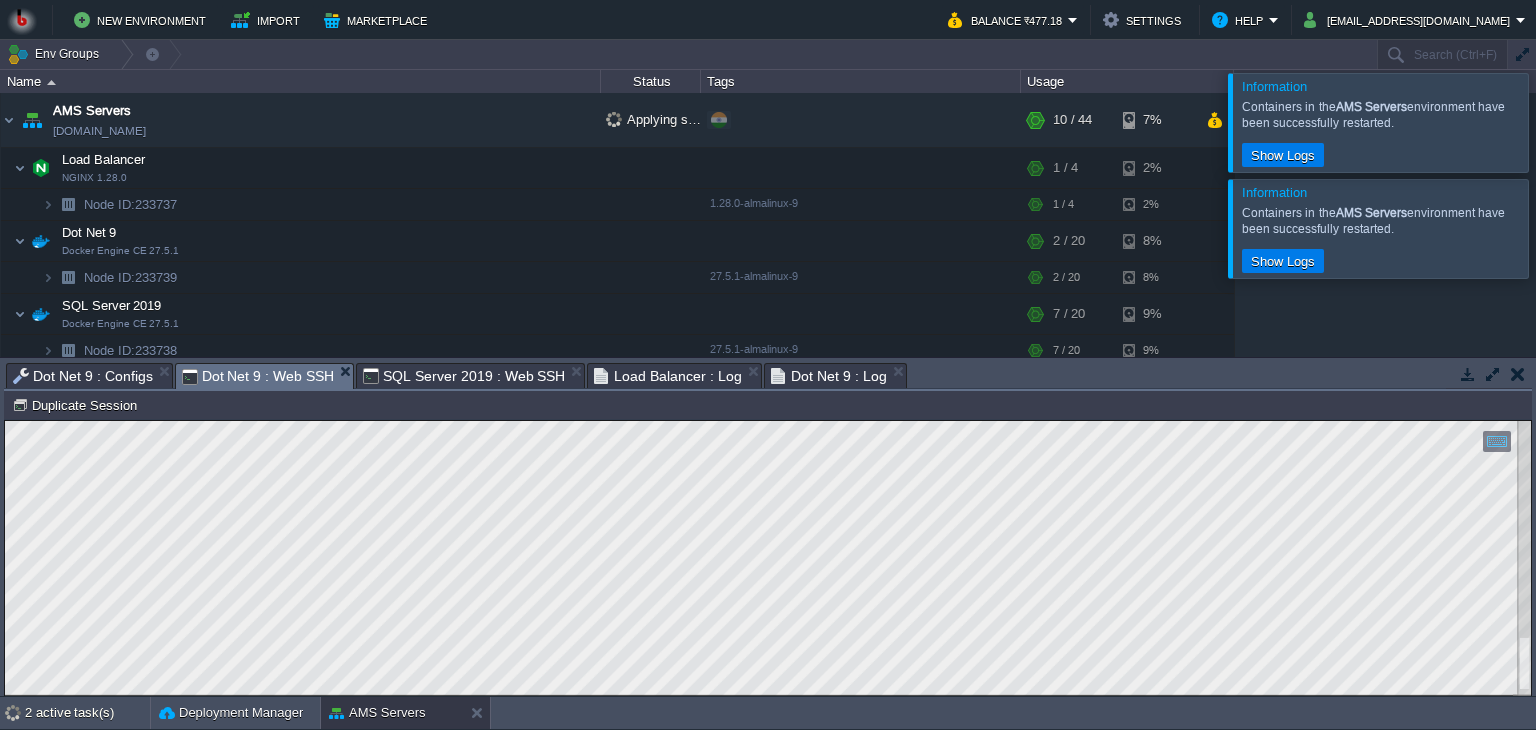 click on "Dot Net 9 : Web SSH" at bounding box center [258, 376] 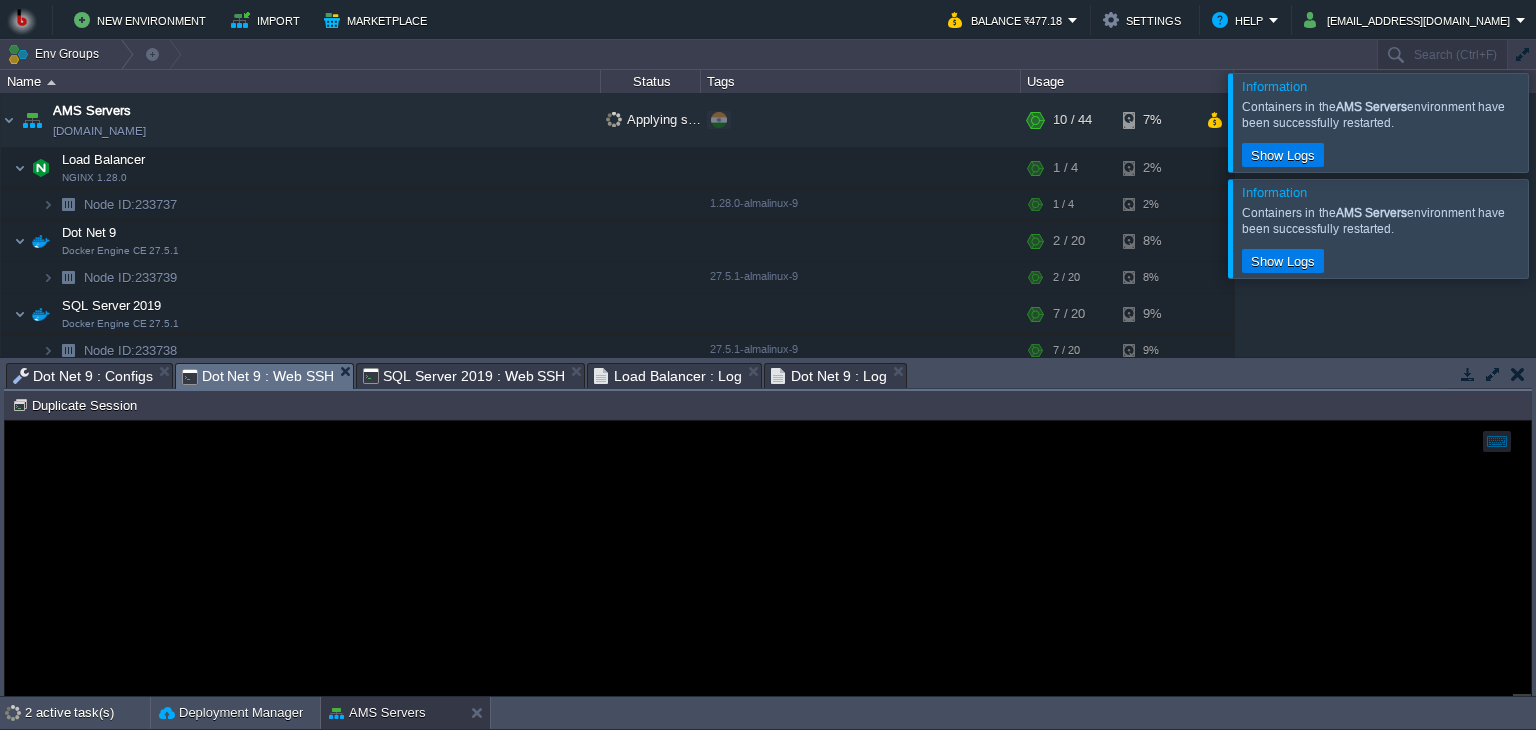 click on "SQL Server 2019 : Web SSH" at bounding box center (464, 376) 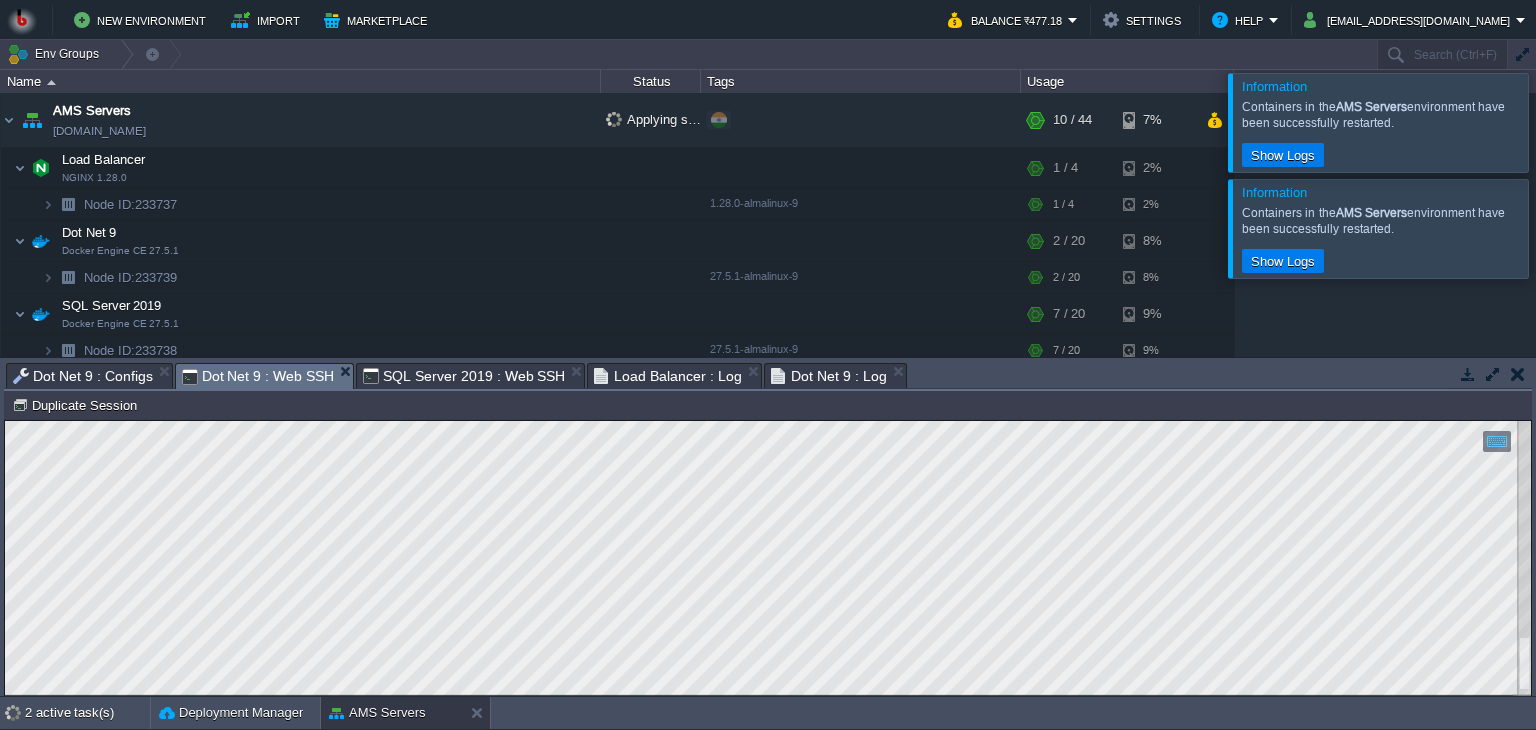 click on "Dot Net 9 : Web SSH" at bounding box center [258, 376] 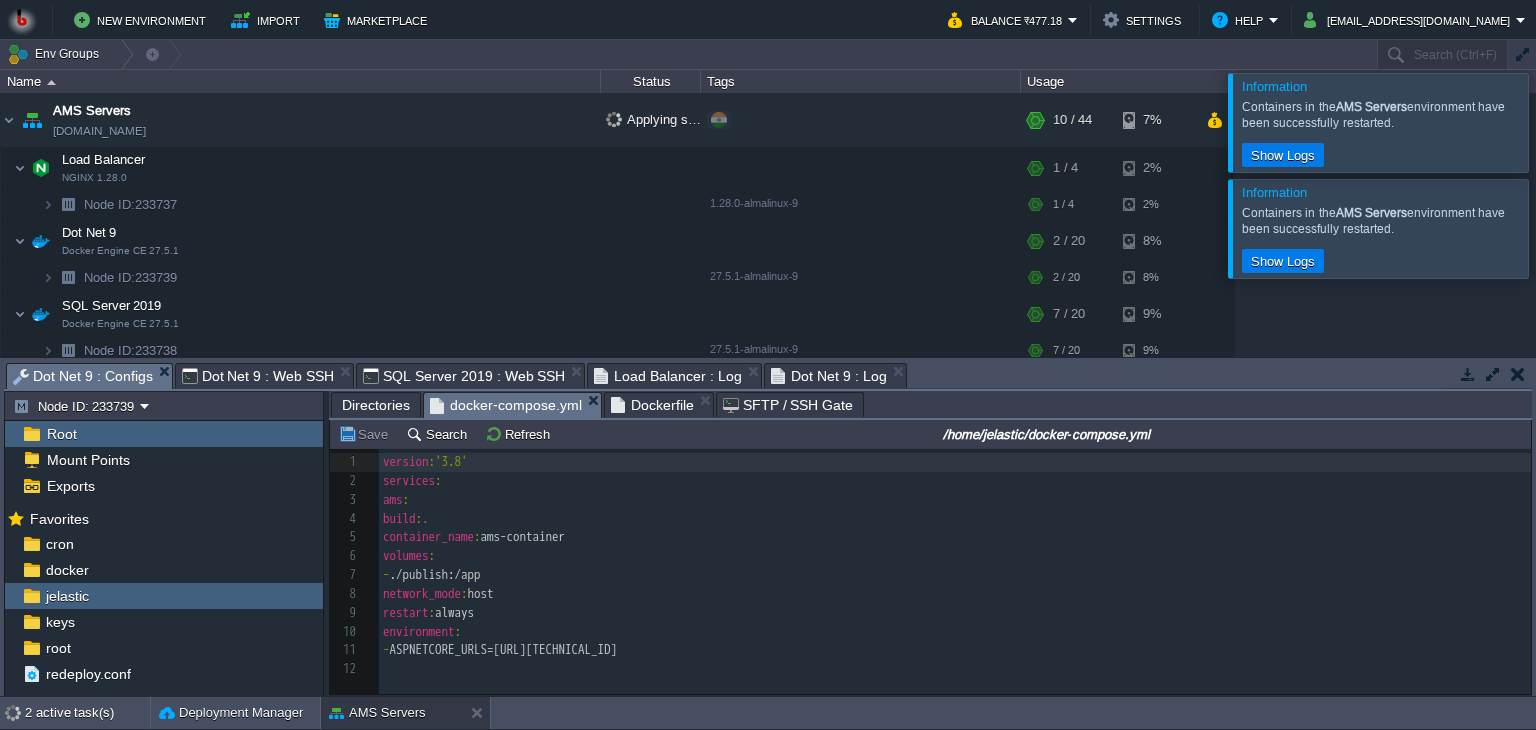 click on "Dot Net 9 : Configs" at bounding box center [83, 376] 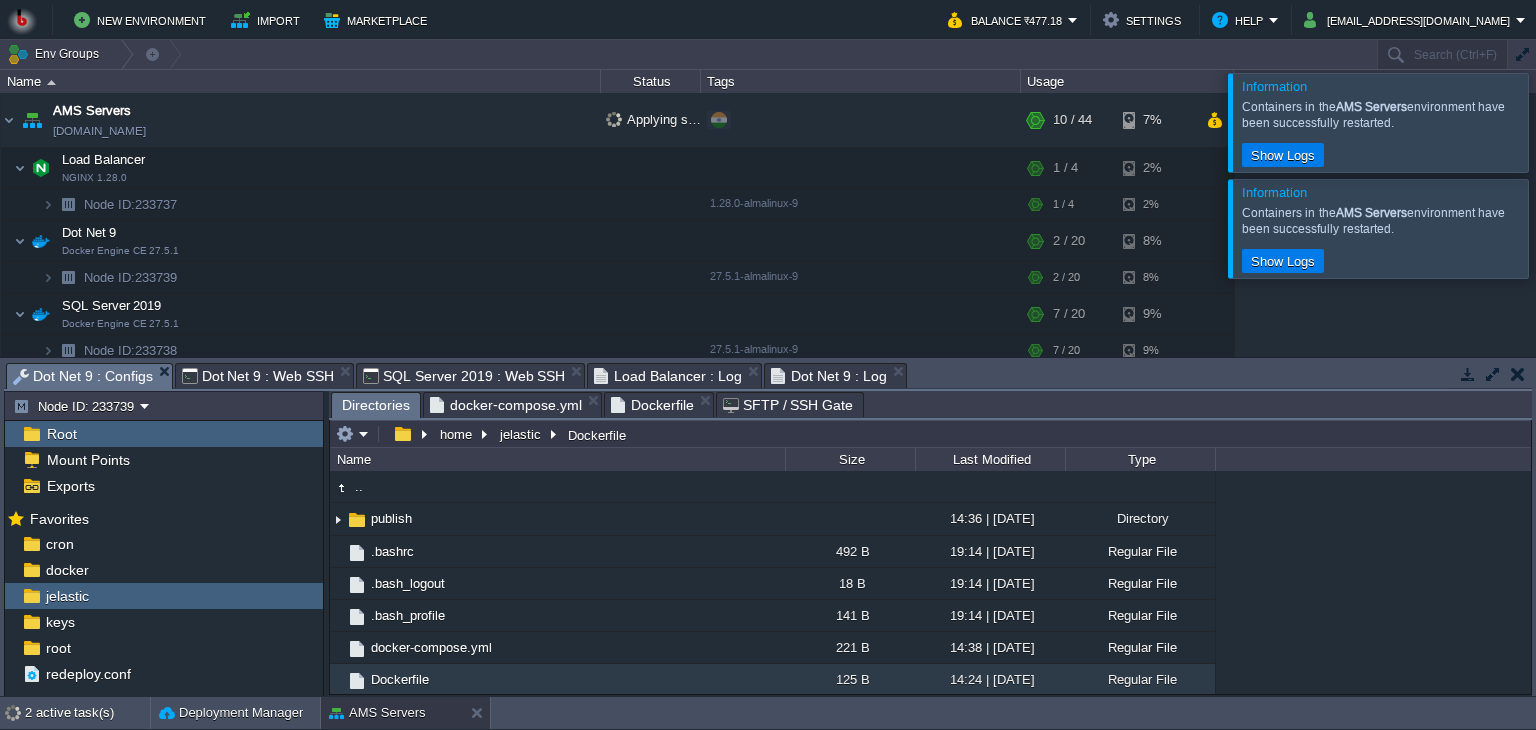 click on "Directories" at bounding box center [376, 405] 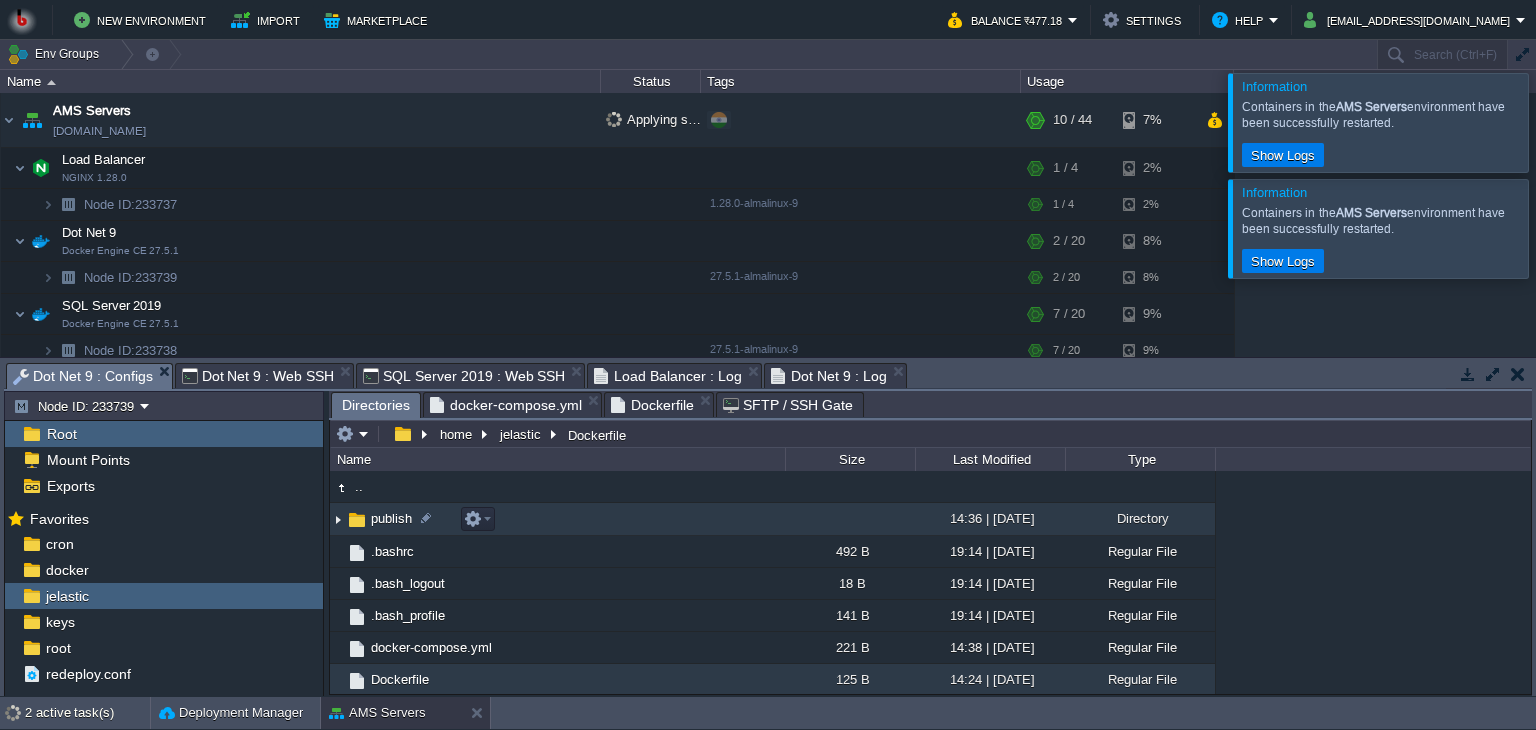 click on "publish" at bounding box center [557, 519] 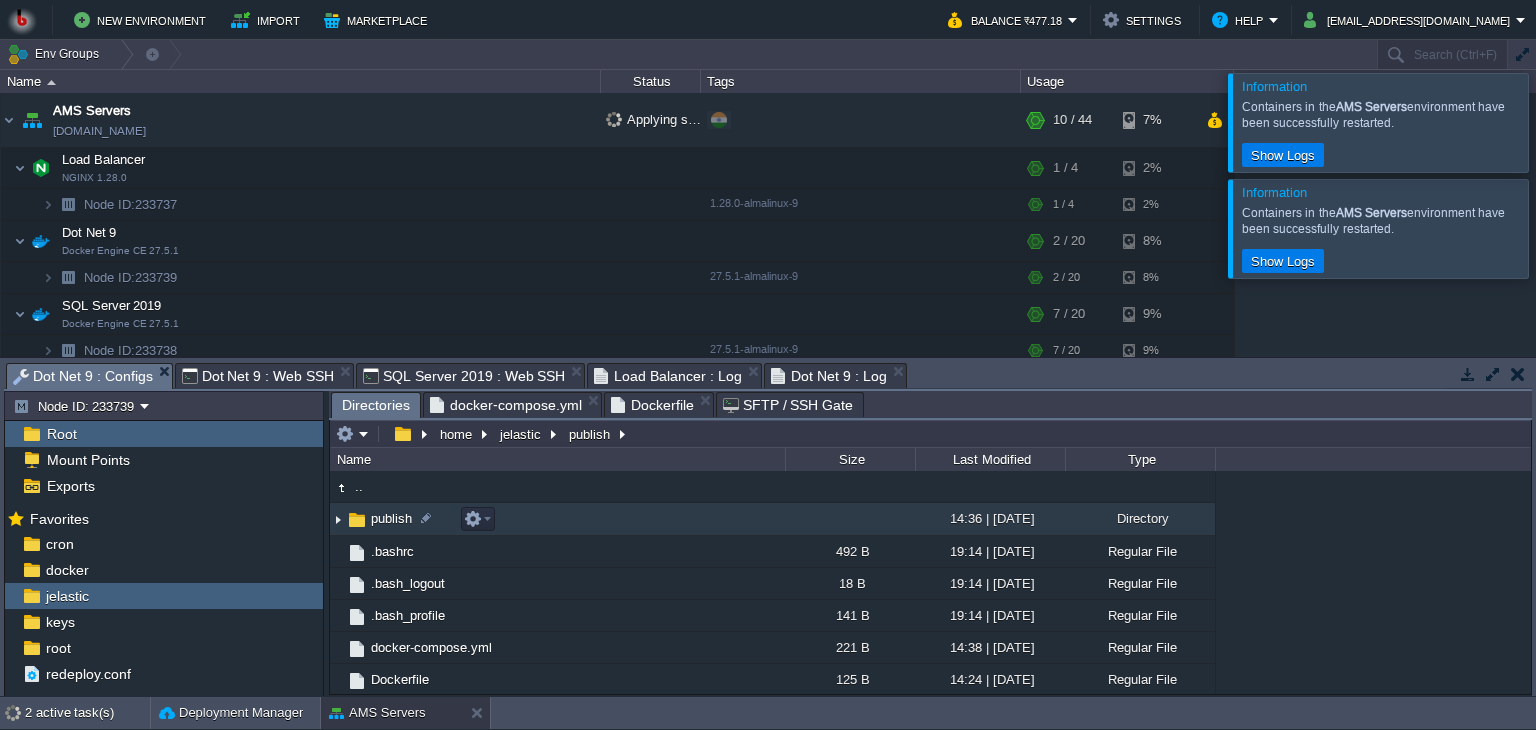click on "publish" at bounding box center [557, 519] 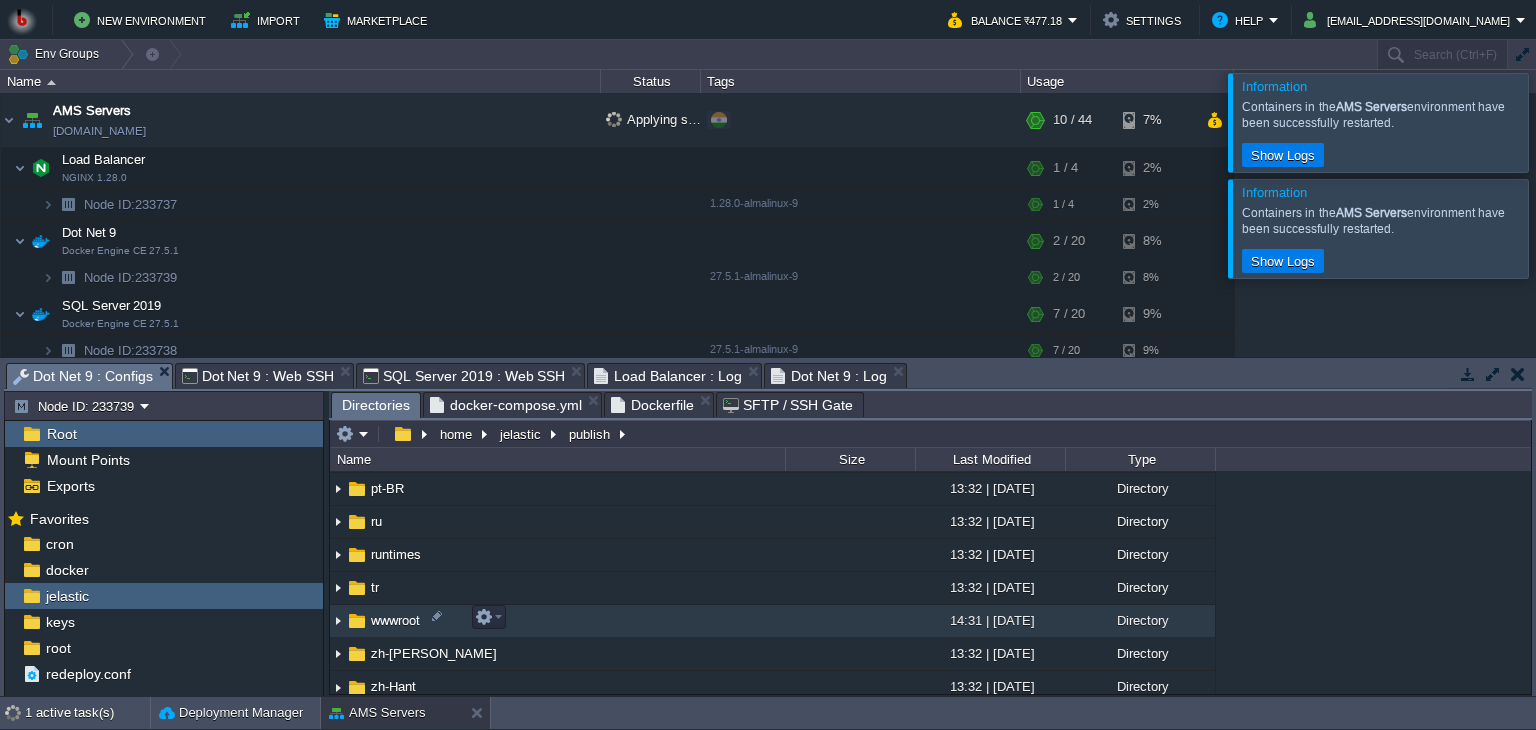 scroll, scrollTop: 327, scrollLeft: 0, axis: vertical 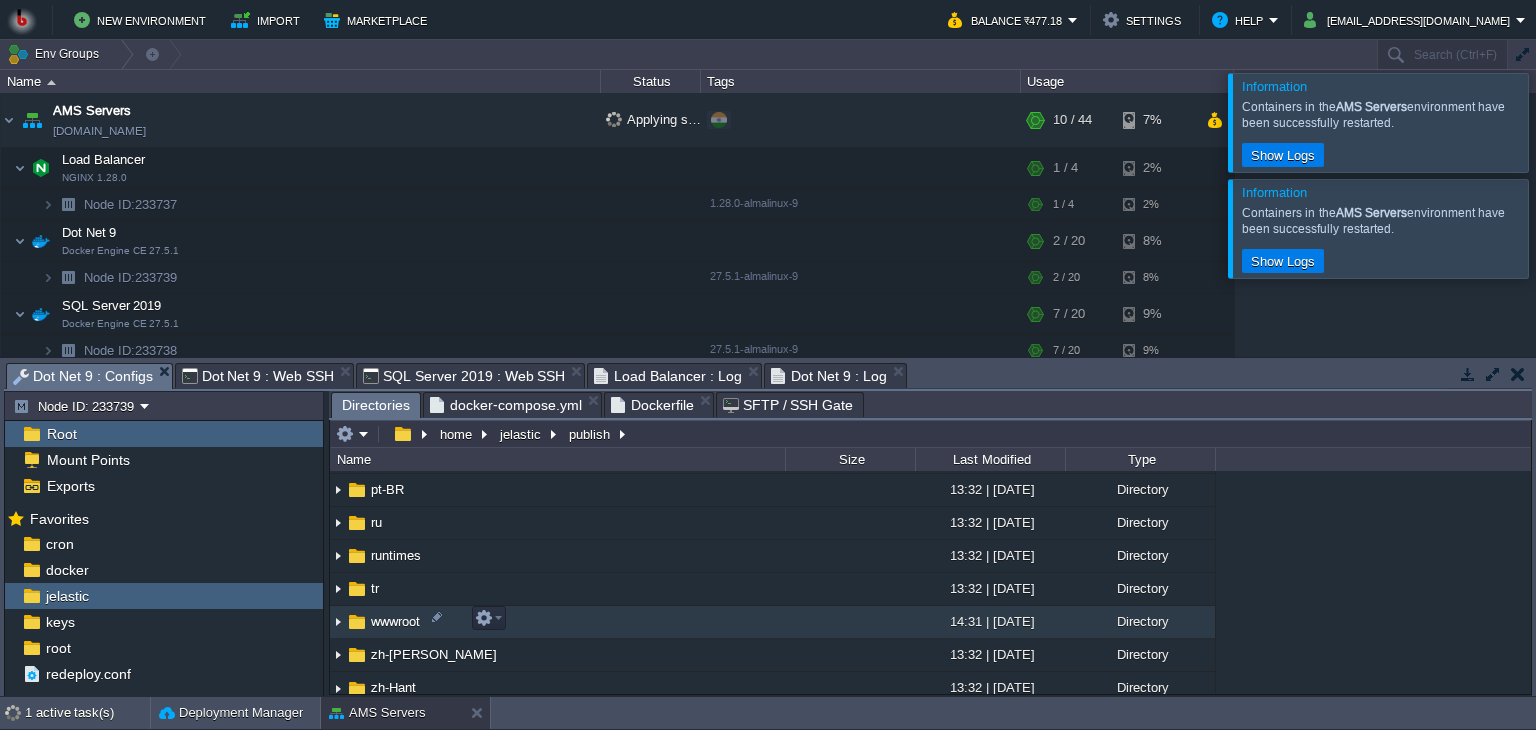 click on "wwwroot" at bounding box center [557, 622] 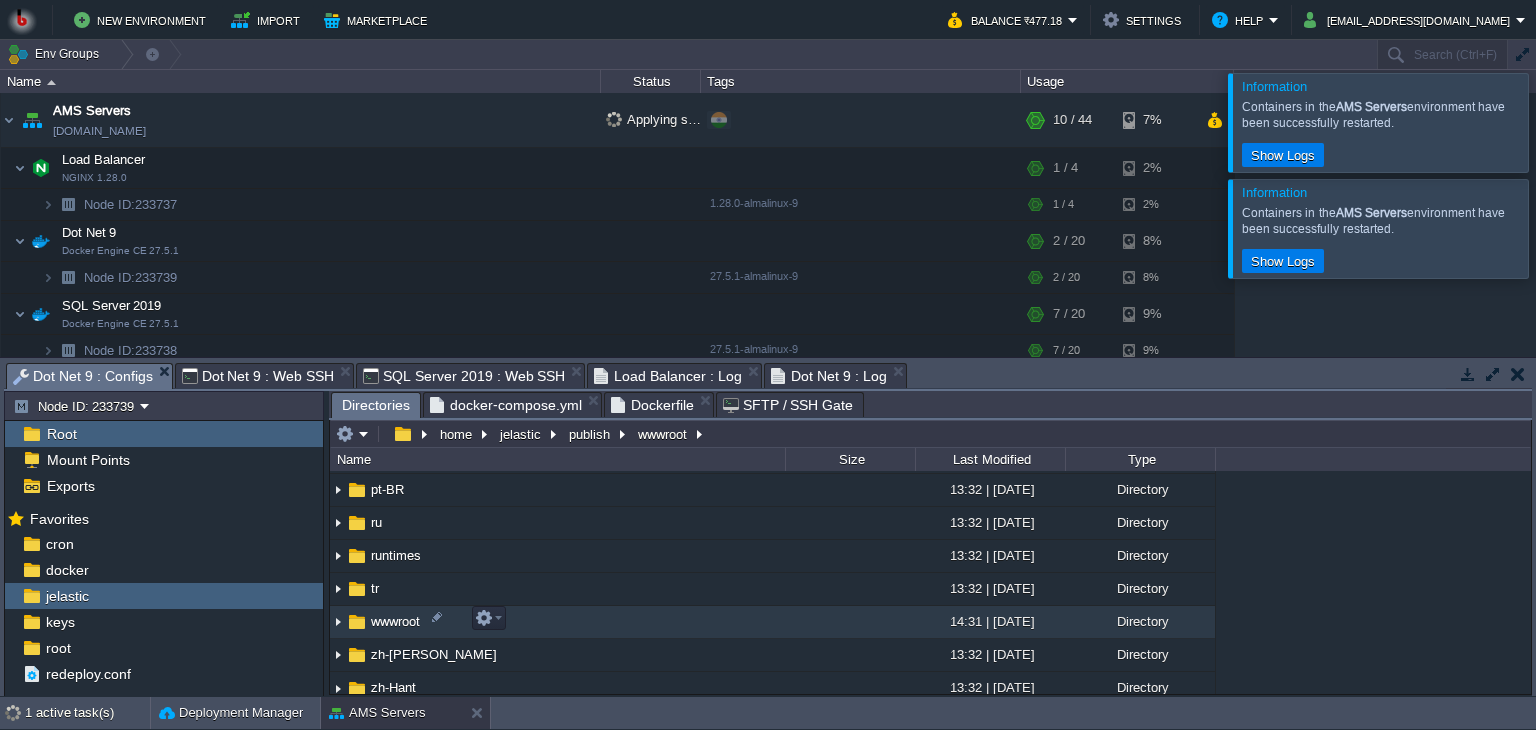 click on "Node ID: 233739 Root Mount Points Exports Mark the most frequently used files and directories as Favorites to easily access them within this panel. Favorites cron docker jelastic keys root redeploy.conf   Directories docker-compose.yml Dockerfile SFTP / SSH Gate       home jelastic publish wwwroot Name Size Last Modified Type .. __MACOSX 14:36   |   [DATE] Directory cs 13:32   |   [DATE] Directory de 13:32   |   [DATE] Directory es 13:32   |   [DATE] Directory fr 13:32   |   [DATE] Directory it 13:32   |   [DATE] Directory ja 13:32   |   [DATE] Directory ko 13:32   |   [DATE] Directory pl 13:32   |   [DATE] Directory pt-BR 13:32   |   [DATE] Directory ru 13:32   |   [DATE] Directory runtimes 13:32   |   [DATE] Directory tr 13:32   |   [DATE] Directory wwwroot 14:31   |   [DATE] Directory zh-Hans 13:32   |   [DATE] Directory zh-Hant 13:32   |   [DATE] Directory AMS 125 KB 14:31   |   [DATE] Regular File AMS.deps.json   x" at bounding box center (768, 543) 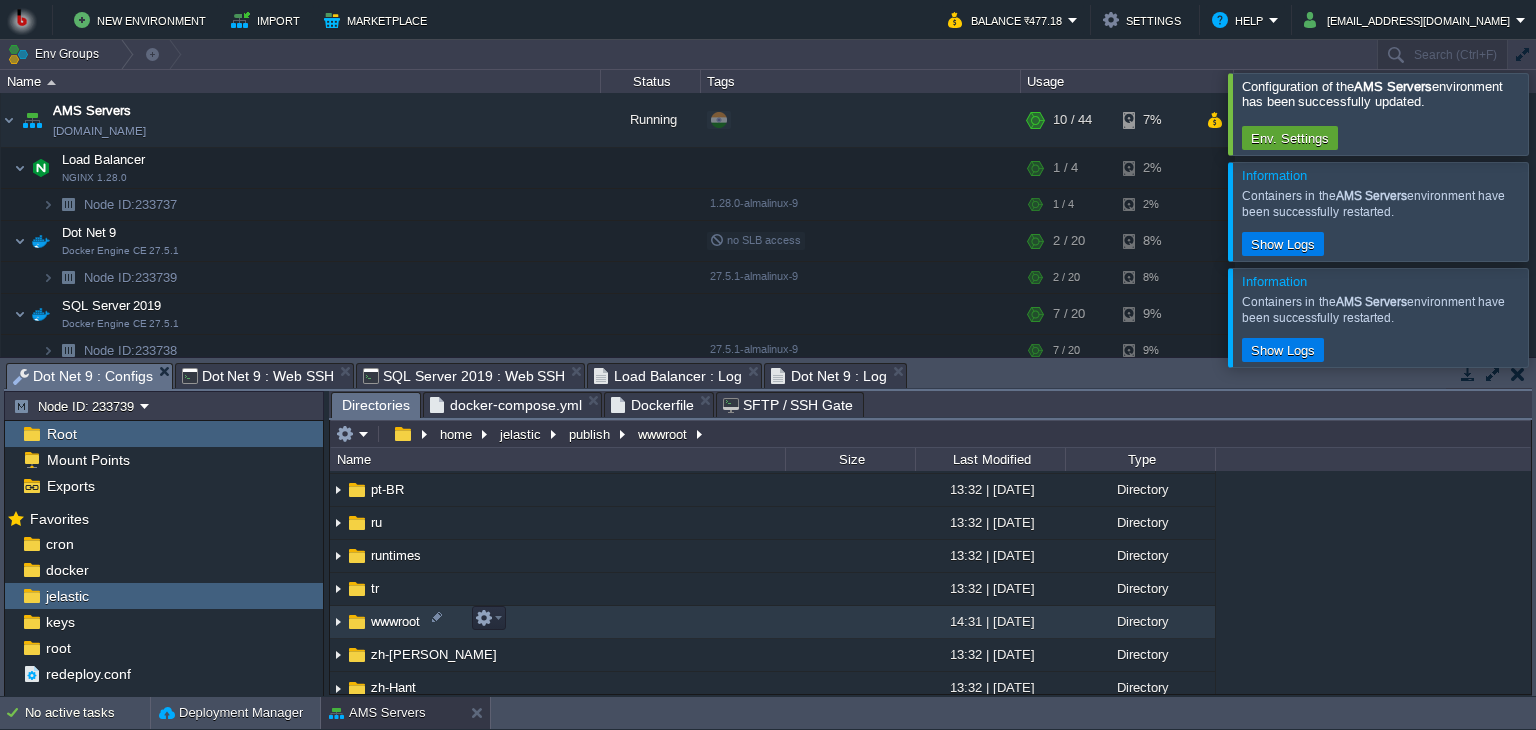 click on "wwwroot" at bounding box center (557, 622) 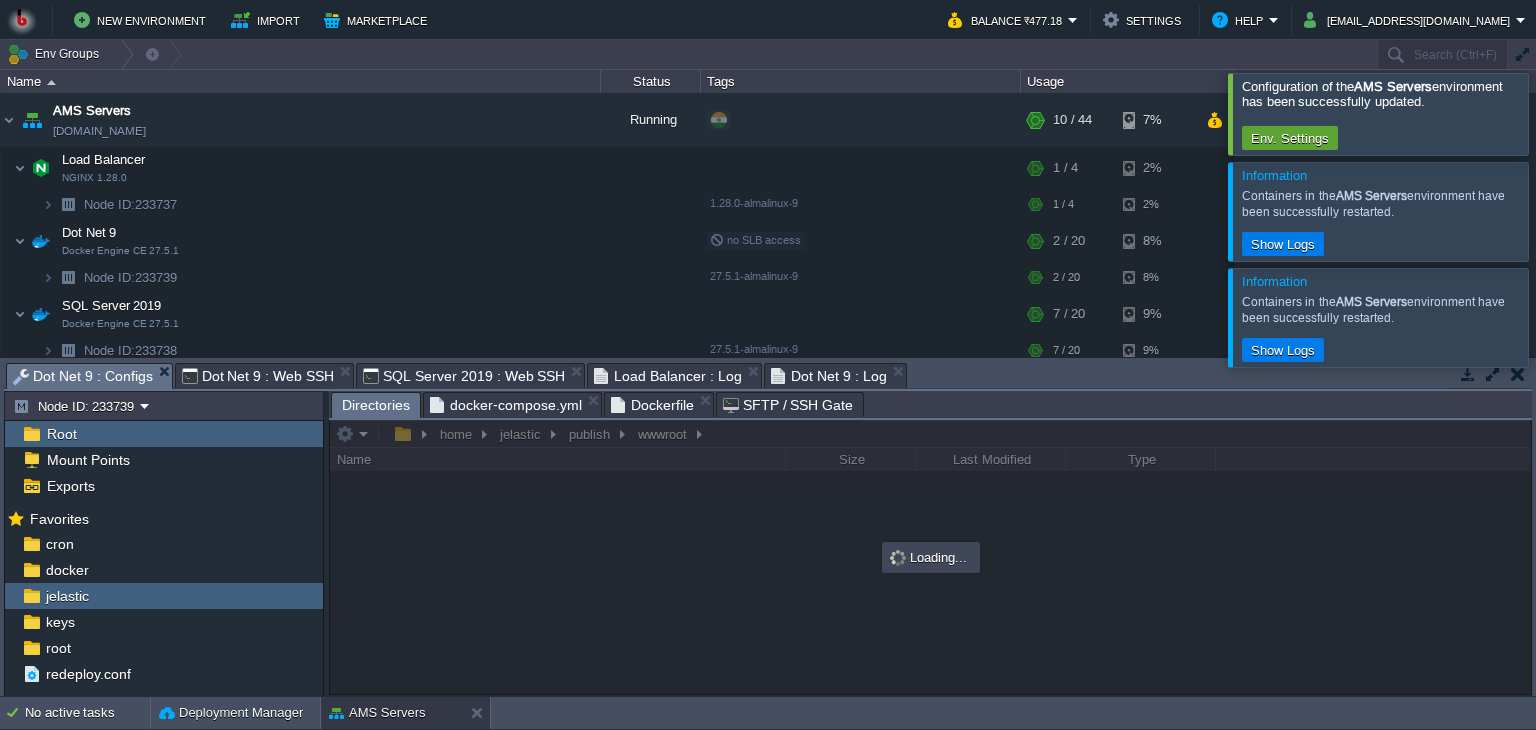 scroll, scrollTop: 0, scrollLeft: 0, axis: both 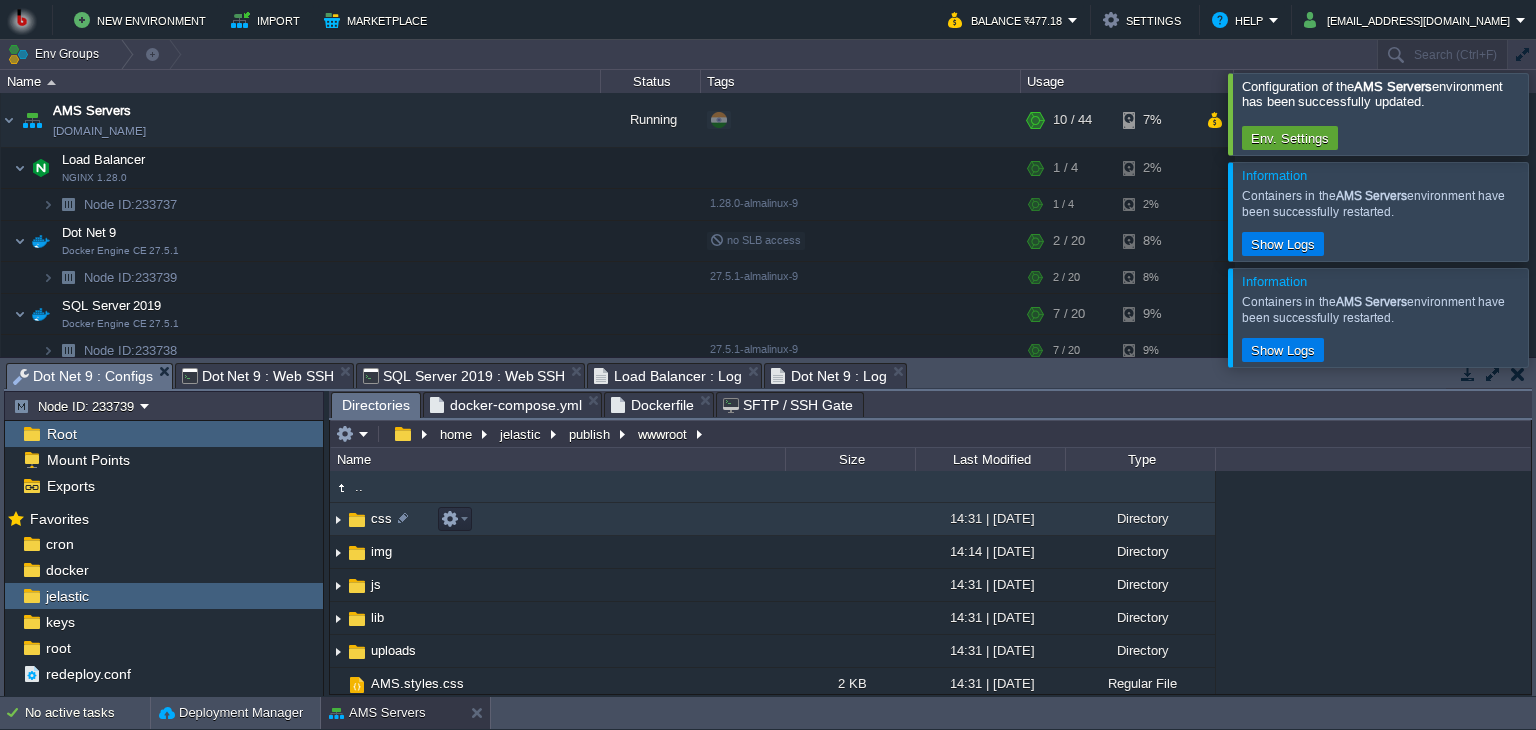 click on "css" at bounding box center (557, 519) 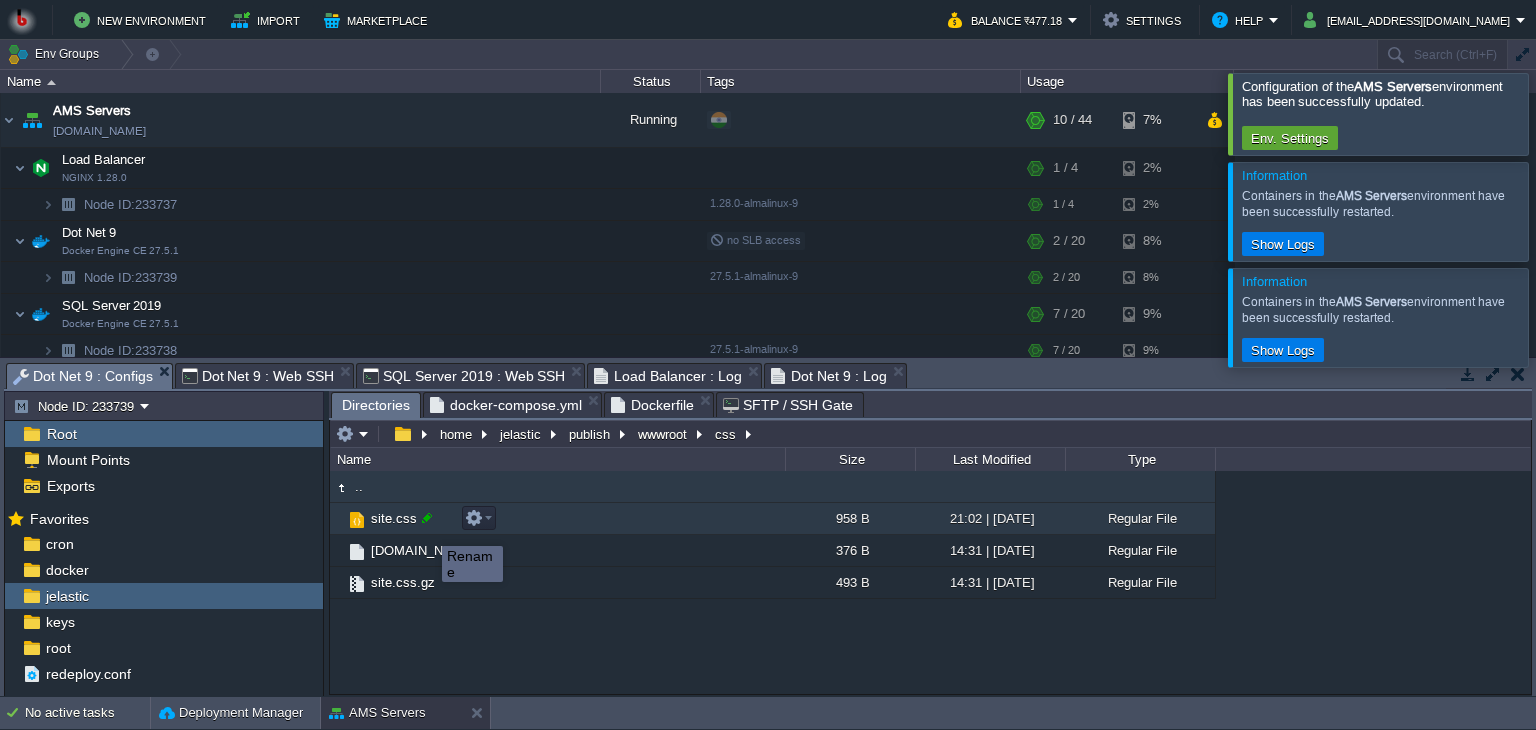 click at bounding box center [427, 518] 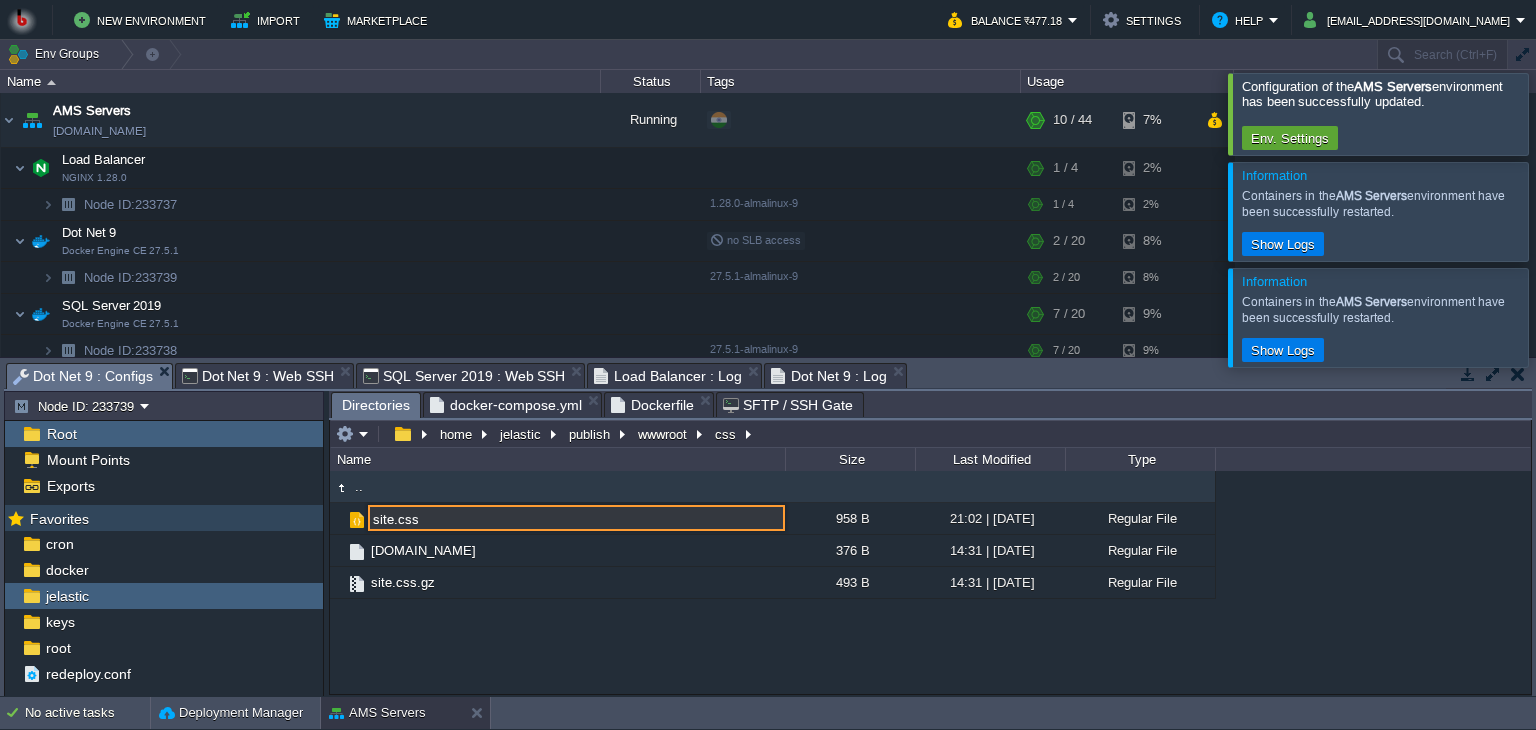 drag, startPoint x: 430, startPoint y: 518, endPoint x: 309, endPoint y: 509, distance: 121.33425 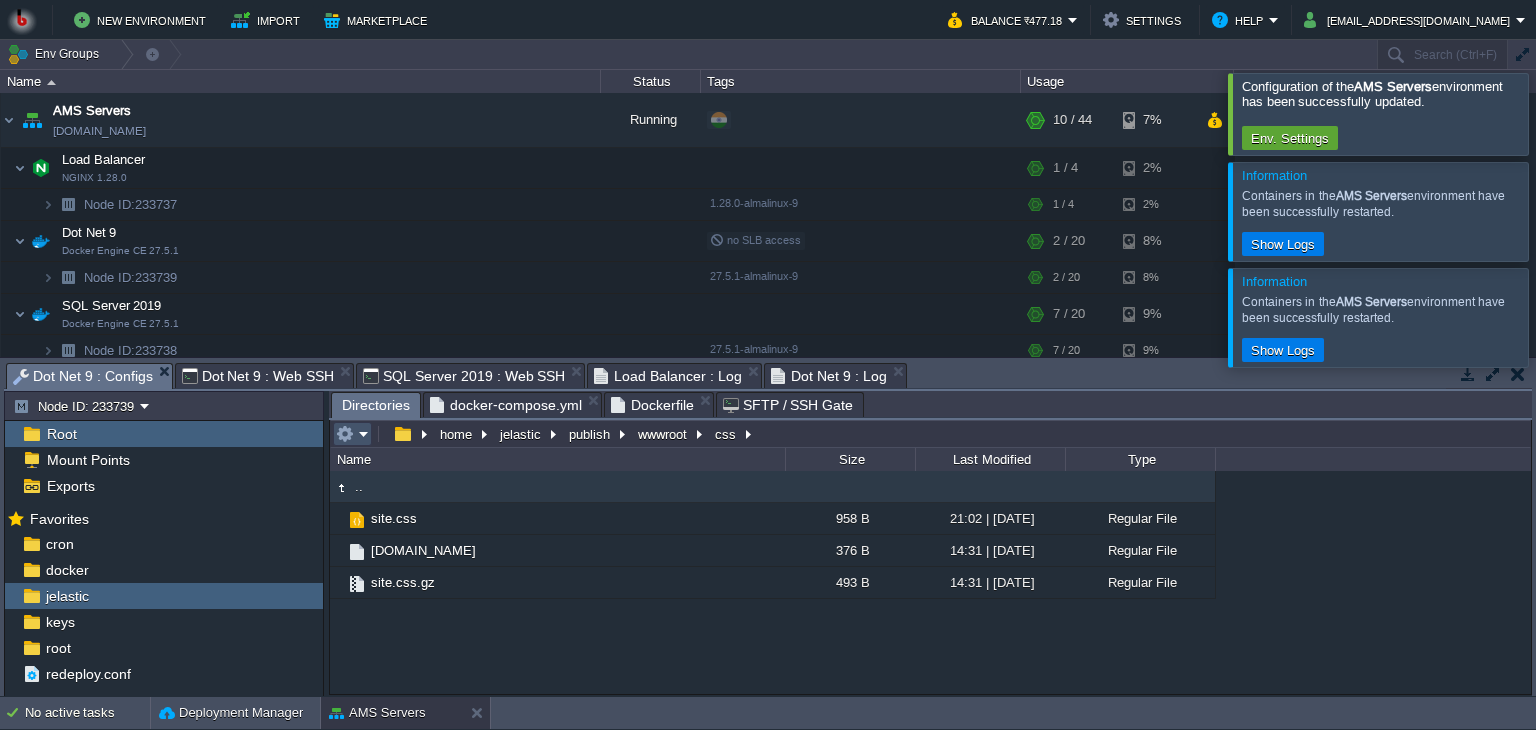 click at bounding box center (345, 434) 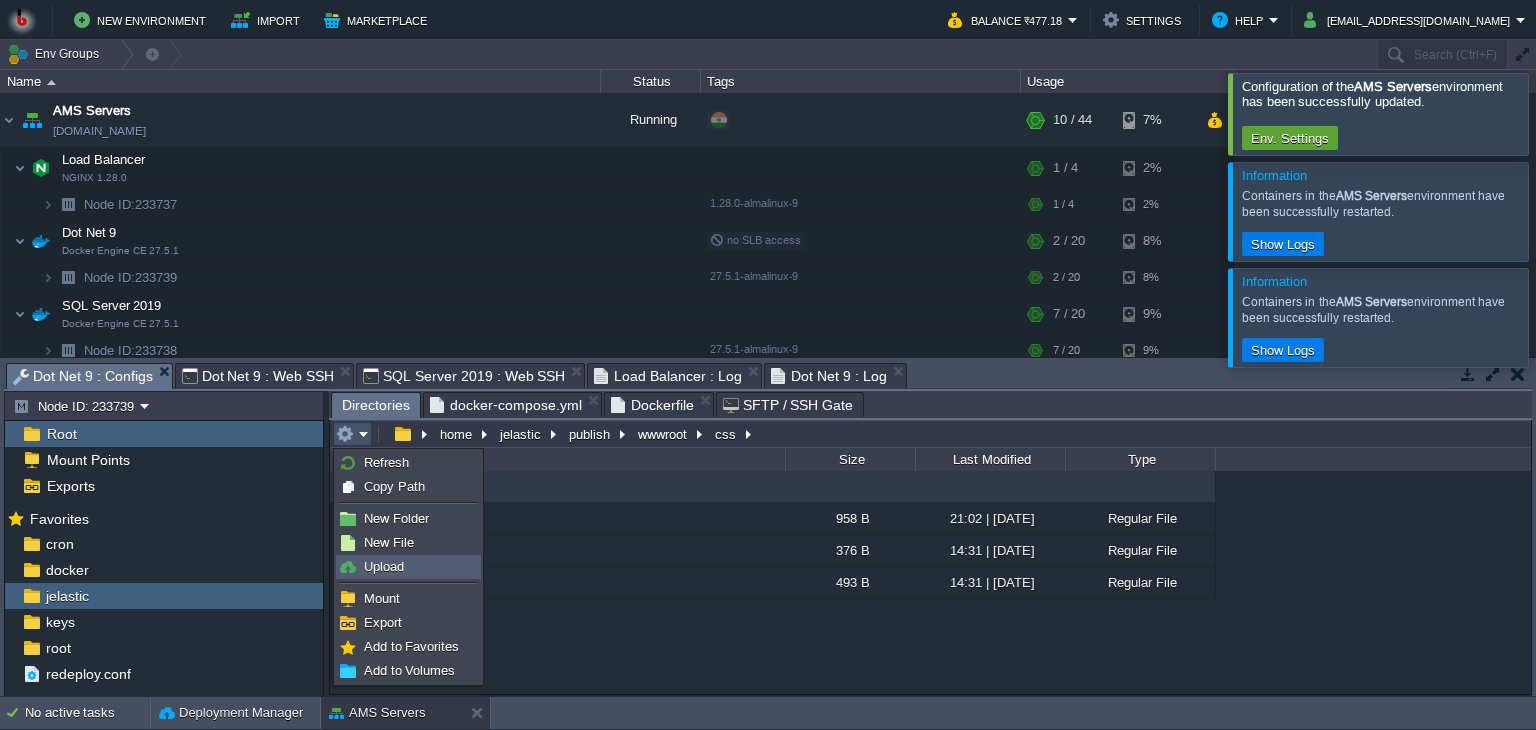click at bounding box center [348, 567] 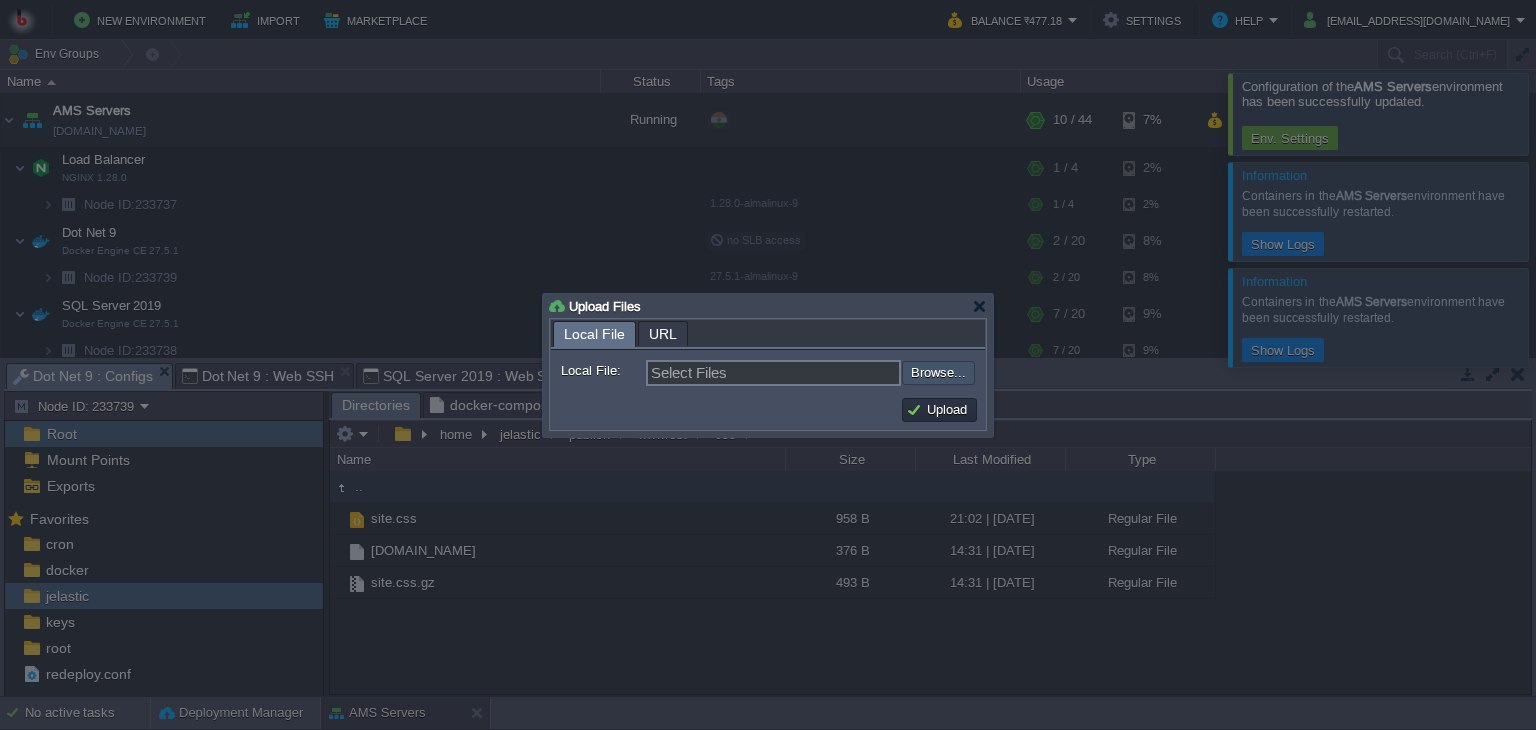 click at bounding box center [848, 373] 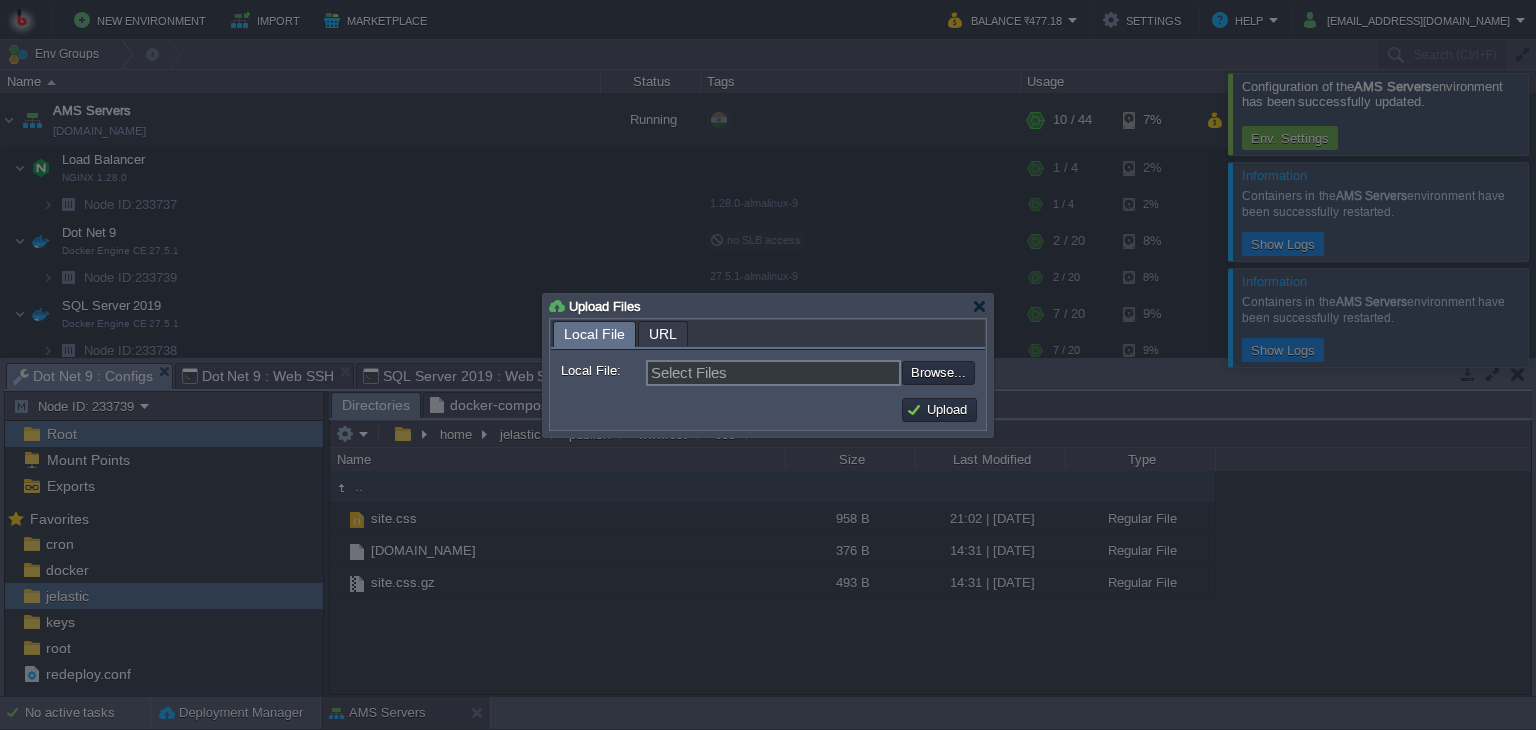 type on "C:\fakepath\processing.gif" 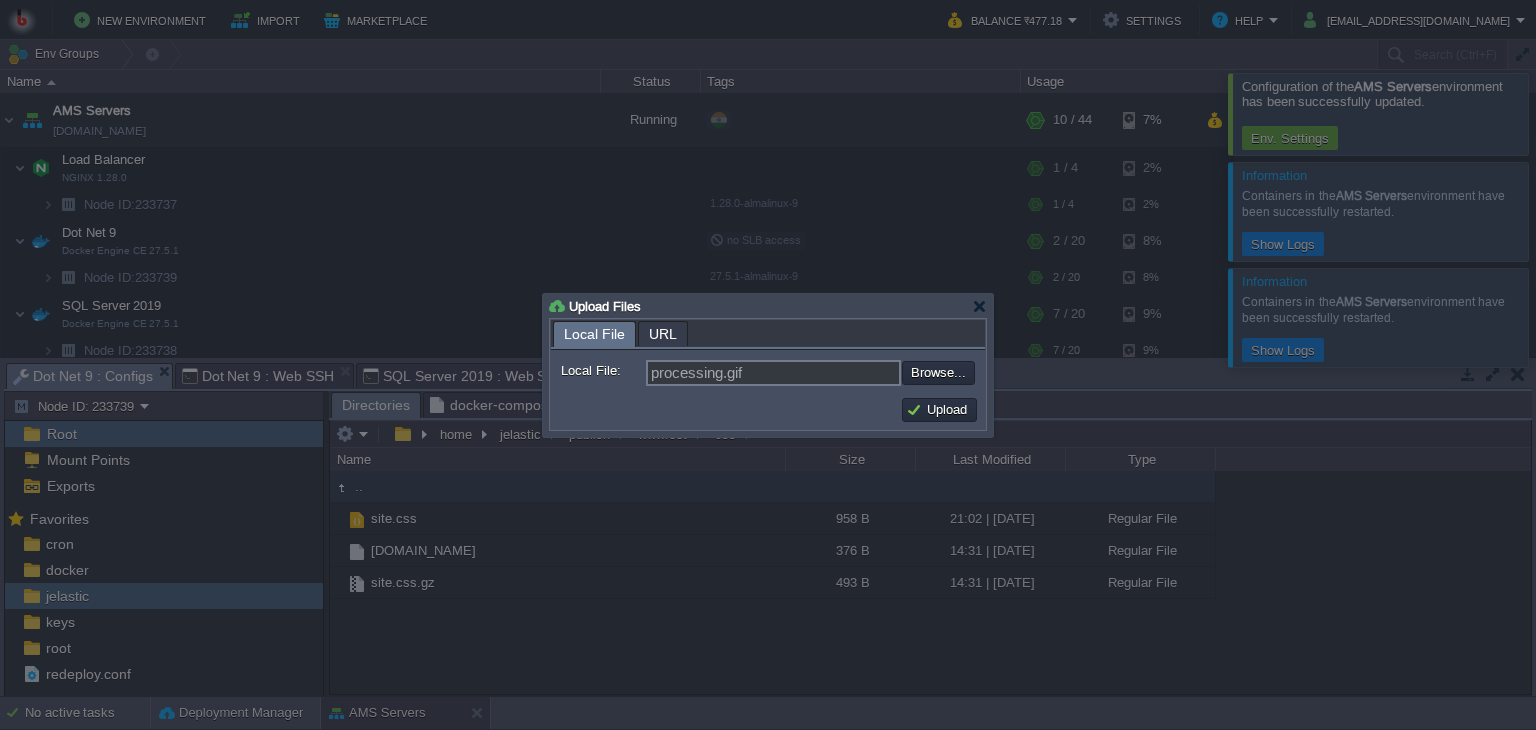 click on "Upload" at bounding box center [939, 410] 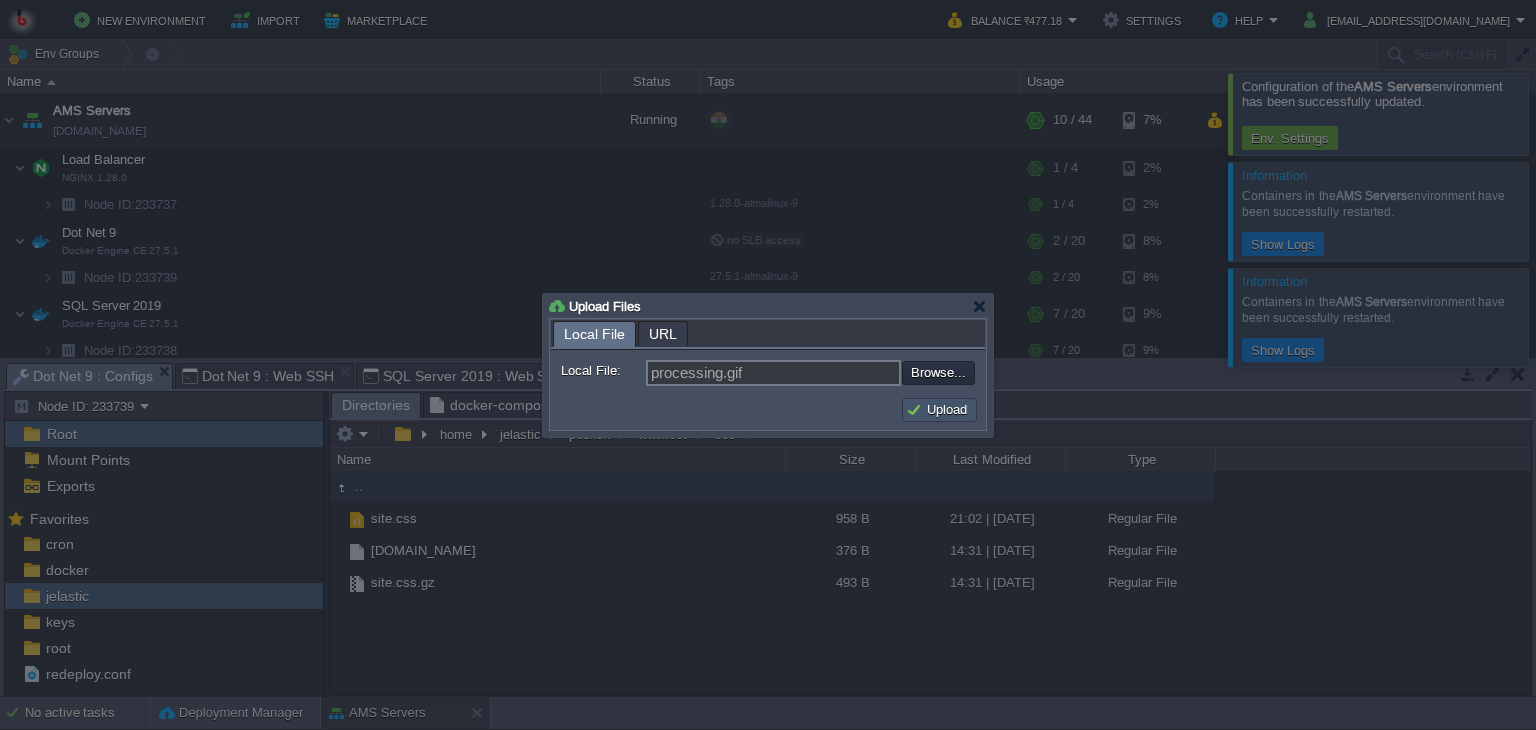 click on "Upload" at bounding box center (939, 410) 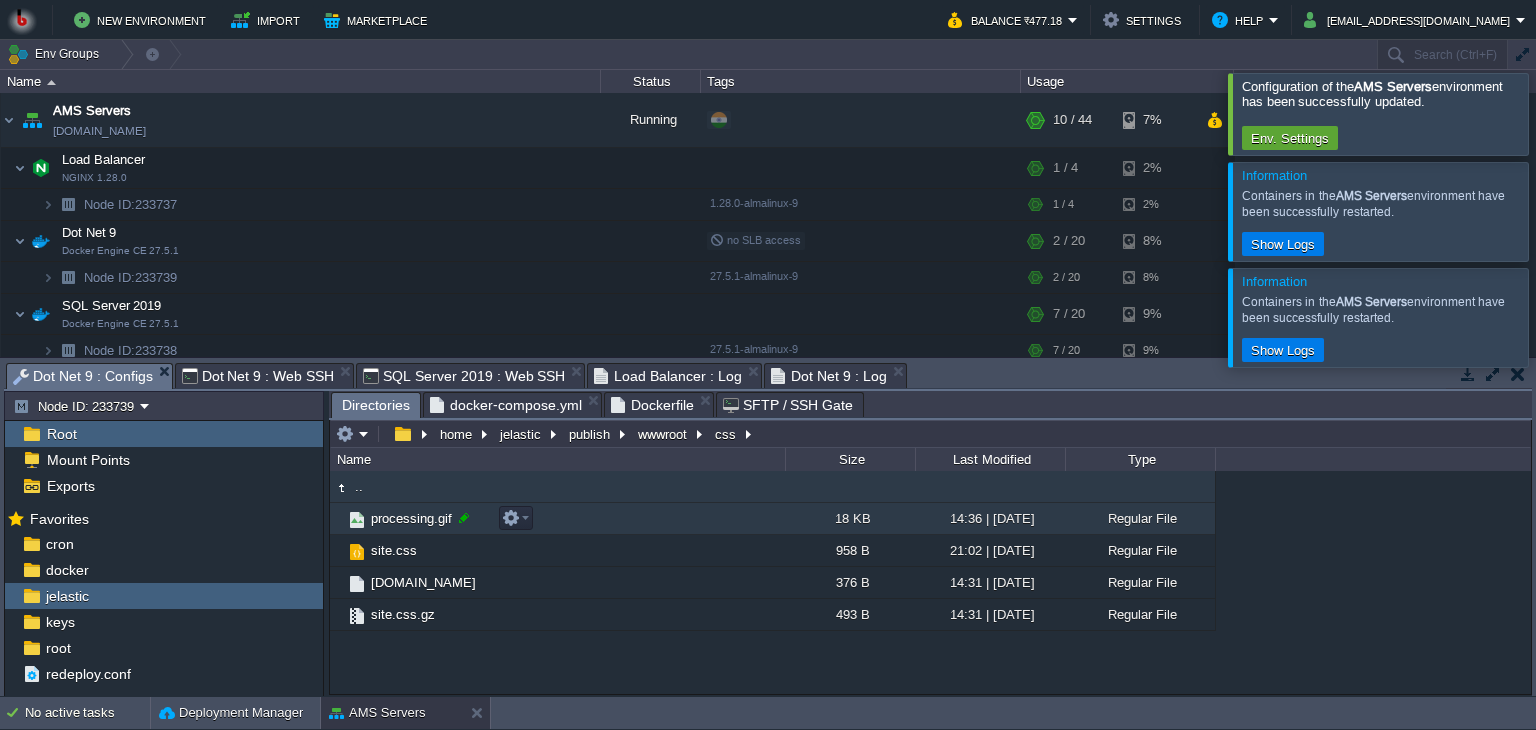 click at bounding box center (464, 518) 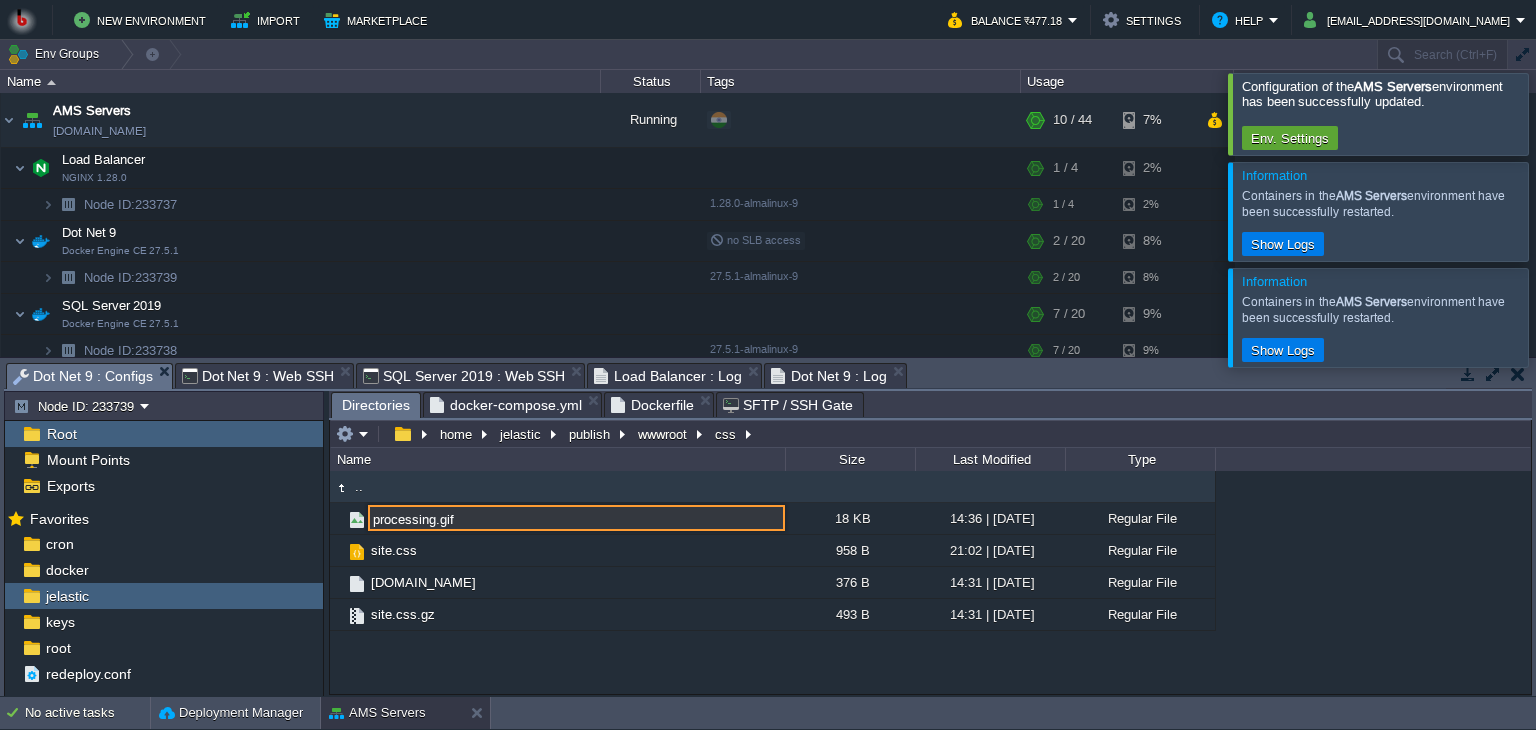 drag, startPoint x: 483, startPoint y: 521, endPoint x: 276, endPoint y: 509, distance: 207.34753 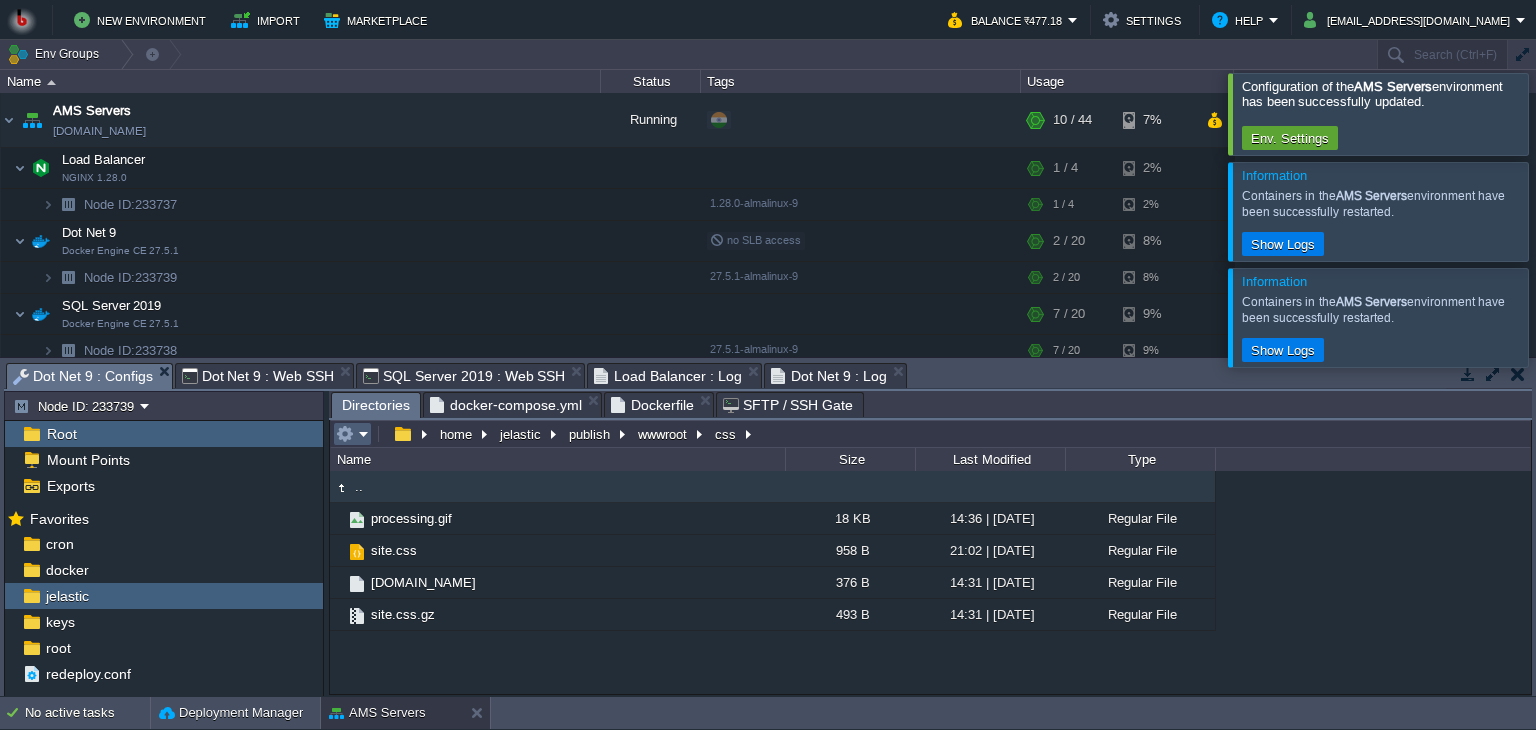 click at bounding box center (352, 434) 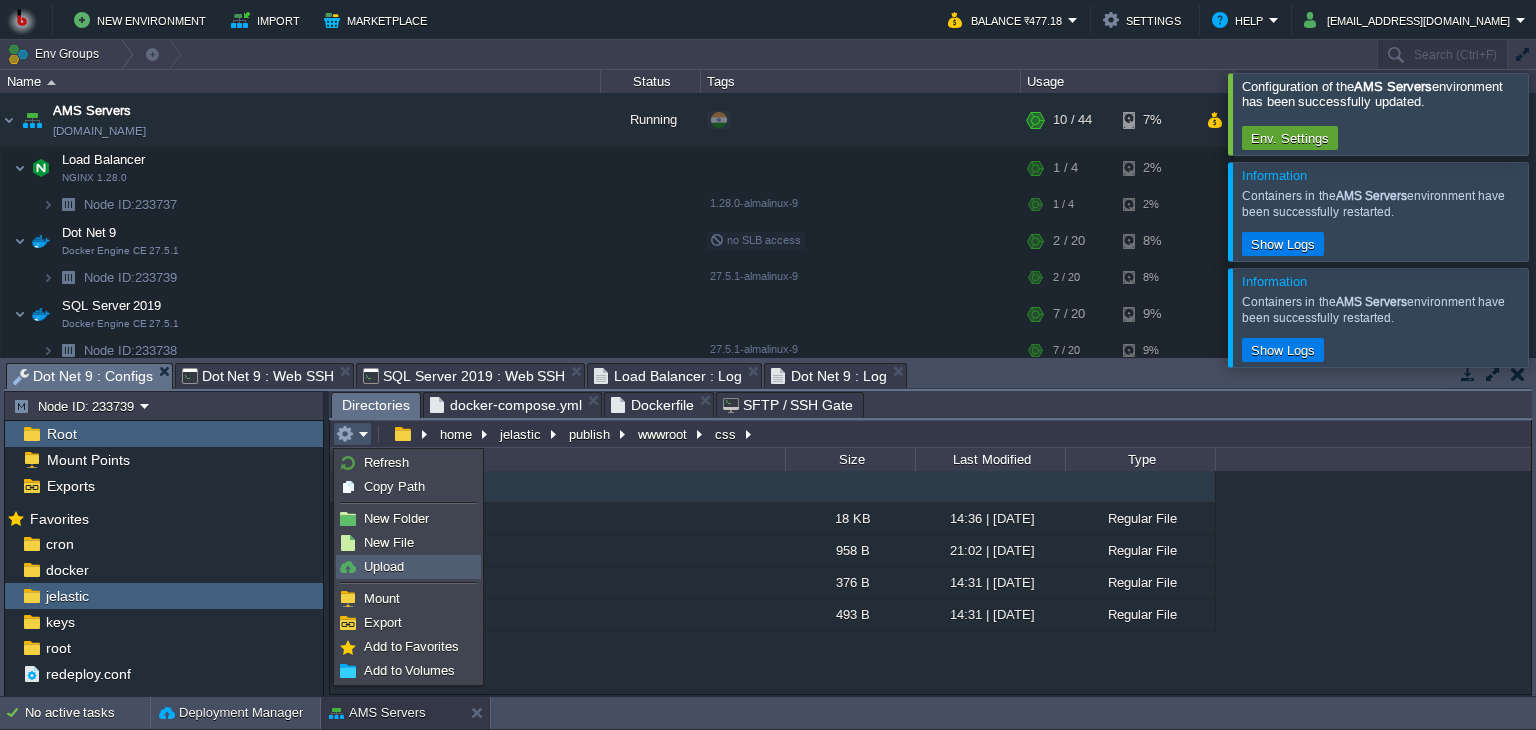 click on "Upload" at bounding box center [384, 566] 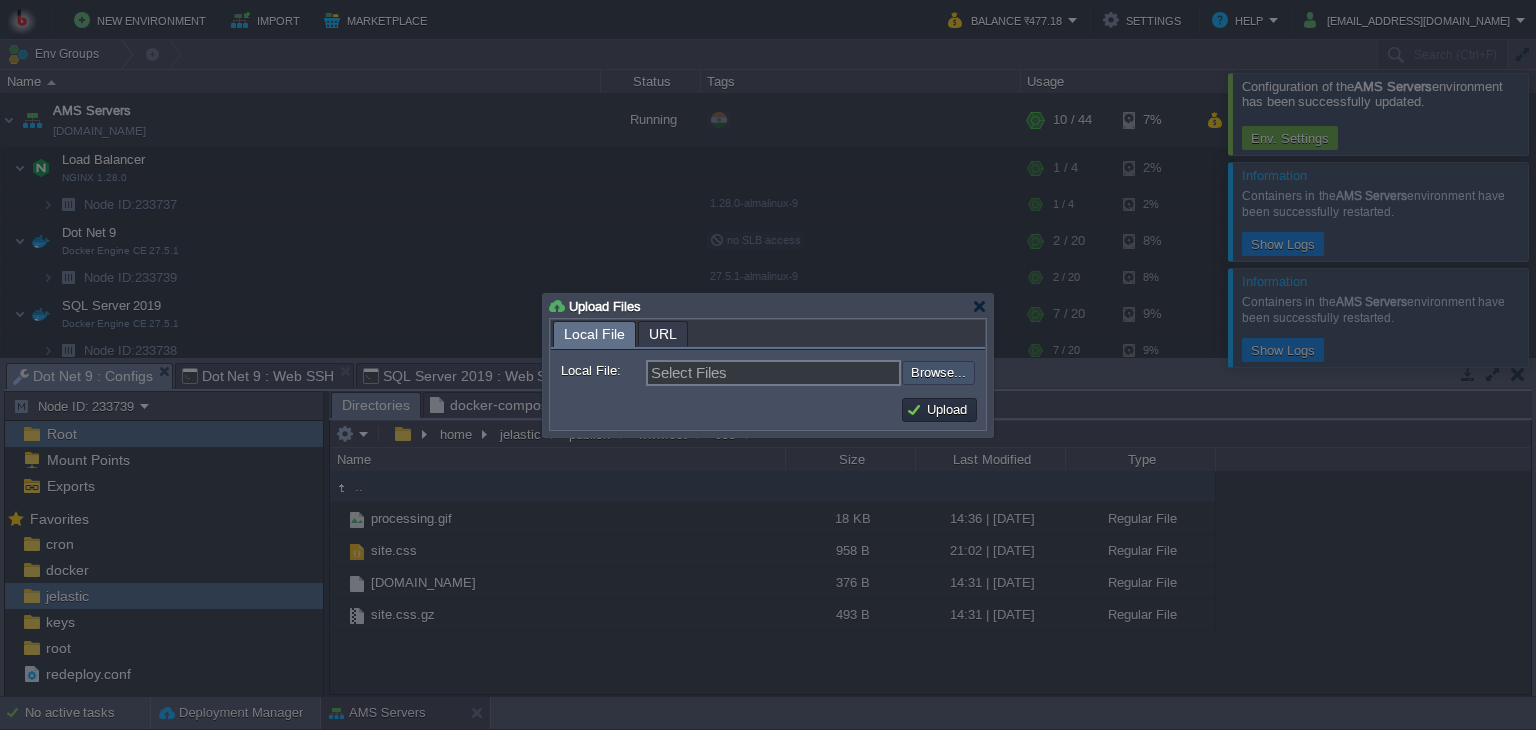 click at bounding box center [848, 373] 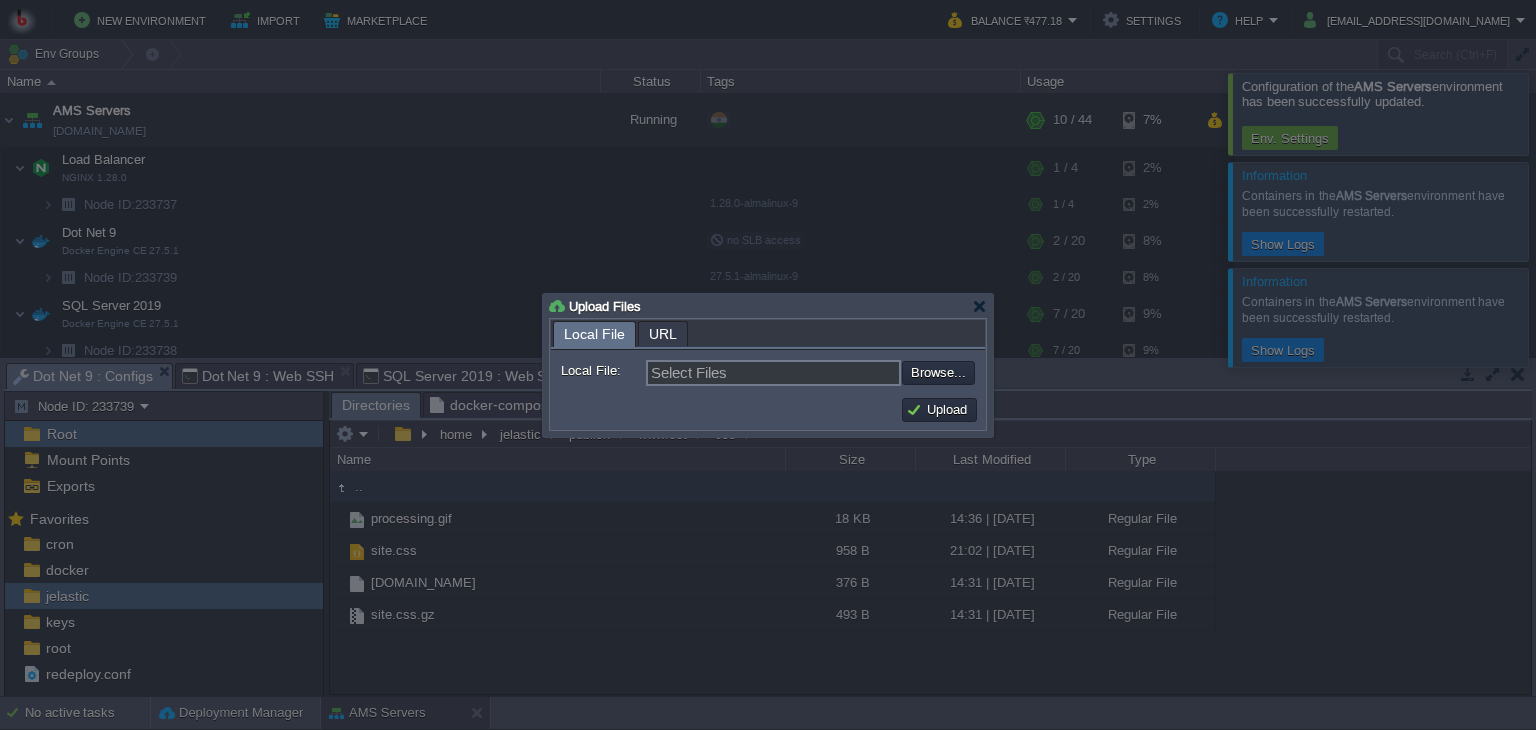 type on "C:\fakepath\favicon.ico" 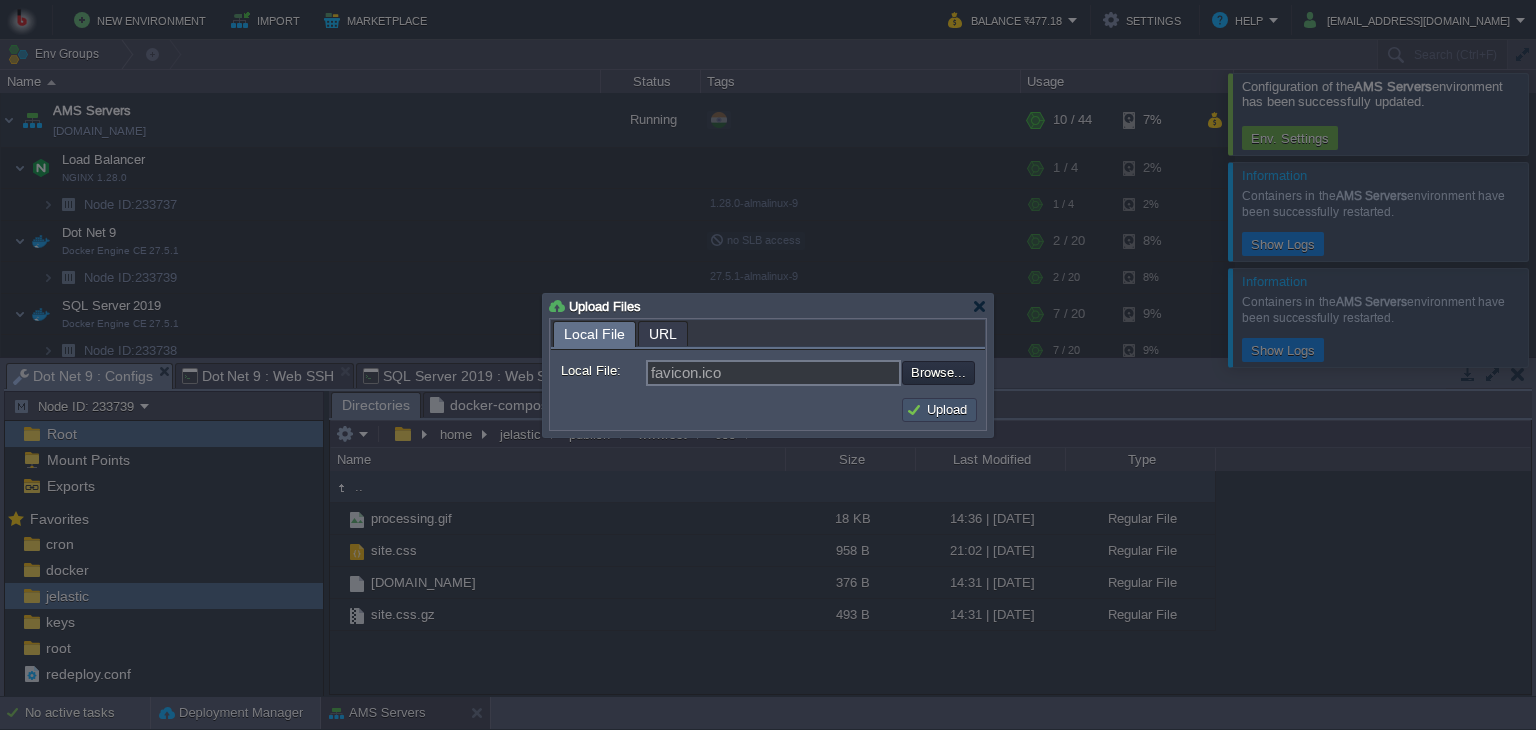 click on "Upload" at bounding box center (939, 410) 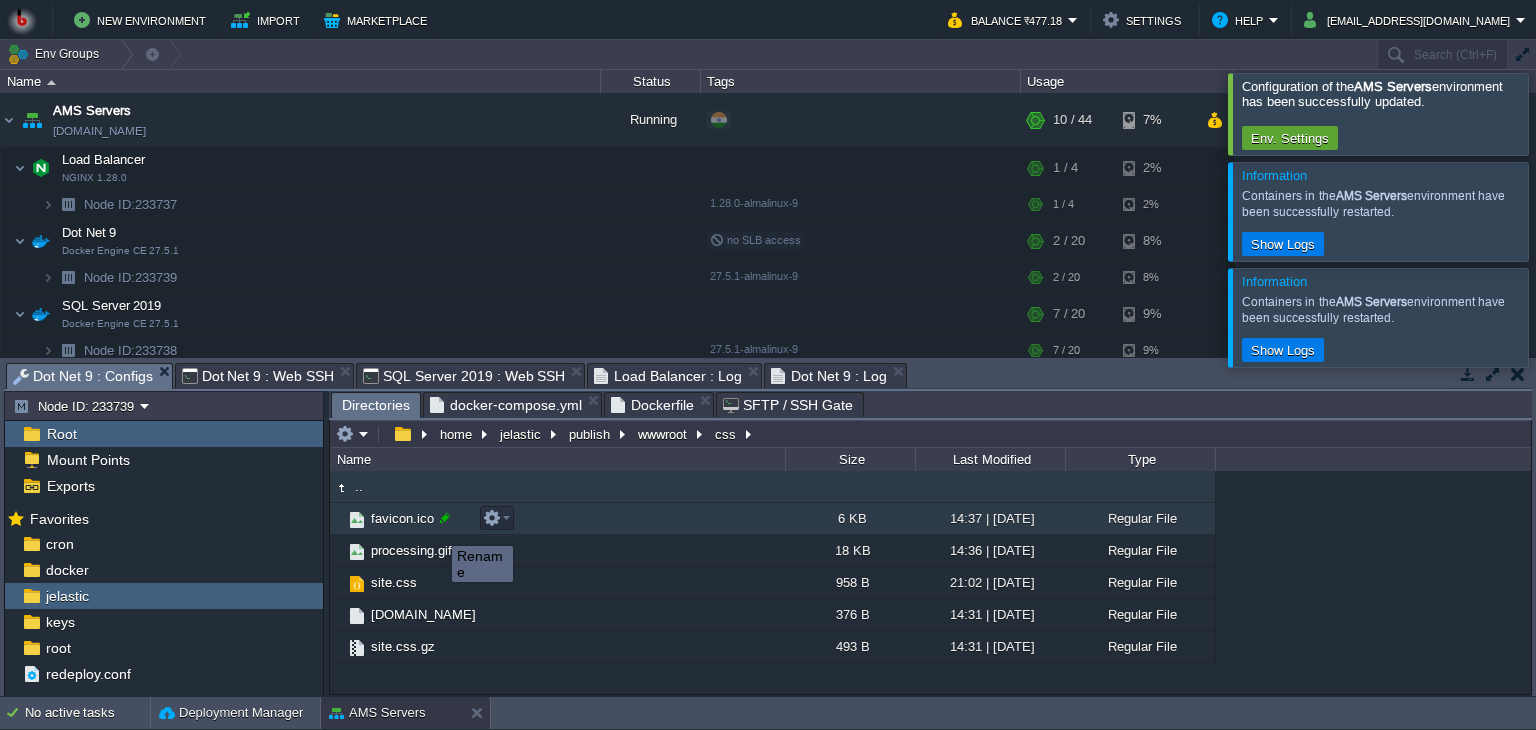 click at bounding box center (445, 518) 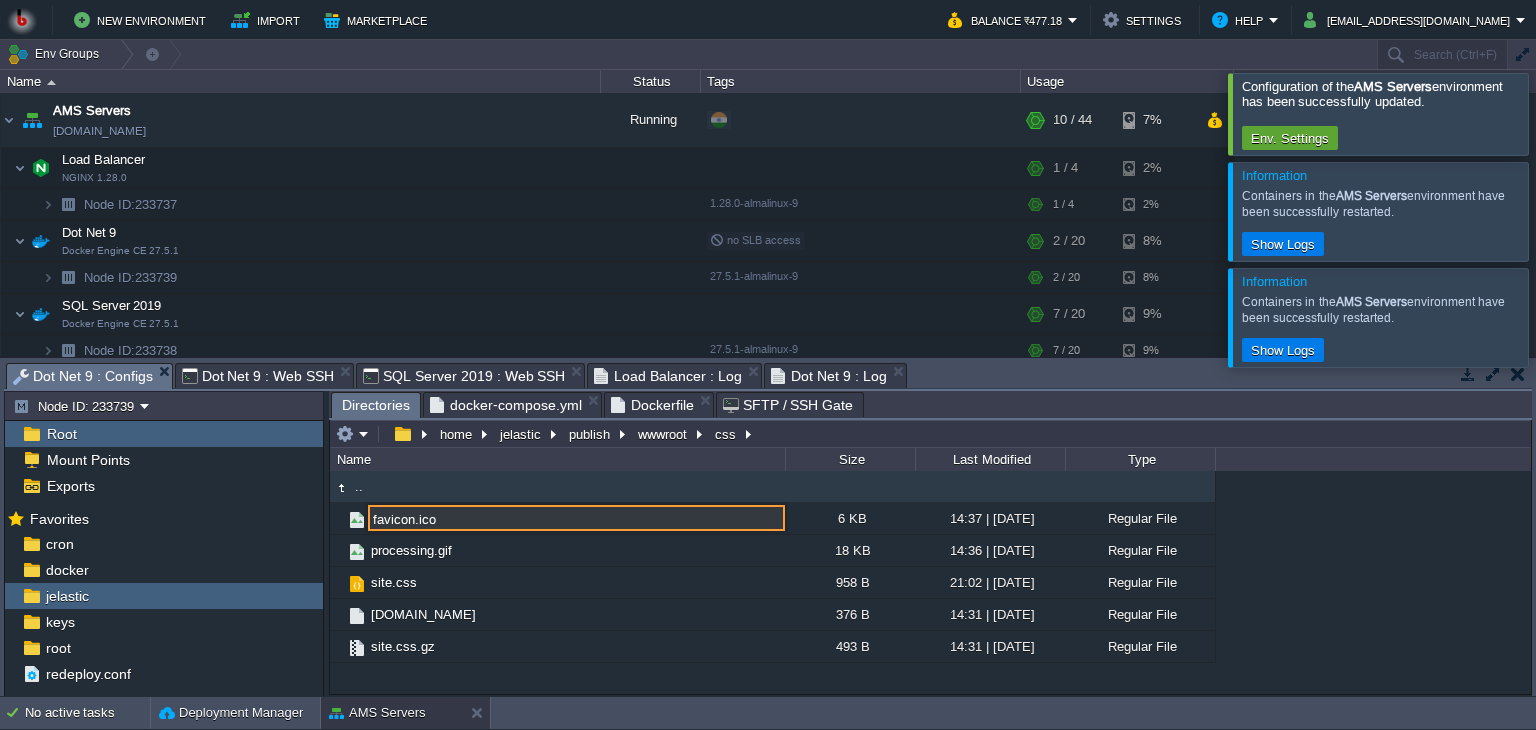 drag, startPoint x: 448, startPoint y: 522, endPoint x: 333, endPoint y: 509, distance: 115.73245 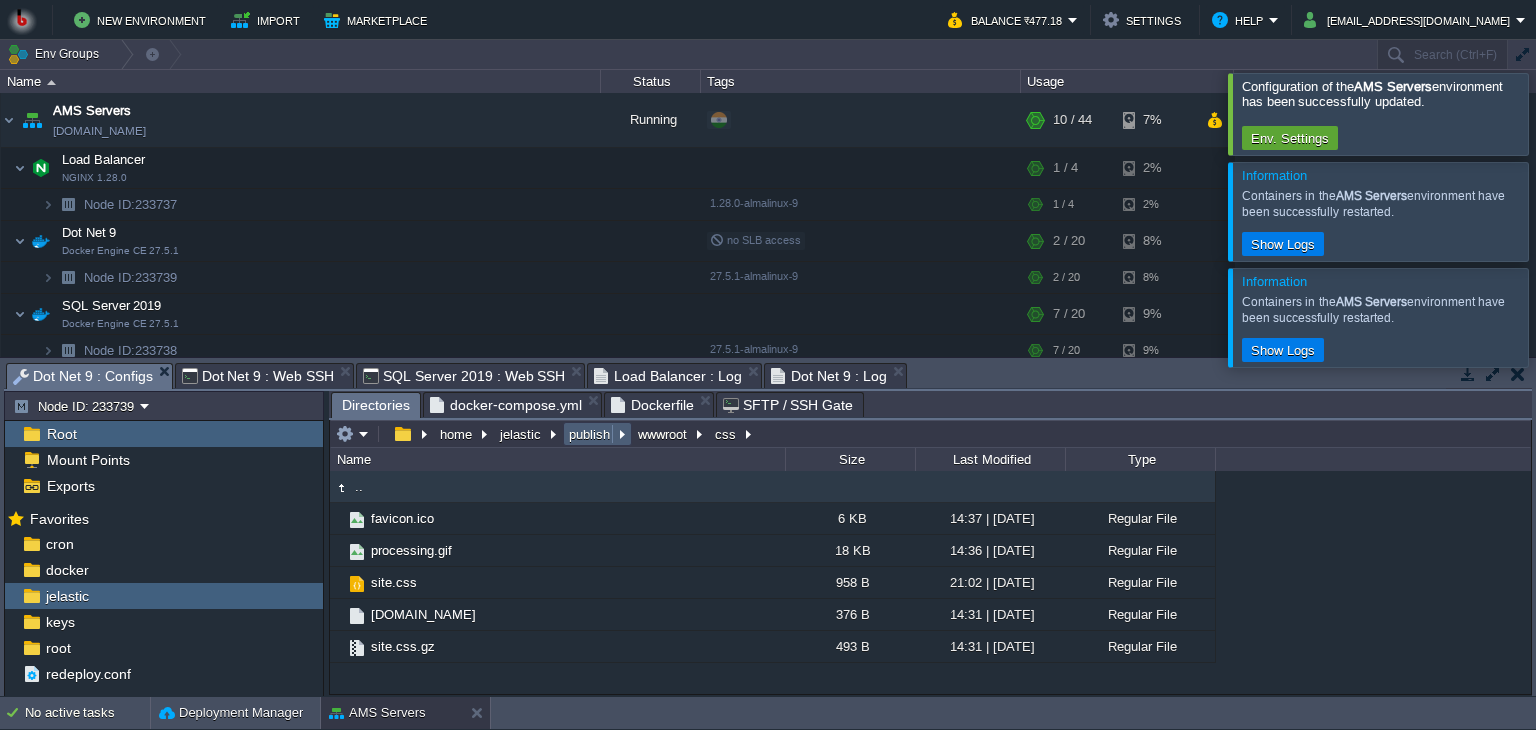 click on "publish" at bounding box center (590, 434) 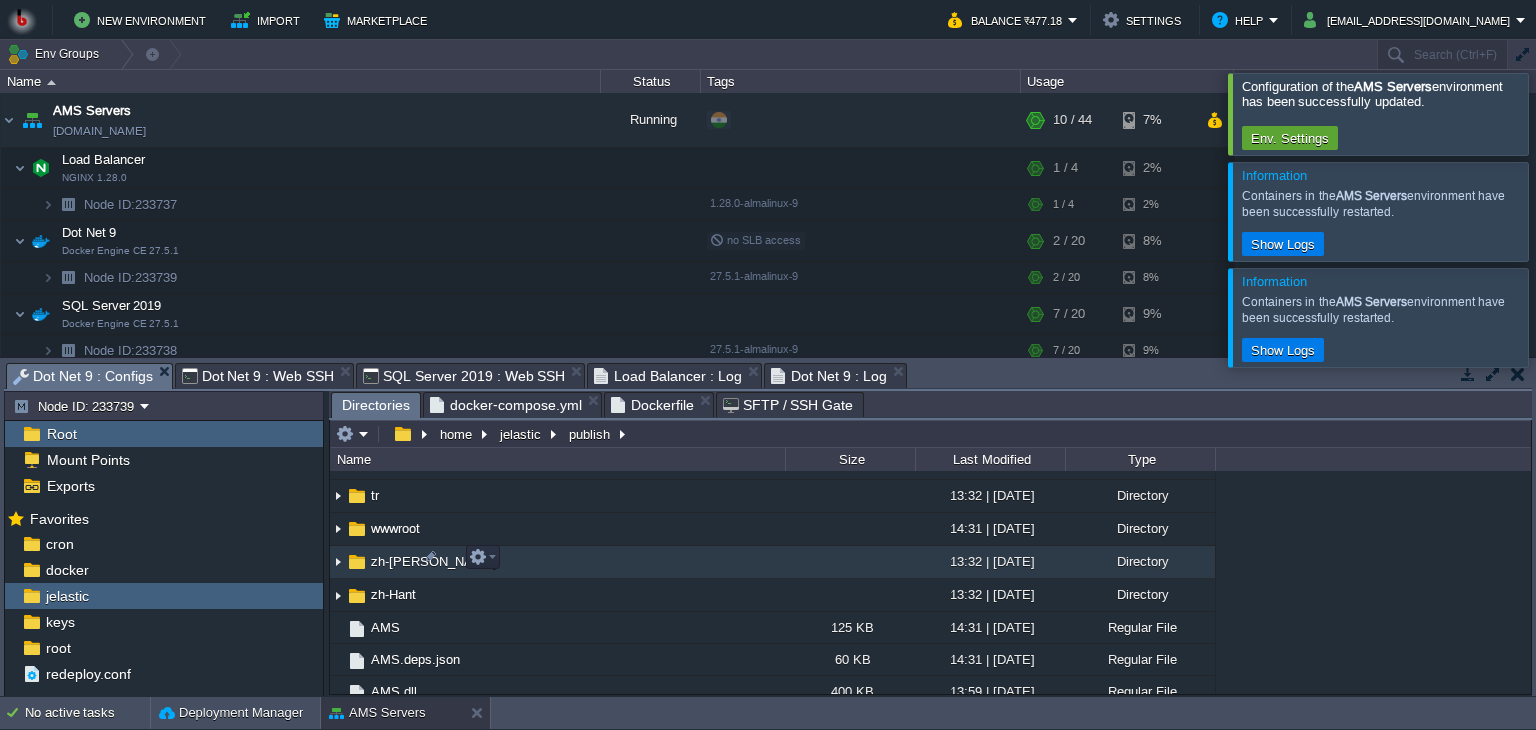 scroll, scrollTop: 416, scrollLeft: 0, axis: vertical 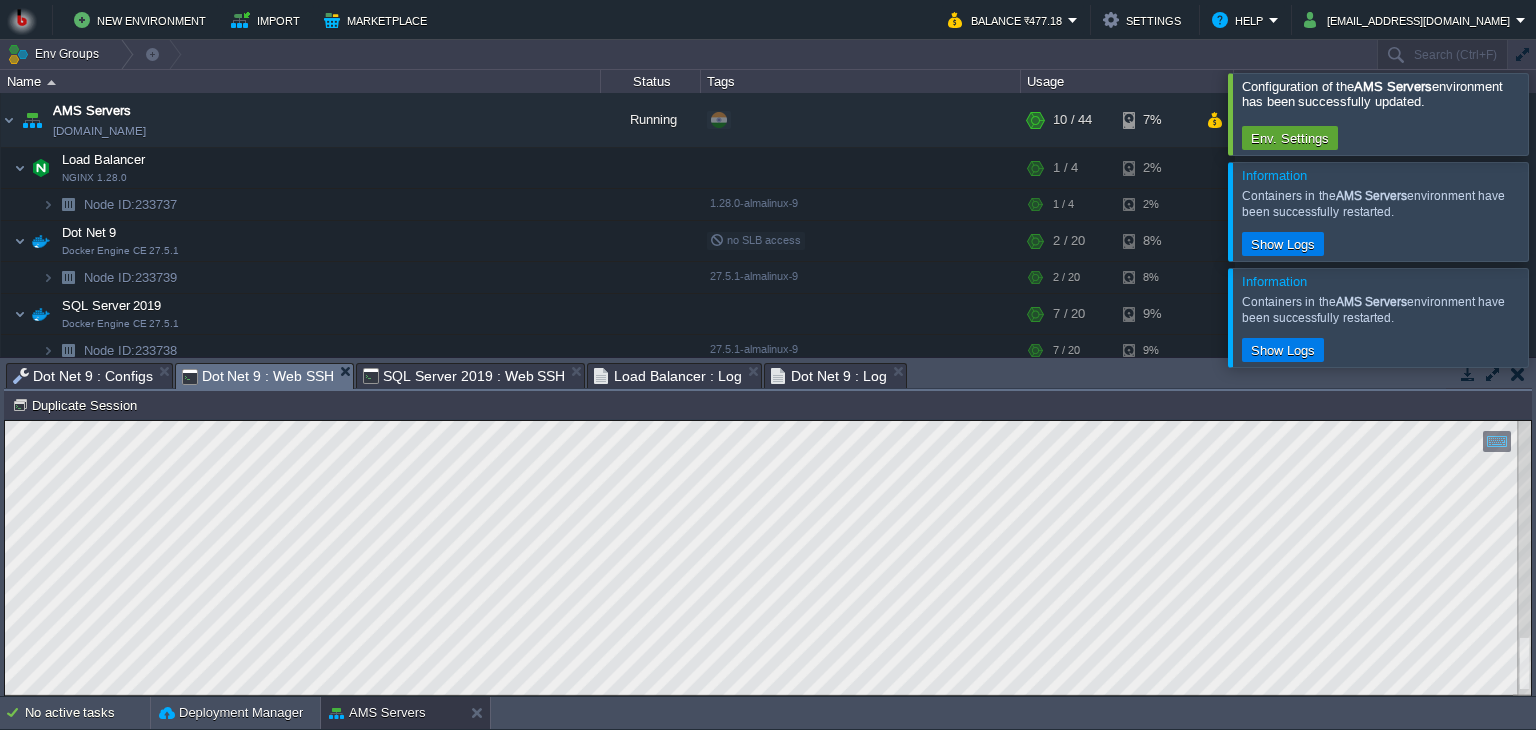 click on "Dot Net 9 : Web SSH" at bounding box center [258, 376] 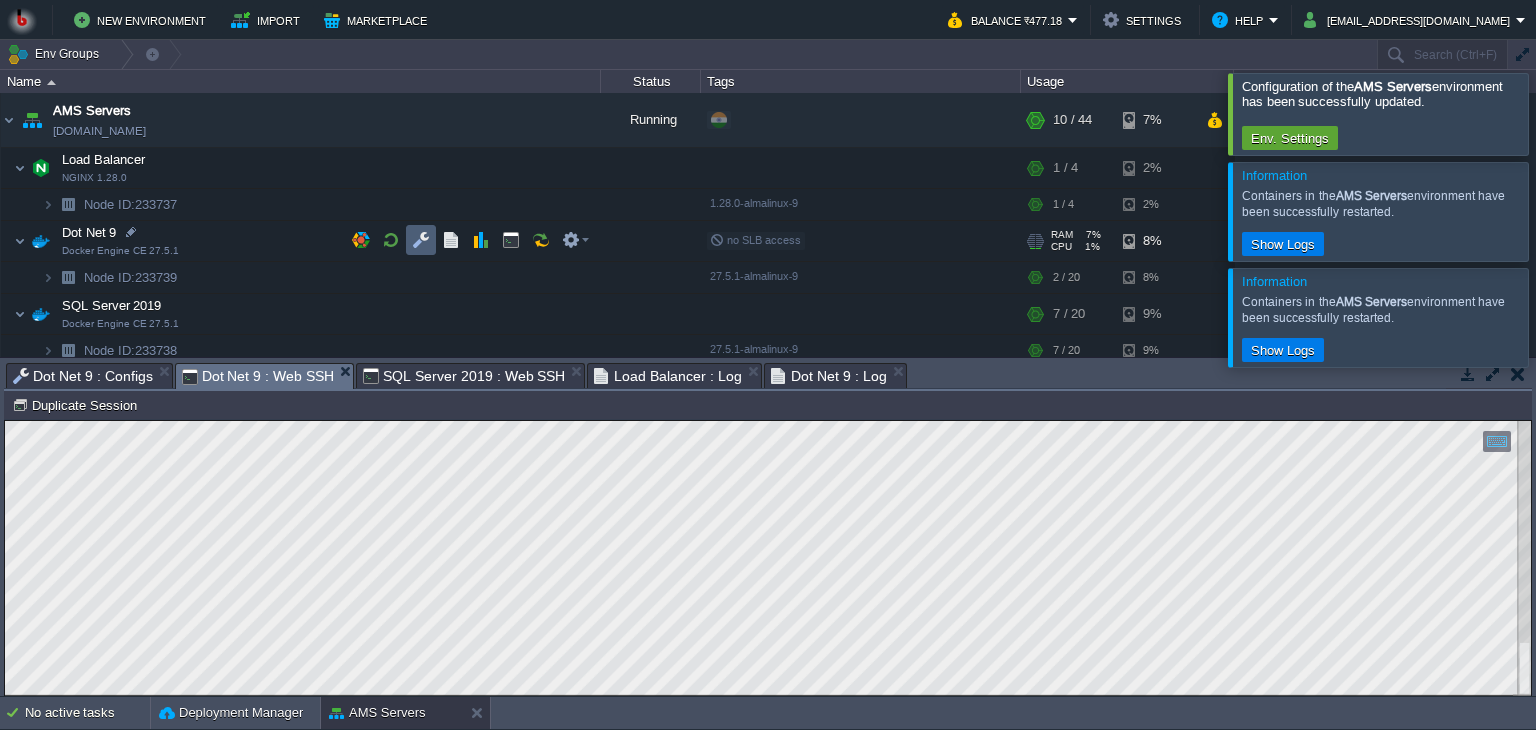 click at bounding box center [421, 240] 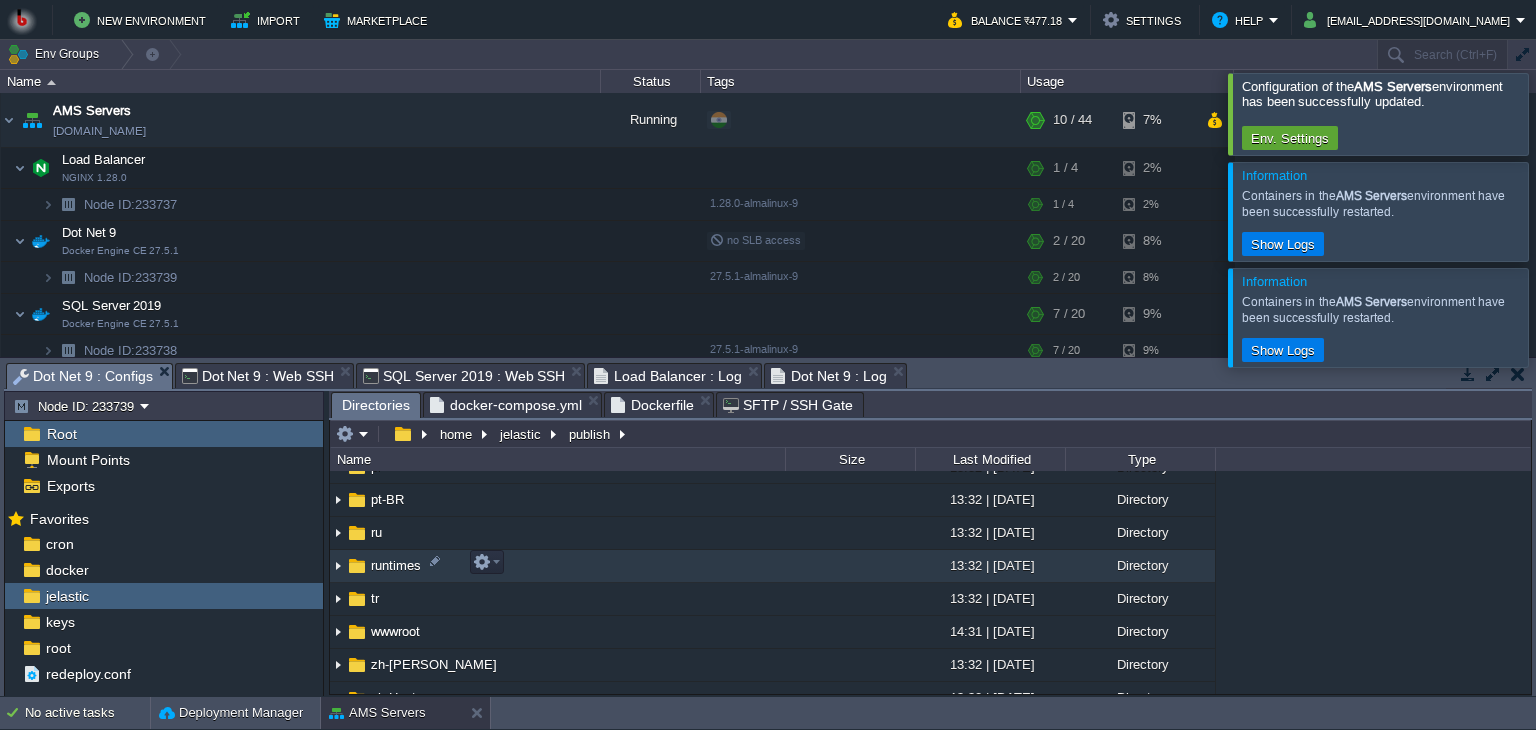 scroll, scrollTop: 380, scrollLeft: 0, axis: vertical 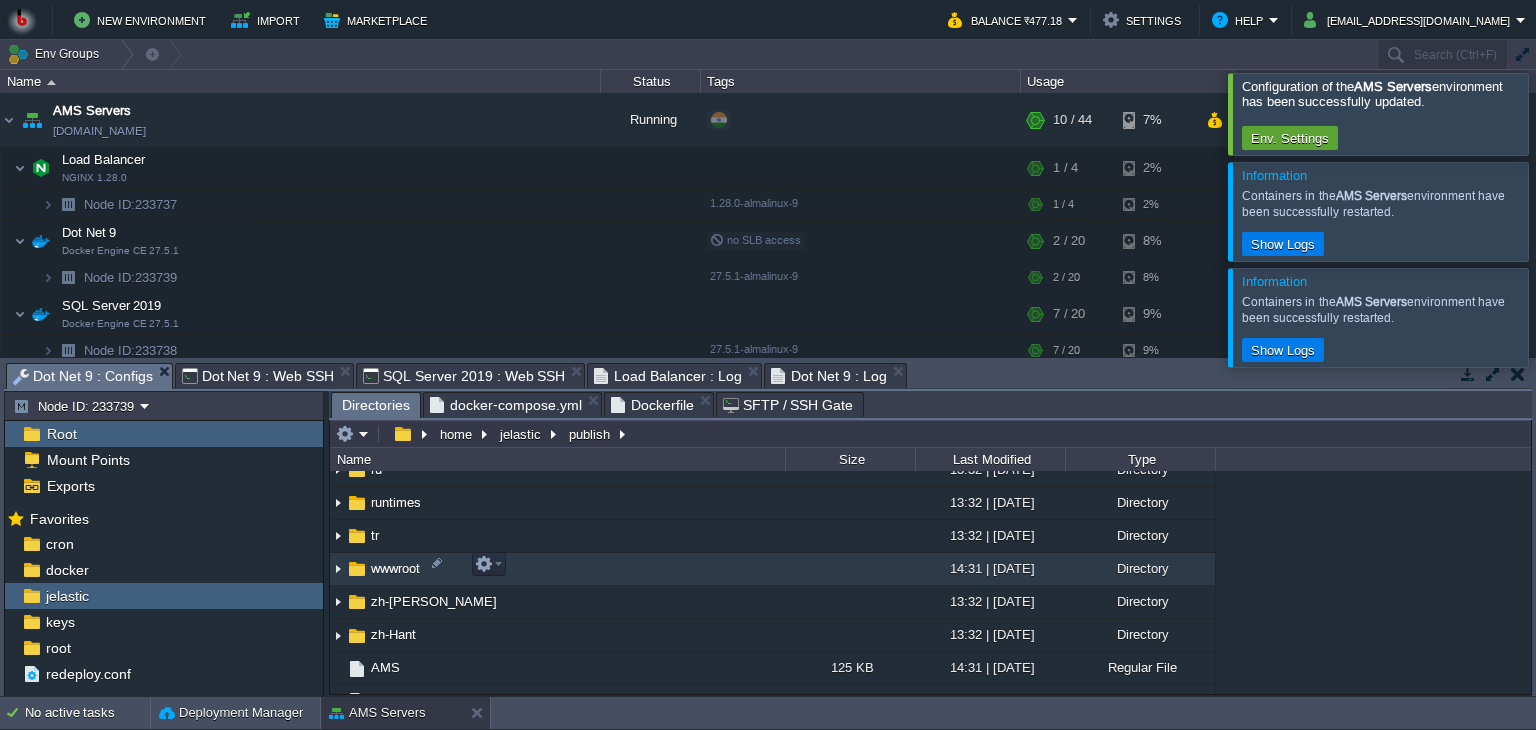 click on "wwwroot" at bounding box center [557, 569] 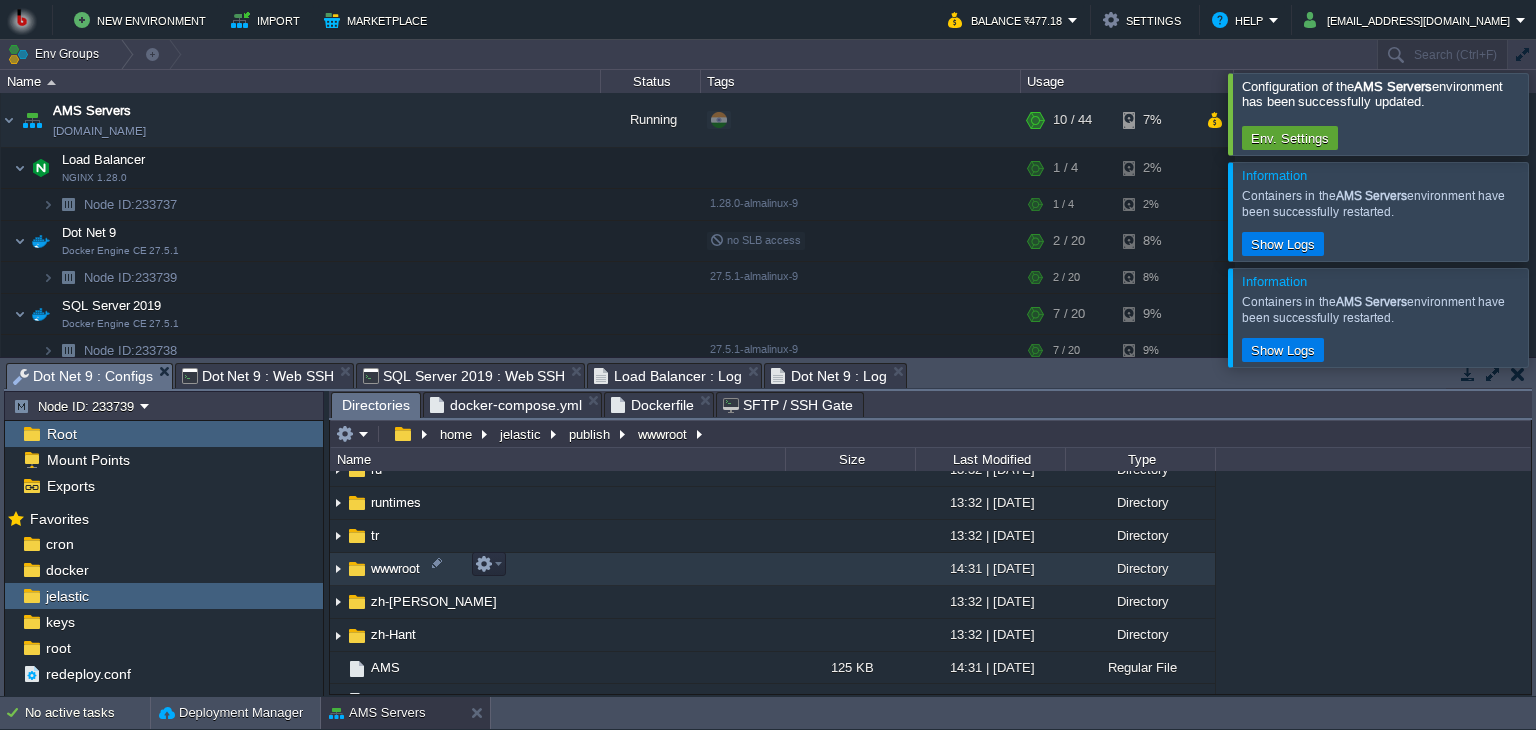 click on "wwwroot" at bounding box center (557, 569) 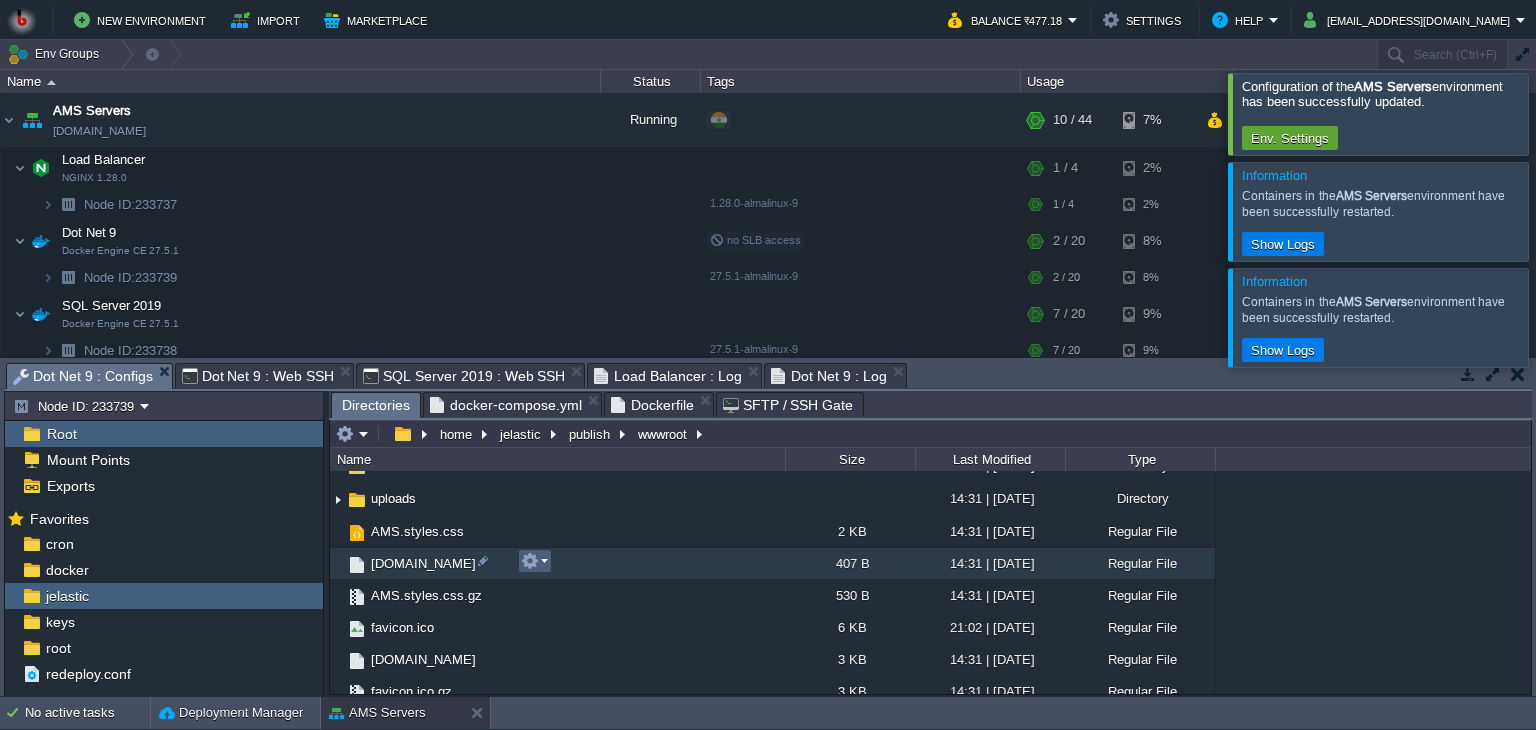scroll, scrollTop: 163, scrollLeft: 0, axis: vertical 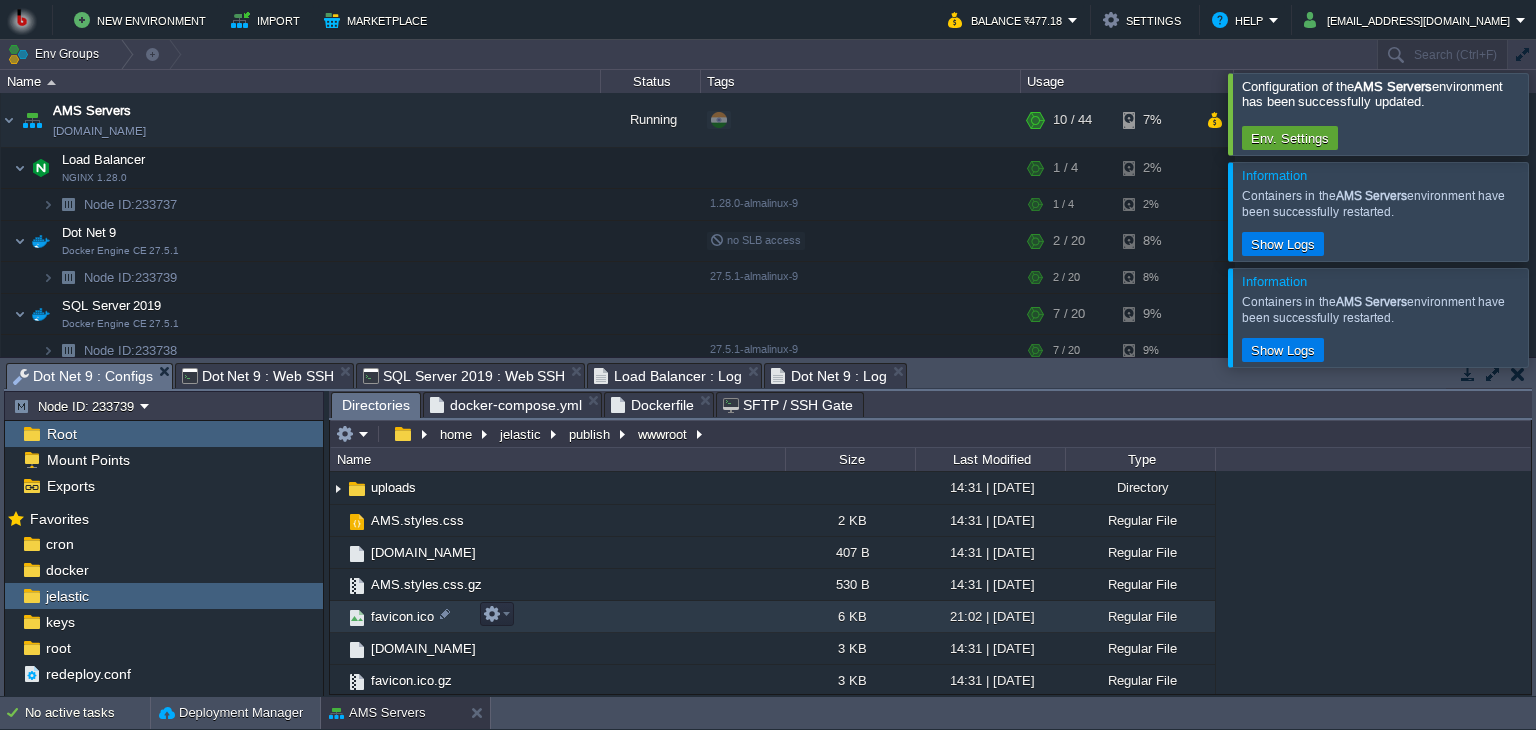 click on "favicon.ico" at bounding box center [557, 617] 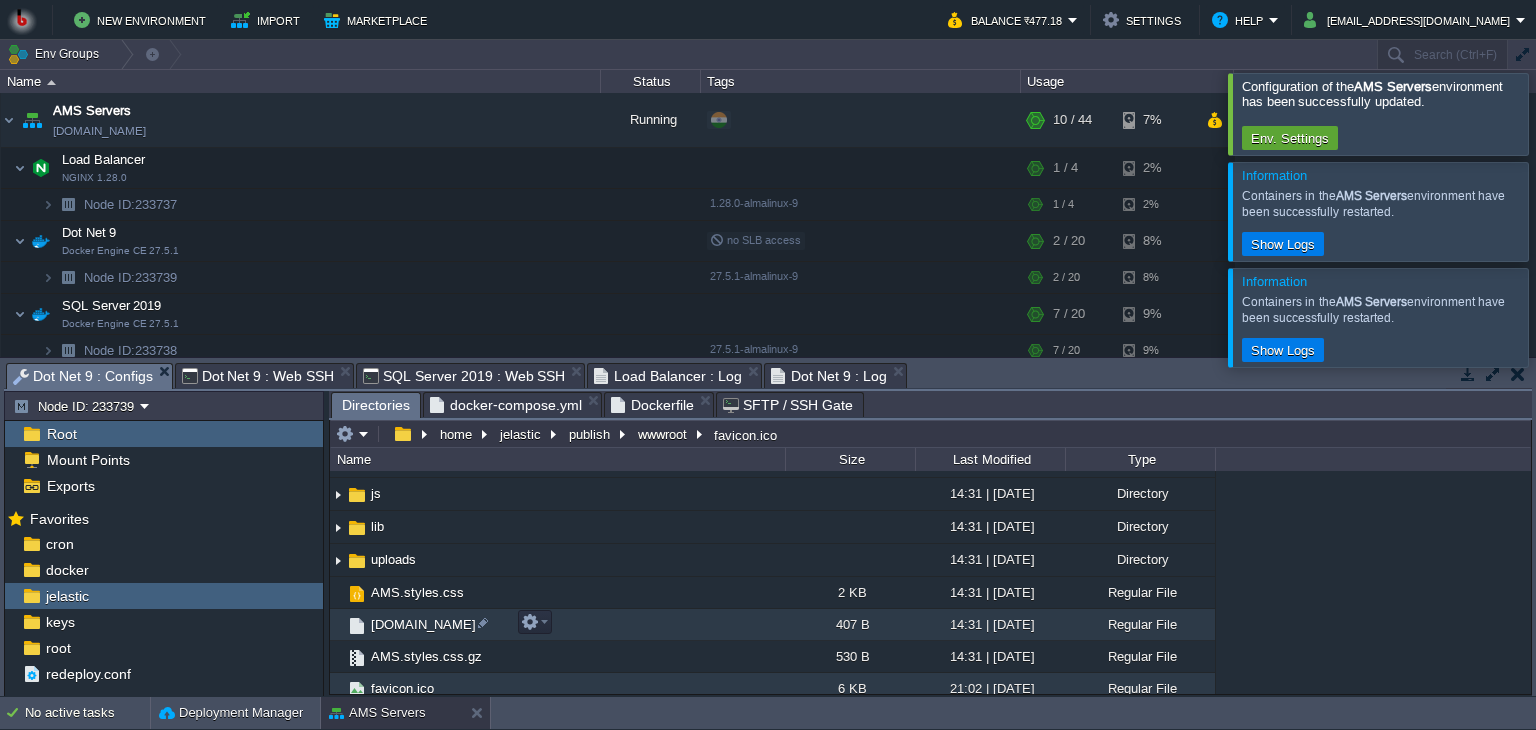 scroll, scrollTop: 90, scrollLeft: 0, axis: vertical 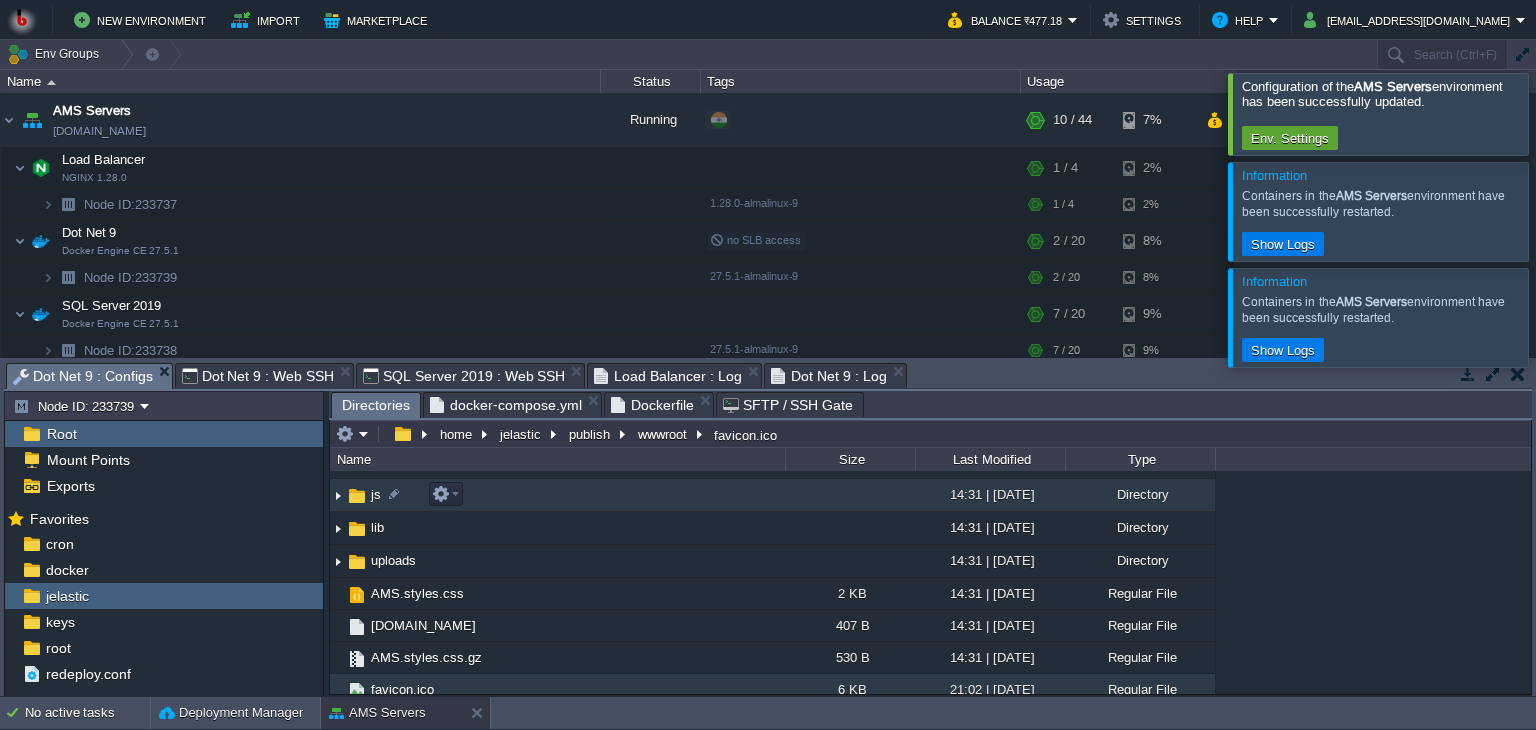 click on "js" at bounding box center [557, 495] 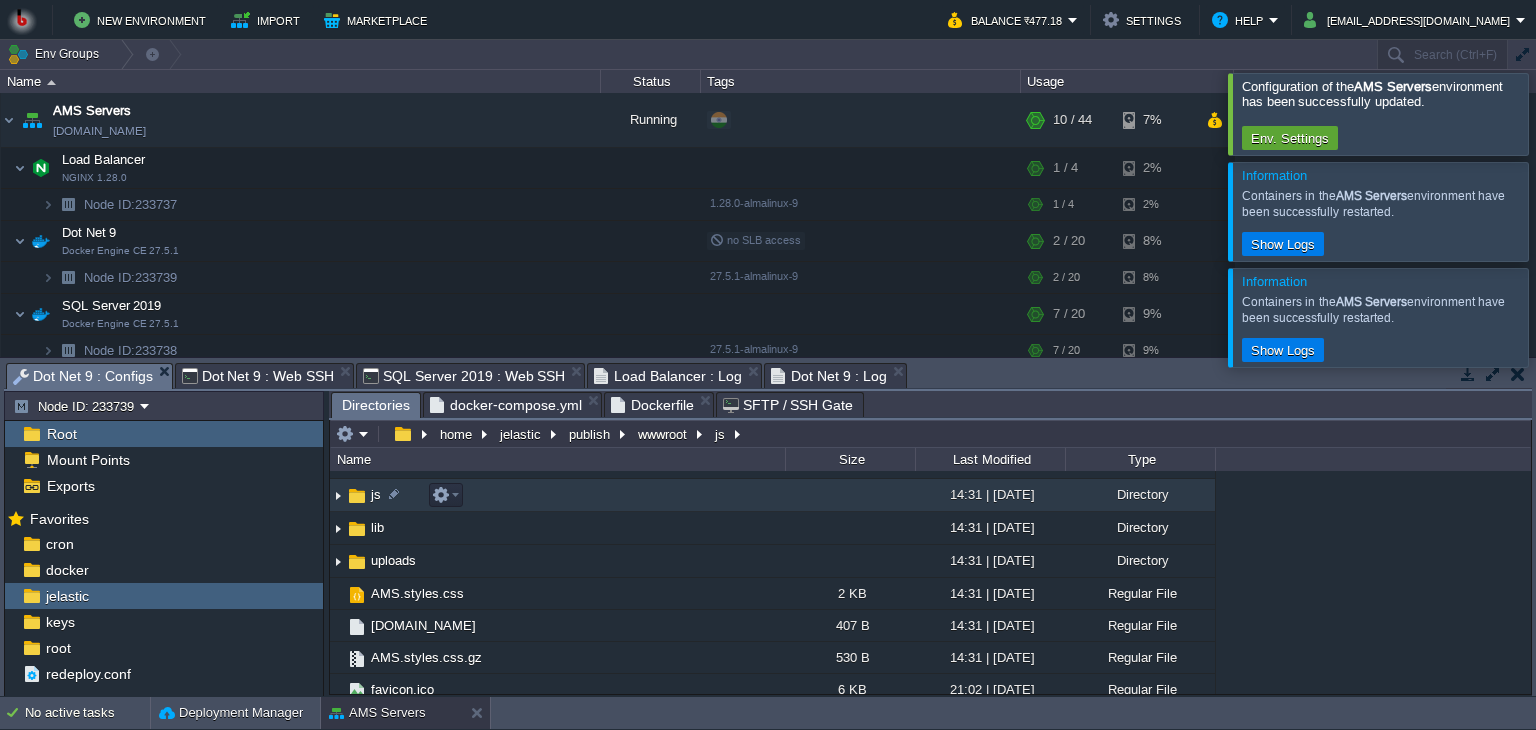 scroll, scrollTop: 0, scrollLeft: 0, axis: both 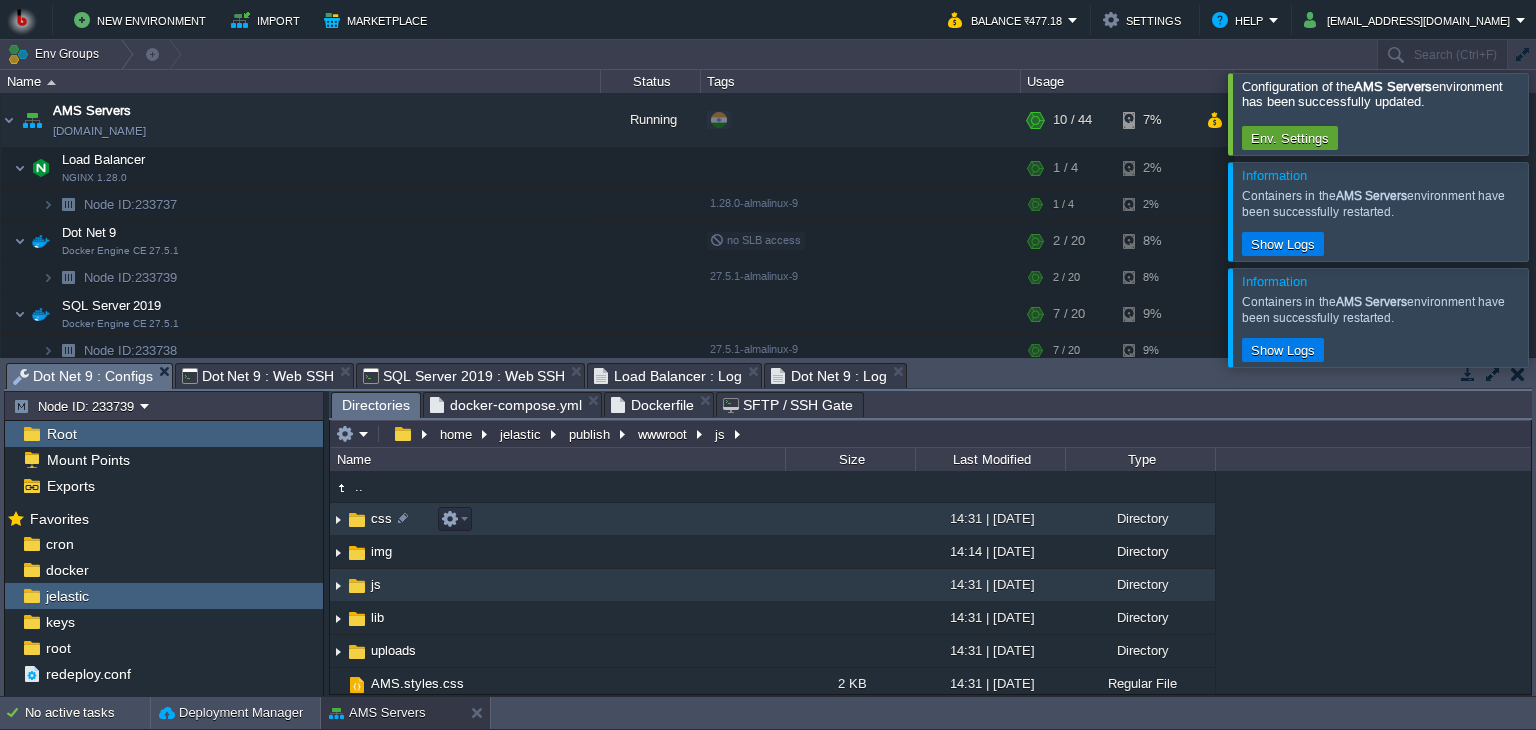 click on "css" at bounding box center [557, 519] 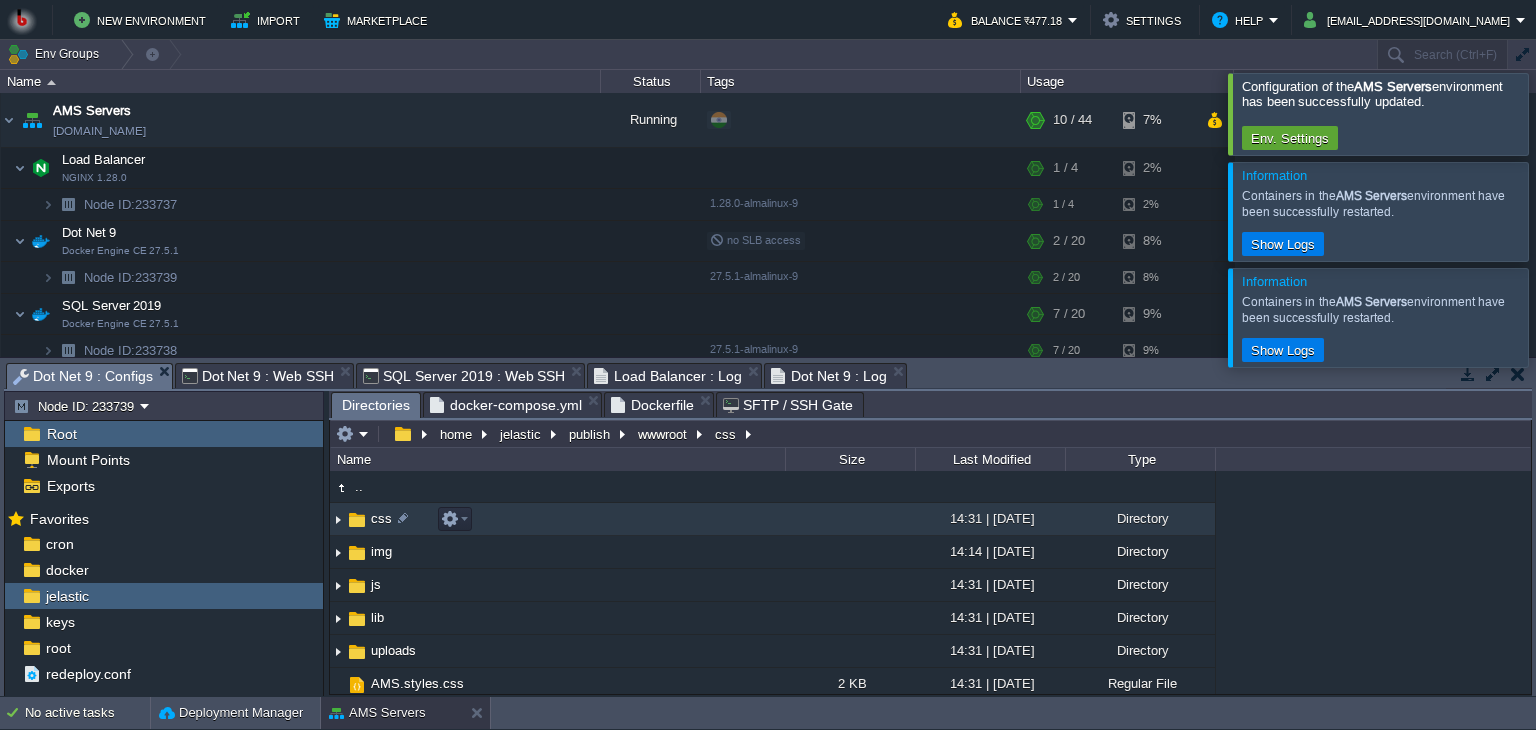click on "css" at bounding box center (557, 519) 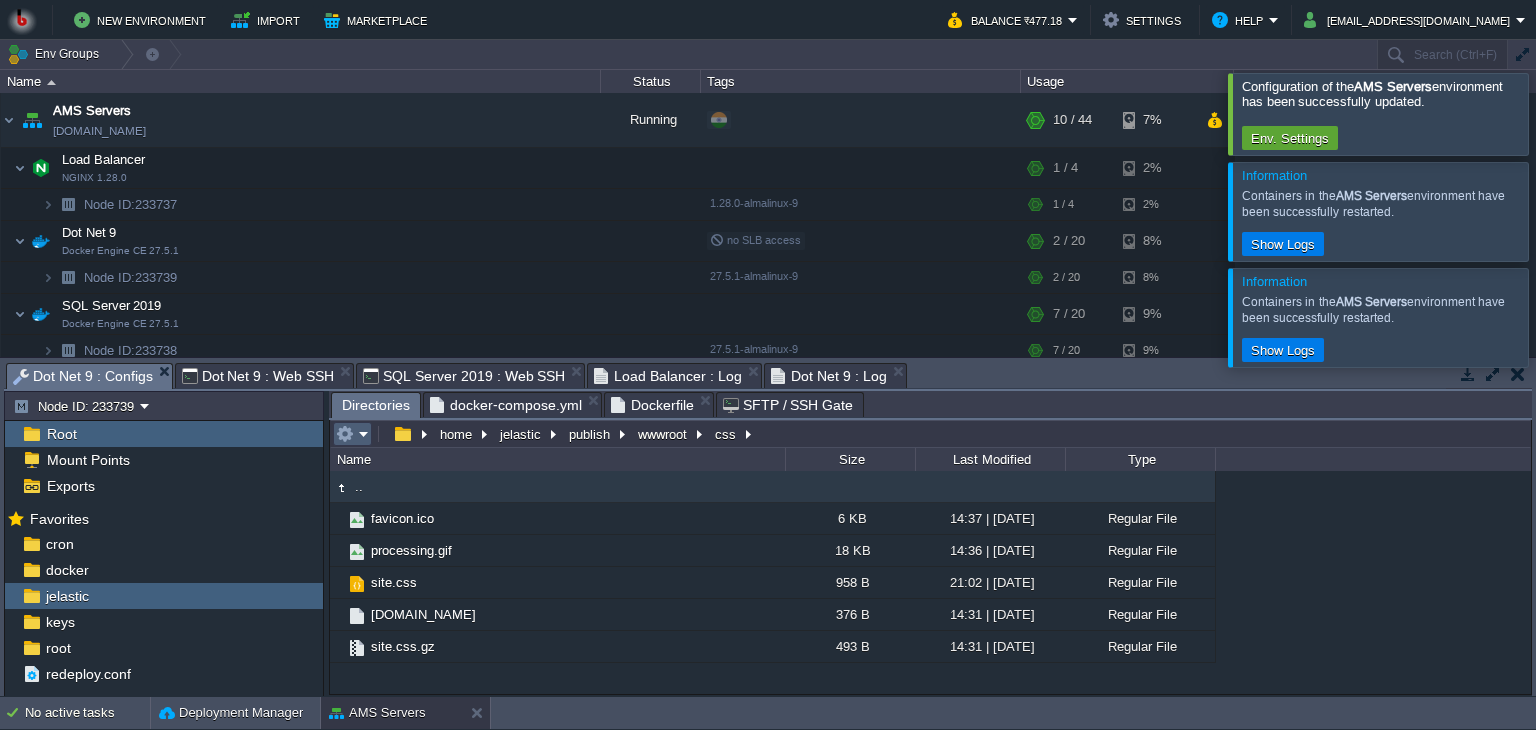click at bounding box center [352, 434] 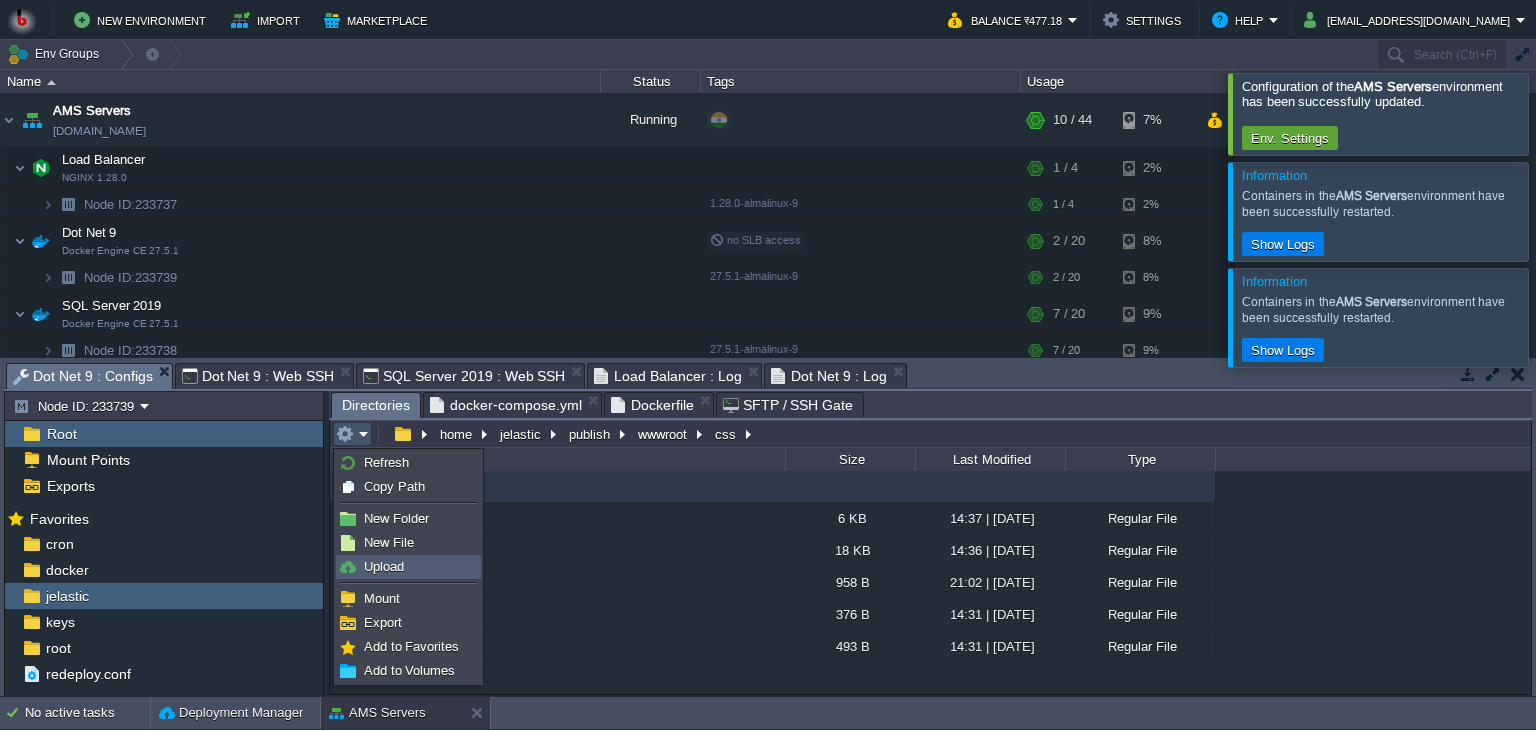 click on "Upload" at bounding box center [384, 566] 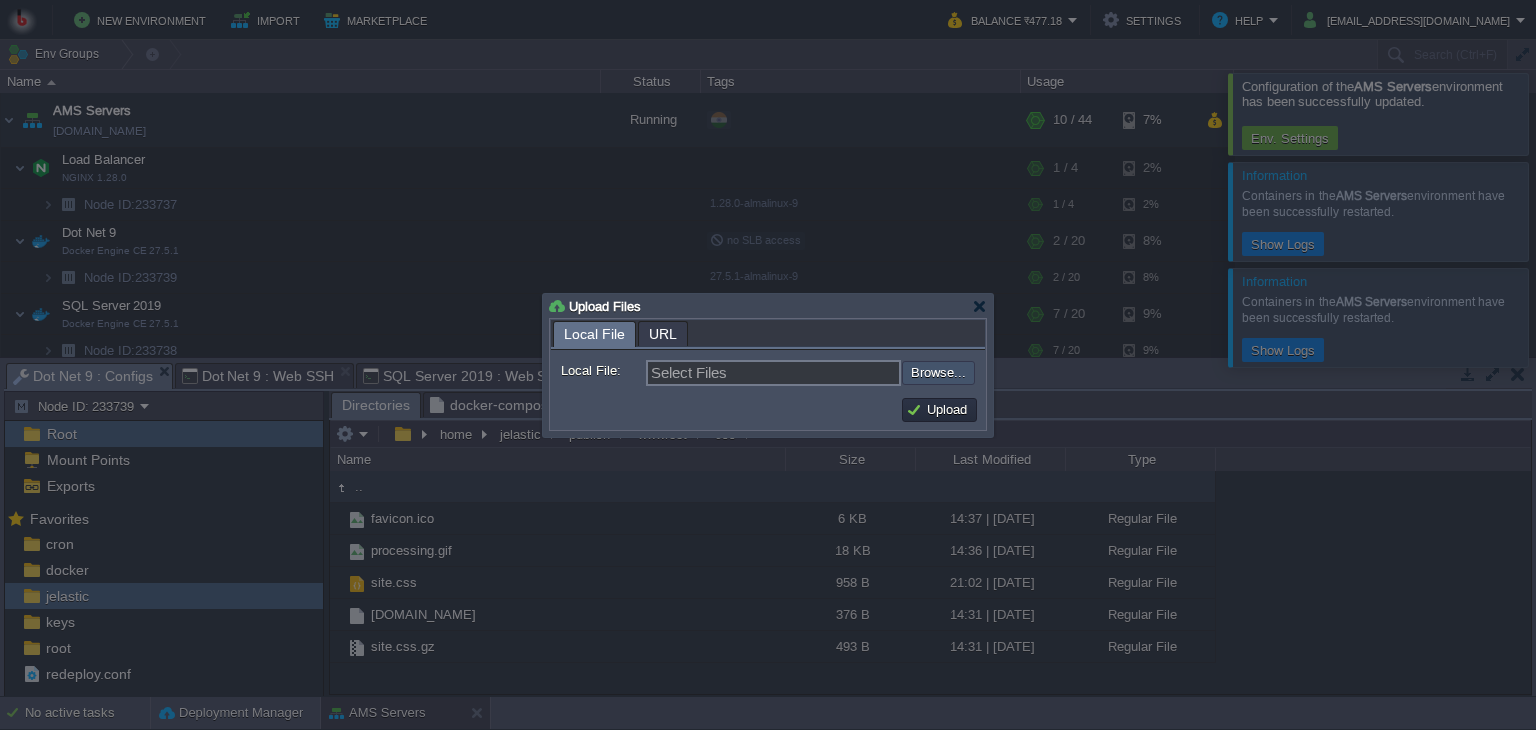 click at bounding box center (848, 373) 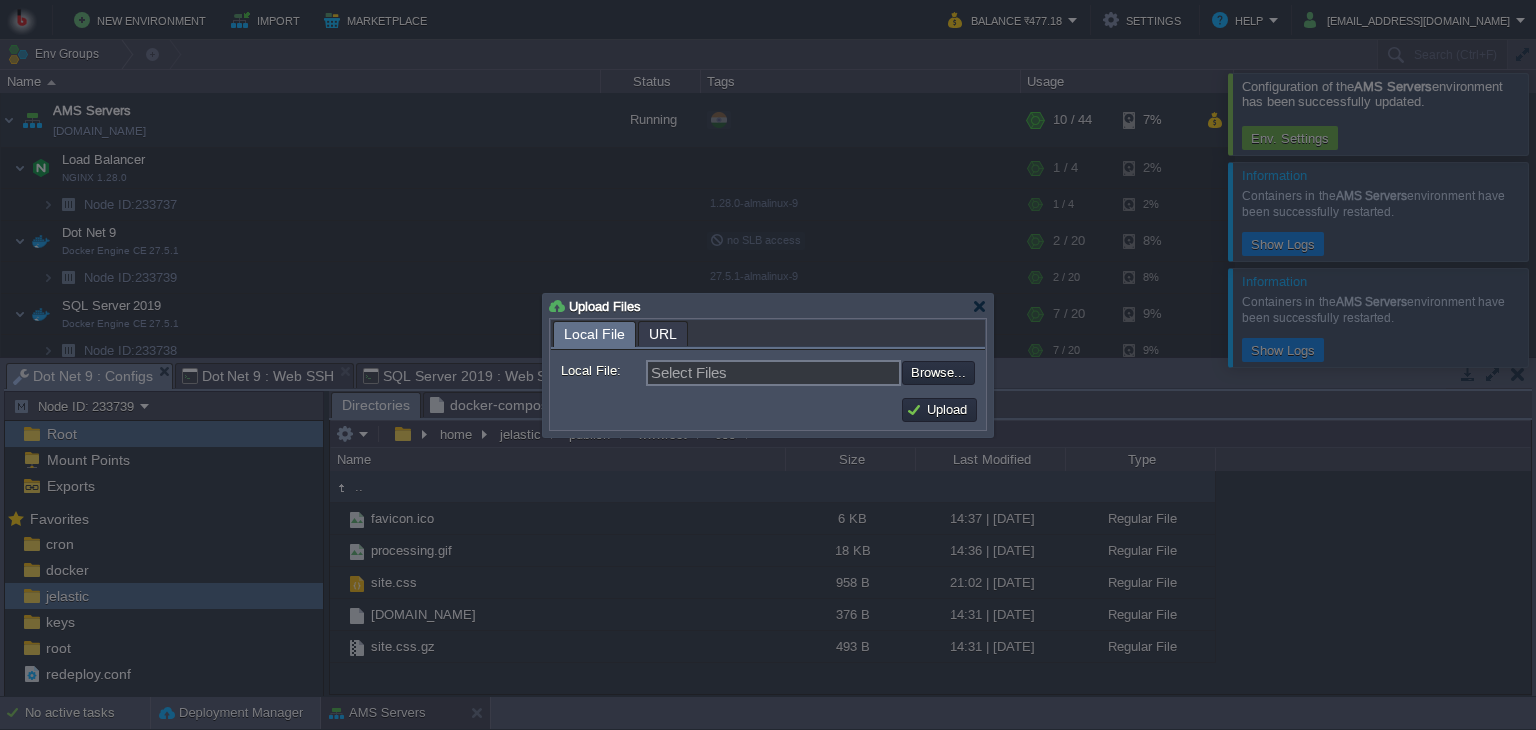 type on "C:\fakepath\site2.css" 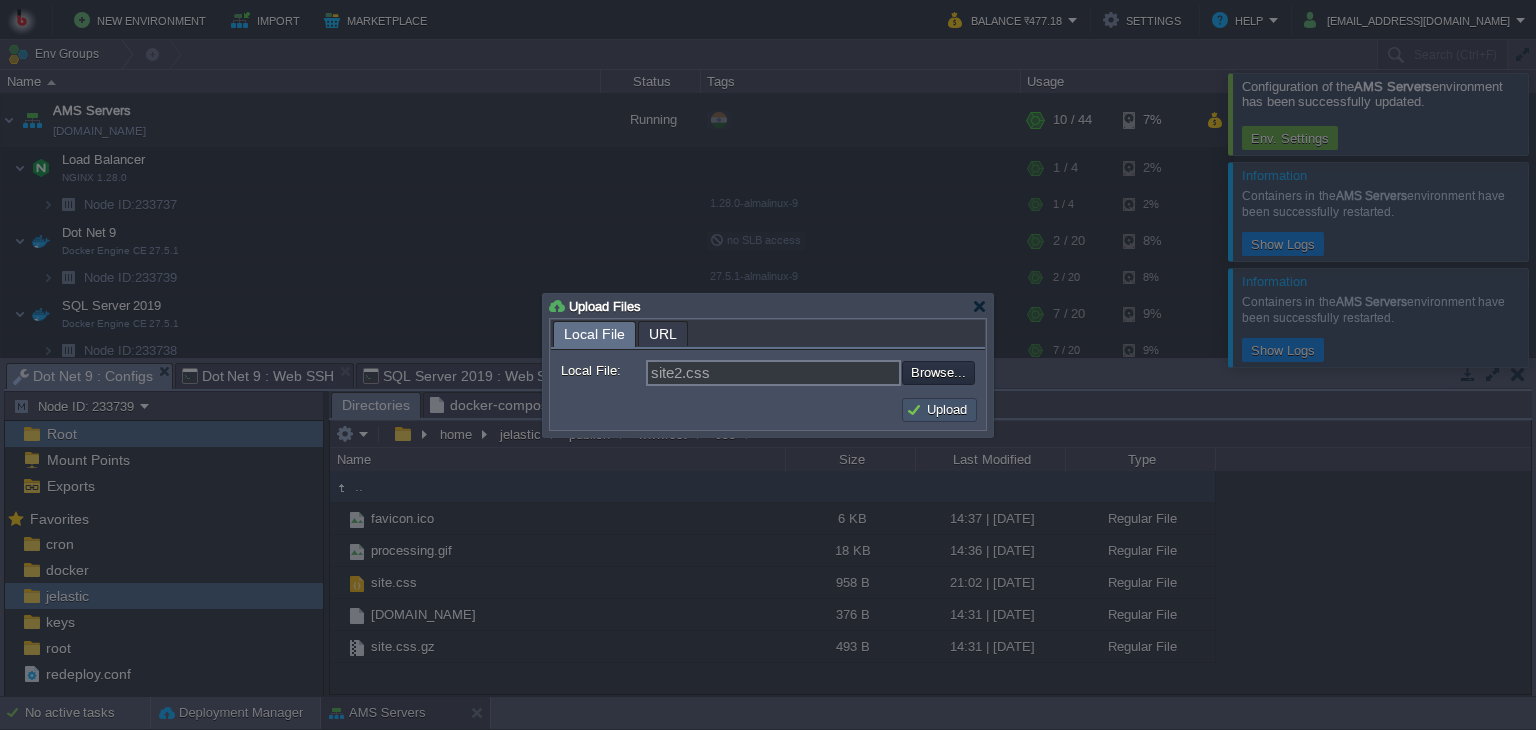 click on "Upload" at bounding box center (939, 410) 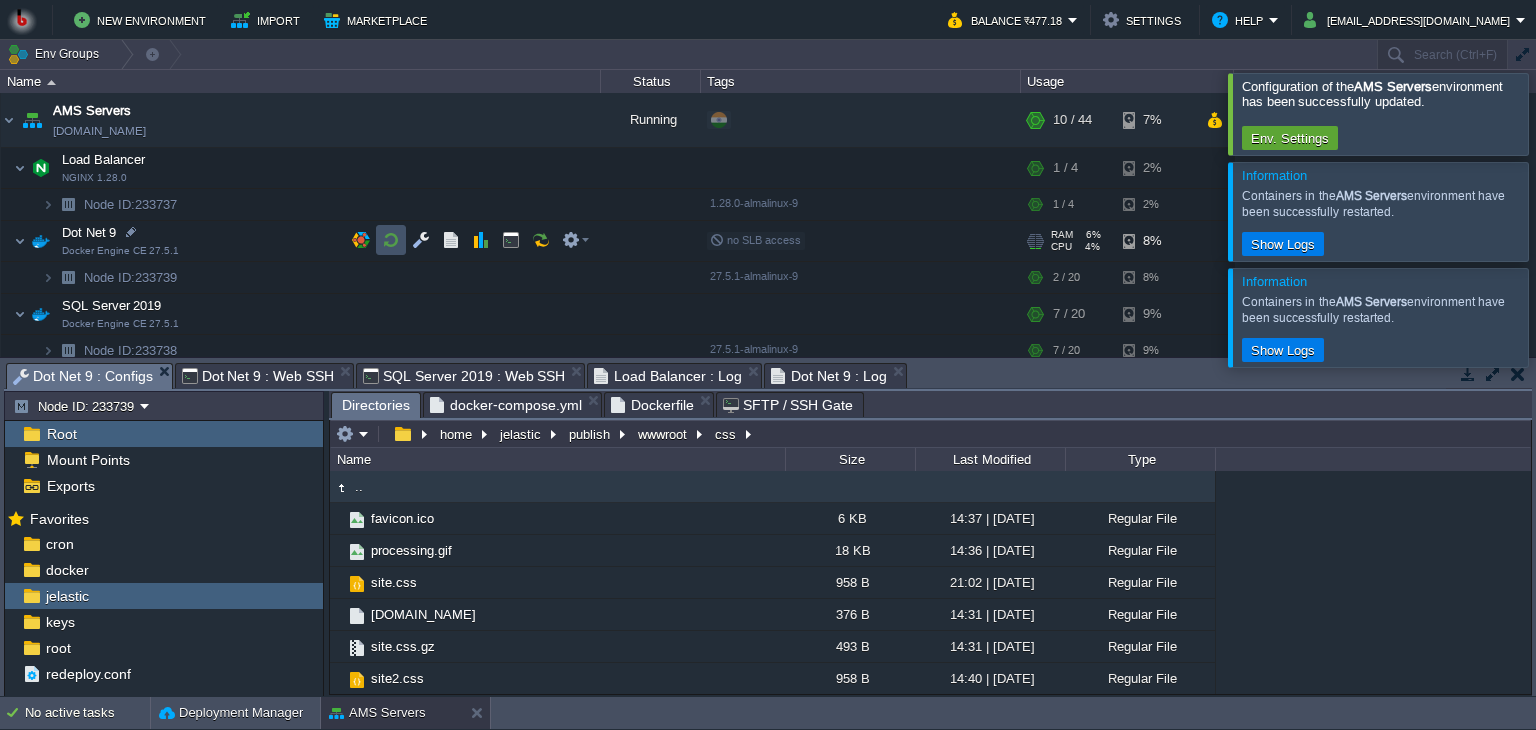 click at bounding box center (391, 240) 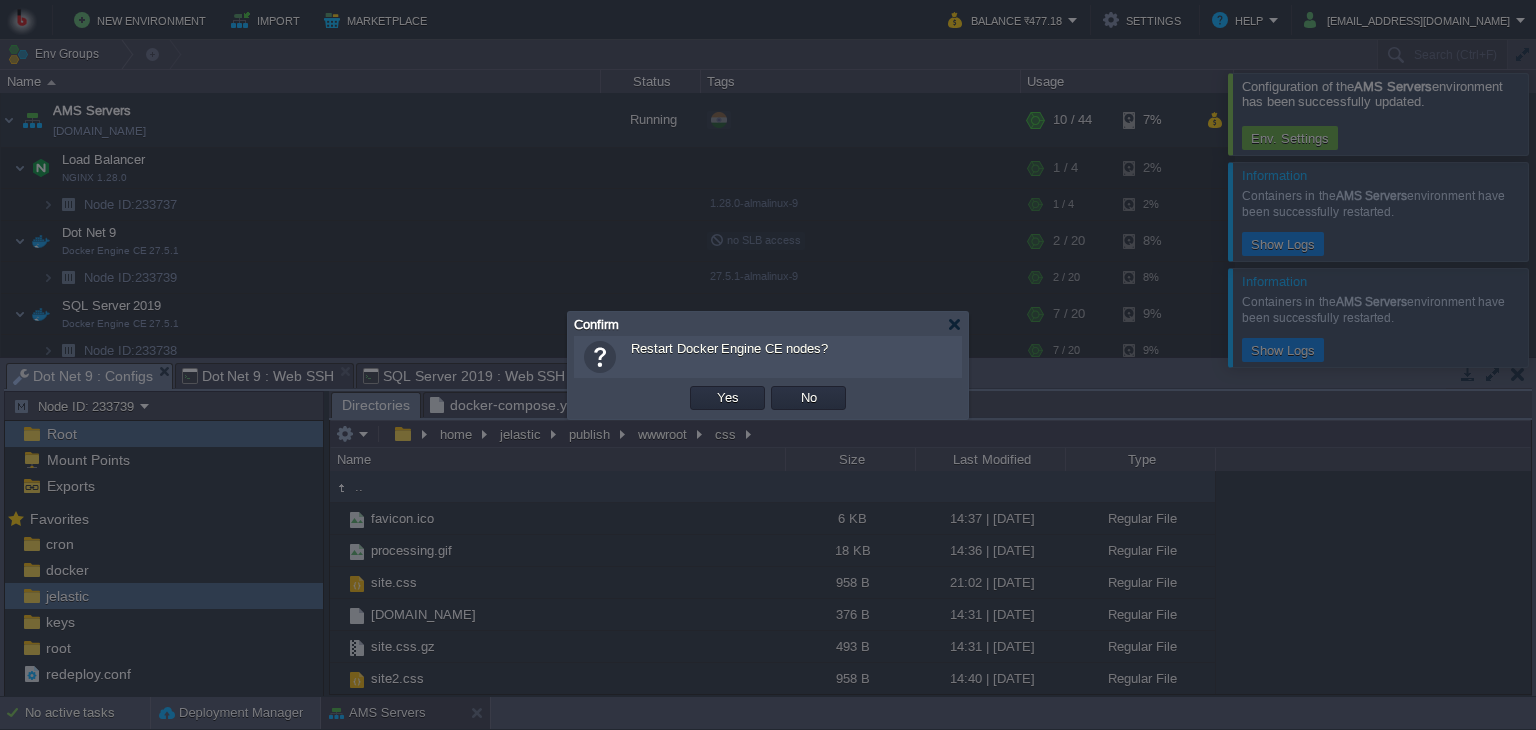 click on "Yes" at bounding box center (727, 398) 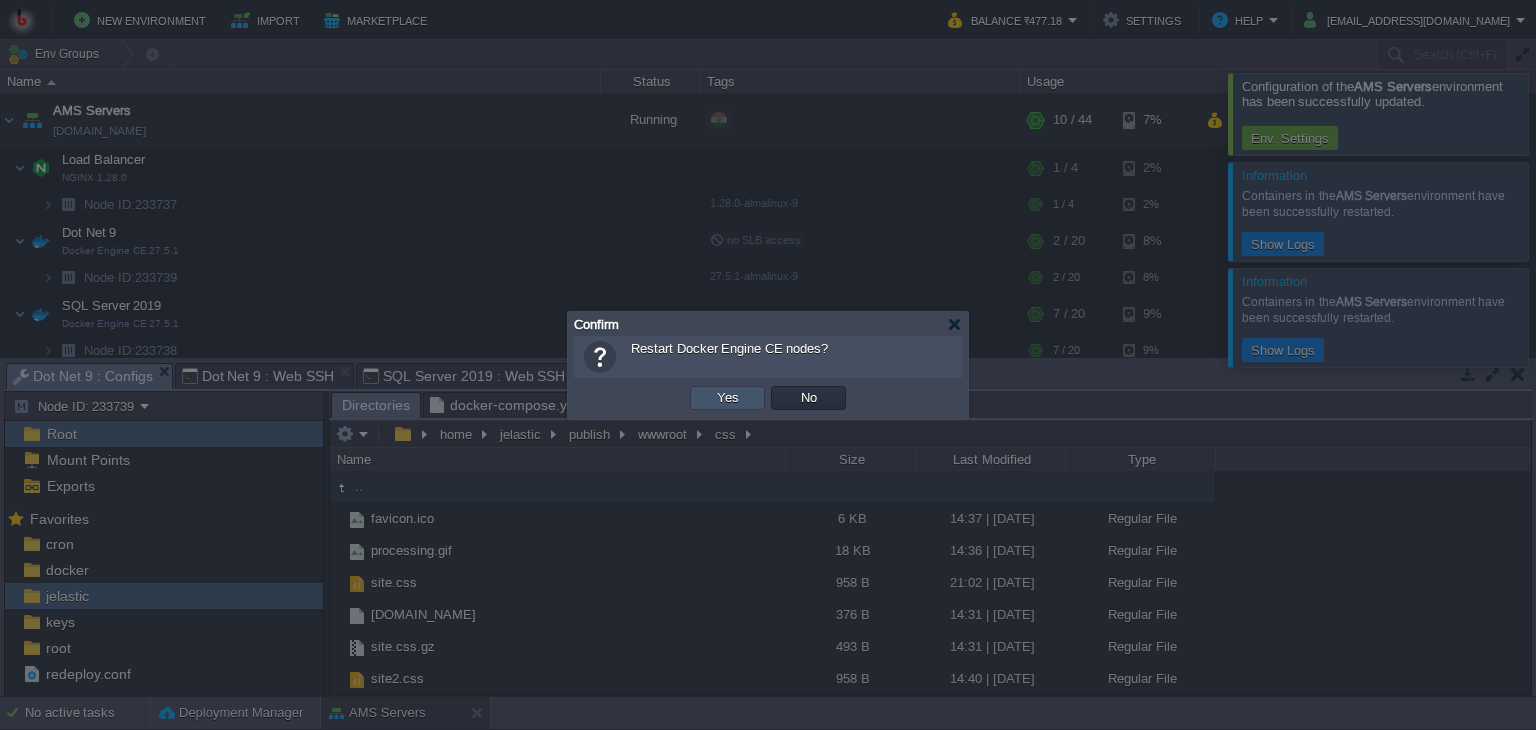 click on "Yes" at bounding box center [728, 398] 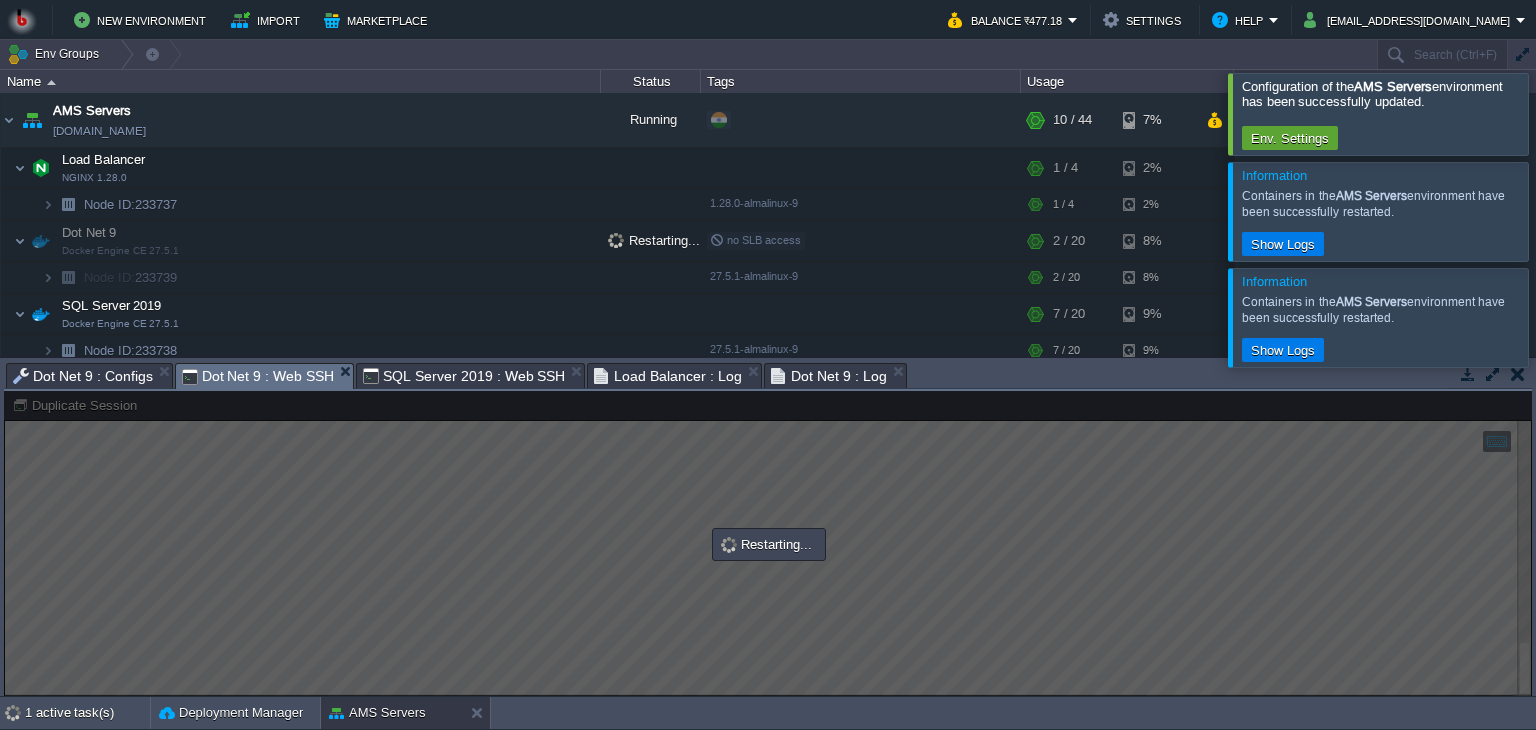 click on "Dot Net 9 : Web SSH" at bounding box center (258, 376) 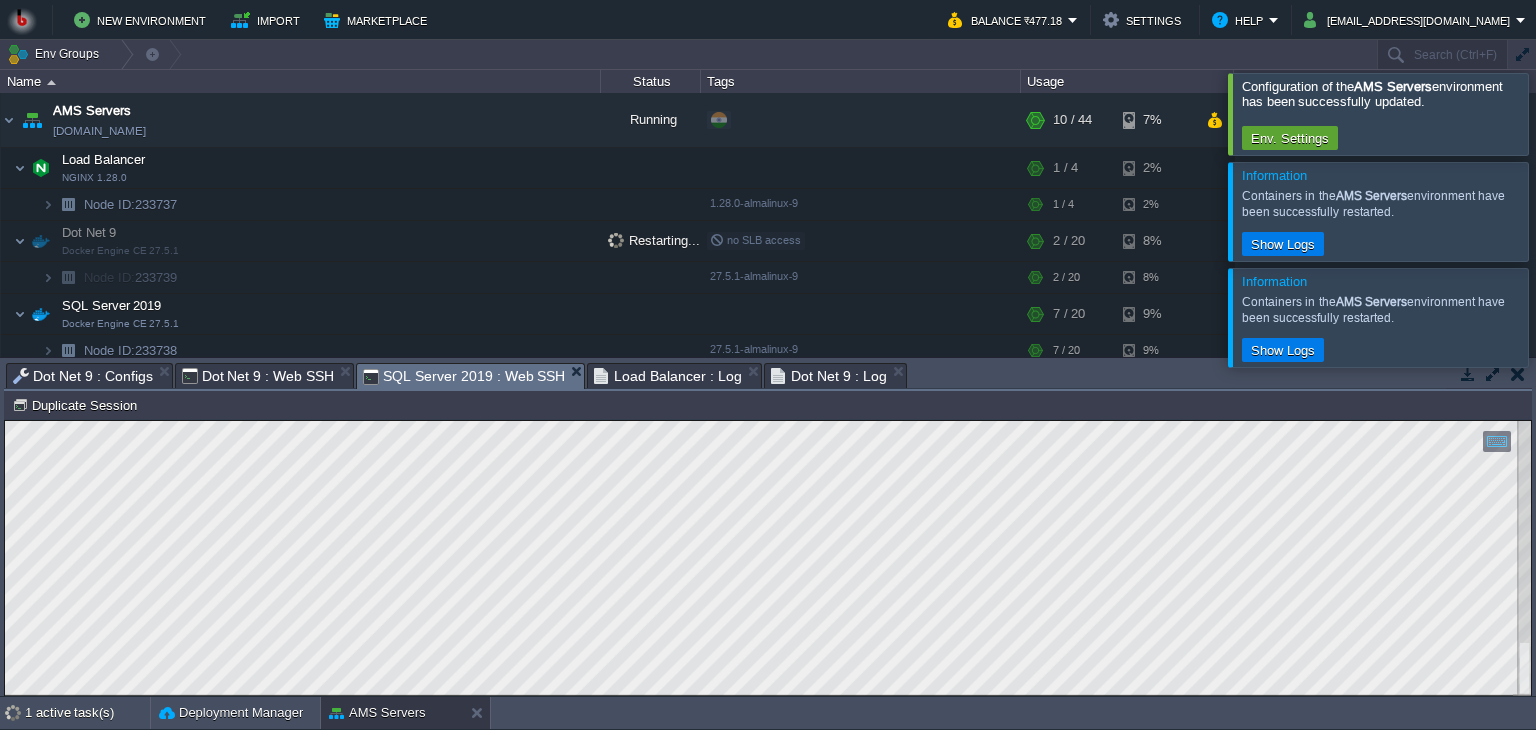 click on "SQL Server 2019 : Web SSH" at bounding box center [464, 376] 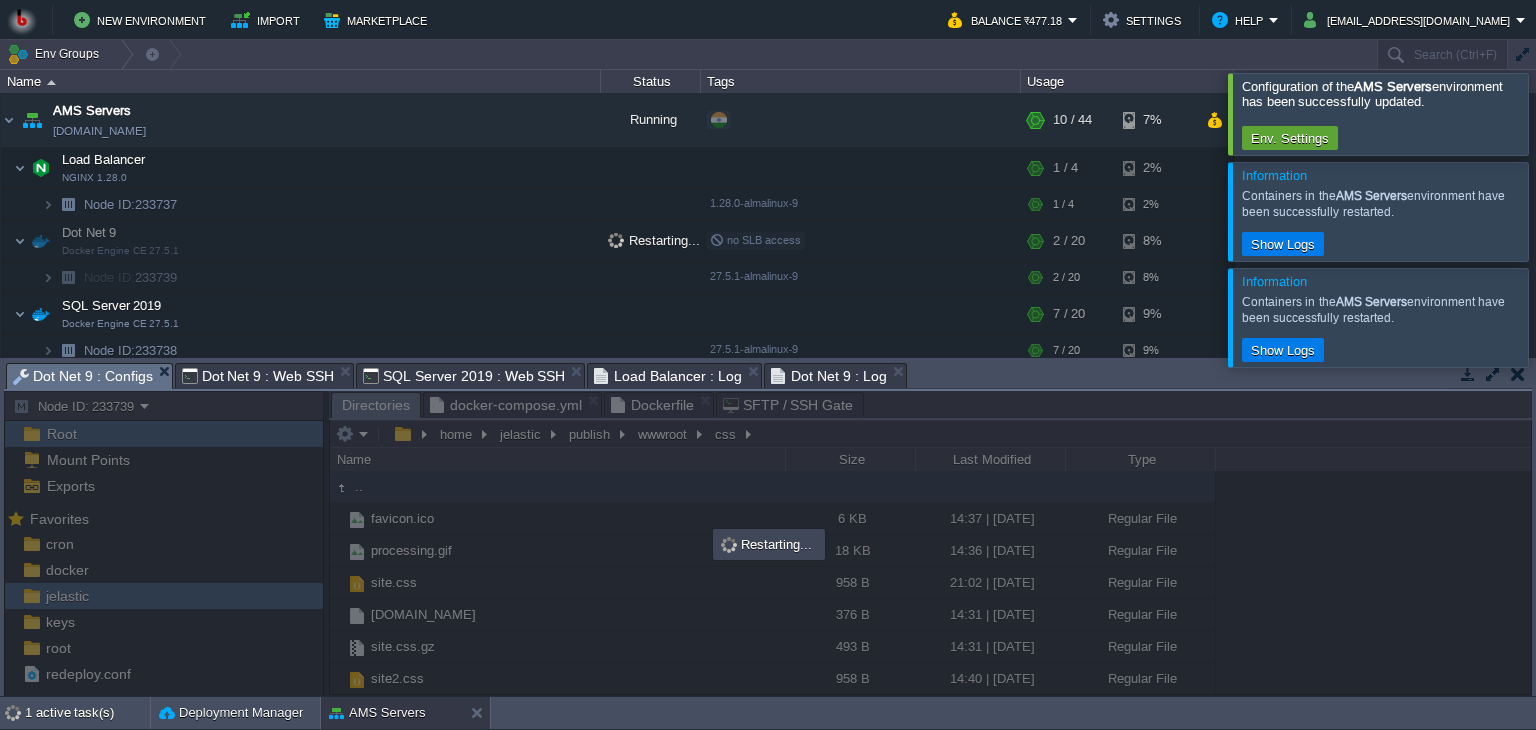 click on "Dot Net 9 : Configs" at bounding box center [83, 376] 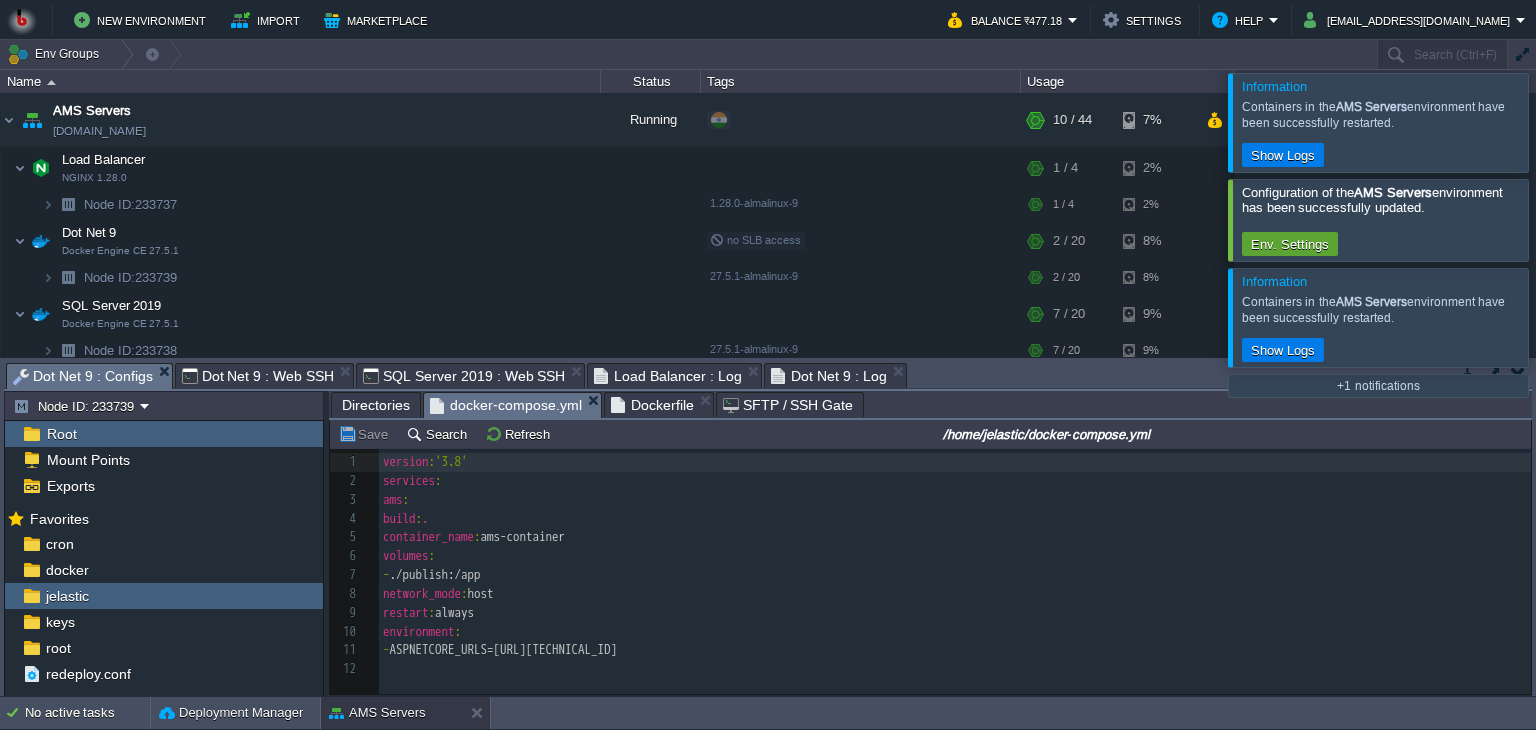 click on "docker-compose.yml" at bounding box center [506, 405] 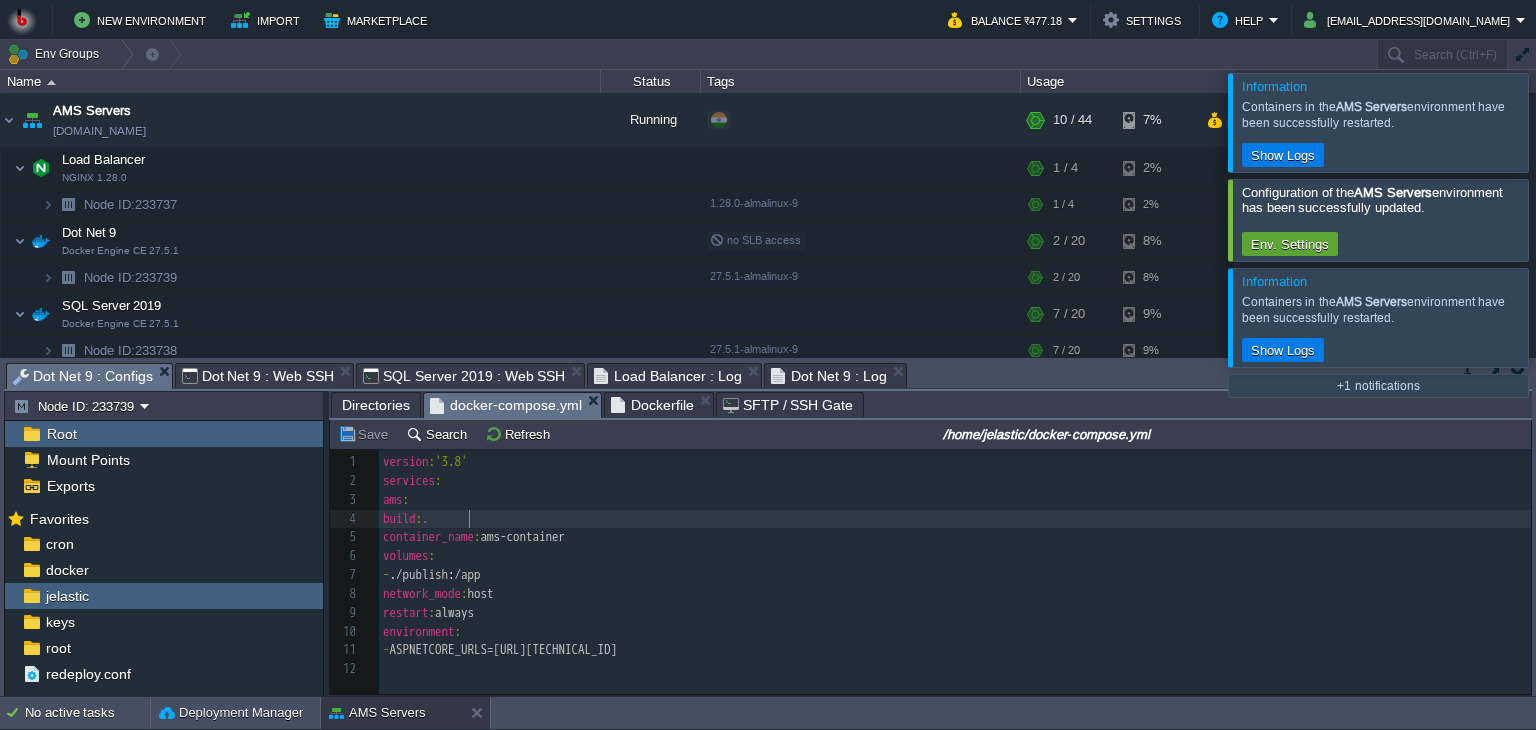 click on "build :  ." at bounding box center [958, 519] 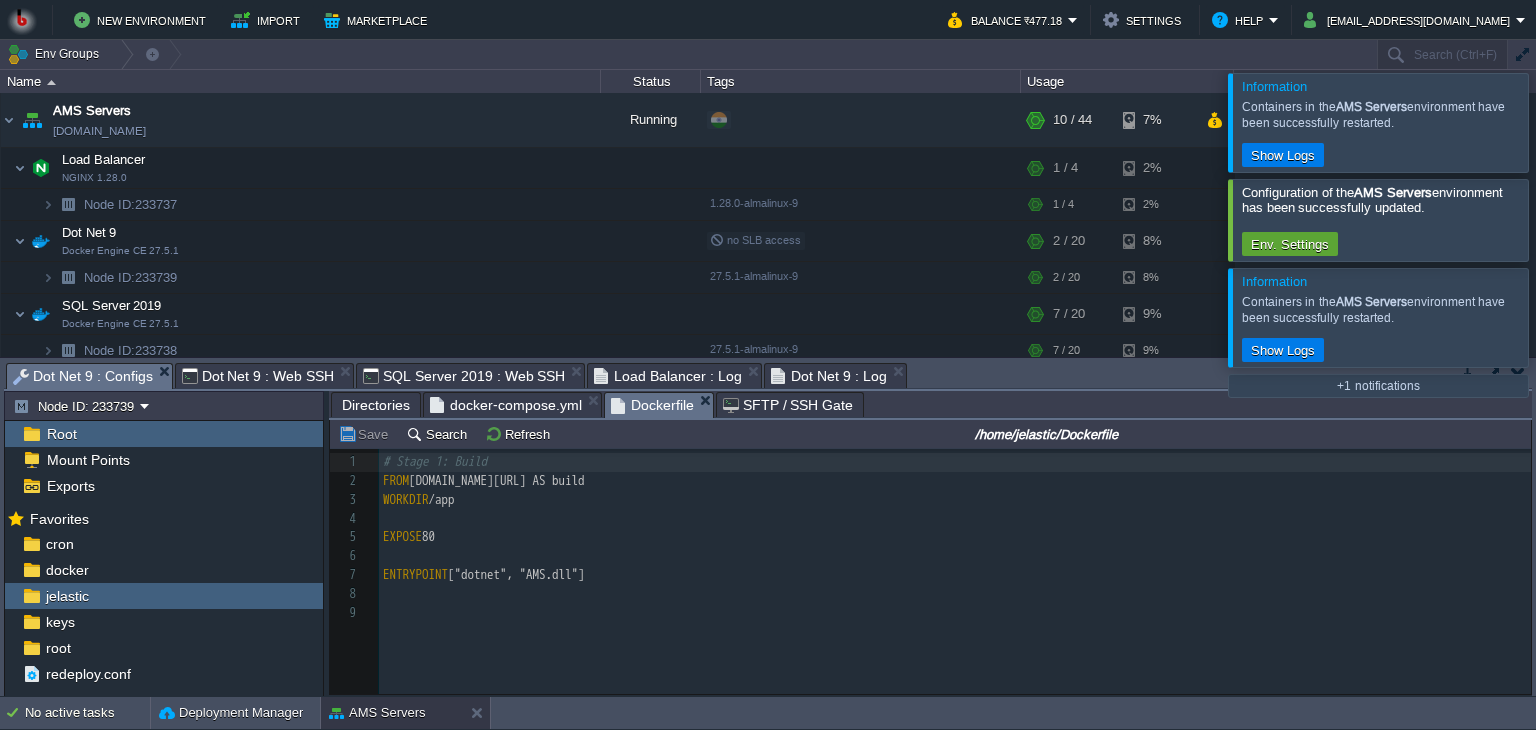 click on "Dockerfile" at bounding box center (652, 405) 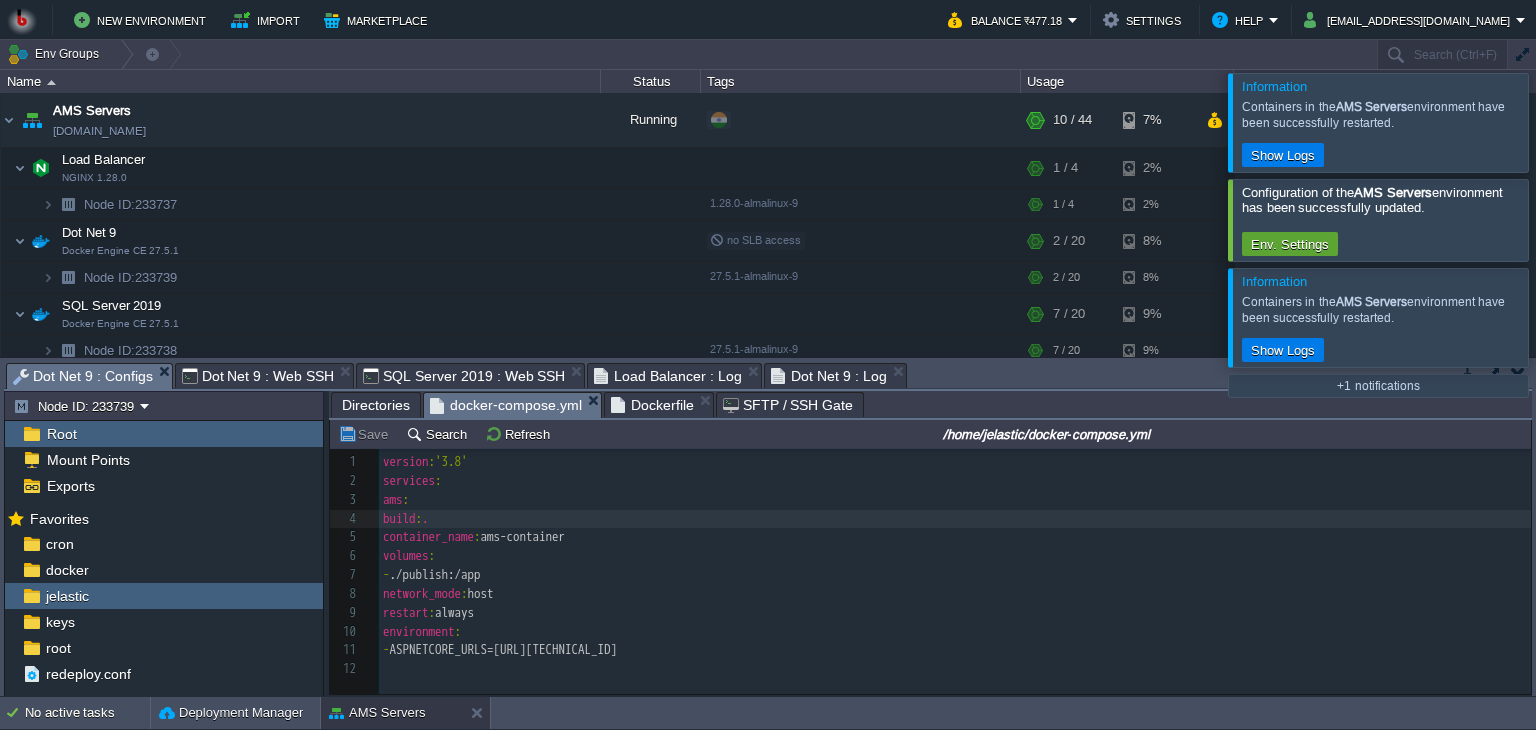 click on "docker-compose.yml" at bounding box center [506, 405] 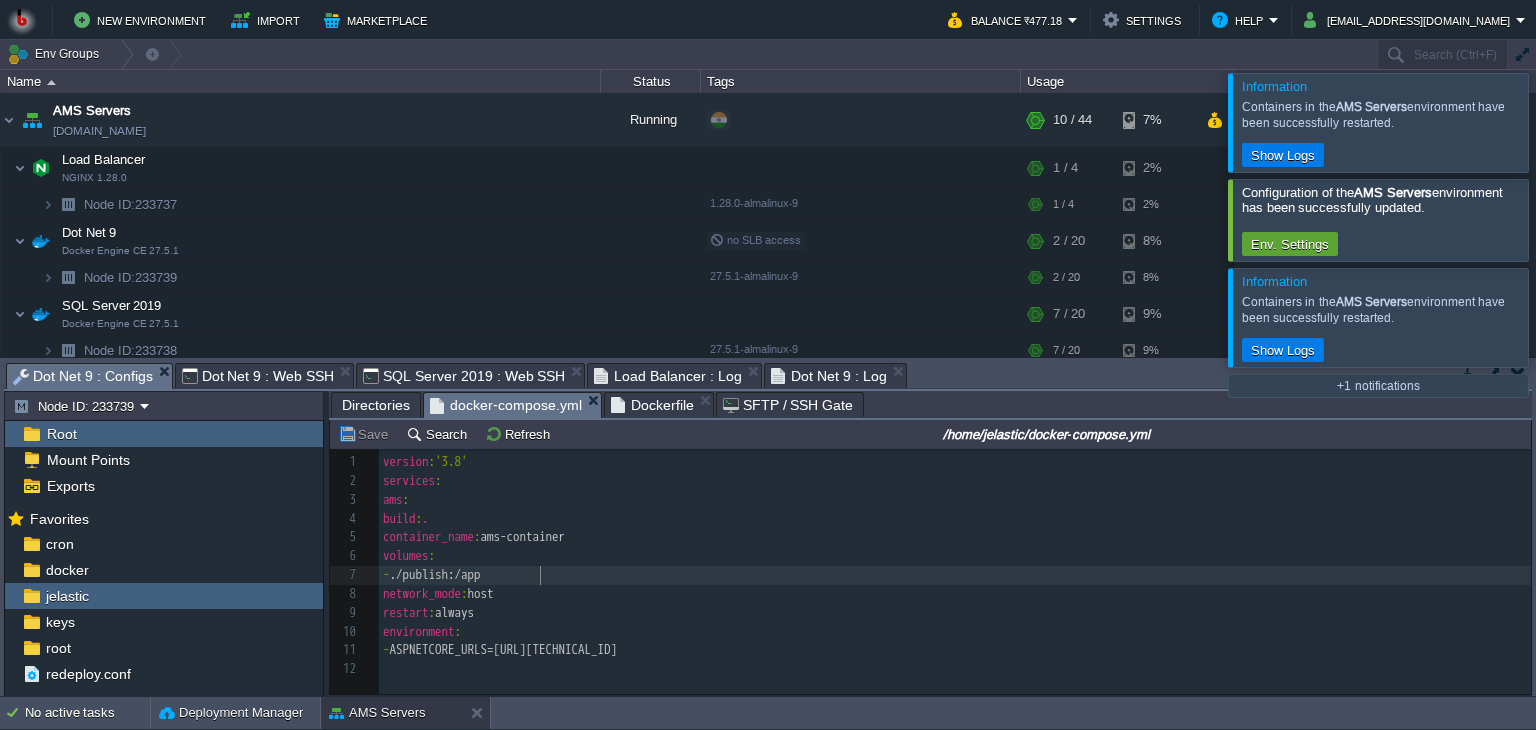 click on "-  ./publish:/app" at bounding box center (958, 575) 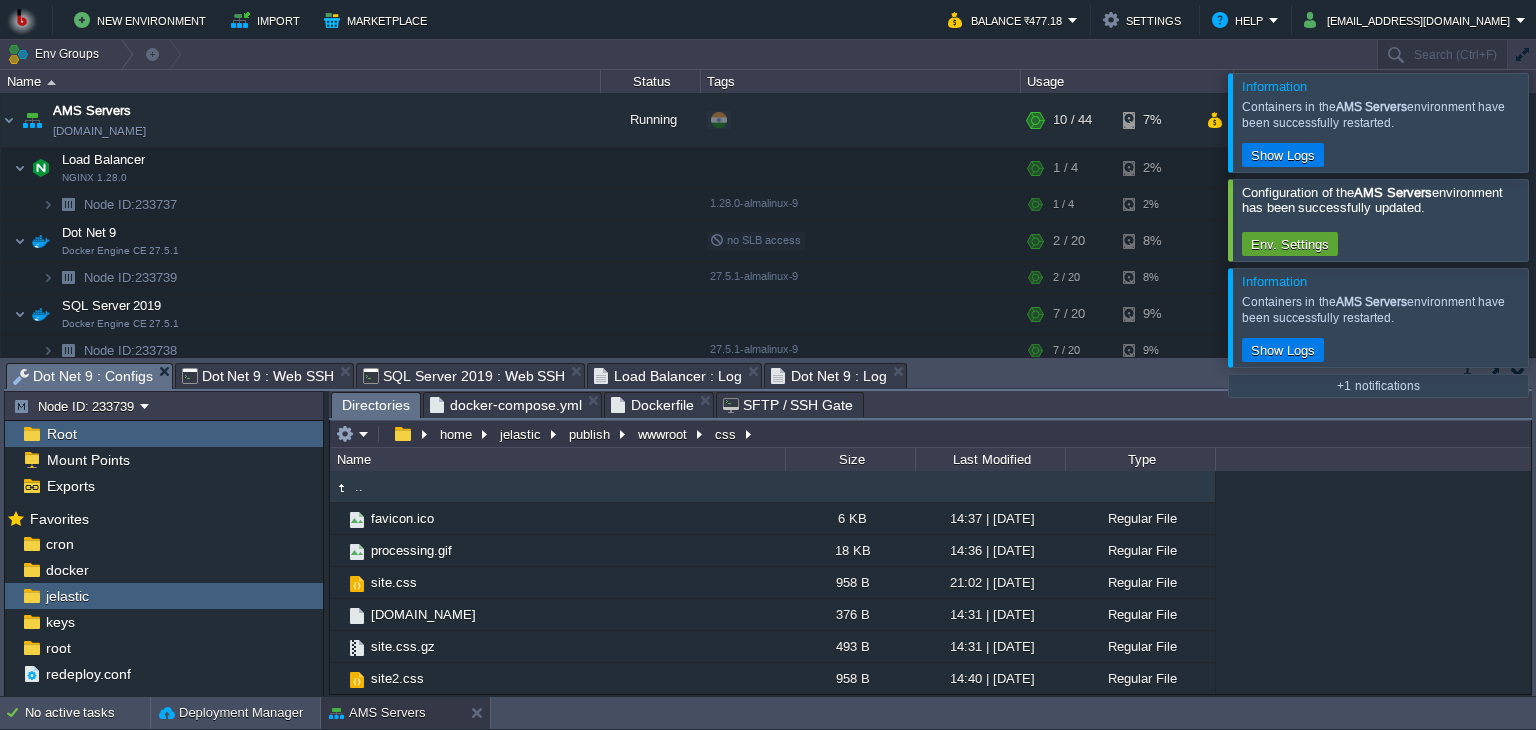 click on "Directories" at bounding box center [376, 405] 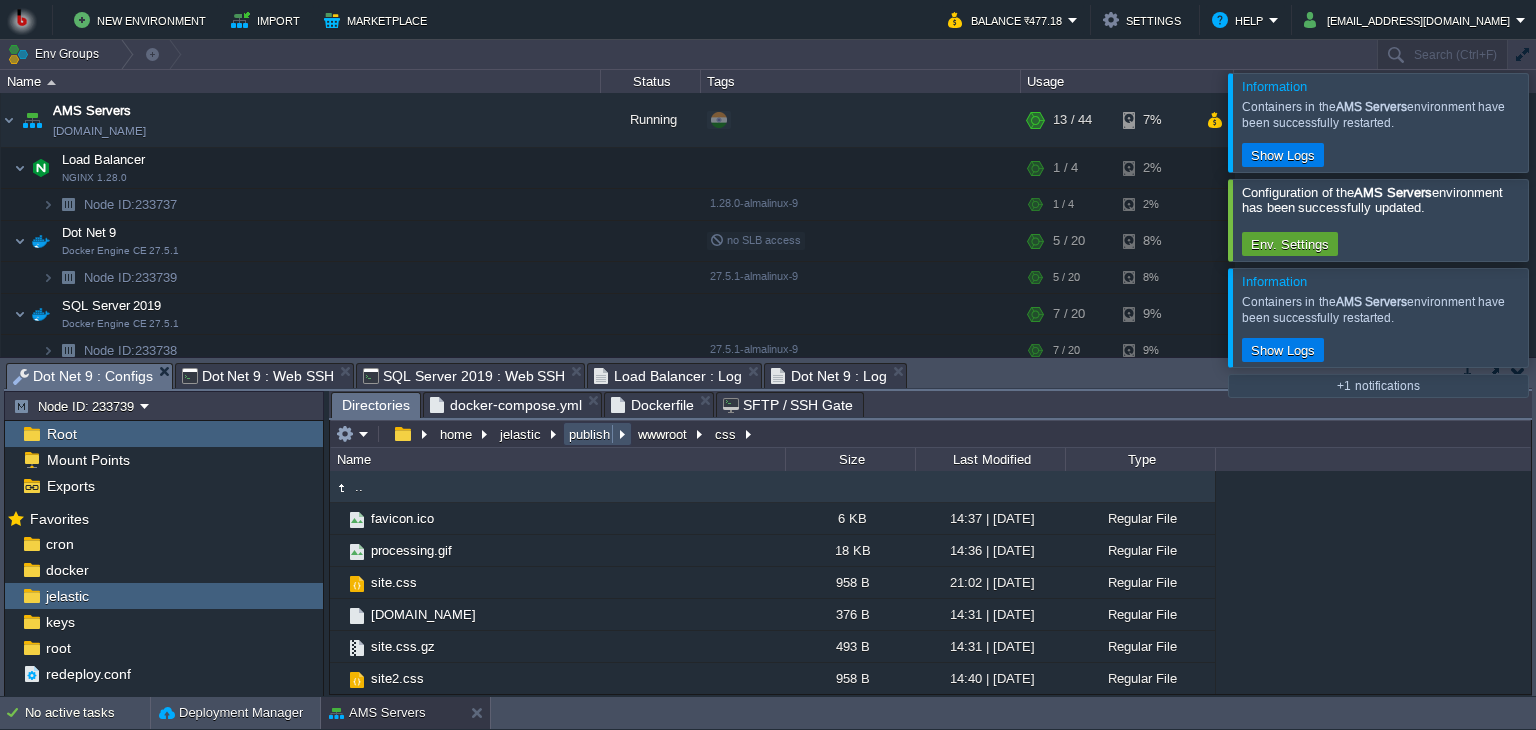 click on "publish" at bounding box center [590, 434] 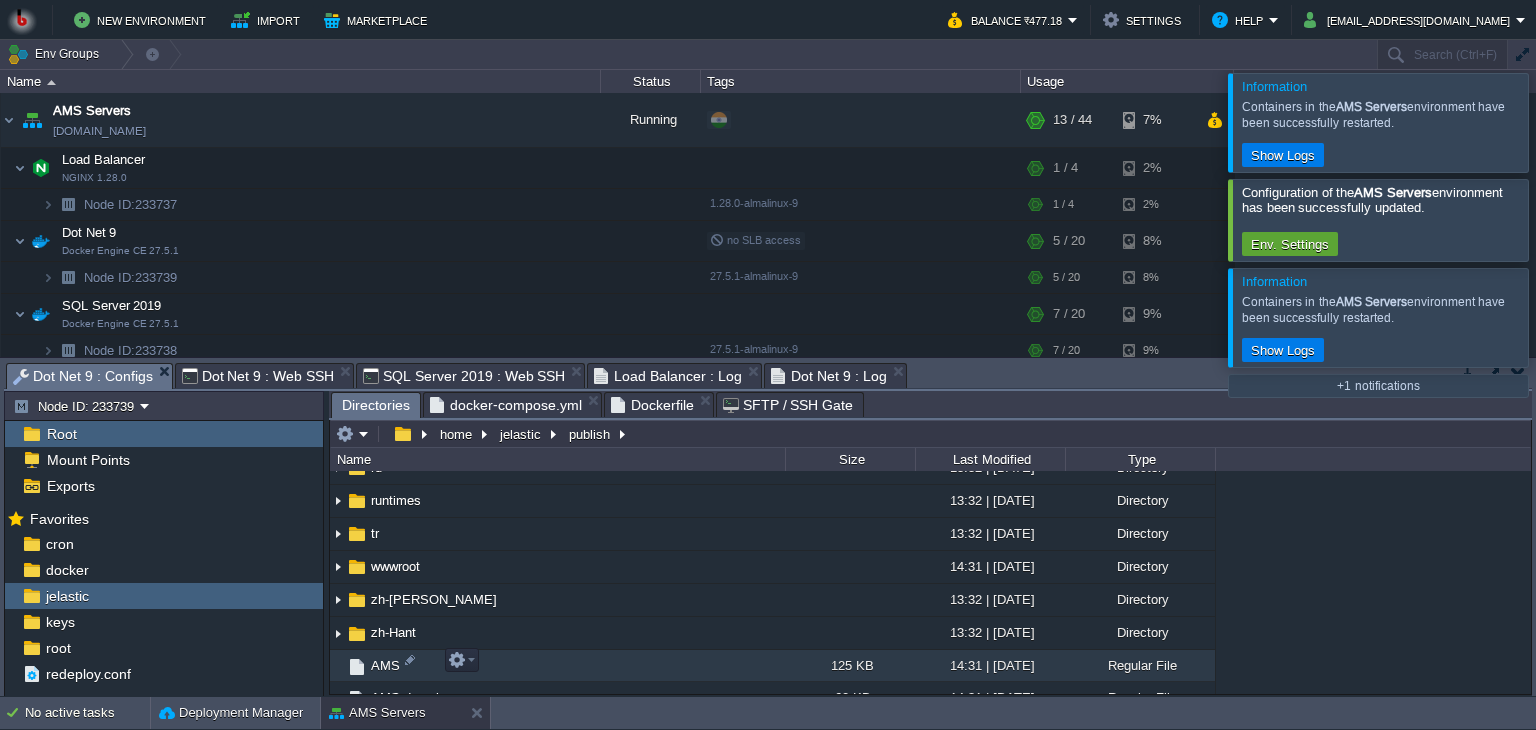 scroll, scrollTop: 468, scrollLeft: 0, axis: vertical 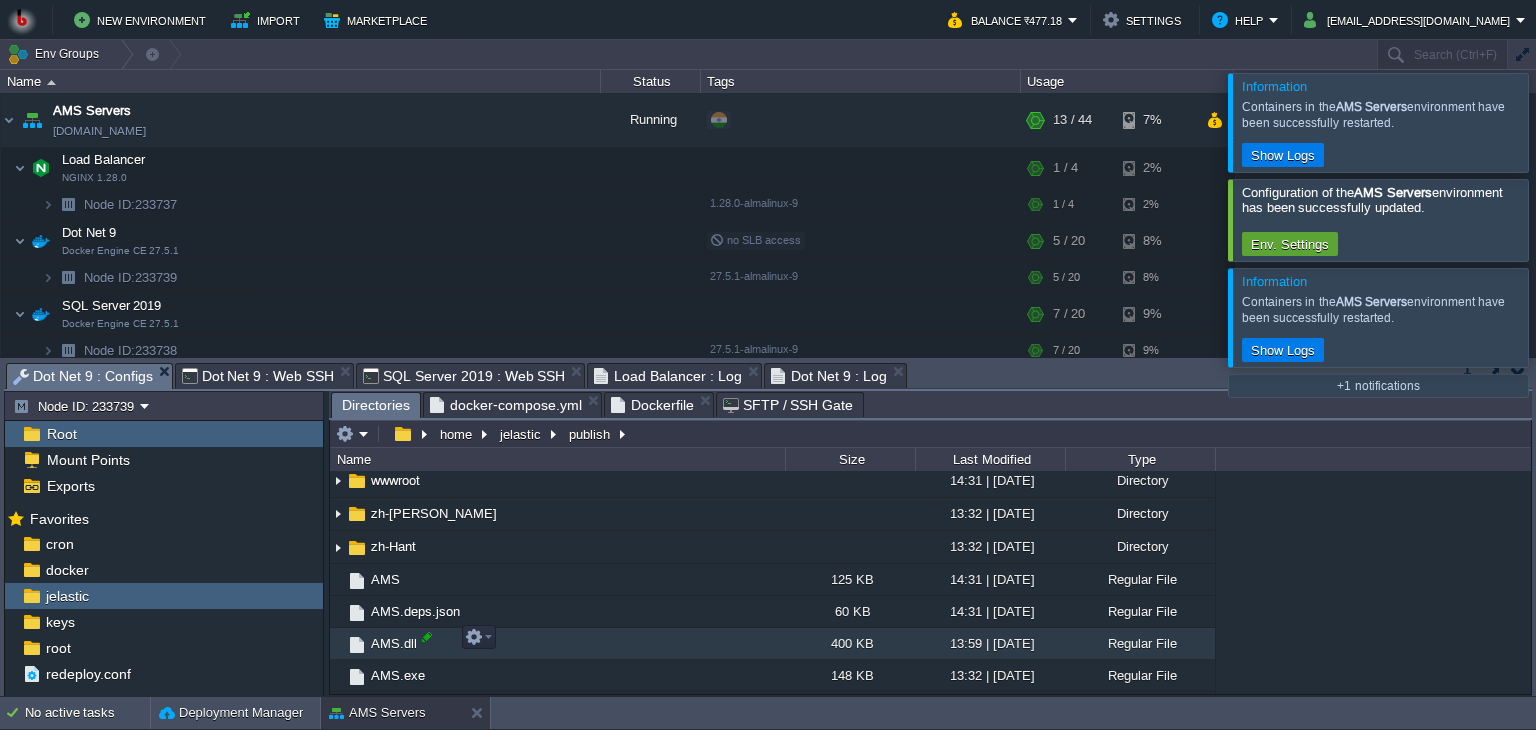 click at bounding box center [427, 637] 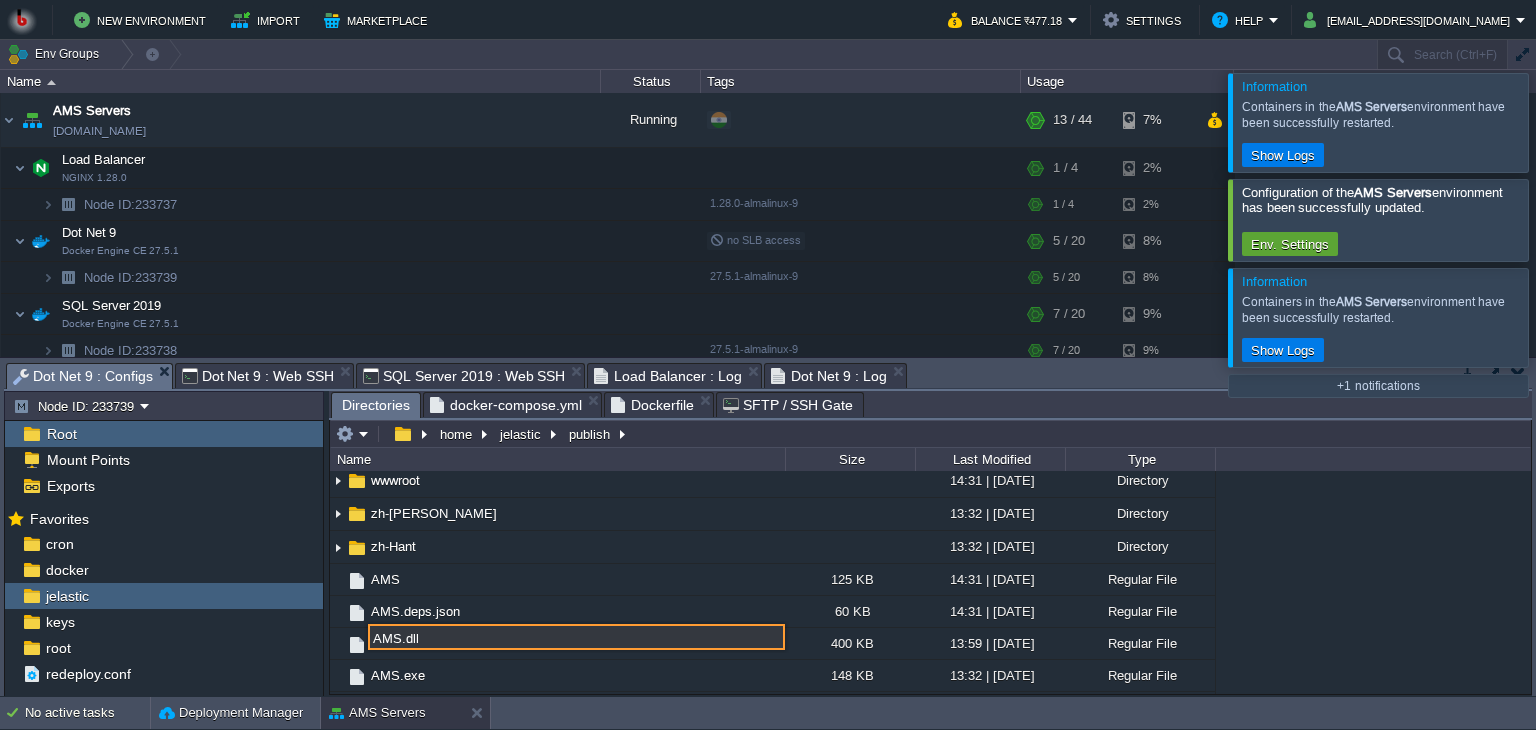 click on "AMS.dll" at bounding box center [576, 637] 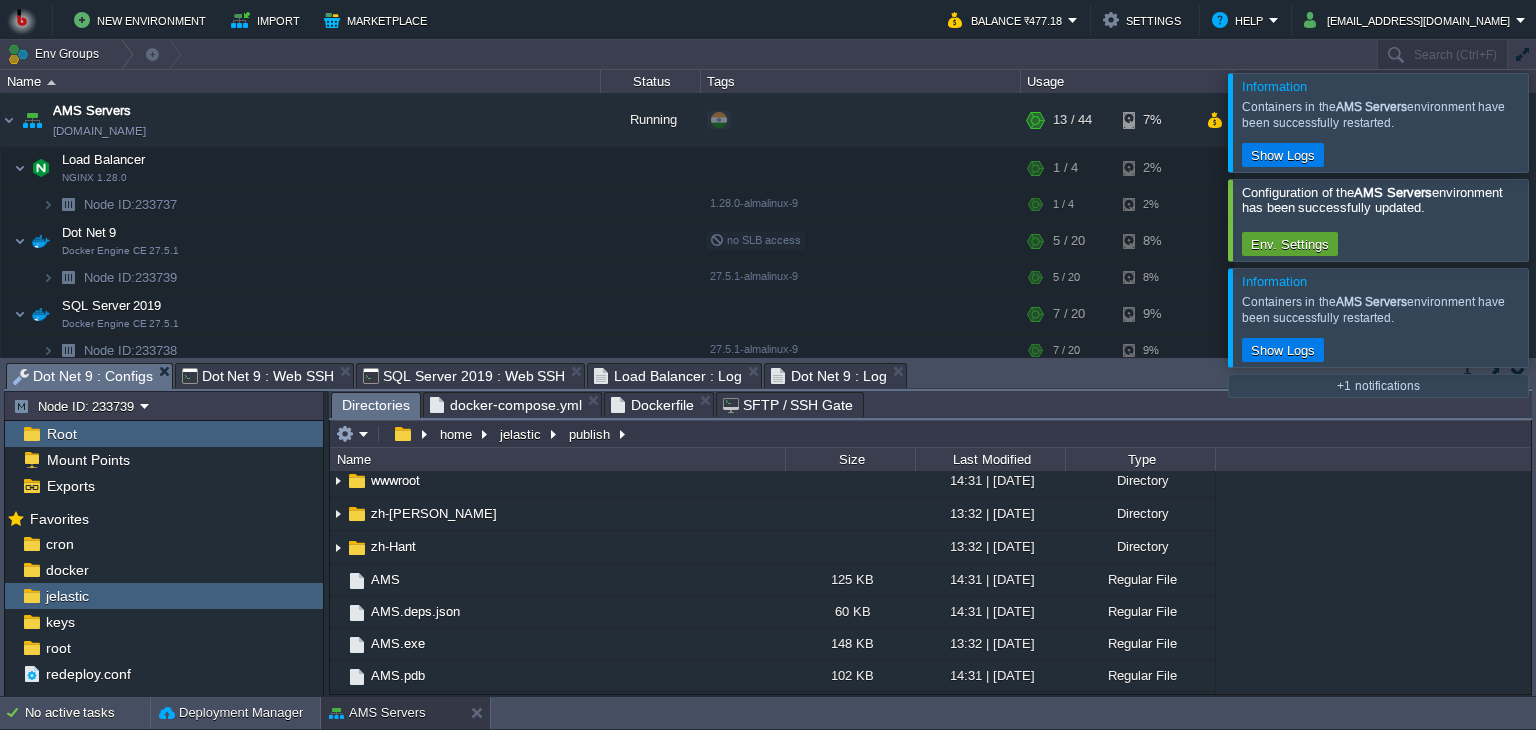 scroll, scrollTop: 681, scrollLeft: 0, axis: vertical 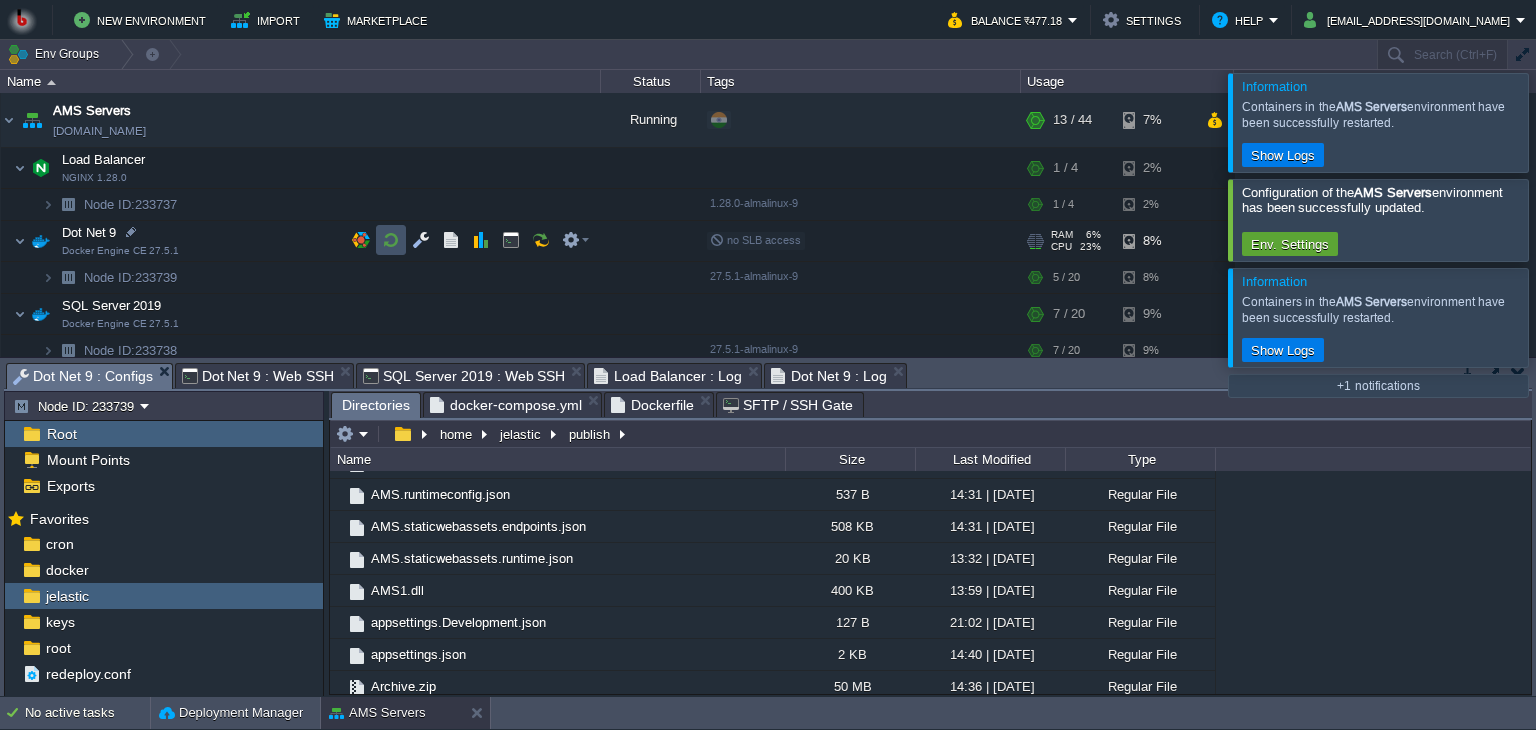 click at bounding box center [391, 240] 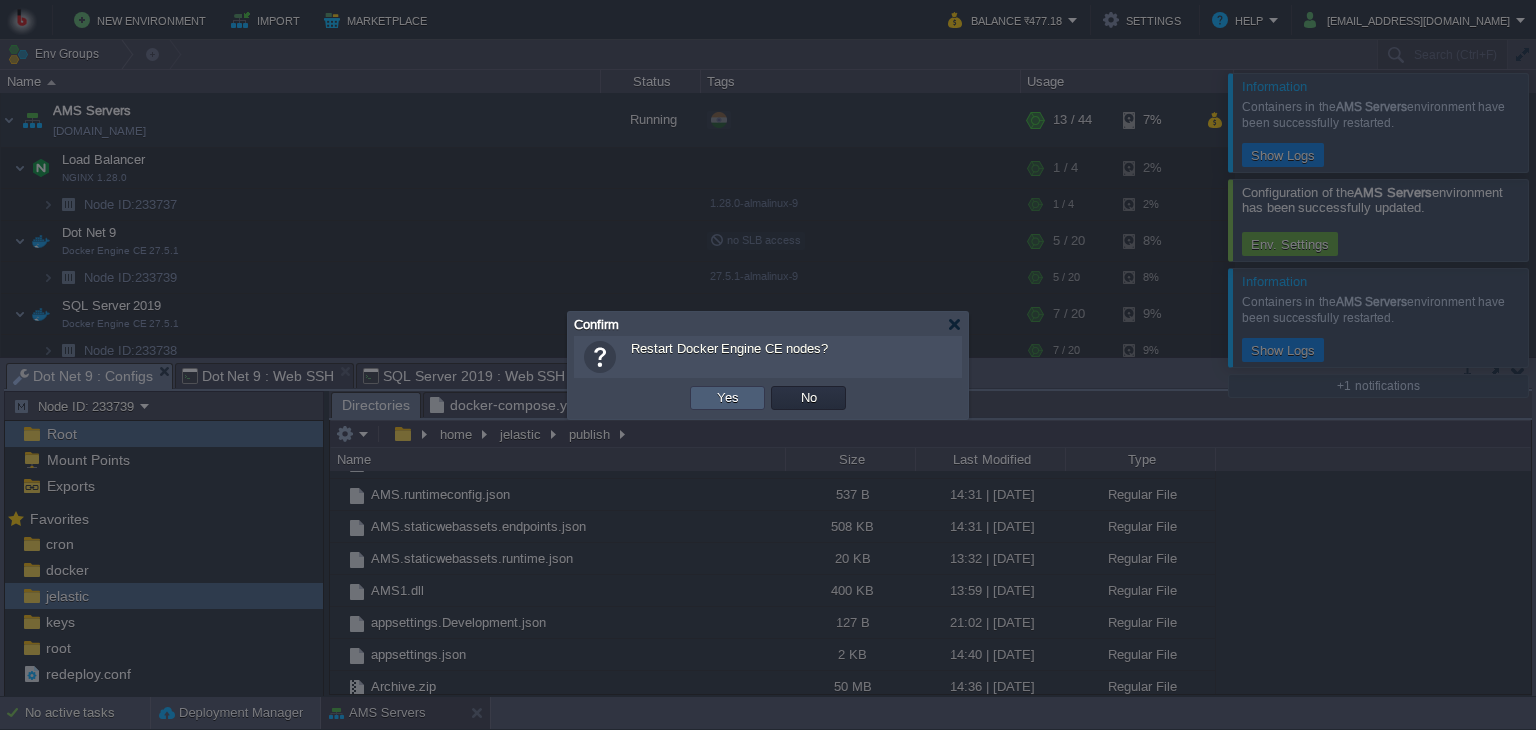 click on "Yes" at bounding box center (727, 398) 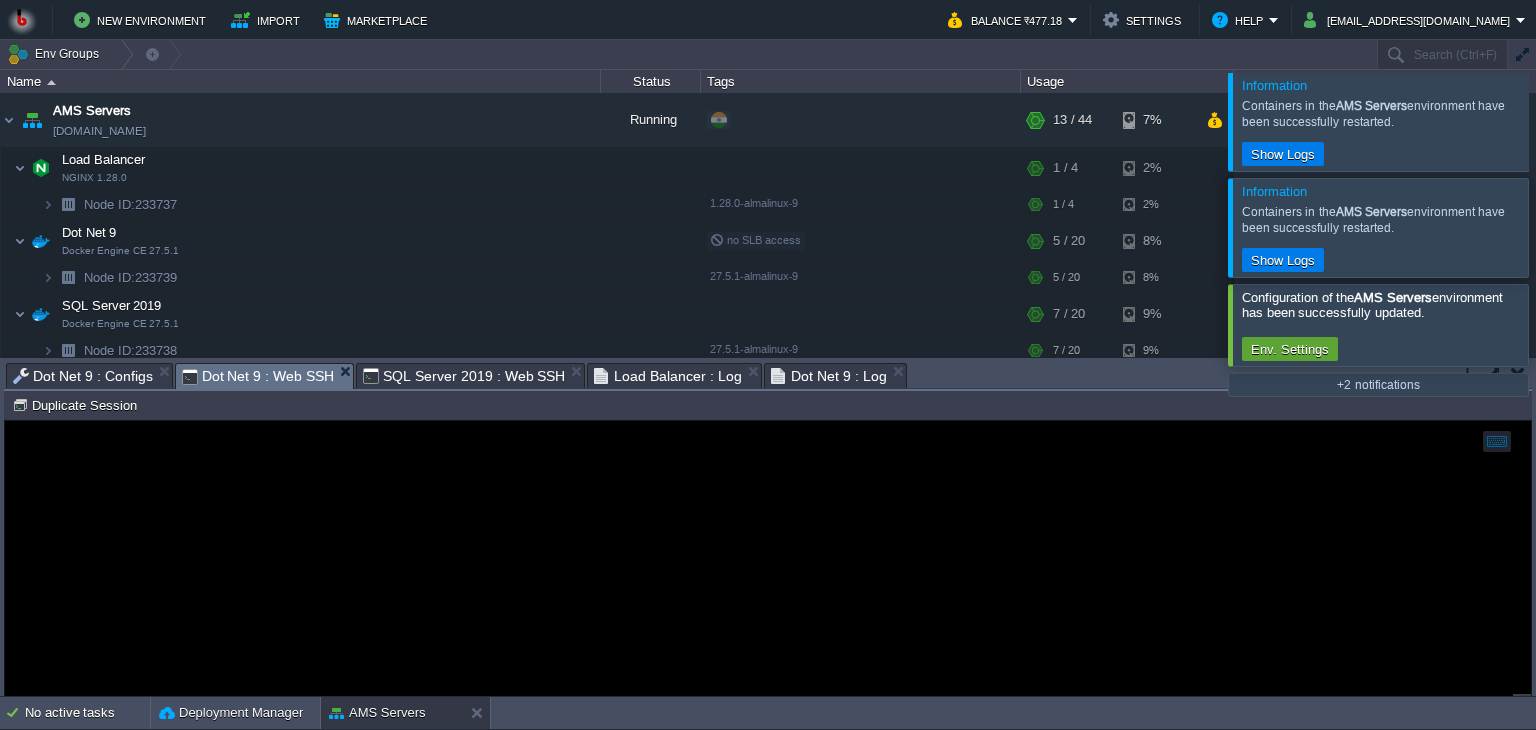 click on "Dot Net 9 : Web SSH" at bounding box center (258, 376) 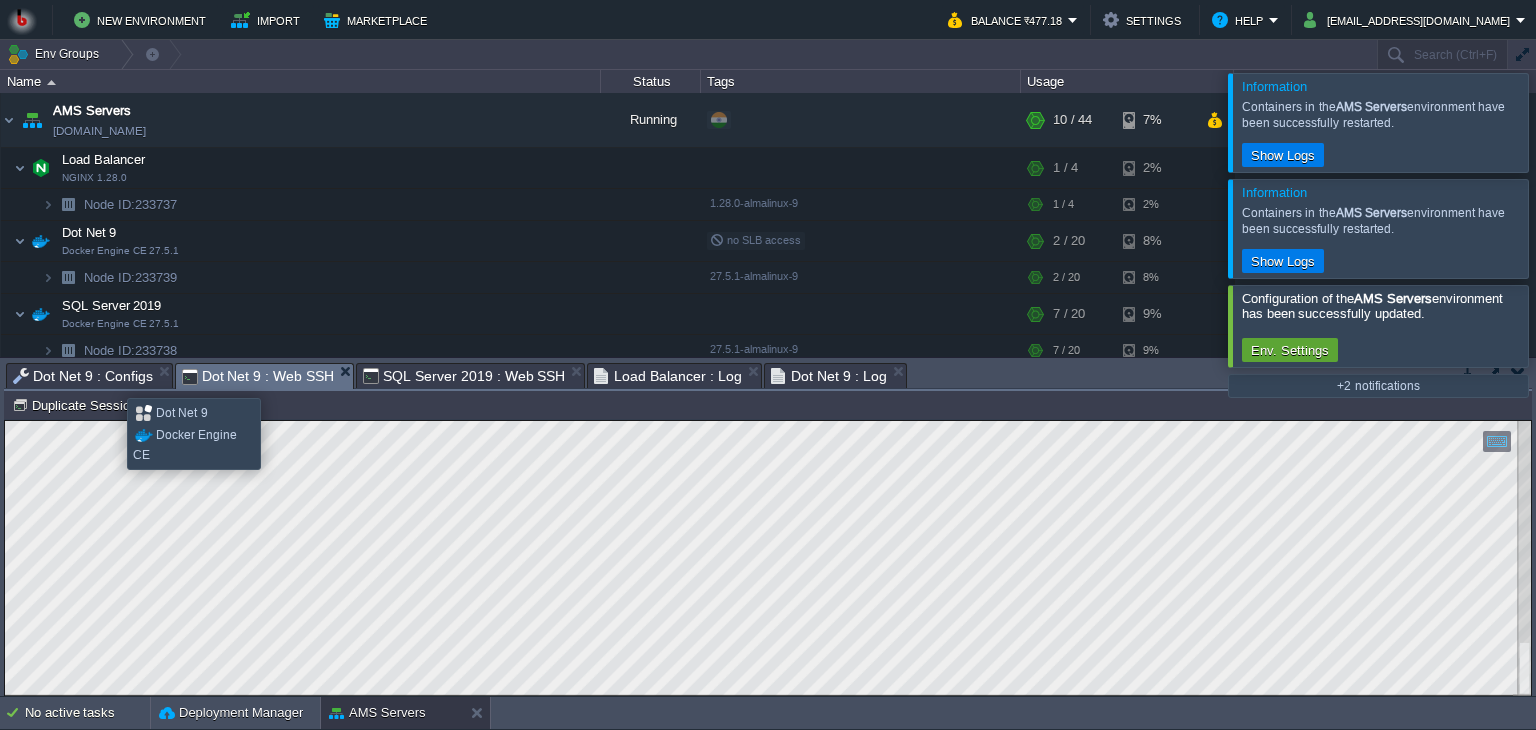 click on "Dot Net 9 : Configs" at bounding box center (83, 376) 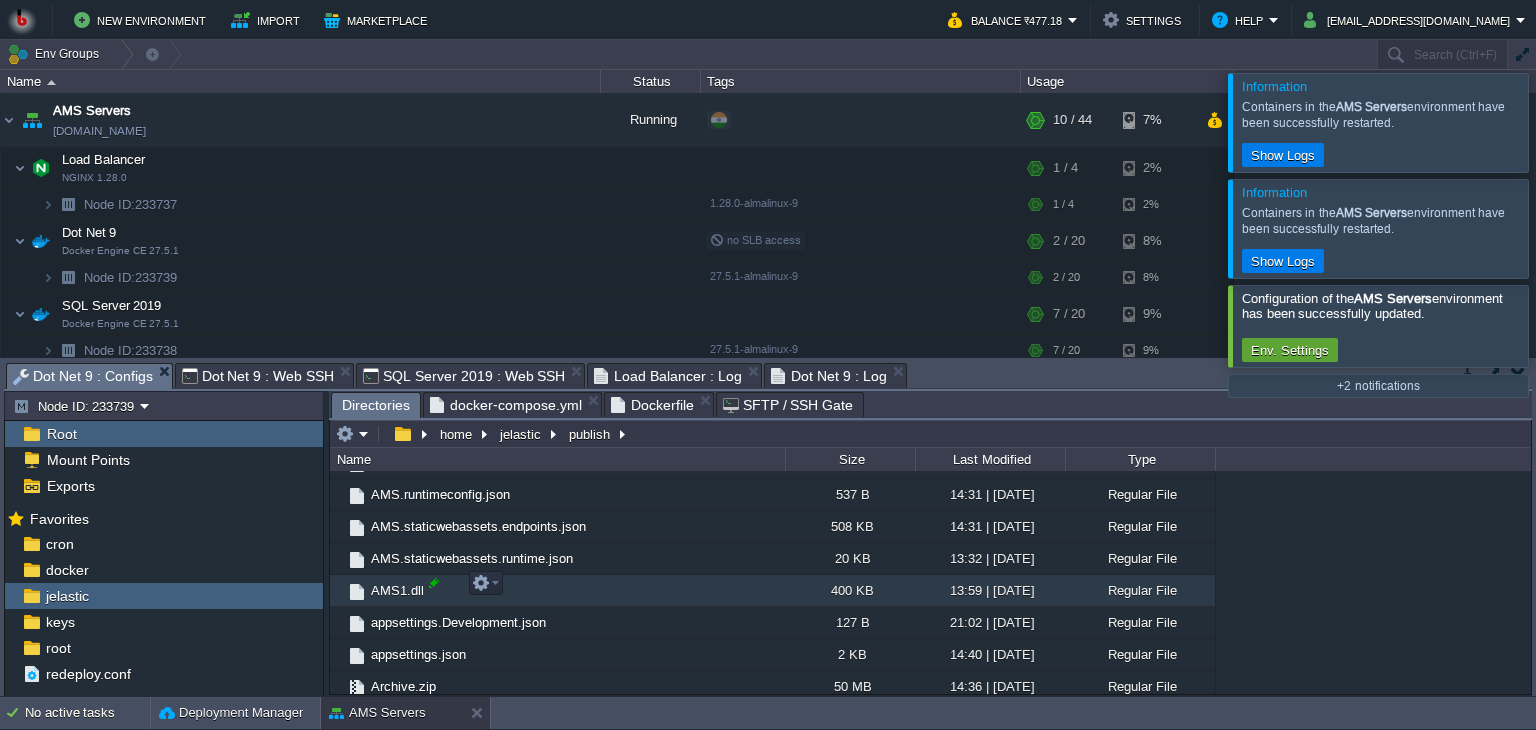 click at bounding box center (434, 583) 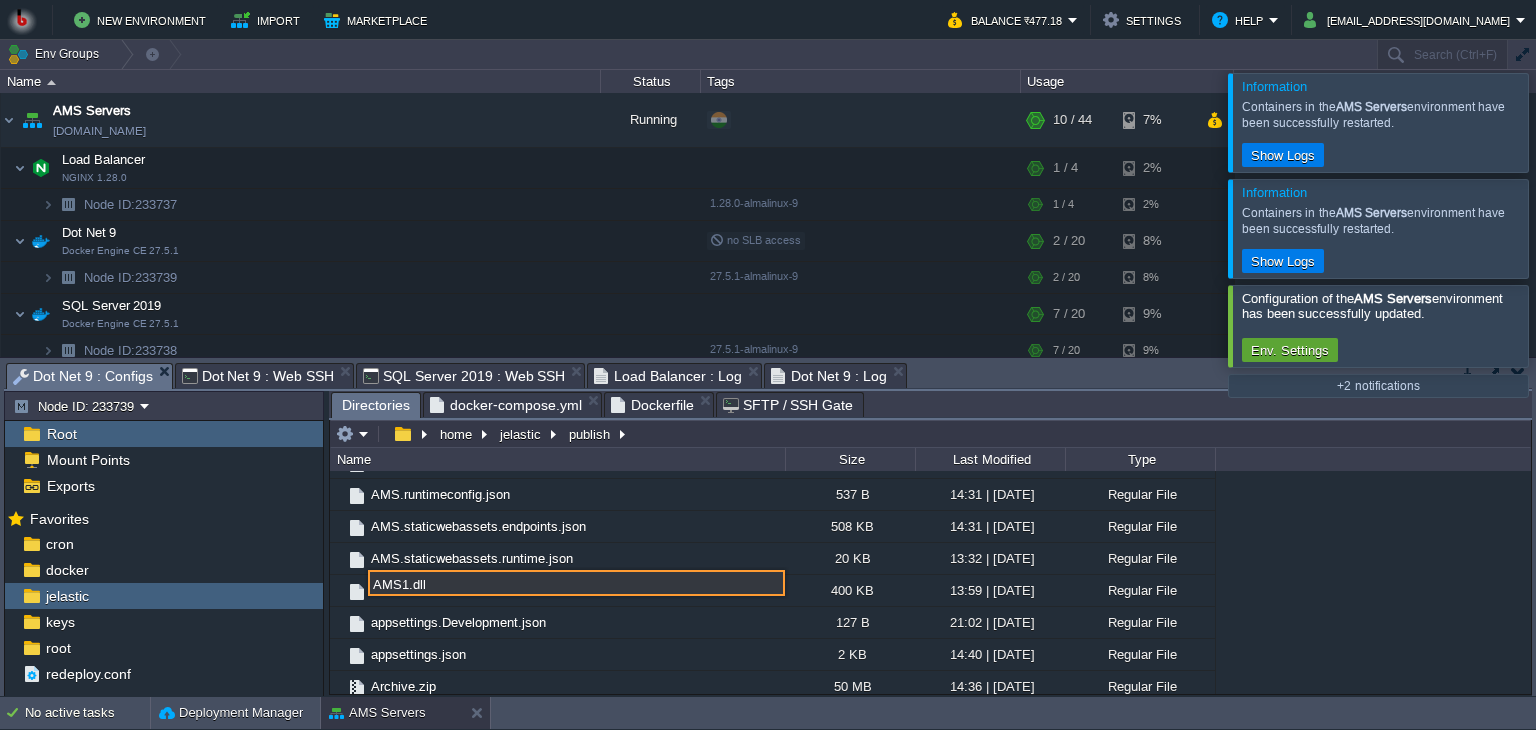 click on "AMS1.dll" at bounding box center (576, 583) 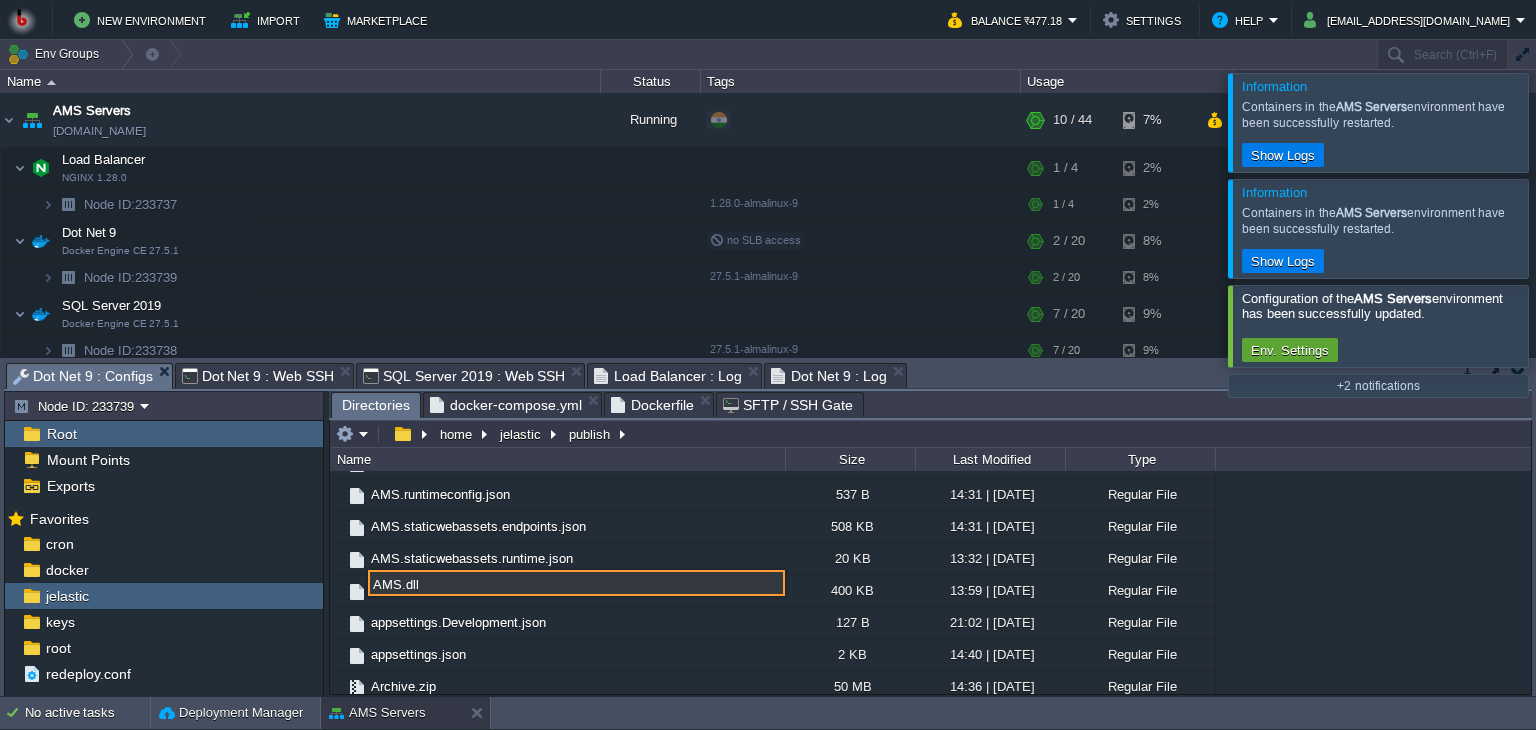 type on "AMS.dll" 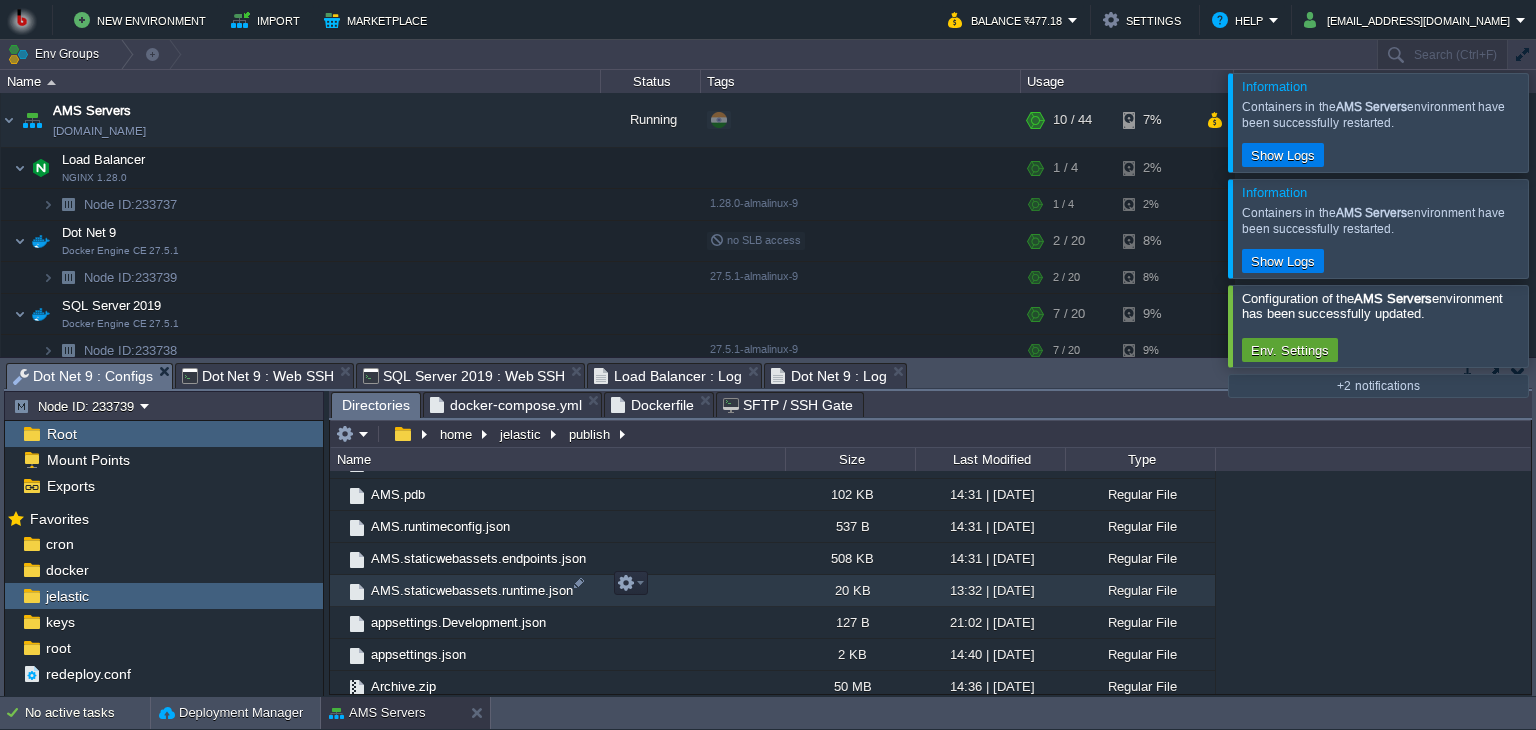 scroll, scrollTop: 522, scrollLeft: 0, axis: vertical 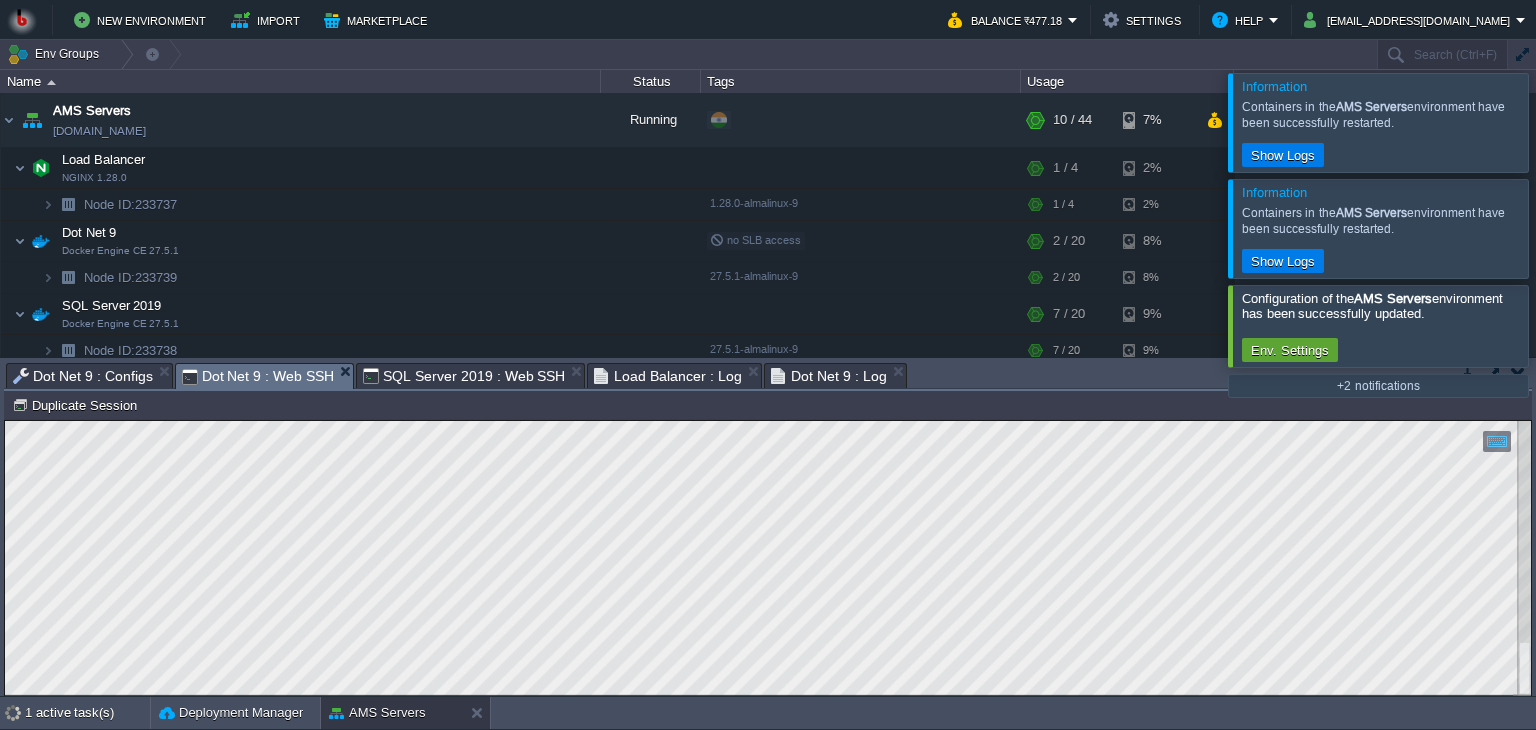 click on "Dot Net 9 : Web SSH" at bounding box center (258, 376) 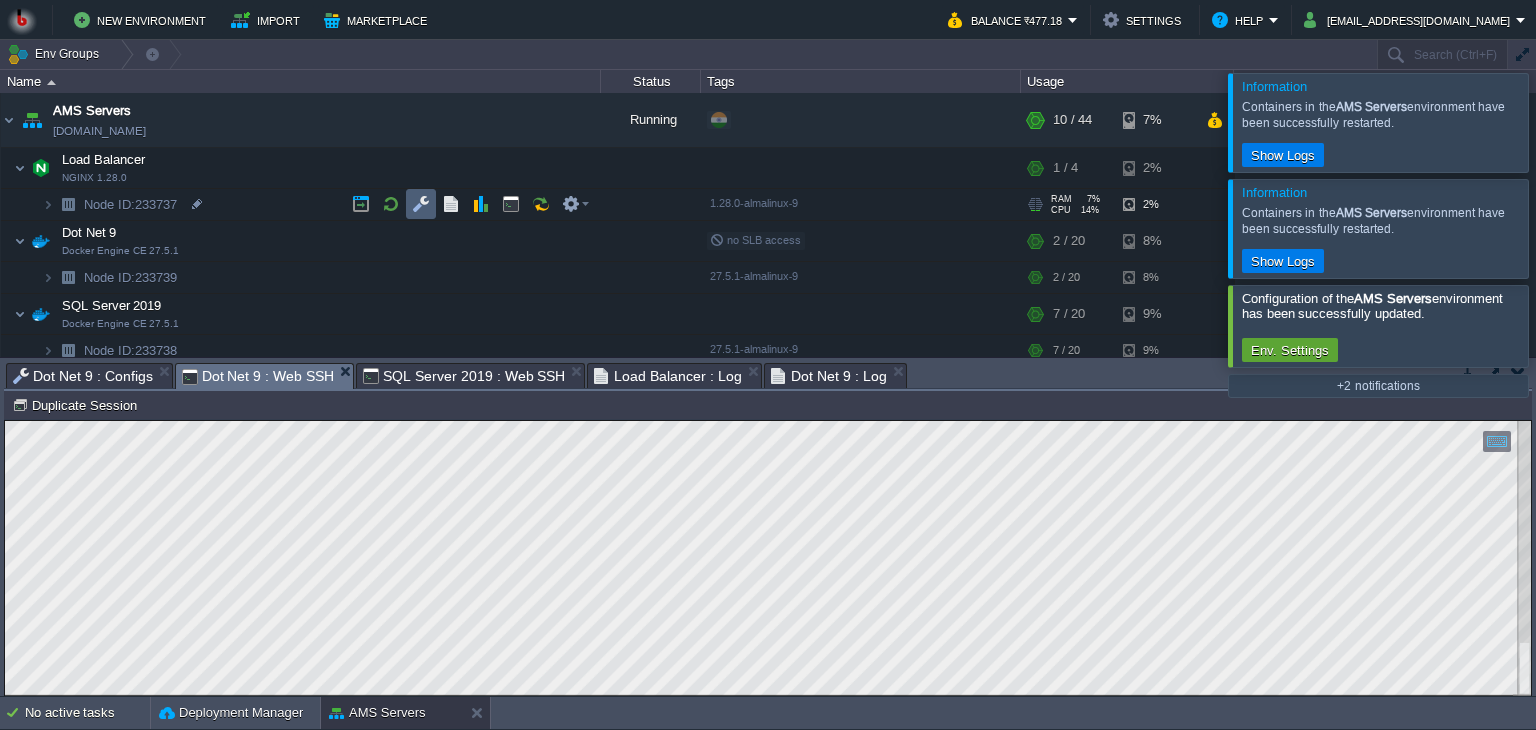 click at bounding box center [421, 204] 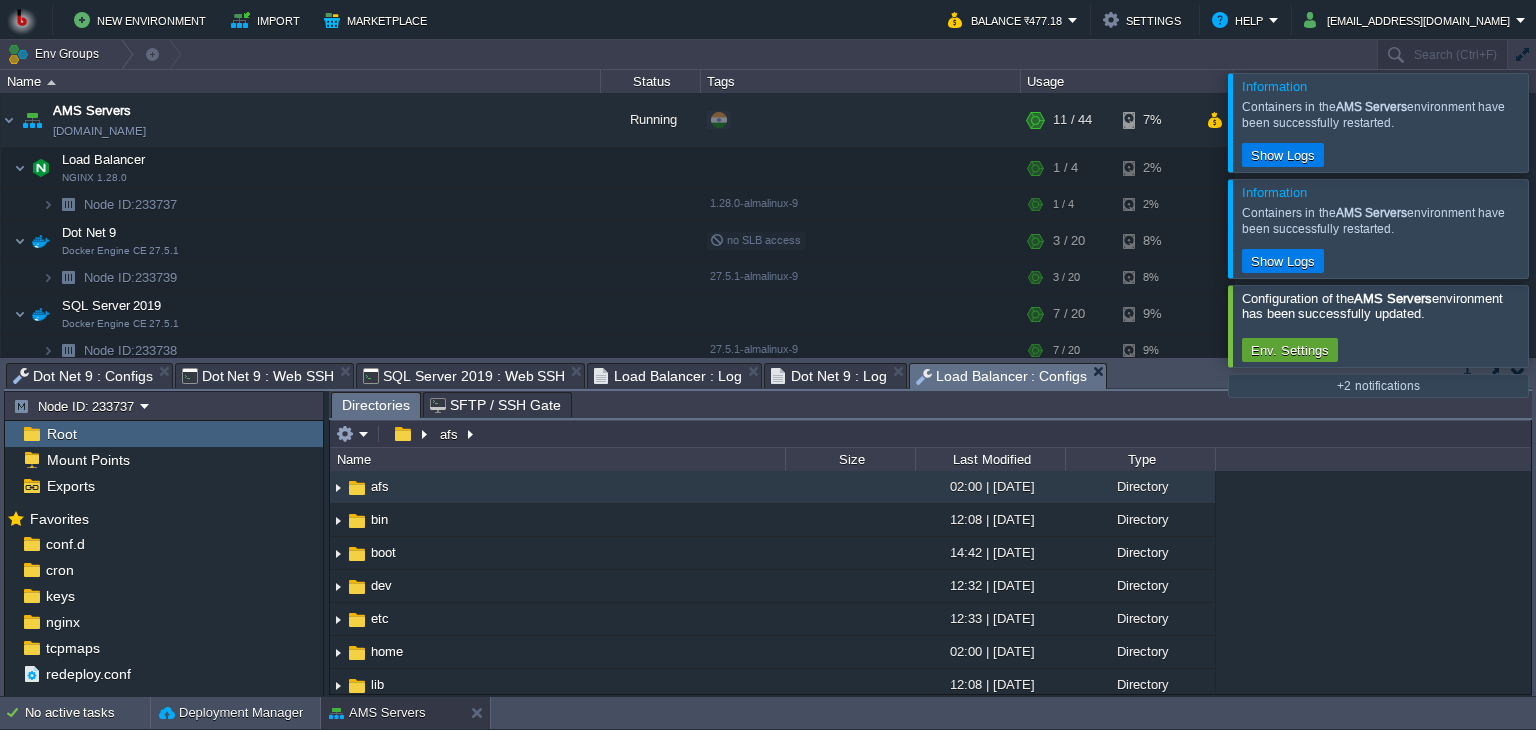 drag, startPoint x: 1524, startPoint y: 504, endPoint x: 1524, endPoint y: 518, distance: 14 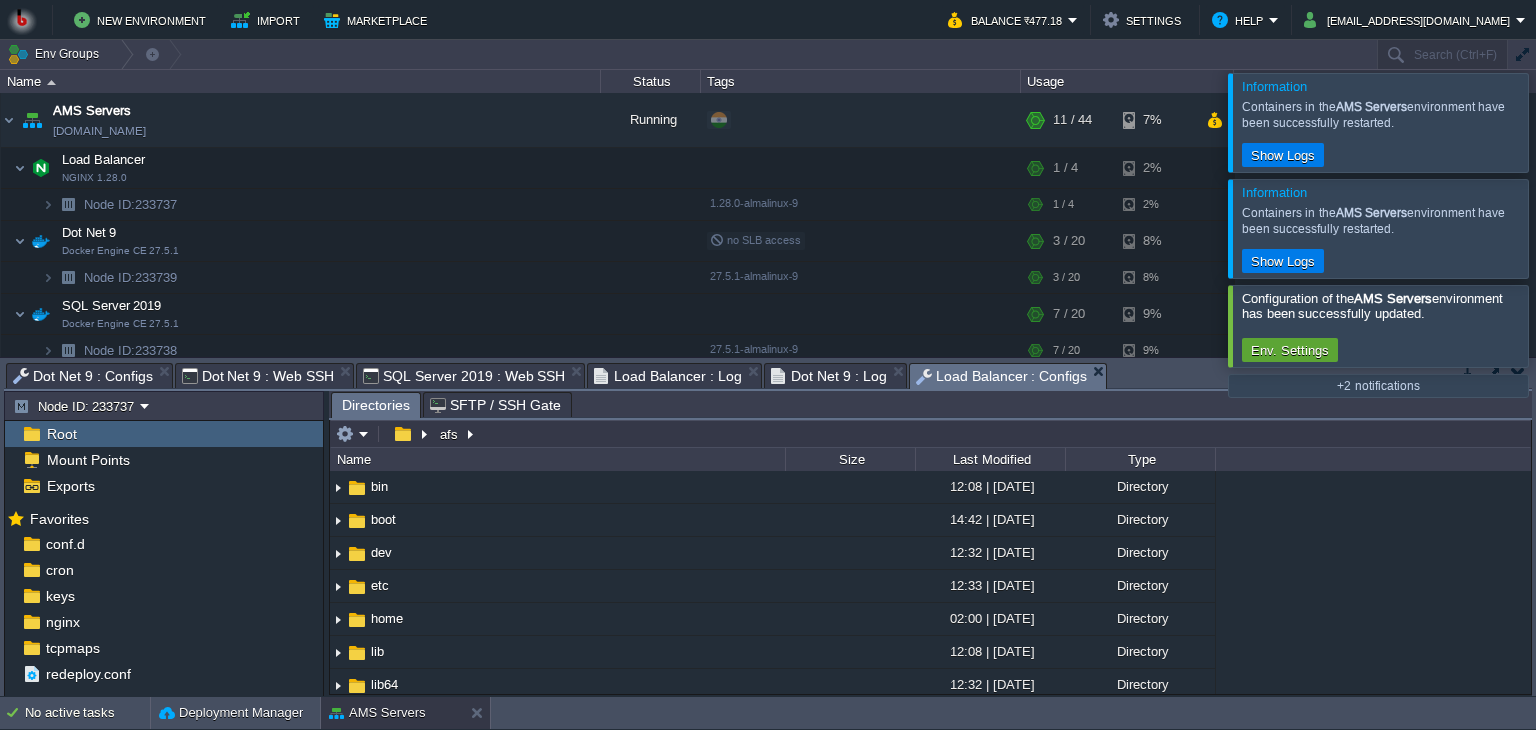 scroll, scrollTop: 0, scrollLeft: 0, axis: both 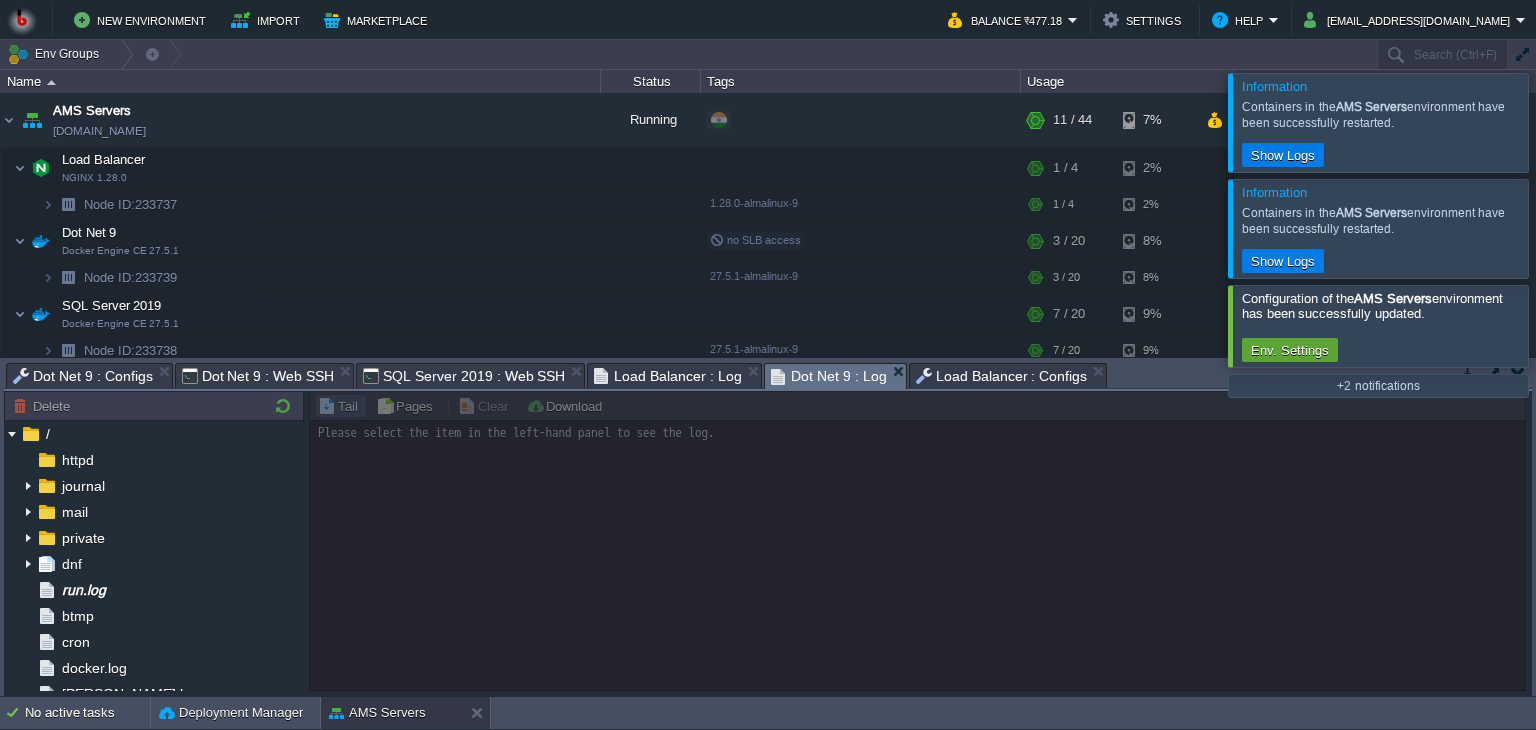click on "Dot Net 9 : Log" at bounding box center [829, 376] 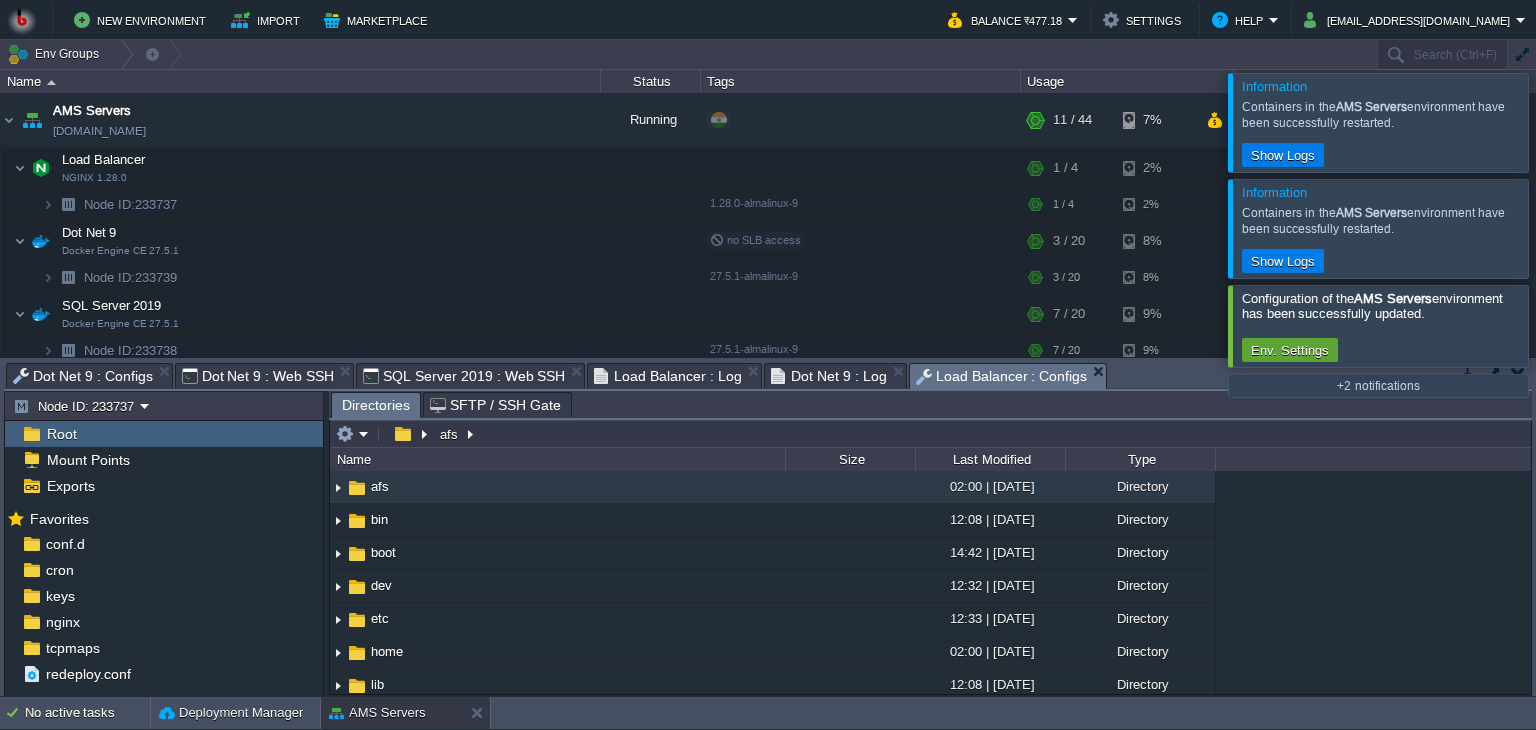 click on "Load Balancer : Configs" at bounding box center (1002, 376) 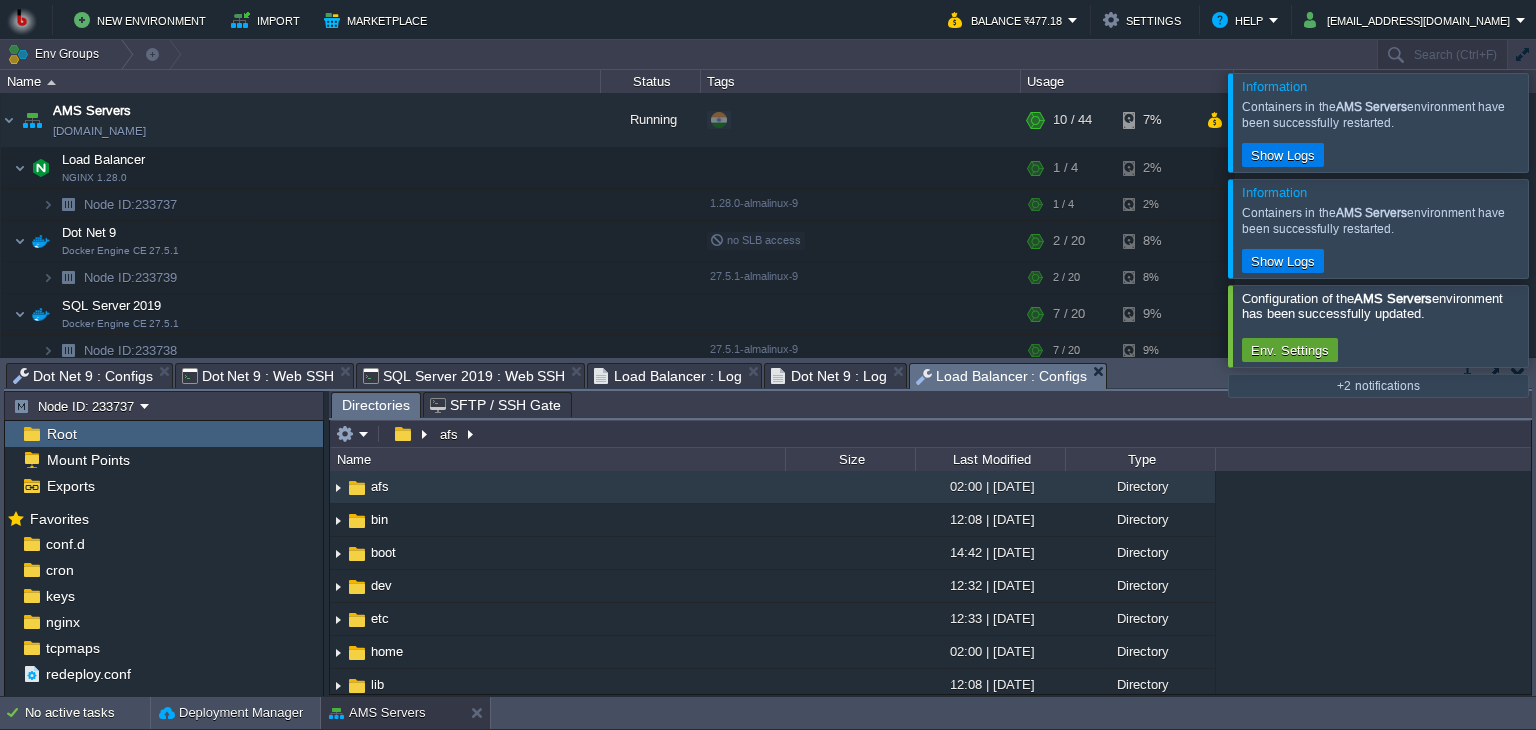 drag, startPoint x: 1531, startPoint y: 506, endPoint x: 1531, endPoint y: 522, distance: 16 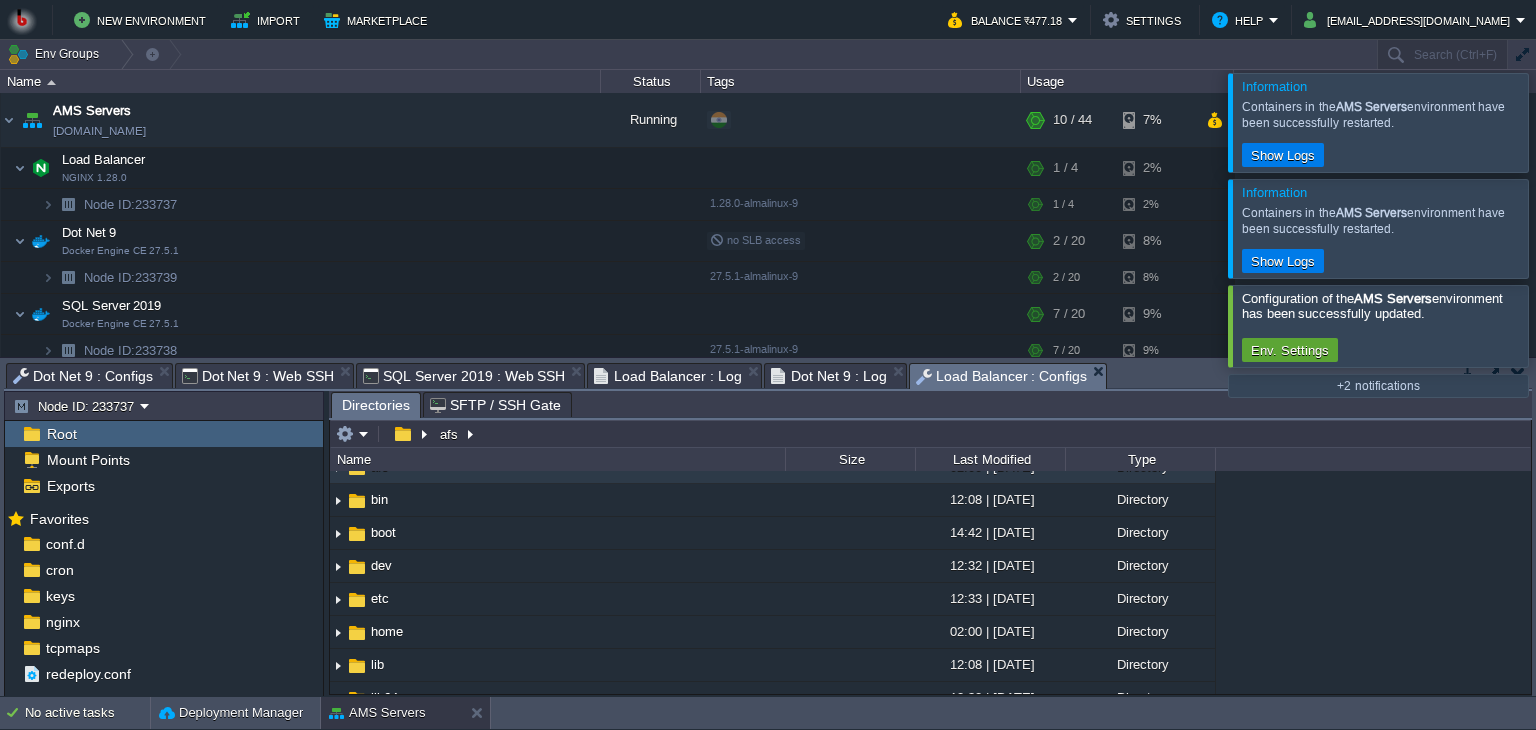 scroll, scrollTop: 0, scrollLeft: 0, axis: both 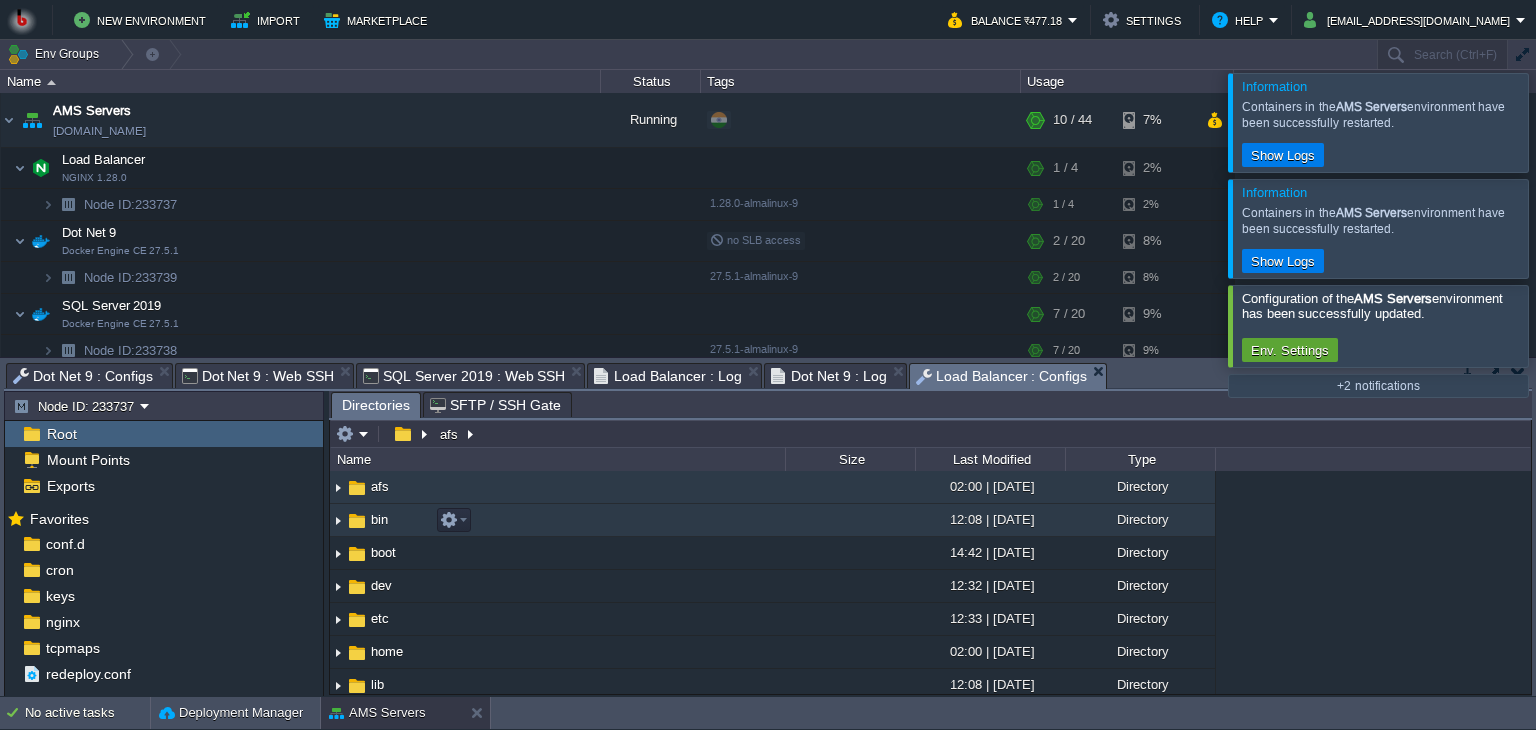 click at bounding box center (338, 520) 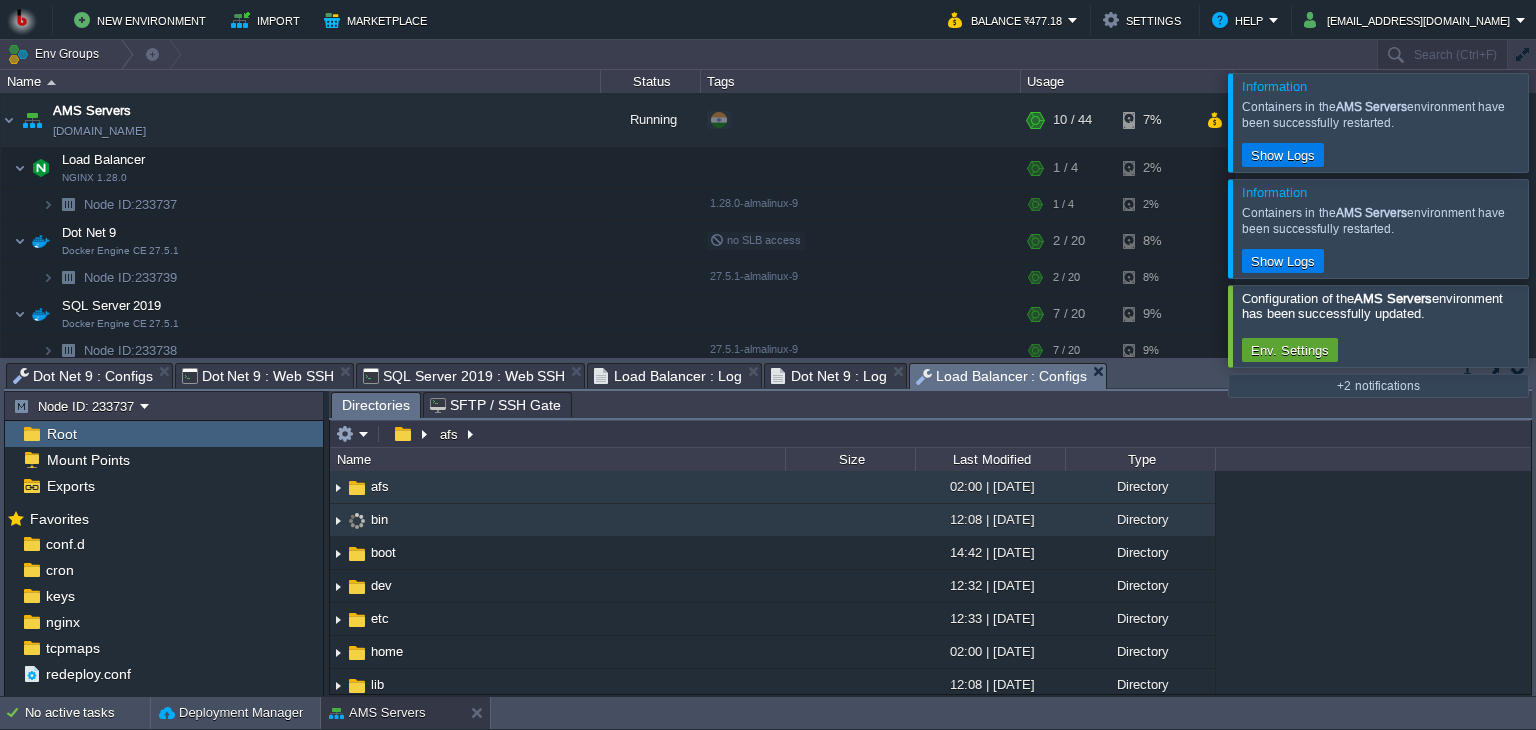 click at bounding box center [338, 520] 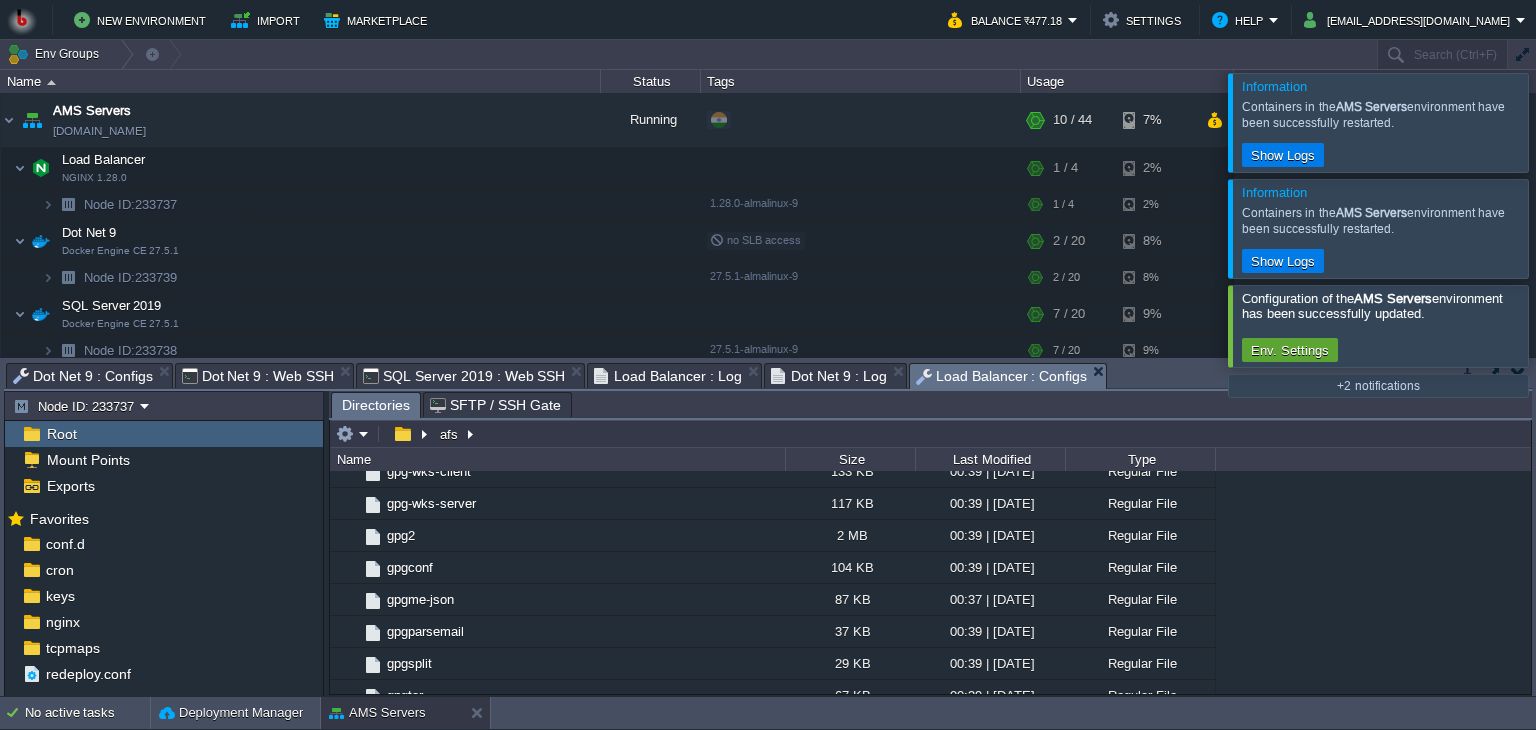 scroll, scrollTop: 6237, scrollLeft: 0, axis: vertical 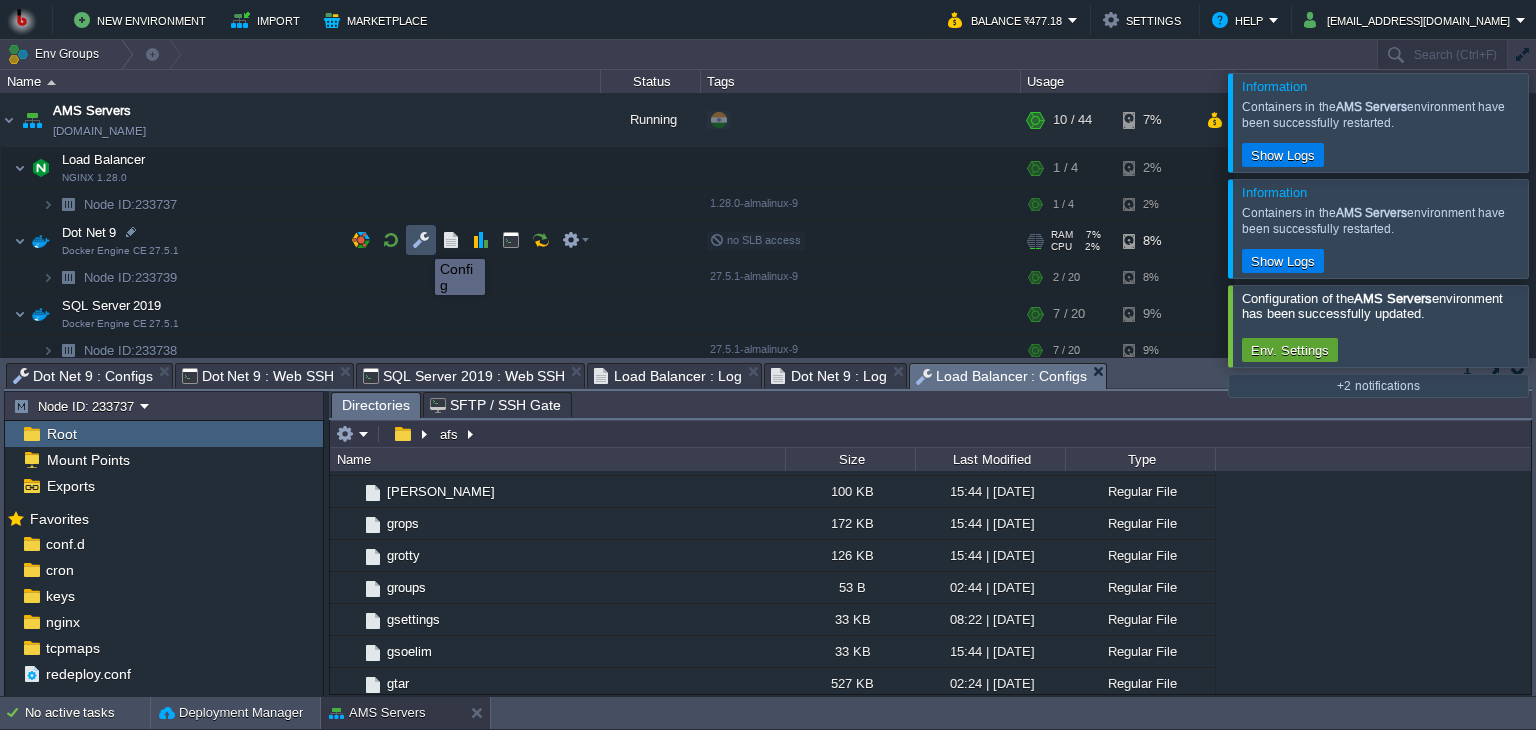 click at bounding box center [421, 240] 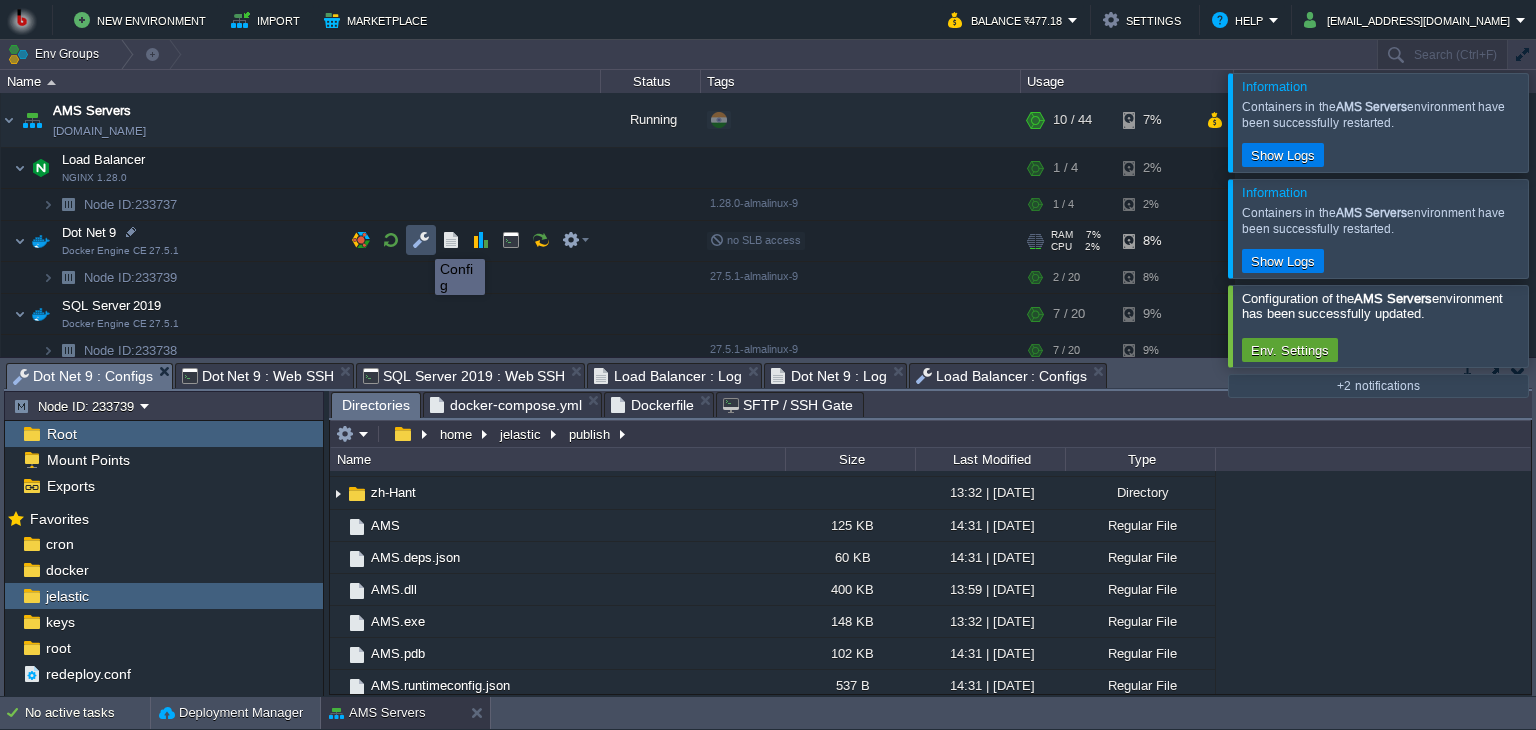 click at bounding box center [421, 240] 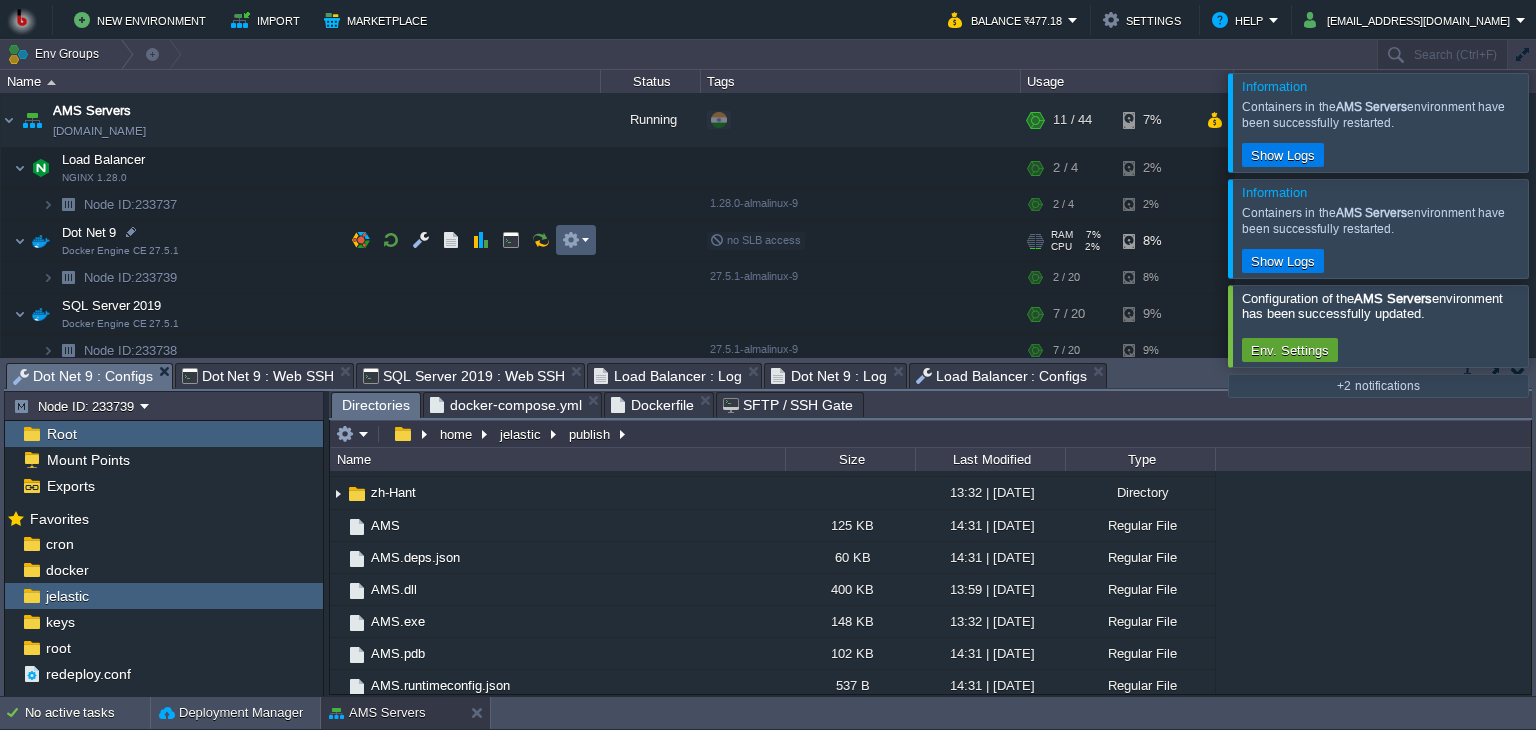 click at bounding box center (575, 240) 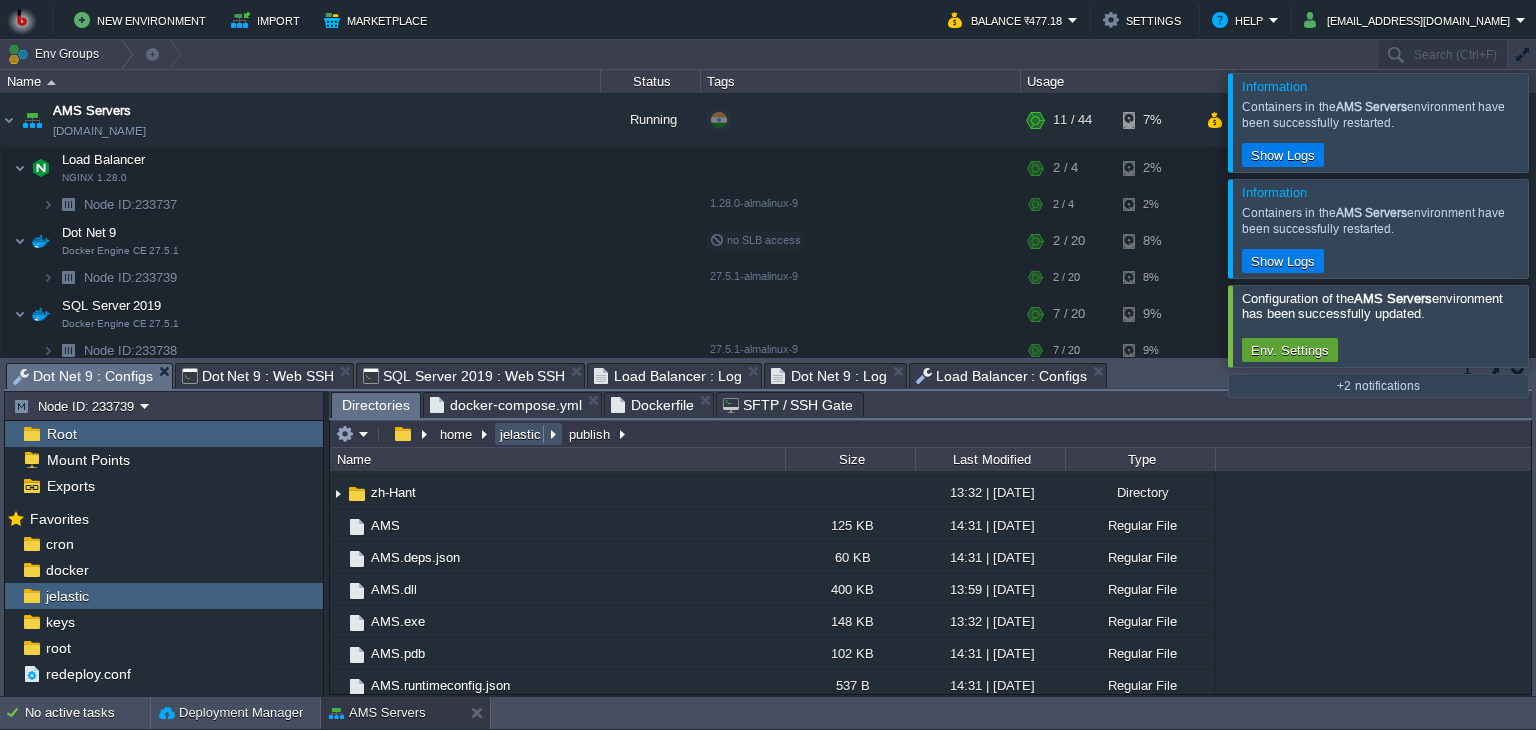 click on "jelastic" at bounding box center [521, 434] 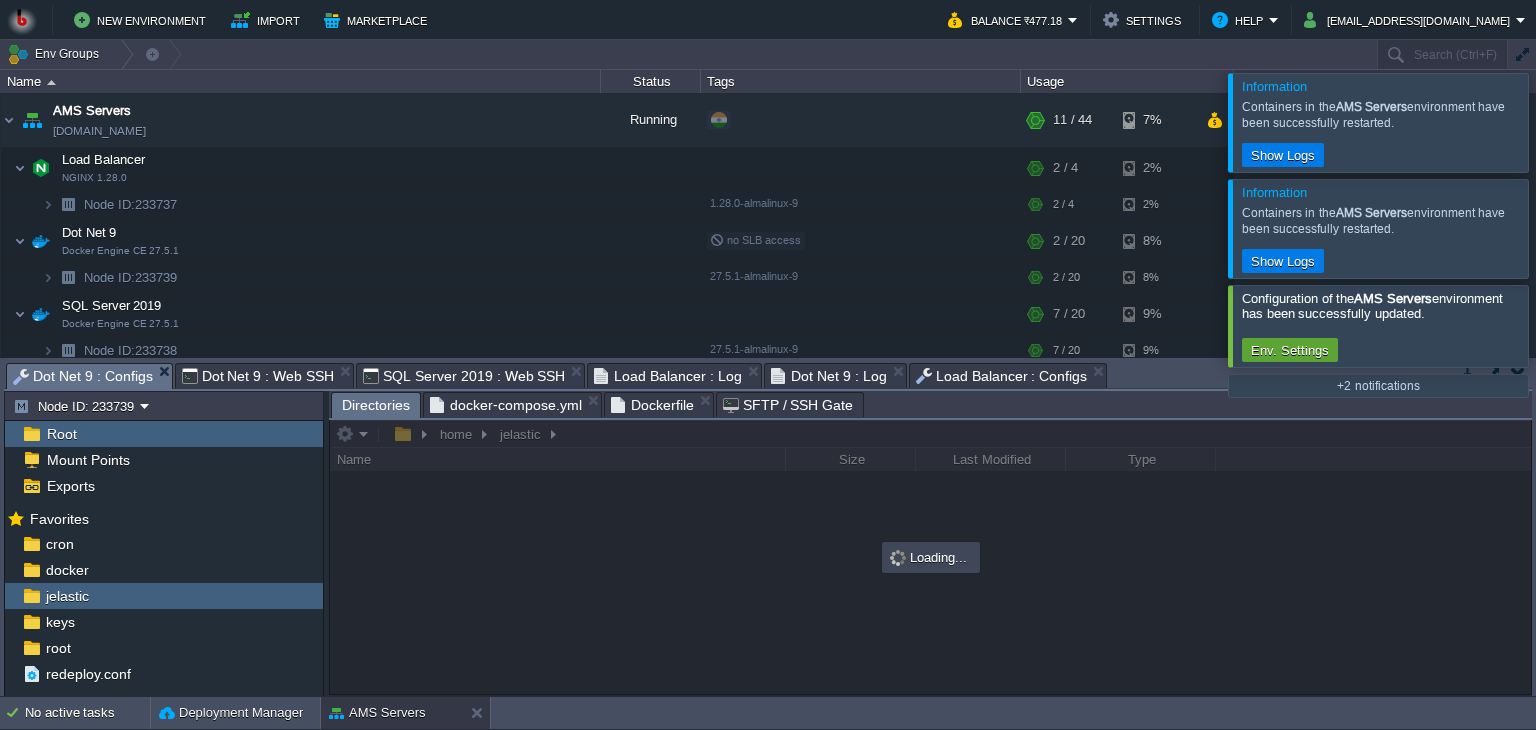 scroll, scrollTop: 0, scrollLeft: 0, axis: both 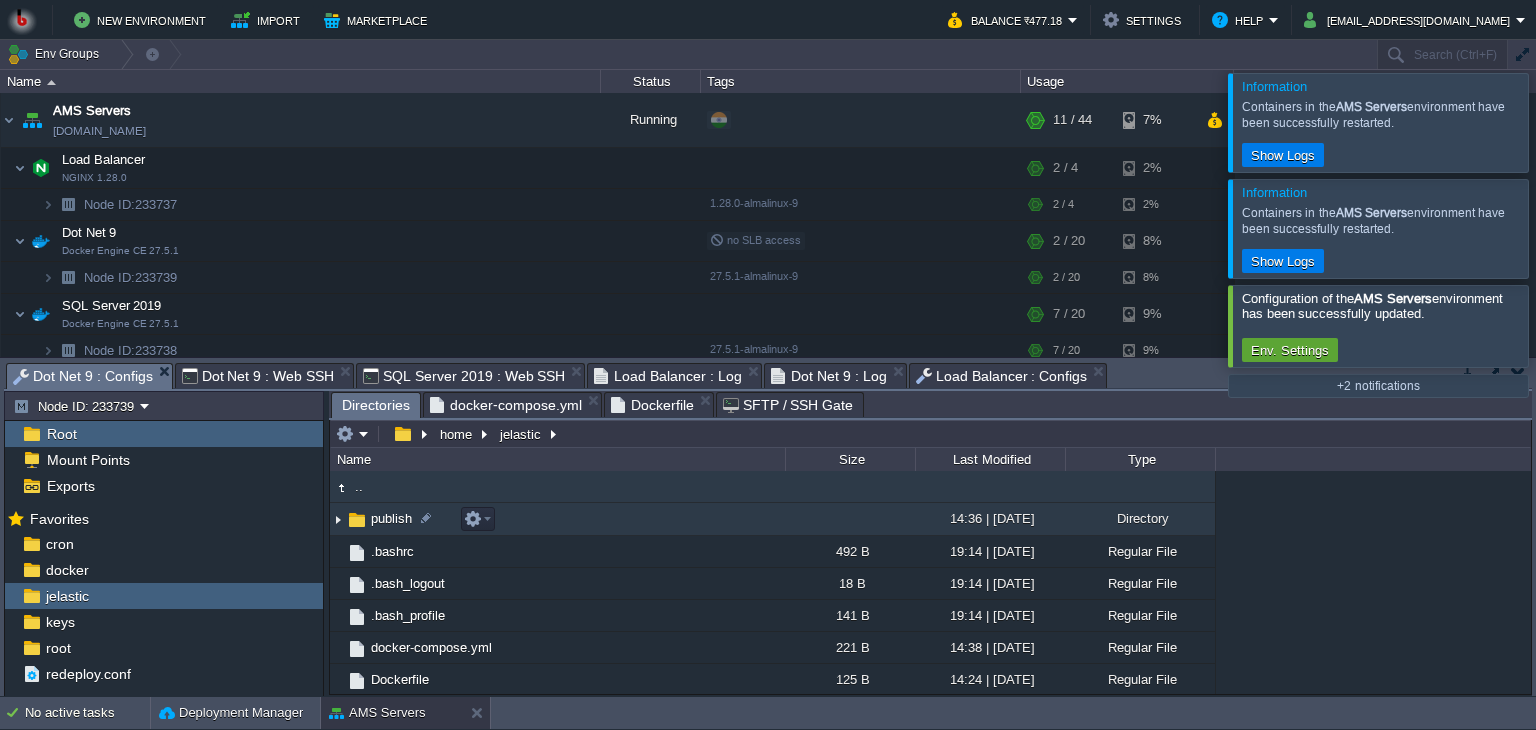 click on "publish" at bounding box center (391, 518) 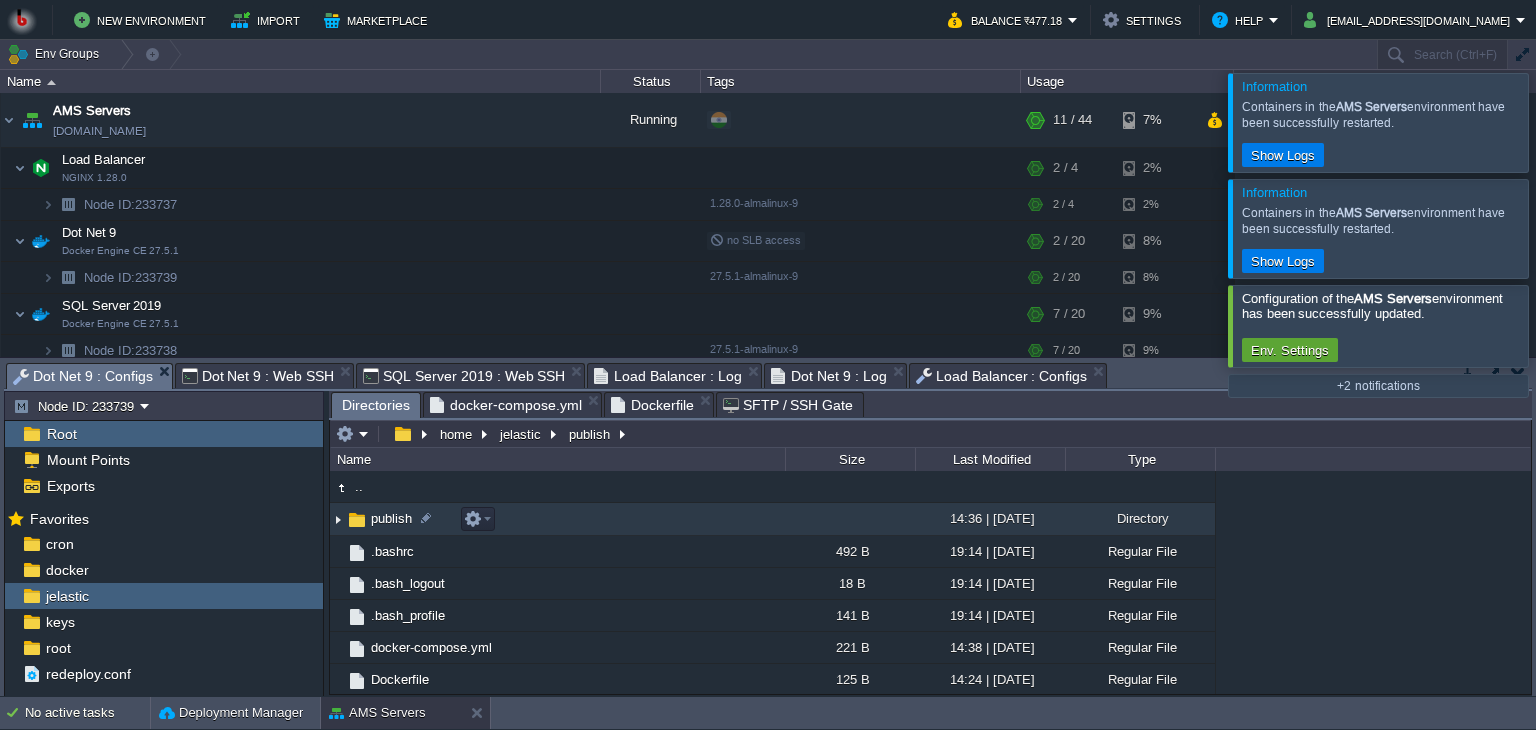 click on "publish" at bounding box center [391, 518] 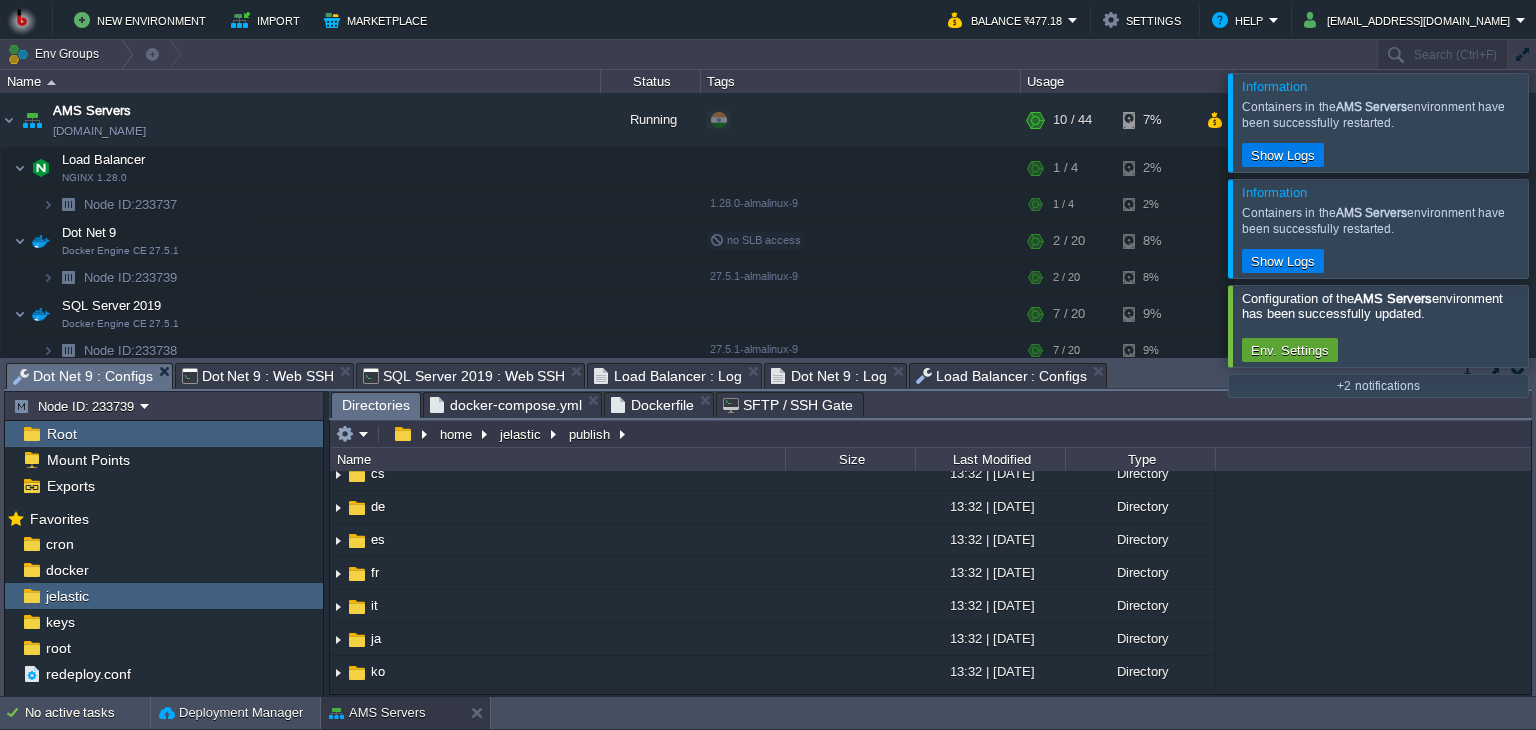 scroll, scrollTop: 112, scrollLeft: 0, axis: vertical 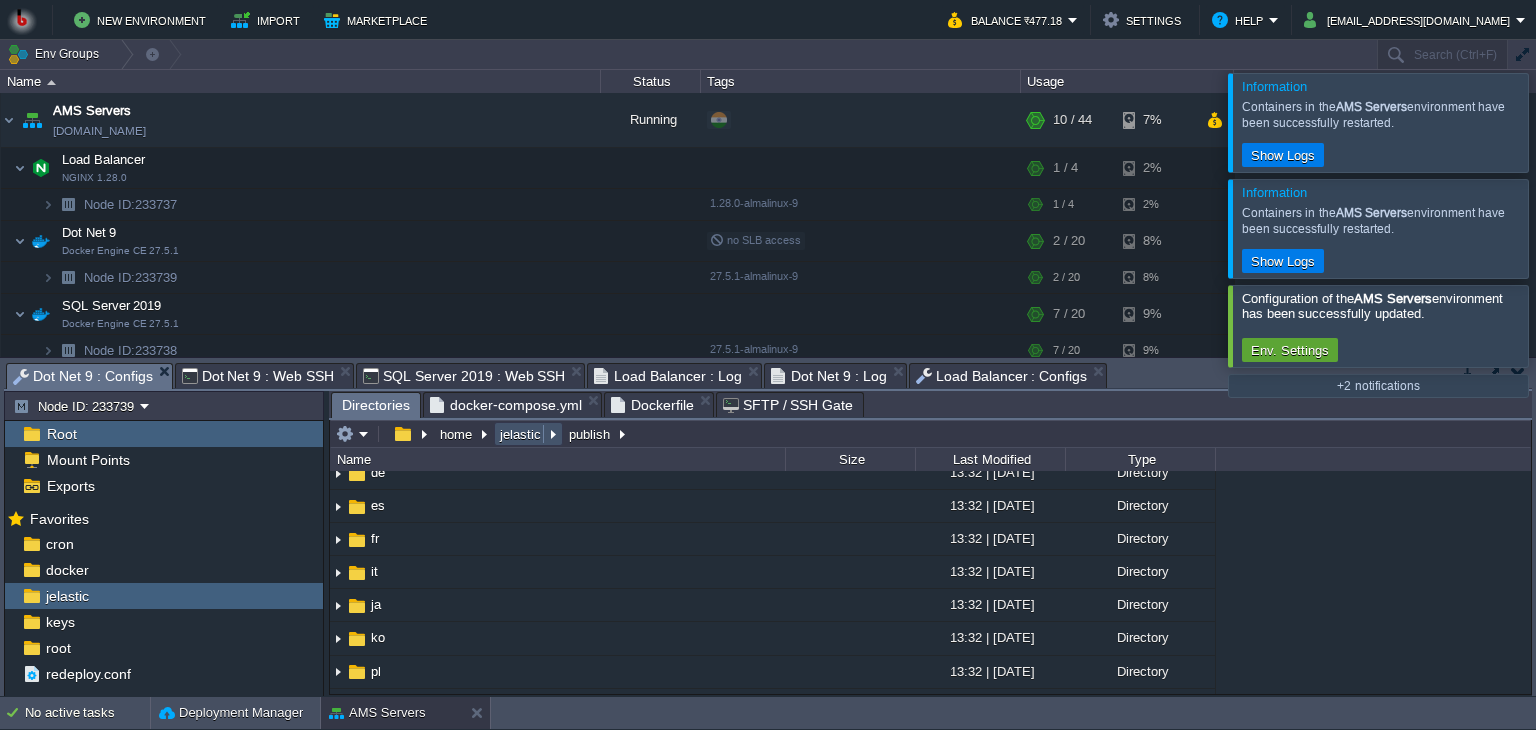click on "jelastic" at bounding box center [521, 434] 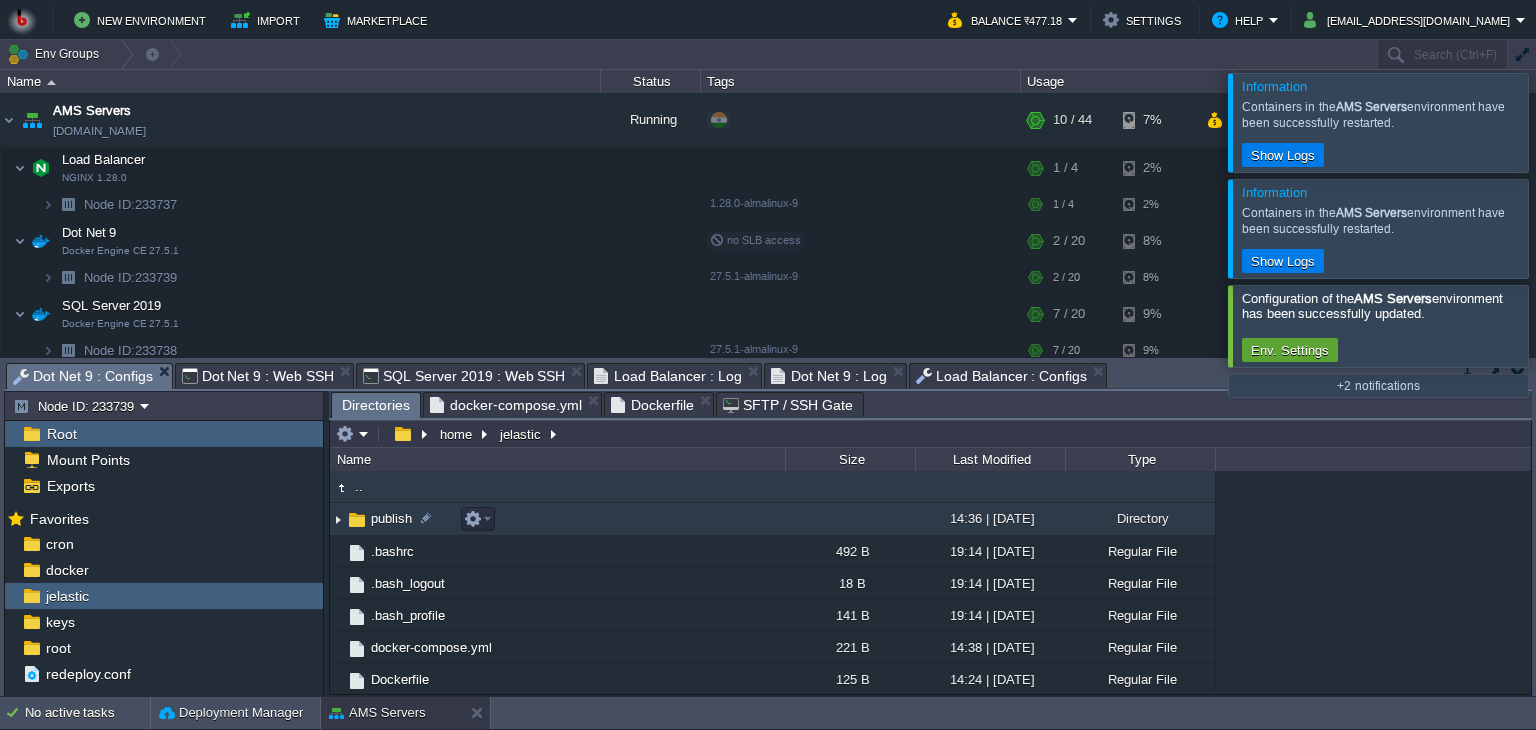 click on "publish" at bounding box center (391, 518) 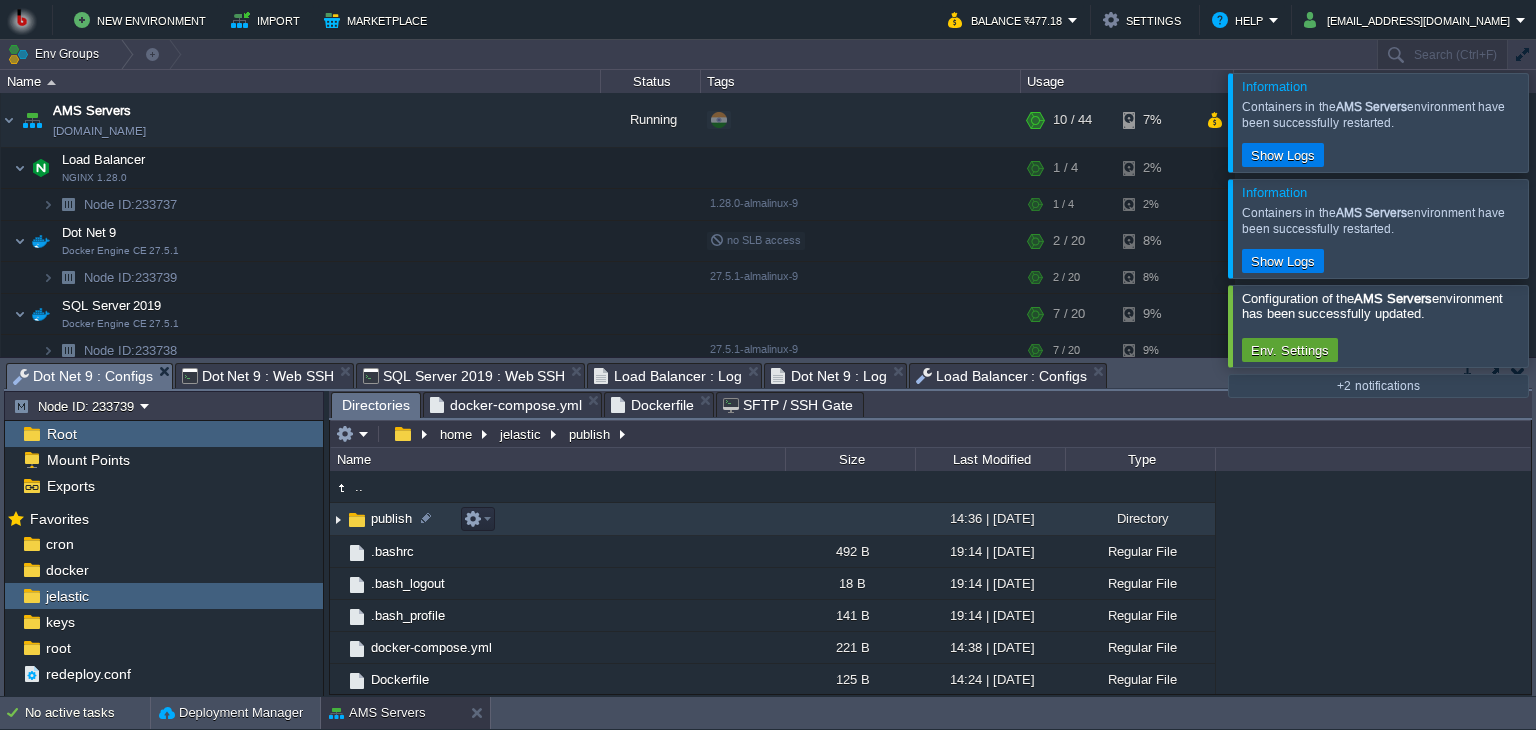 click at bounding box center [338, 519] 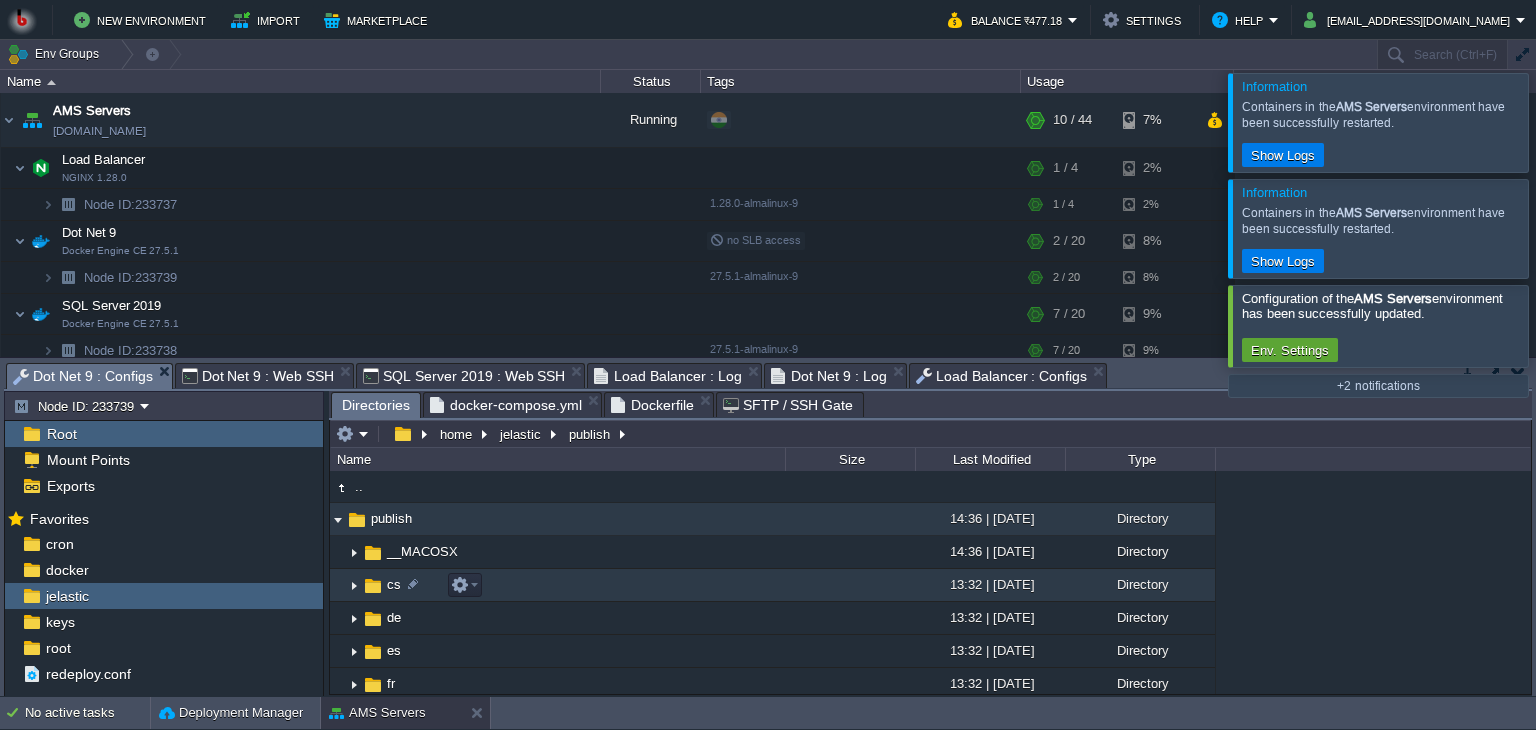 click at bounding box center [354, 585] 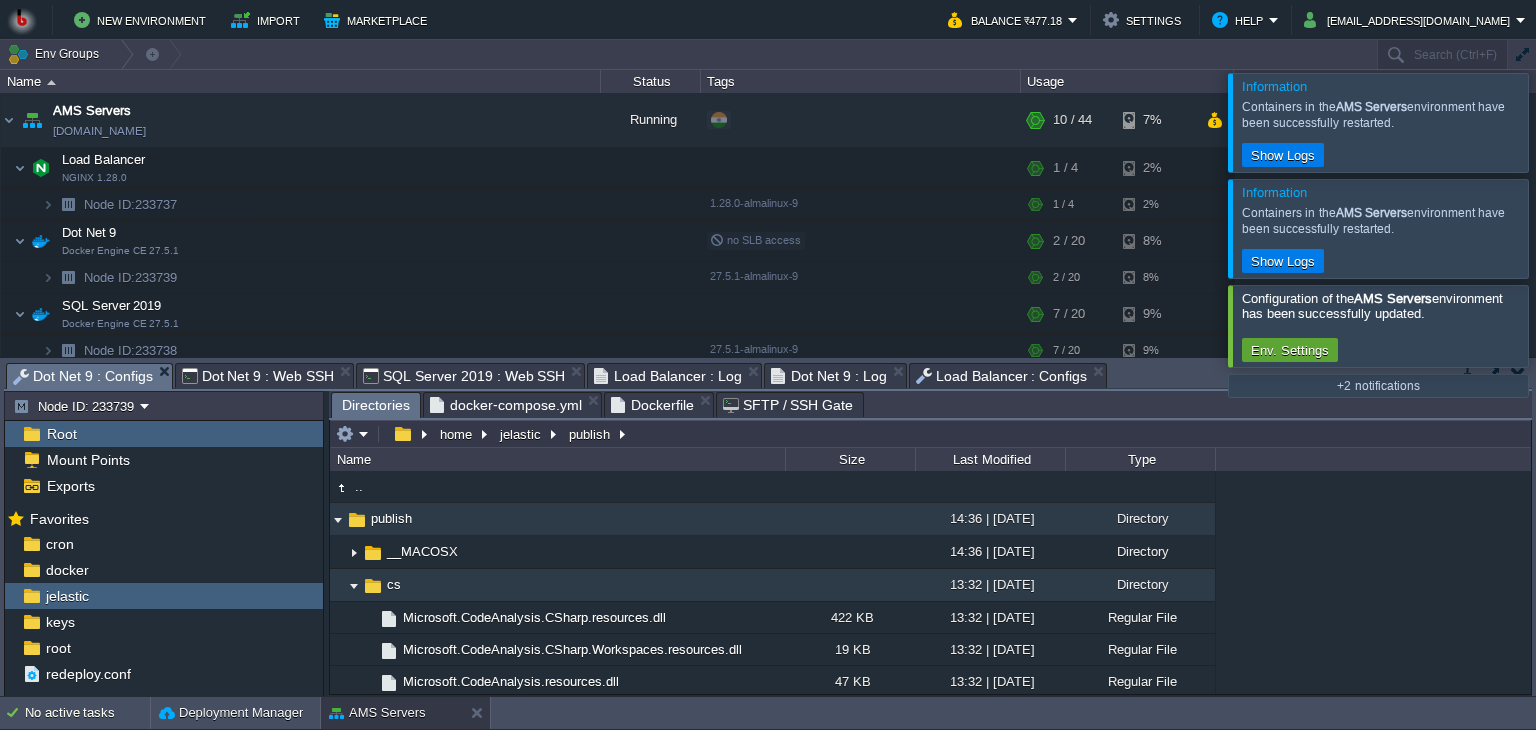click at bounding box center (354, 585) 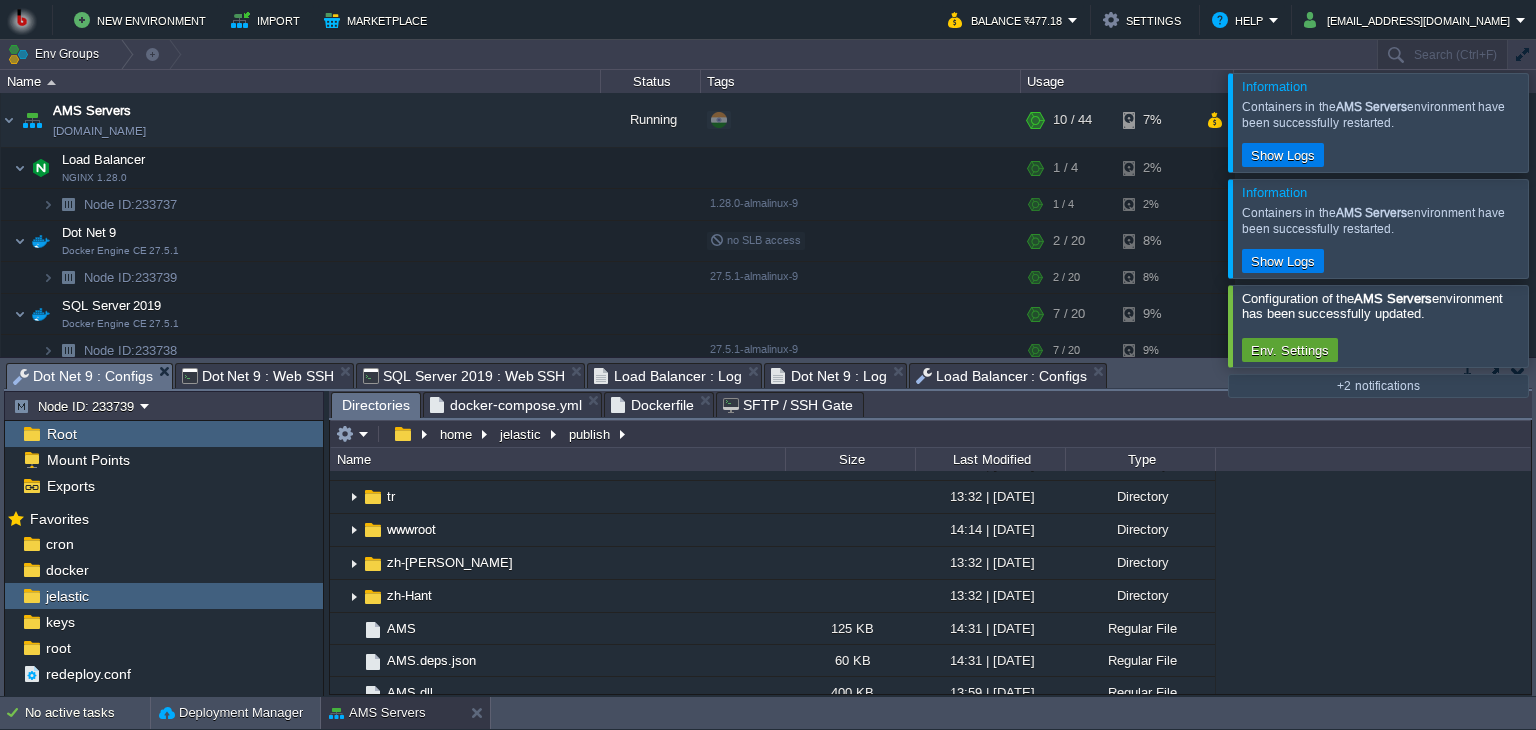 scroll, scrollTop: 465, scrollLeft: 0, axis: vertical 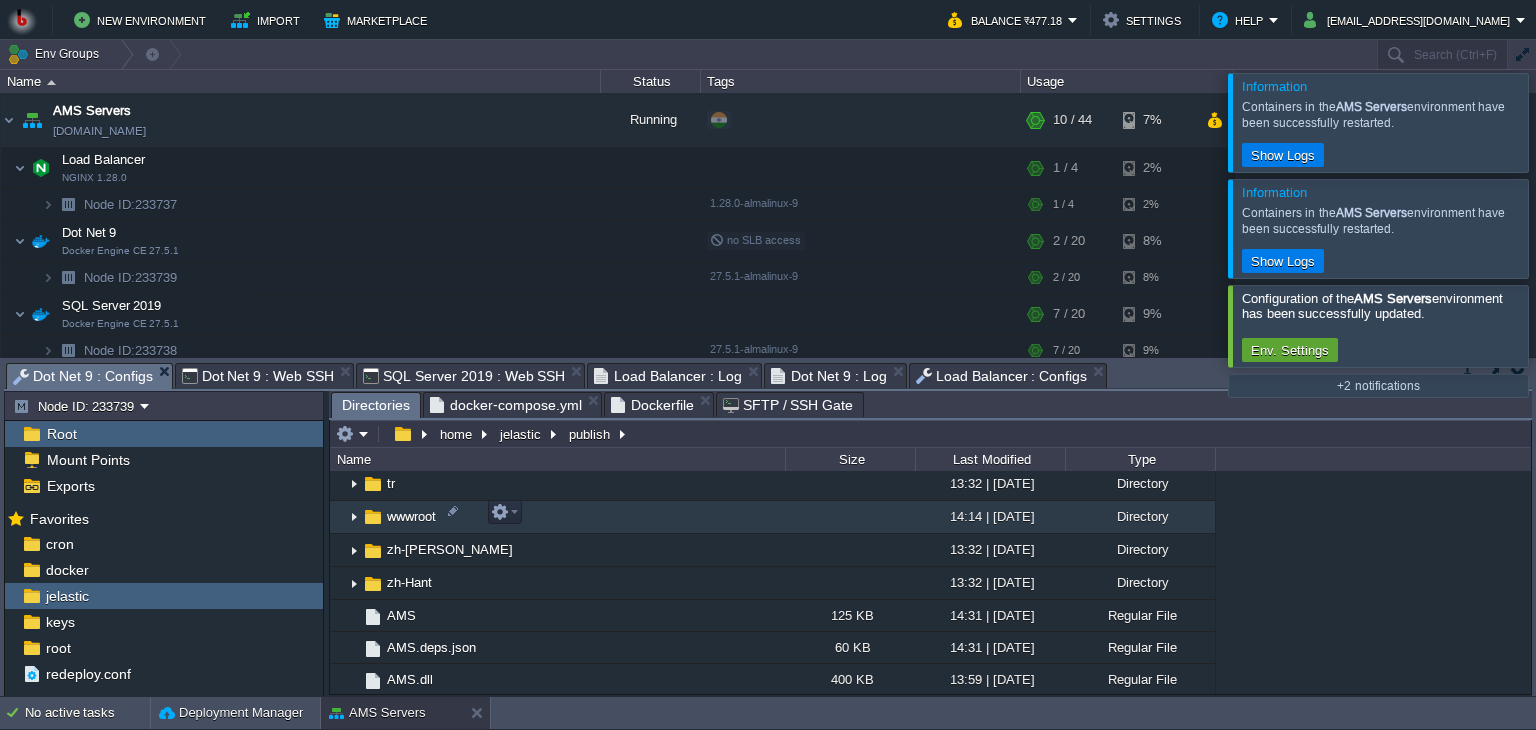 click at bounding box center [354, 517] 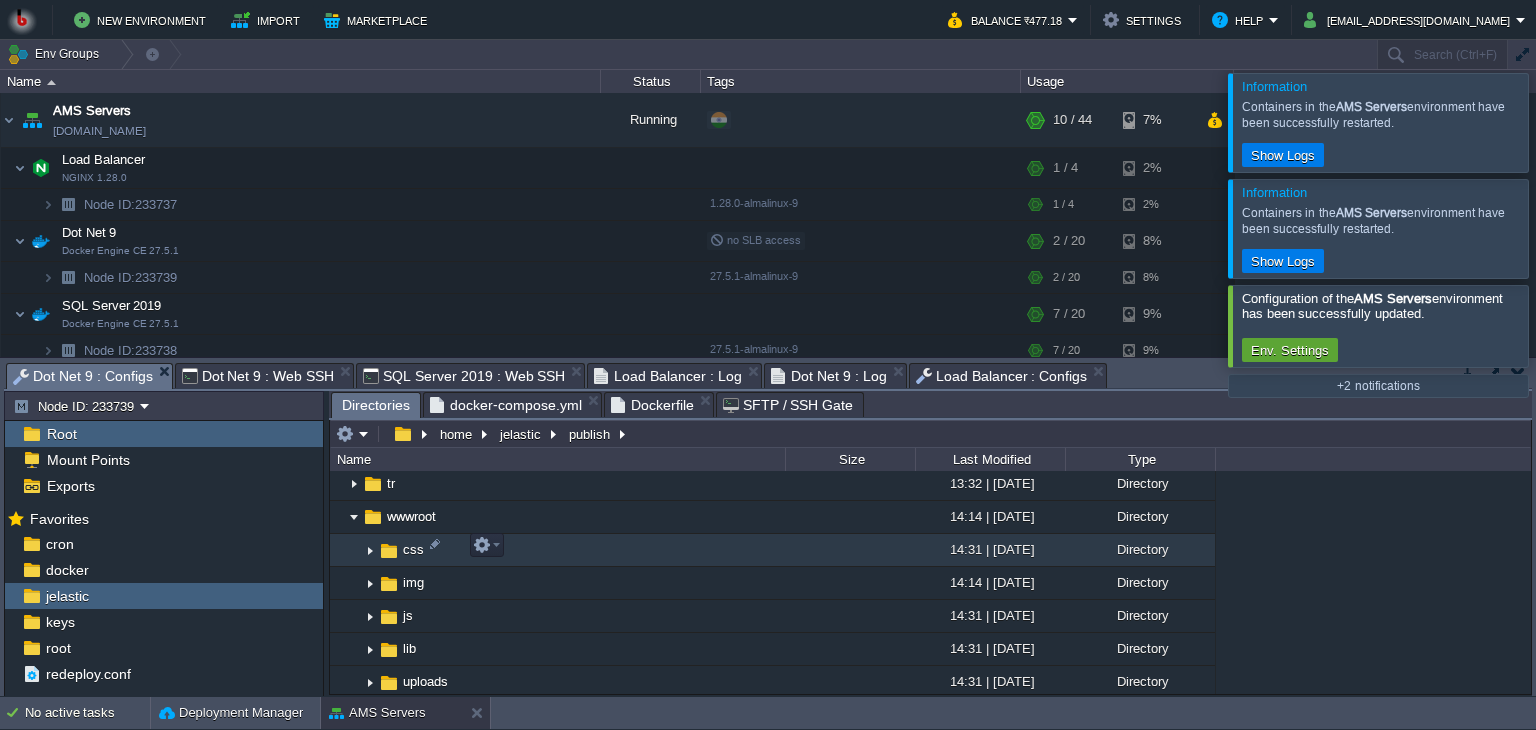 click at bounding box center [370, 550] 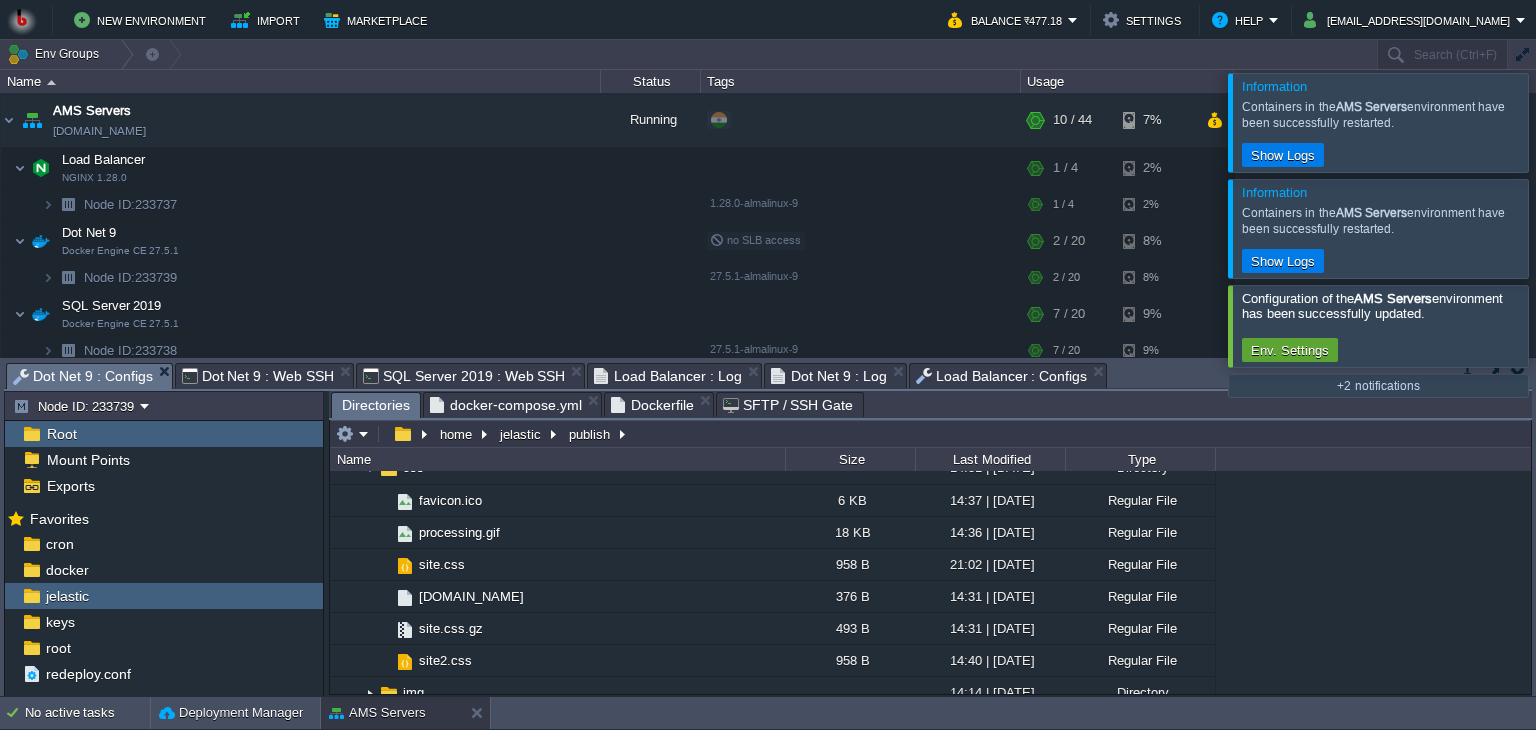 scroll, scrollTop: 575, scrollLeft: 0, axis: vertical 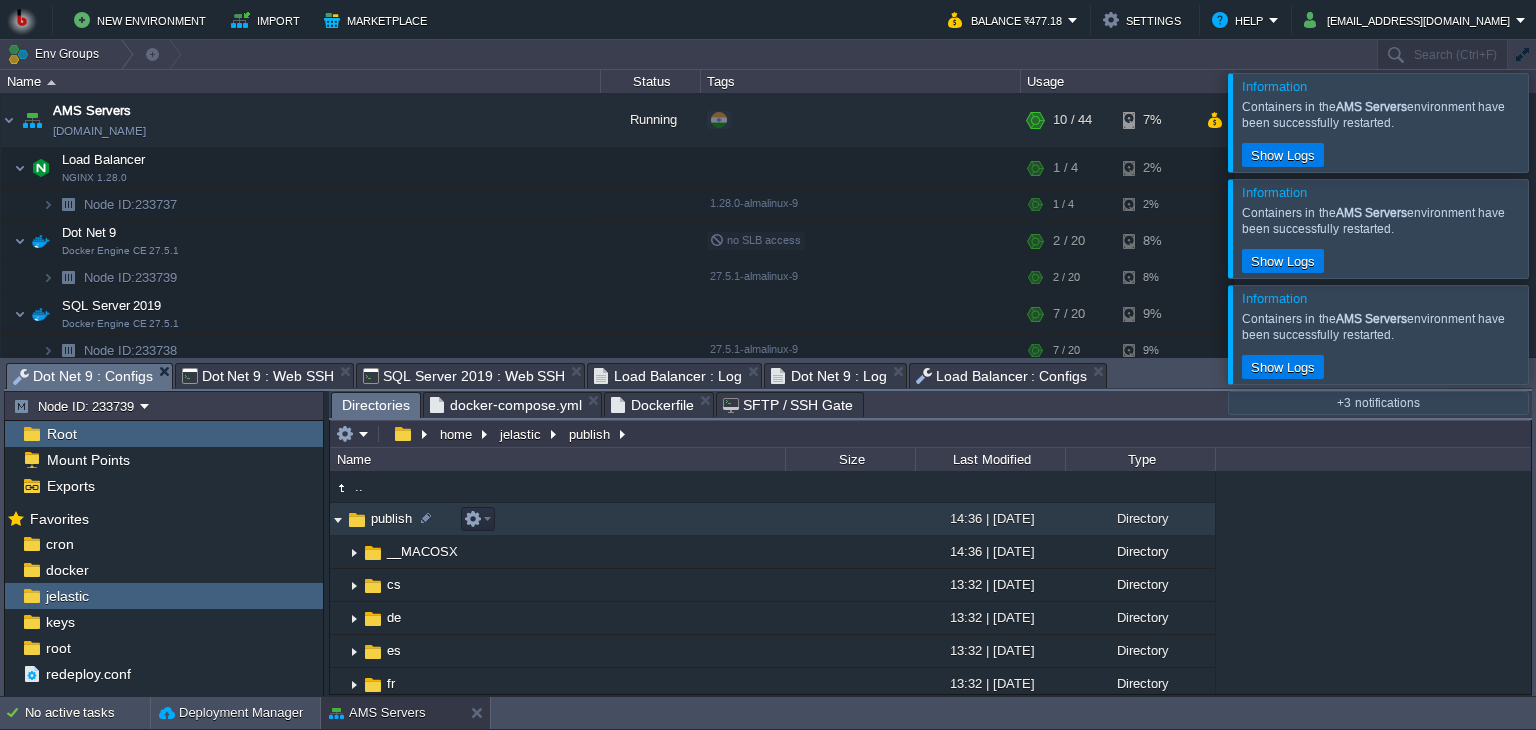 click at bounding box center (338, 519) 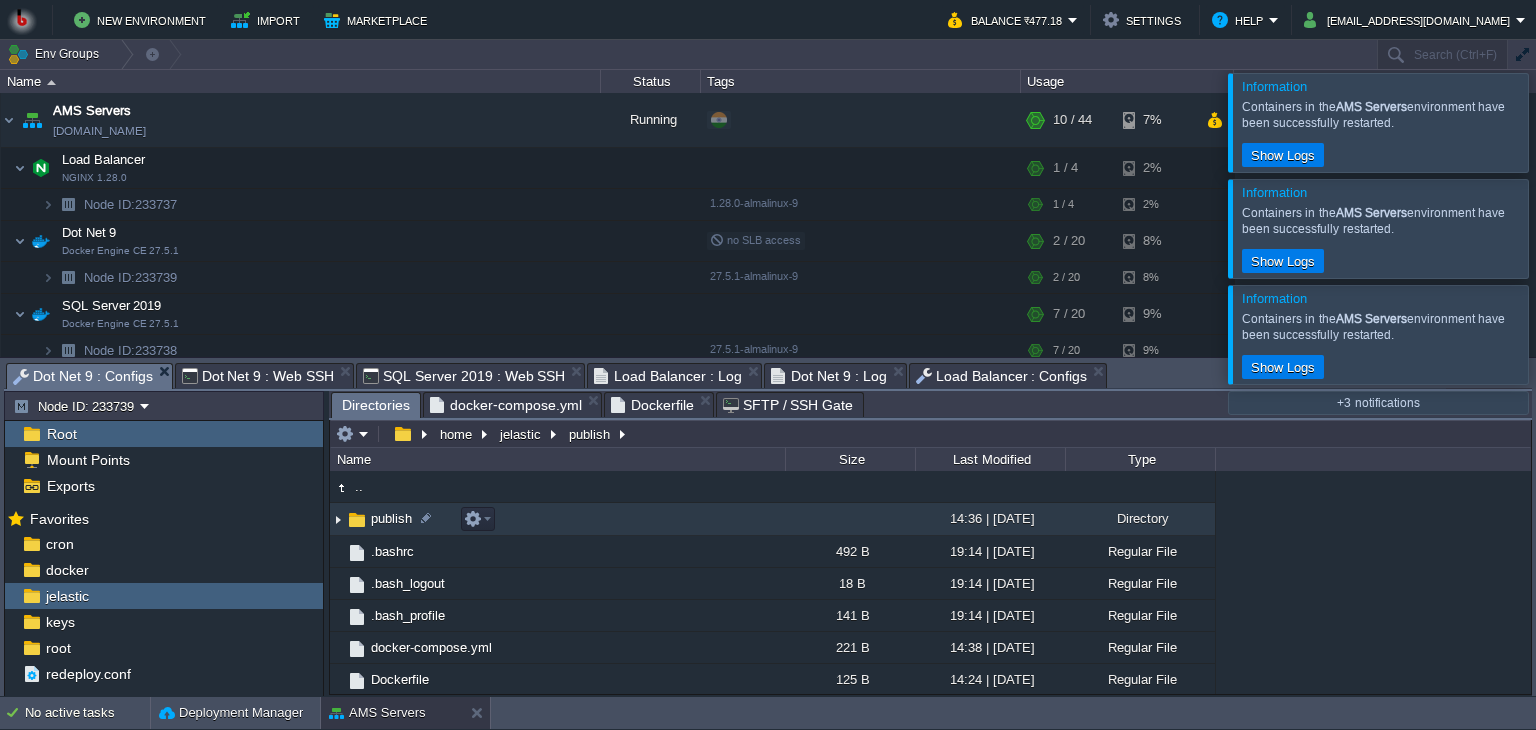 click at bounding box center [338, 519] 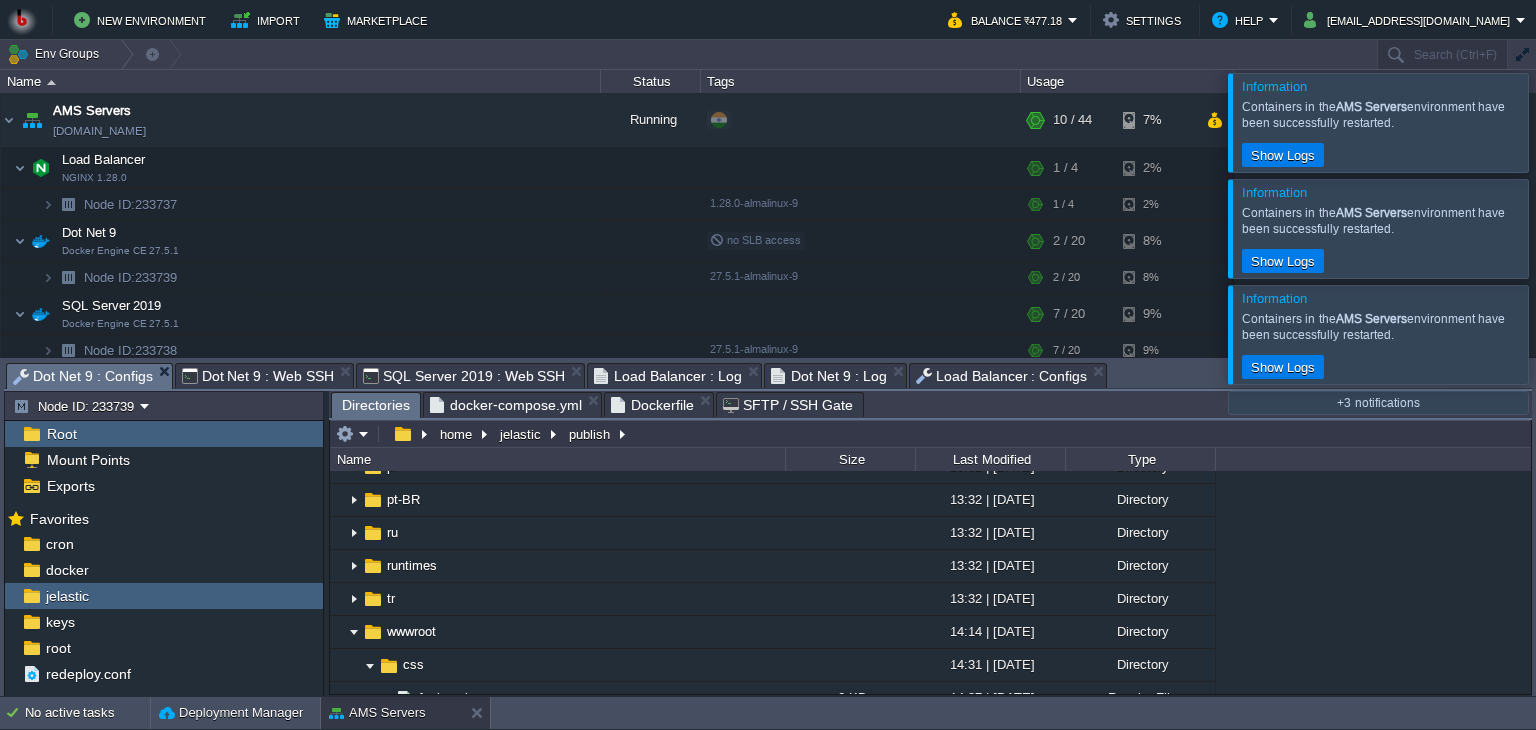 scroll, scrollTop: 364, scrollLeft: 0, axis: vertical 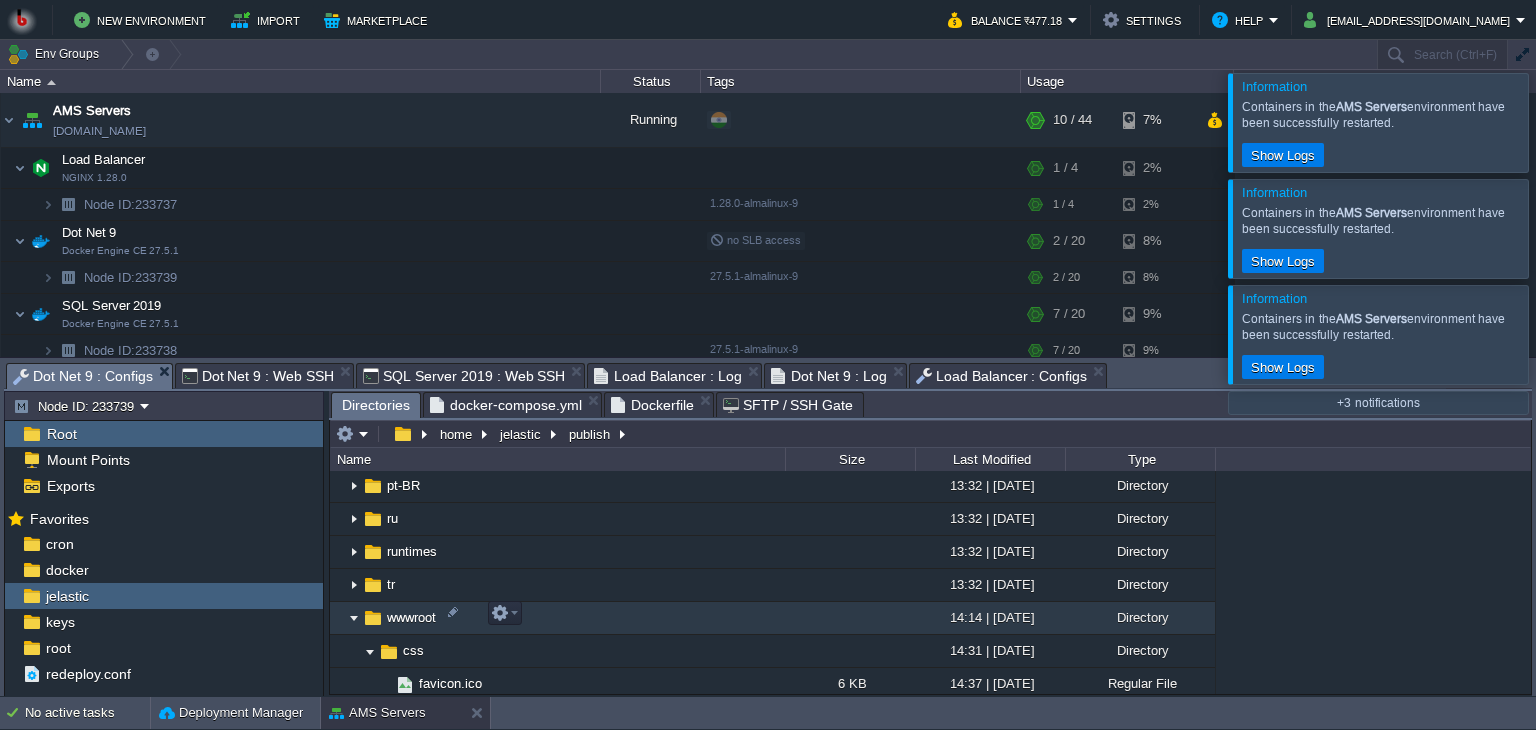 click at bounding box center [354, 618] 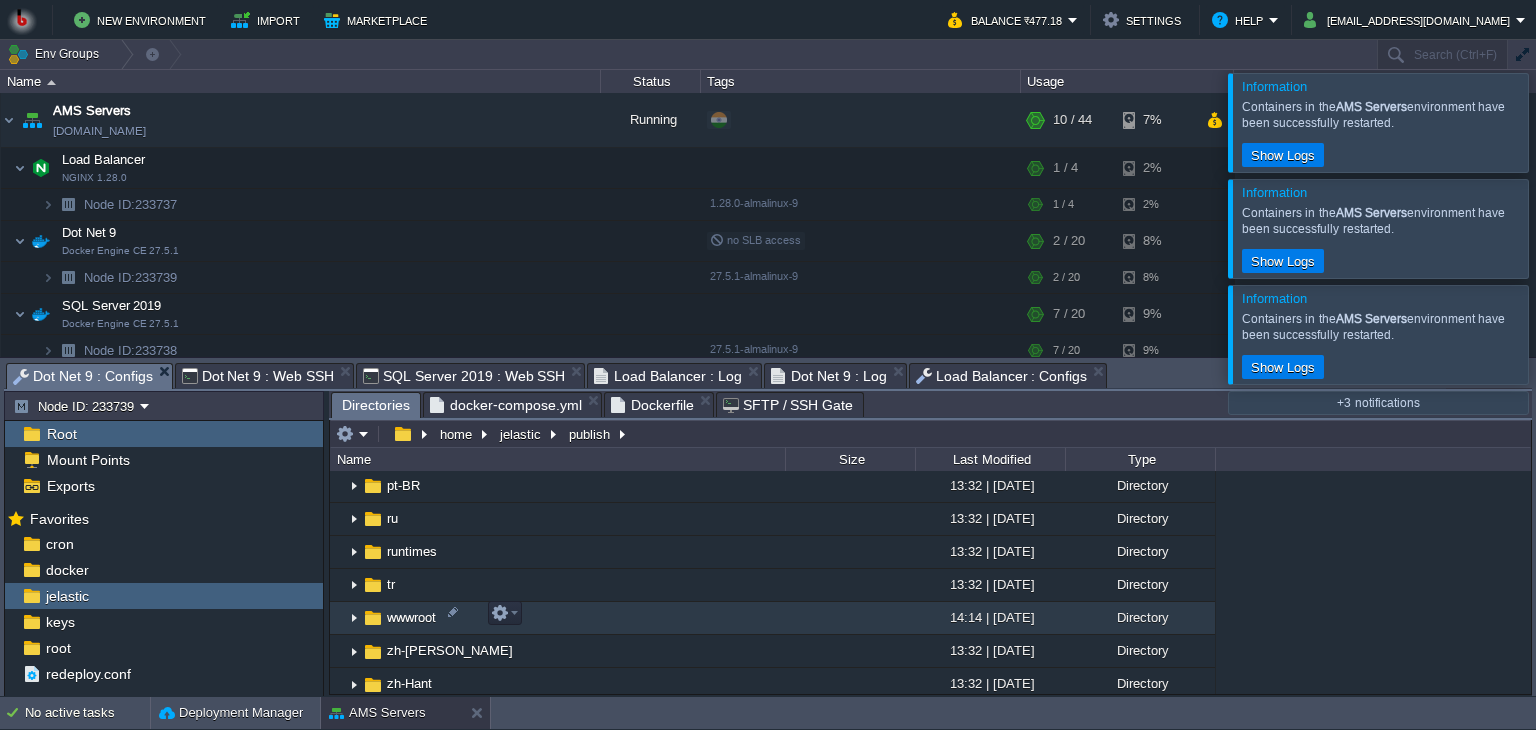 click at bounding box center (354, 618) 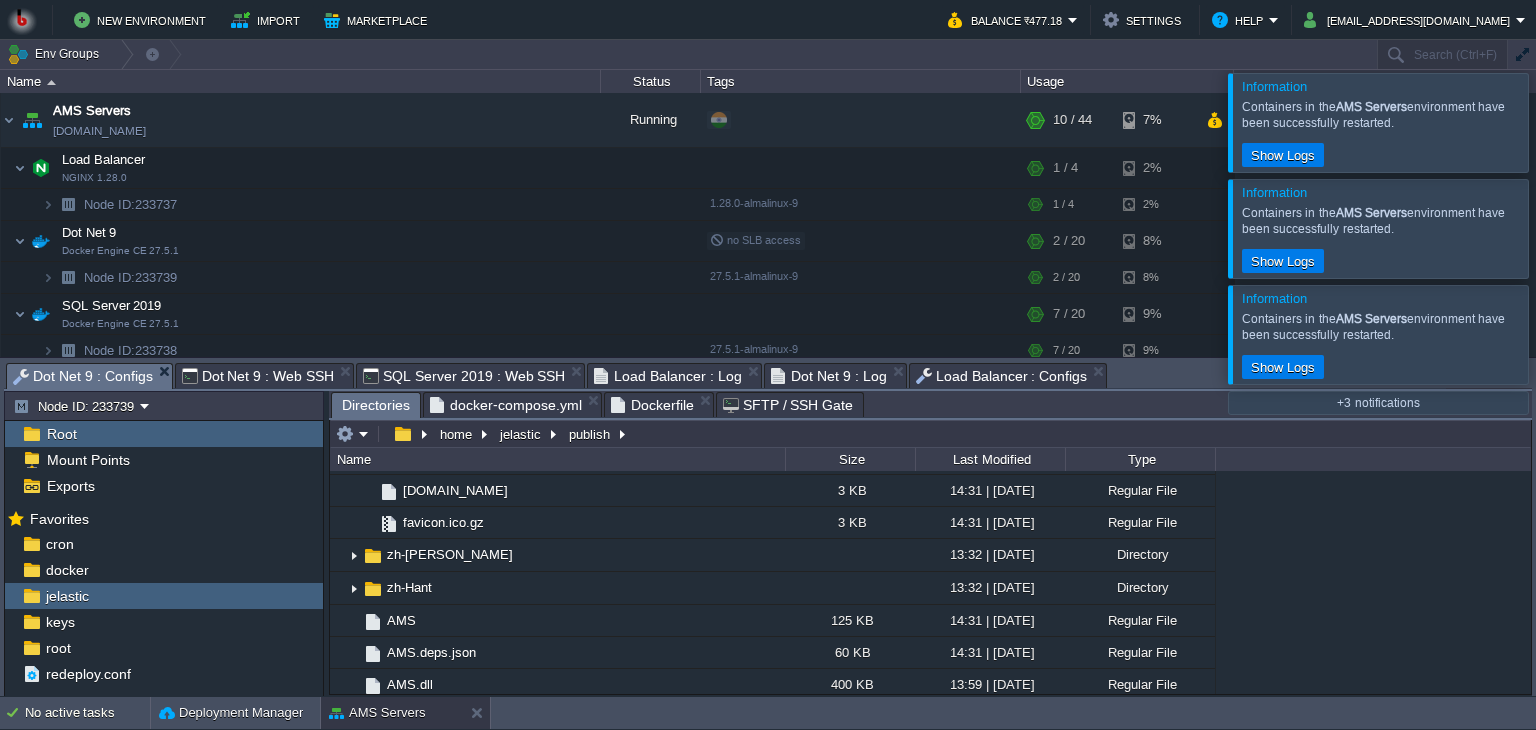 scroll, scrollTop: 1024, scrollLeft: 0, axis: vertical 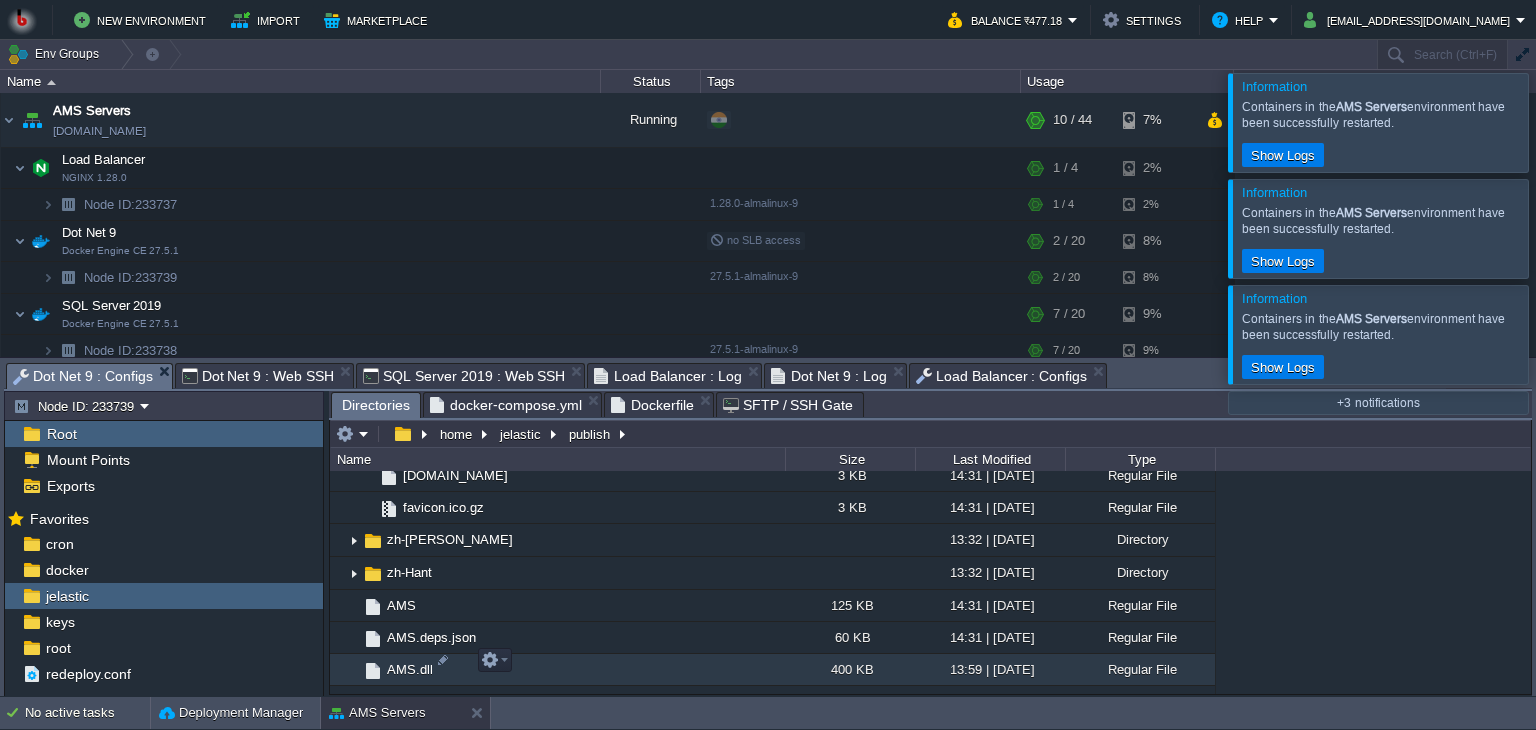 click on "AMS.dll" at bounding box center [557, 670] 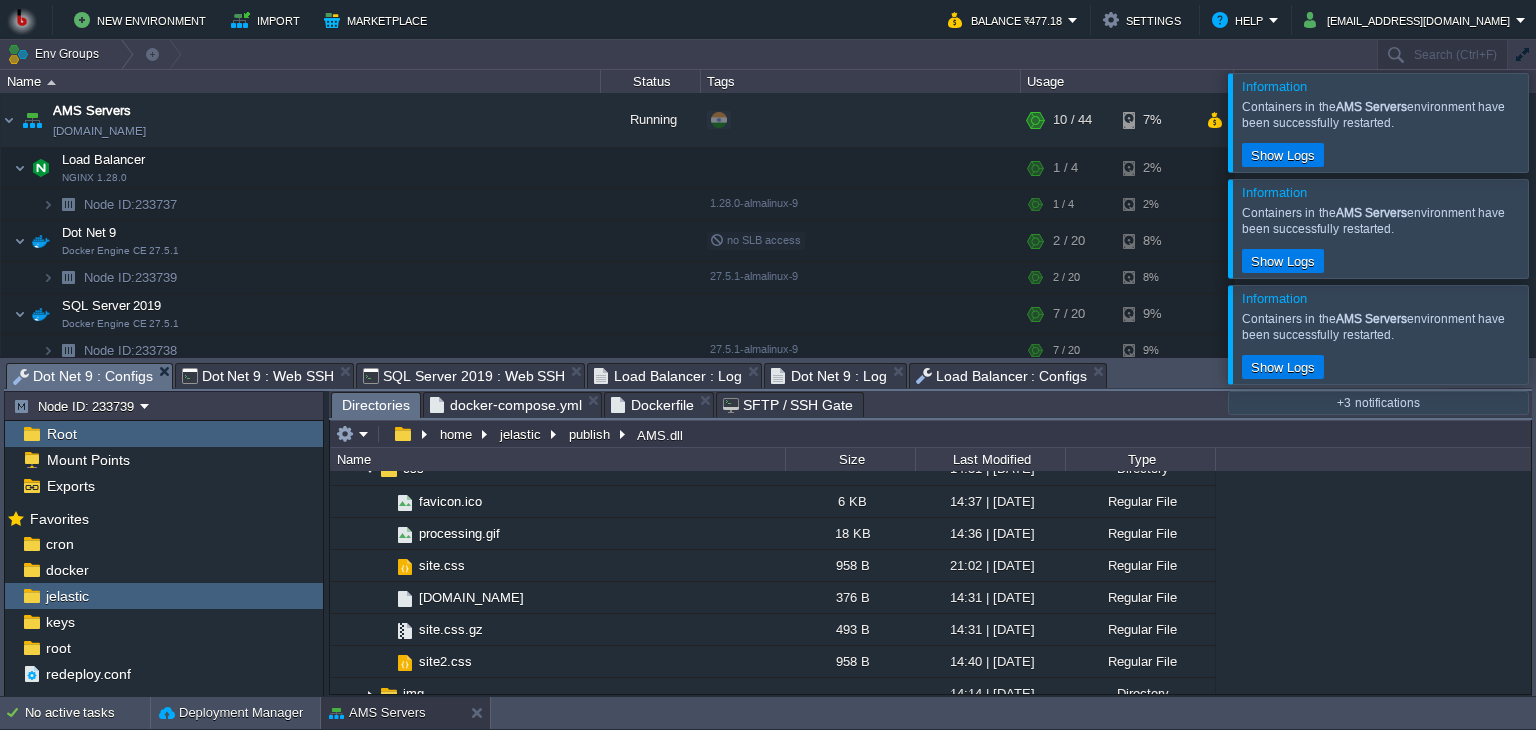 scroll, scrollTop: 504, scrollLeft: 0, axis: vertical 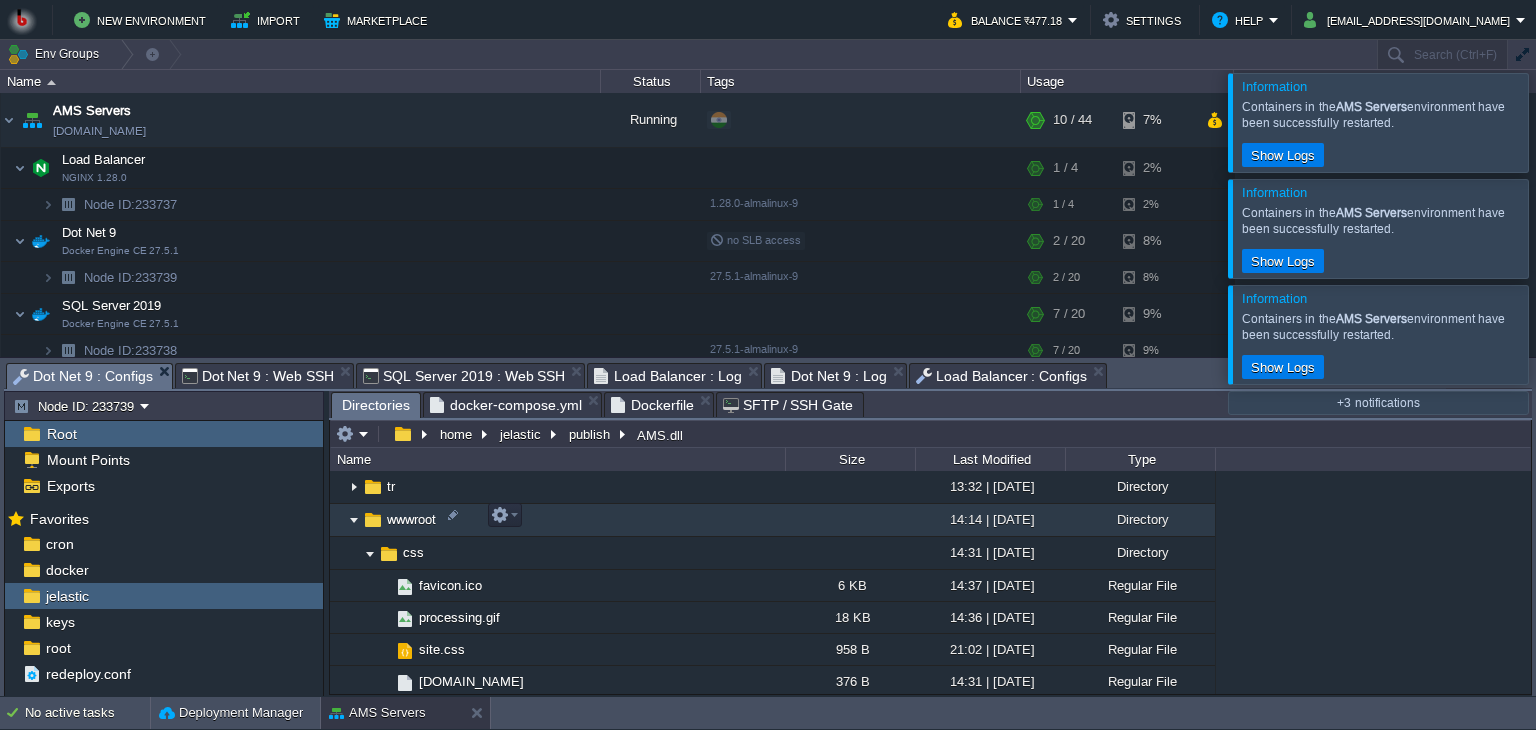 click on "wwwroot" at bounding box center [411, 519] 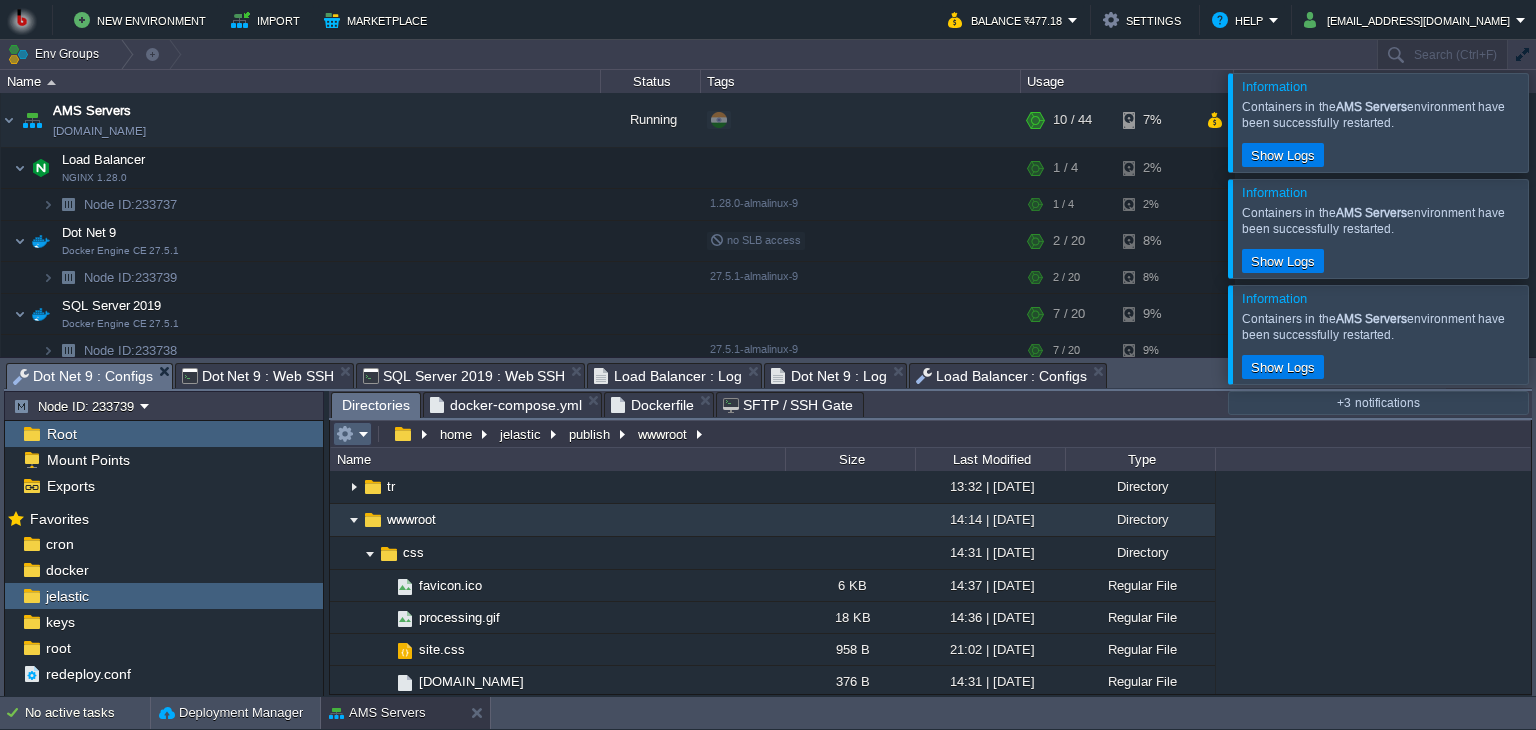click at bounding box center [352, 434] 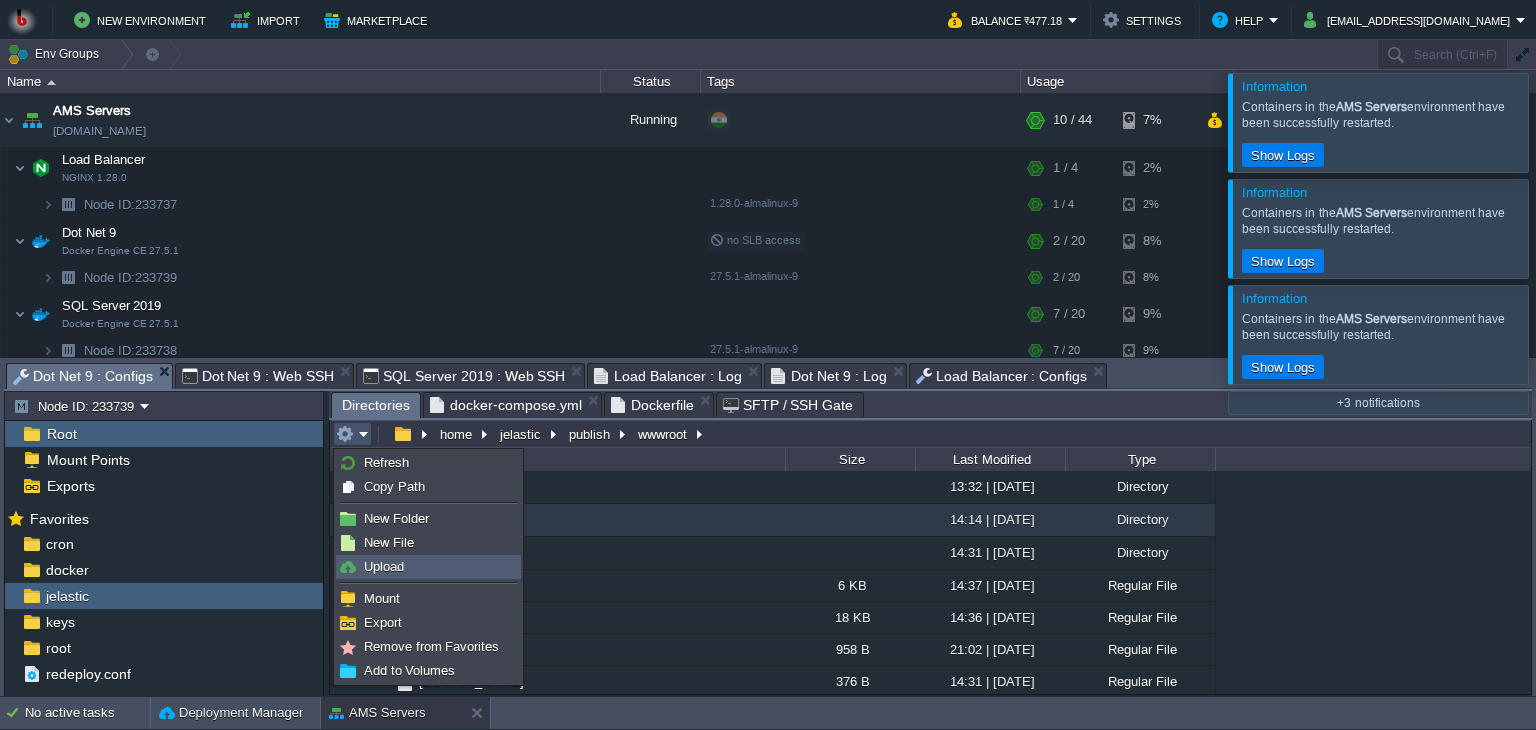 click on "Upload" at bounding box center [384, 566] 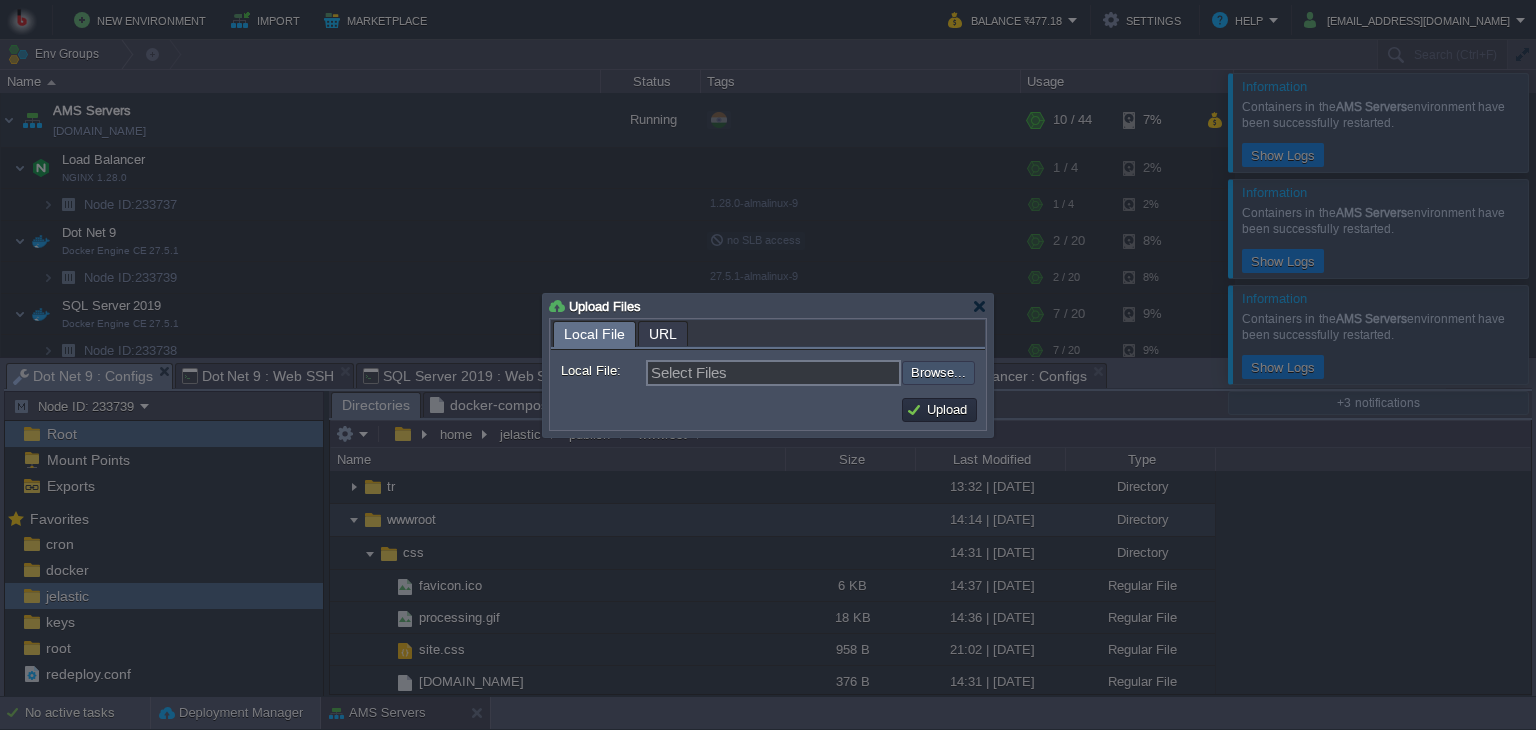 click at bounding box center (848, 373) 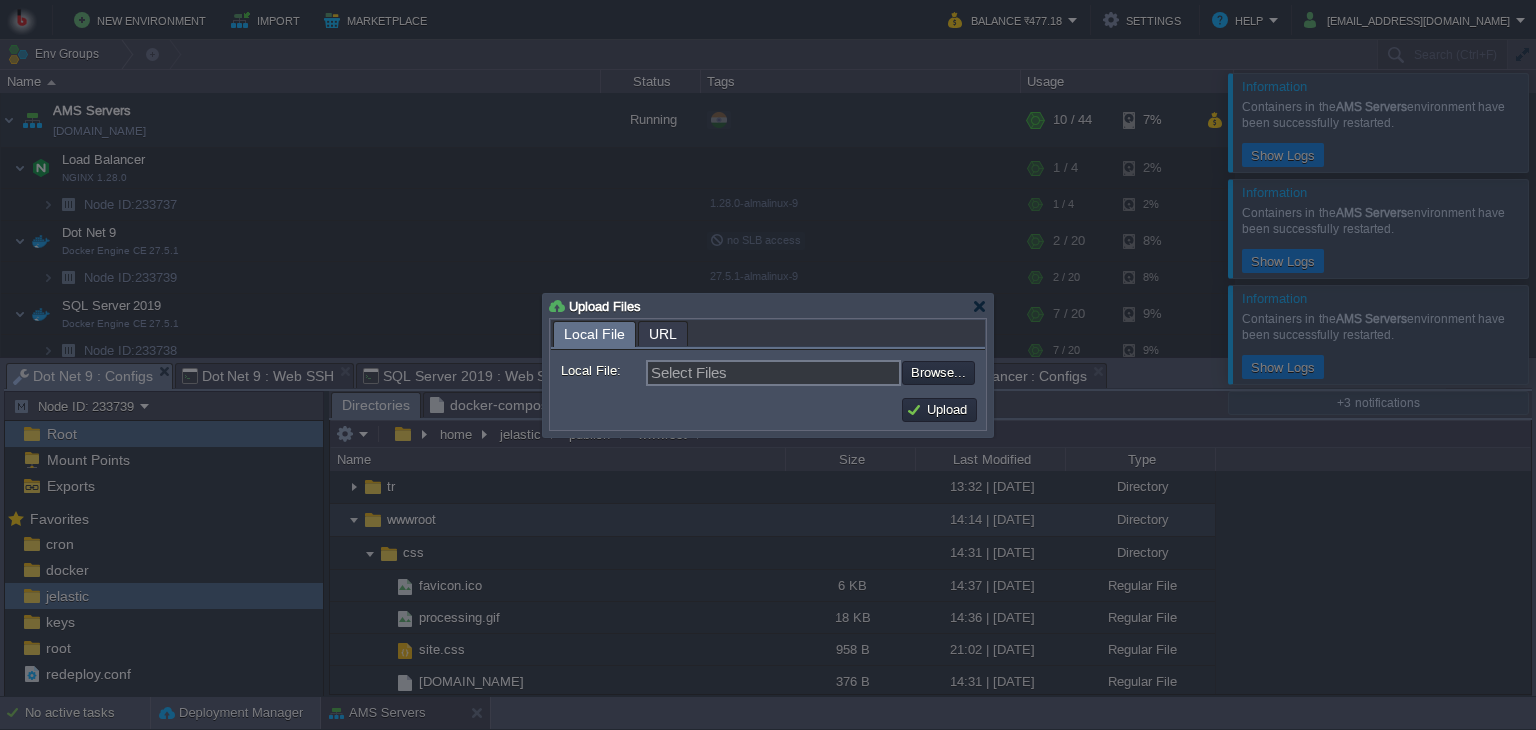 type on "C:\fakepath\AMS.dll" 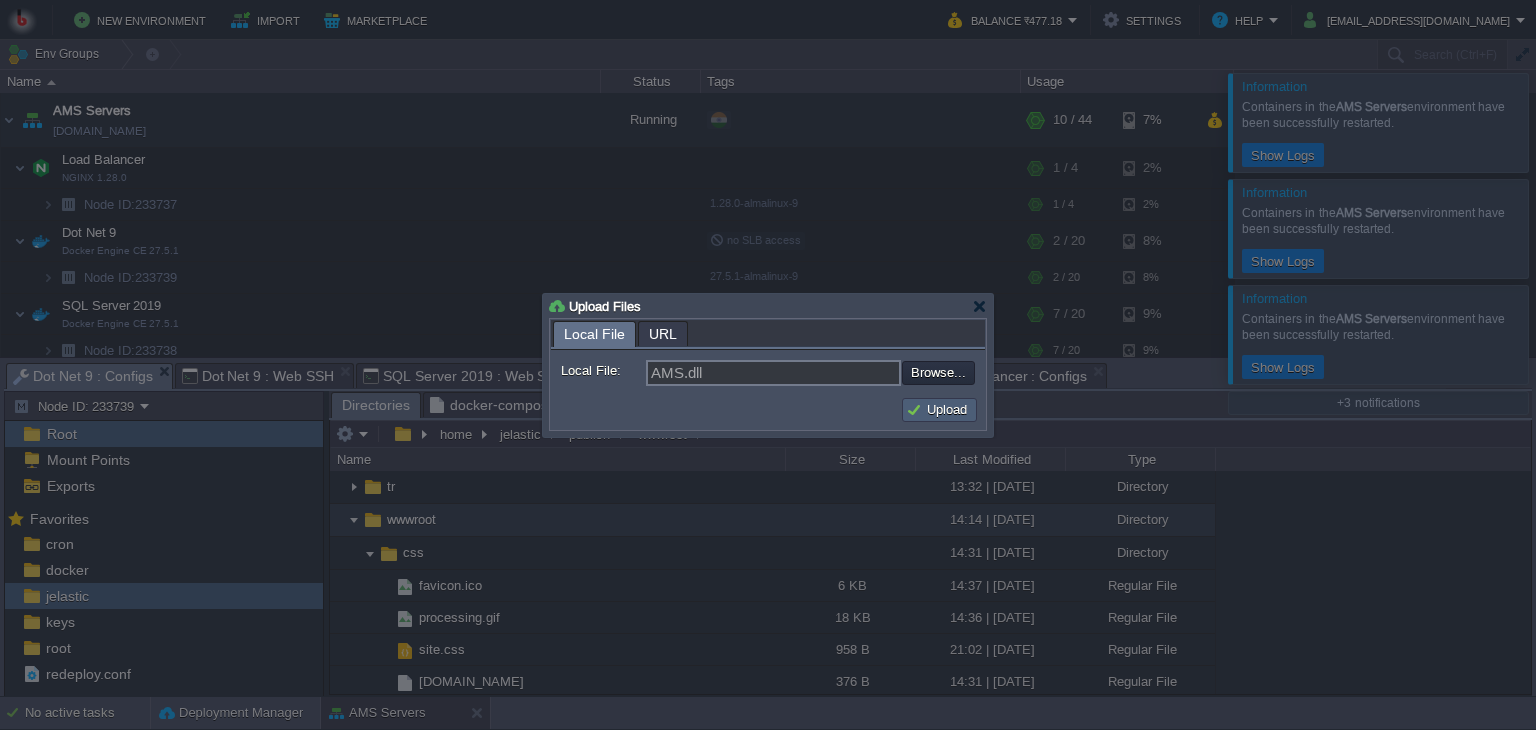 click on "Upload" at bounding box center (939, 410) 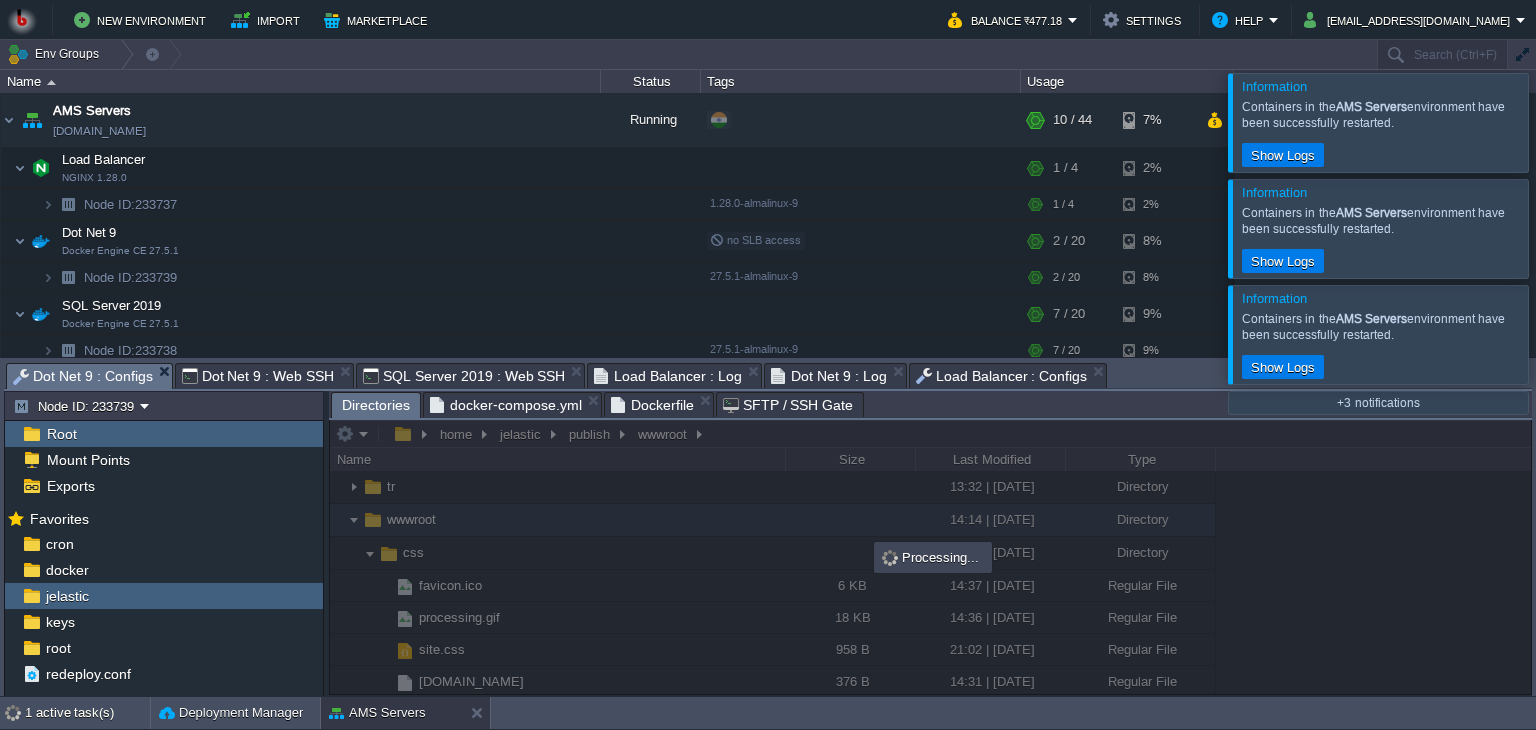 click at bounding box center [930, 557] 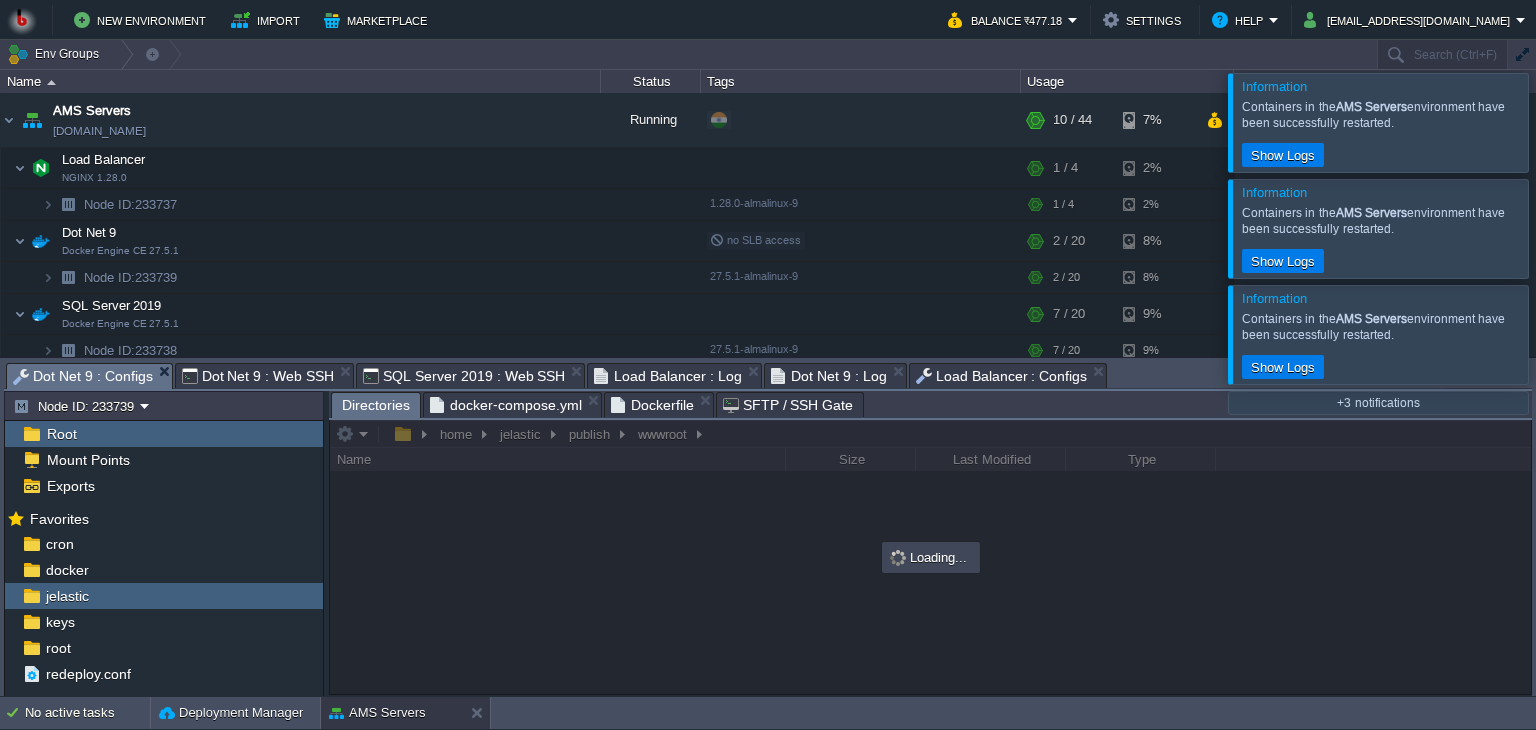scroll, scrollTop: 0, scrollLeft: 0, axis: both 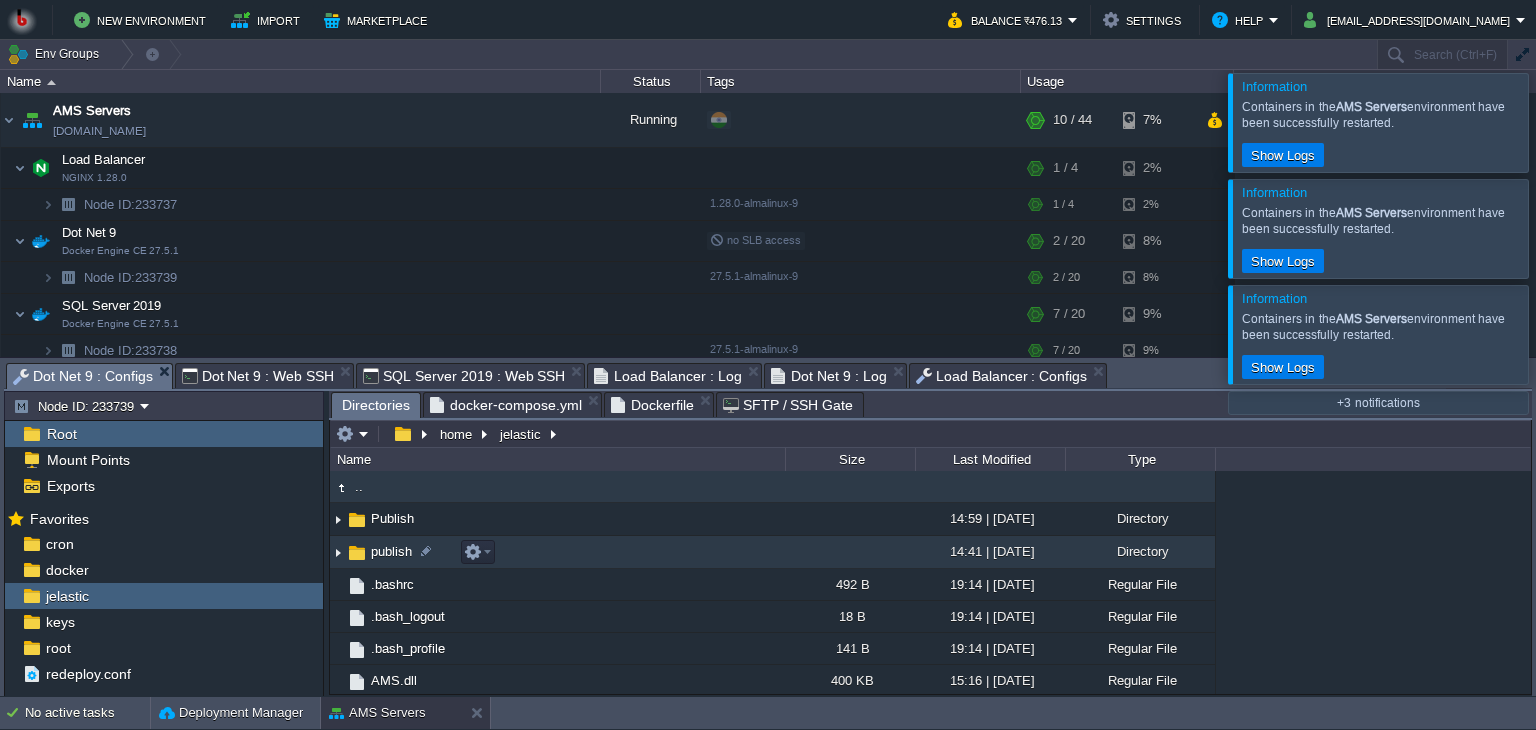 click at bounding box center (338, 552) 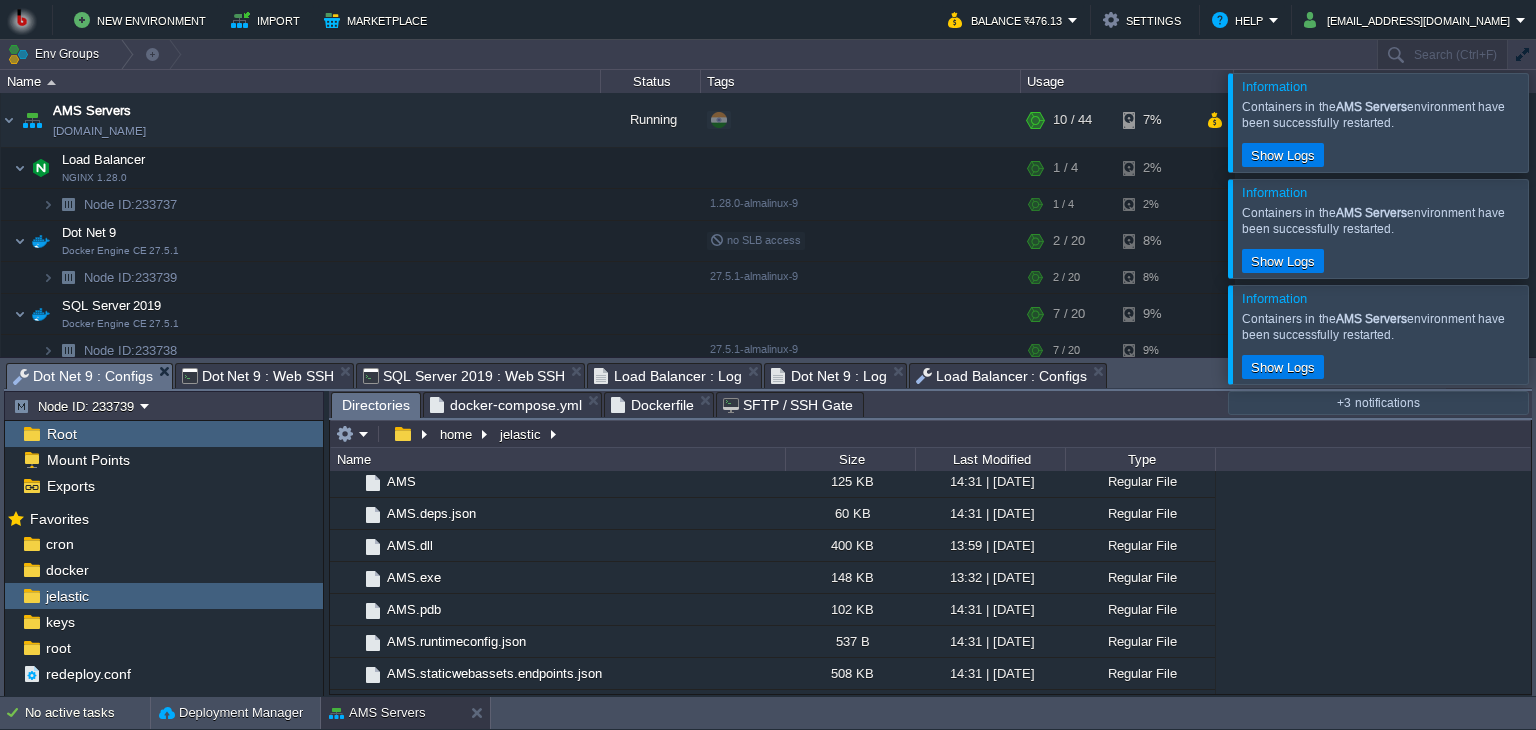 scroll, scrollTop: 657, scrollLeft: 0, axis: vertical 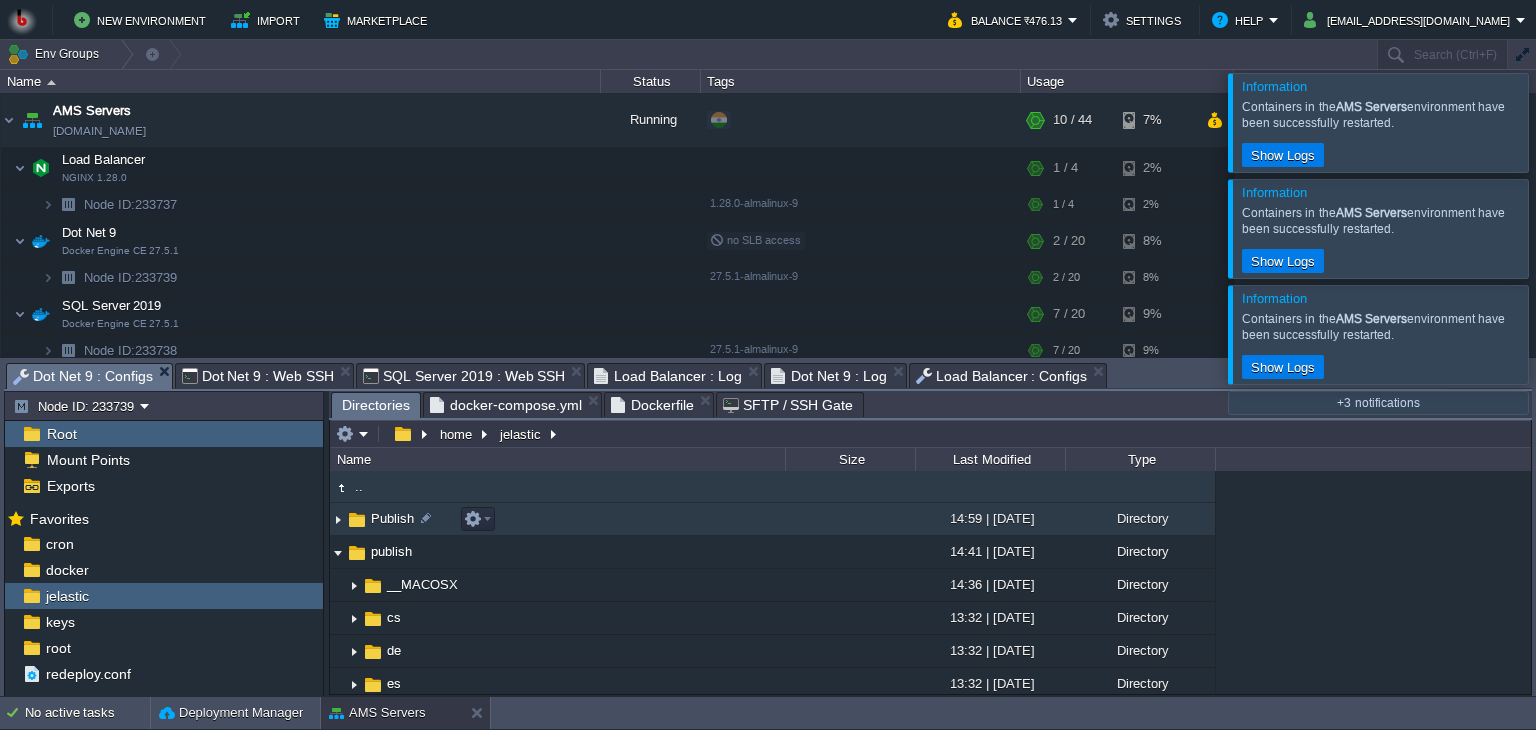 click at bounding box center [338, 519] 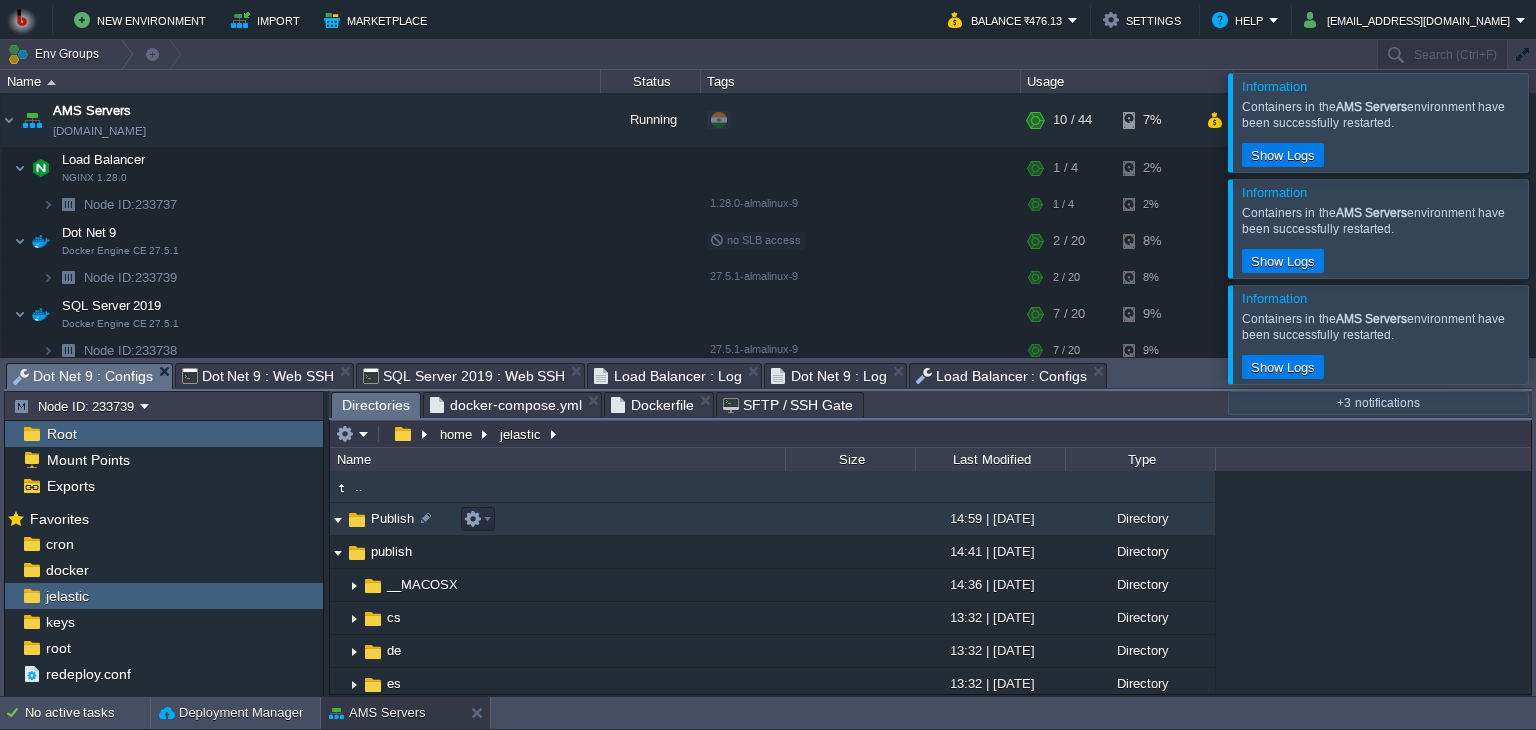 click at bounding box center (338, 519) 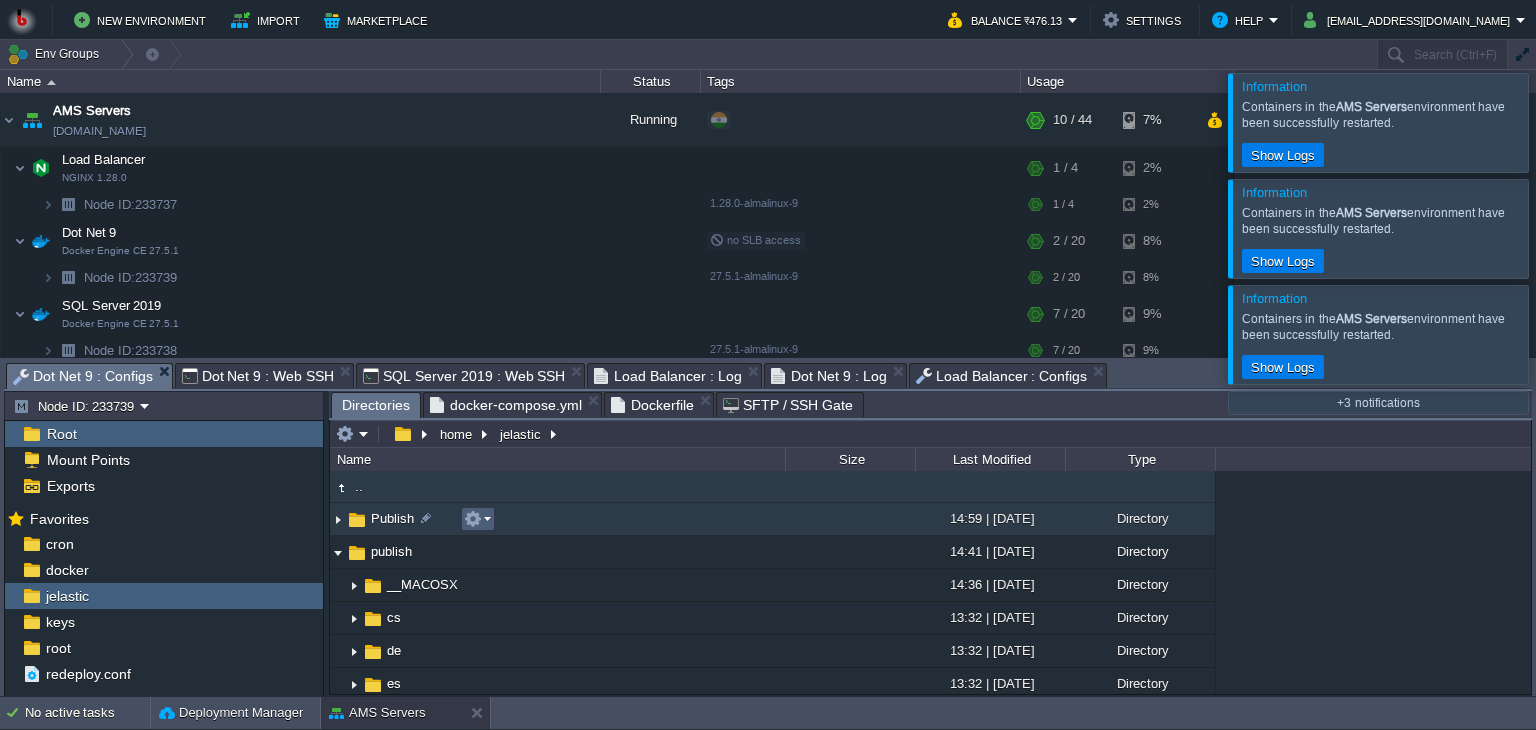 click at bounding box center (477, 519) 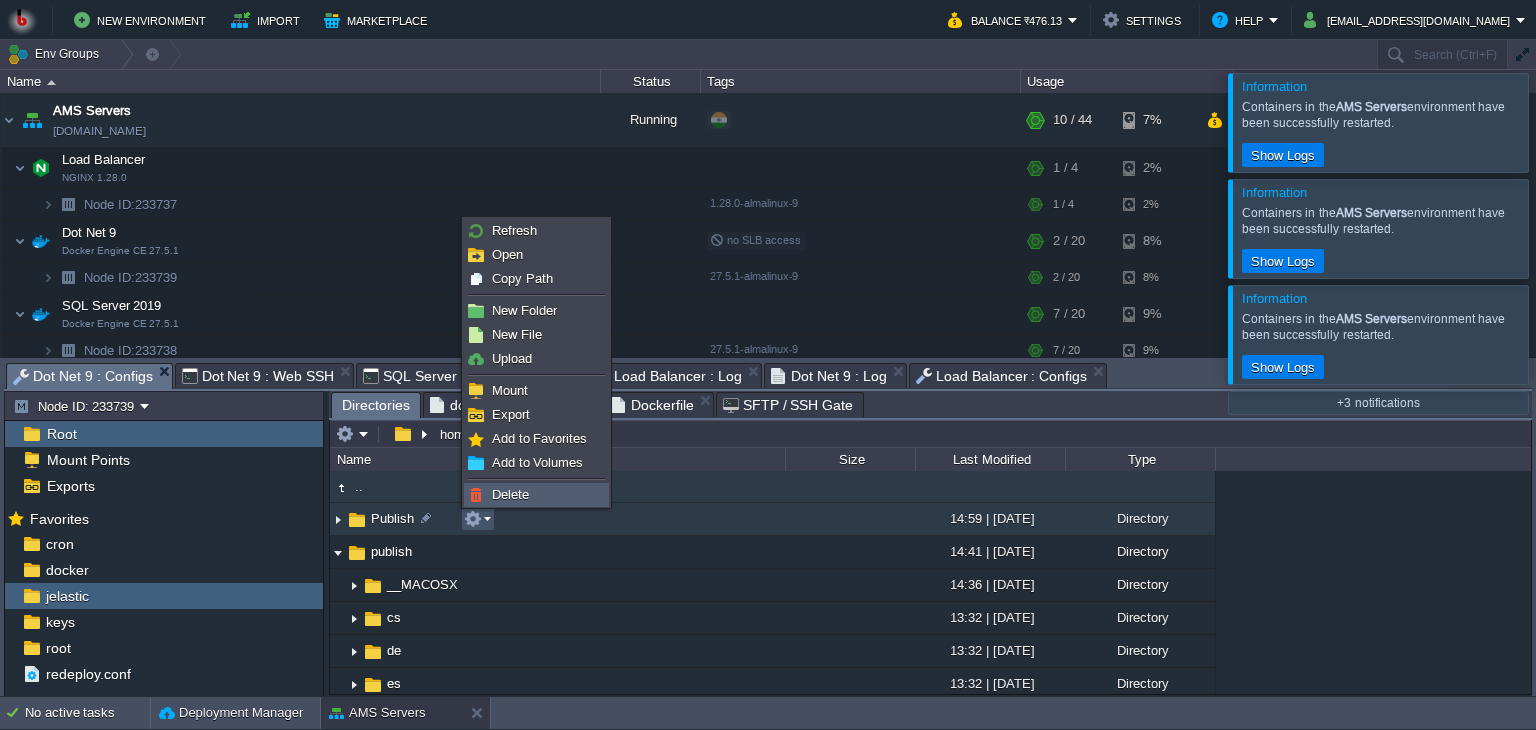 click on "Delete" at bounding box center (510, 494) 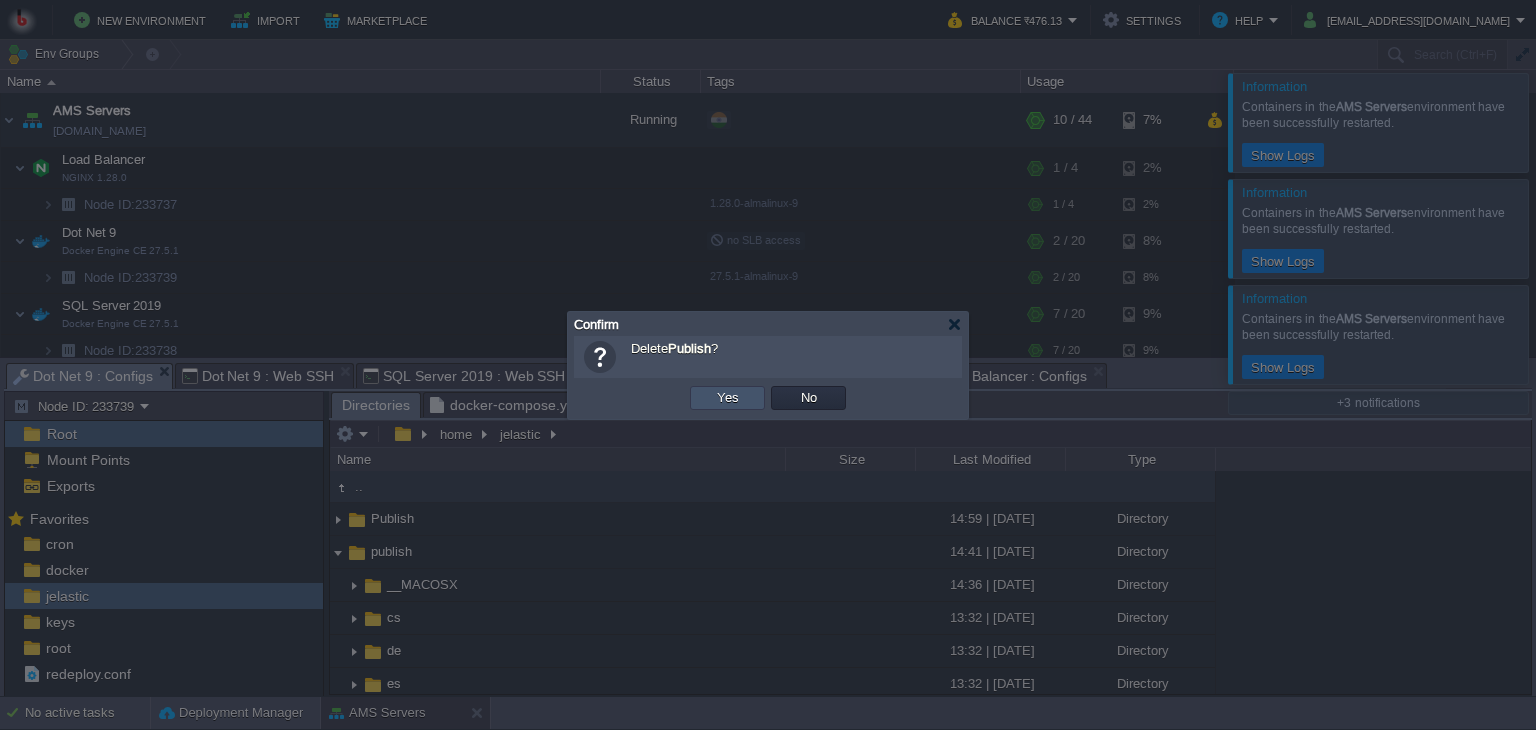 click on "Yes" at bounding box center (728, 398) 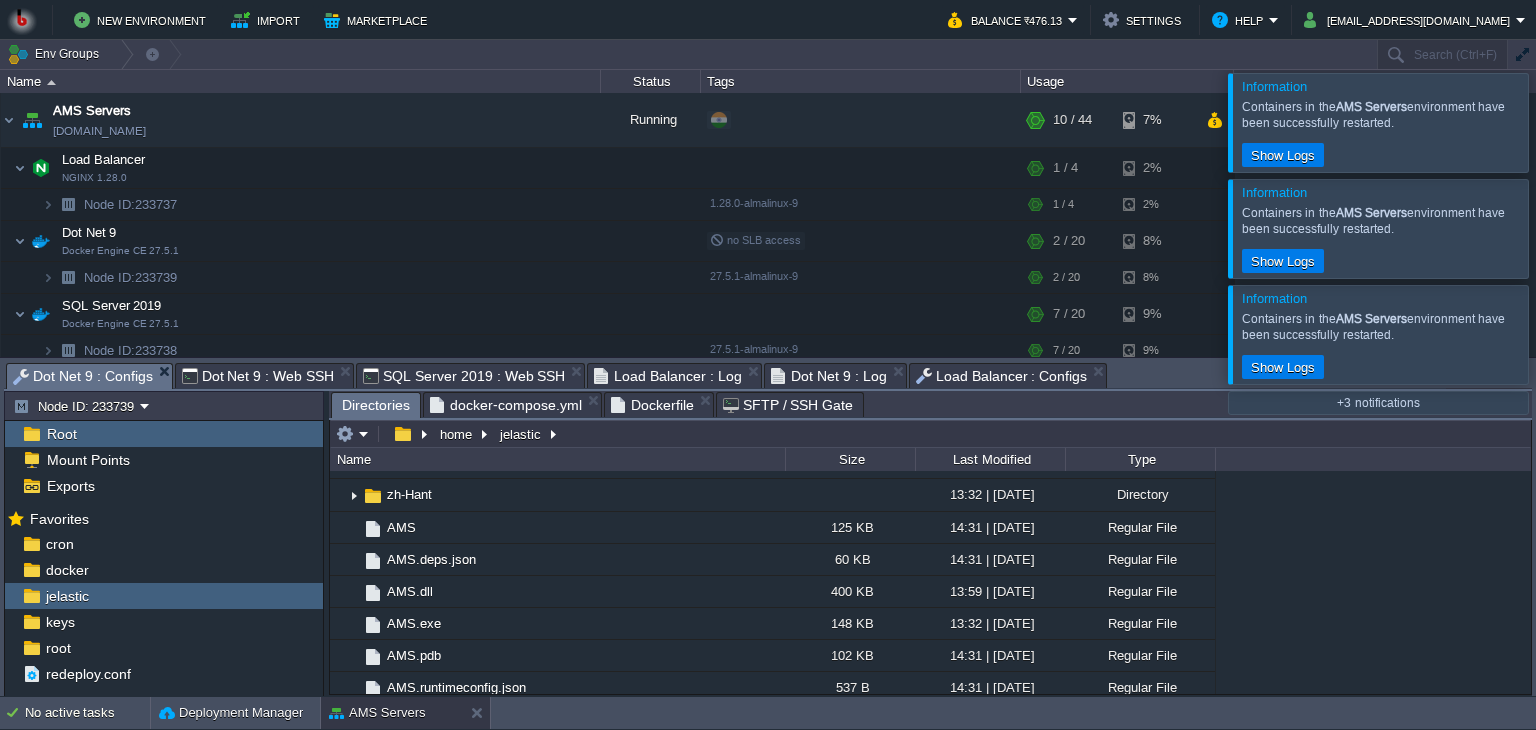 scroll, scrollTop: 566, scrollLeft: 0, axis: vertical 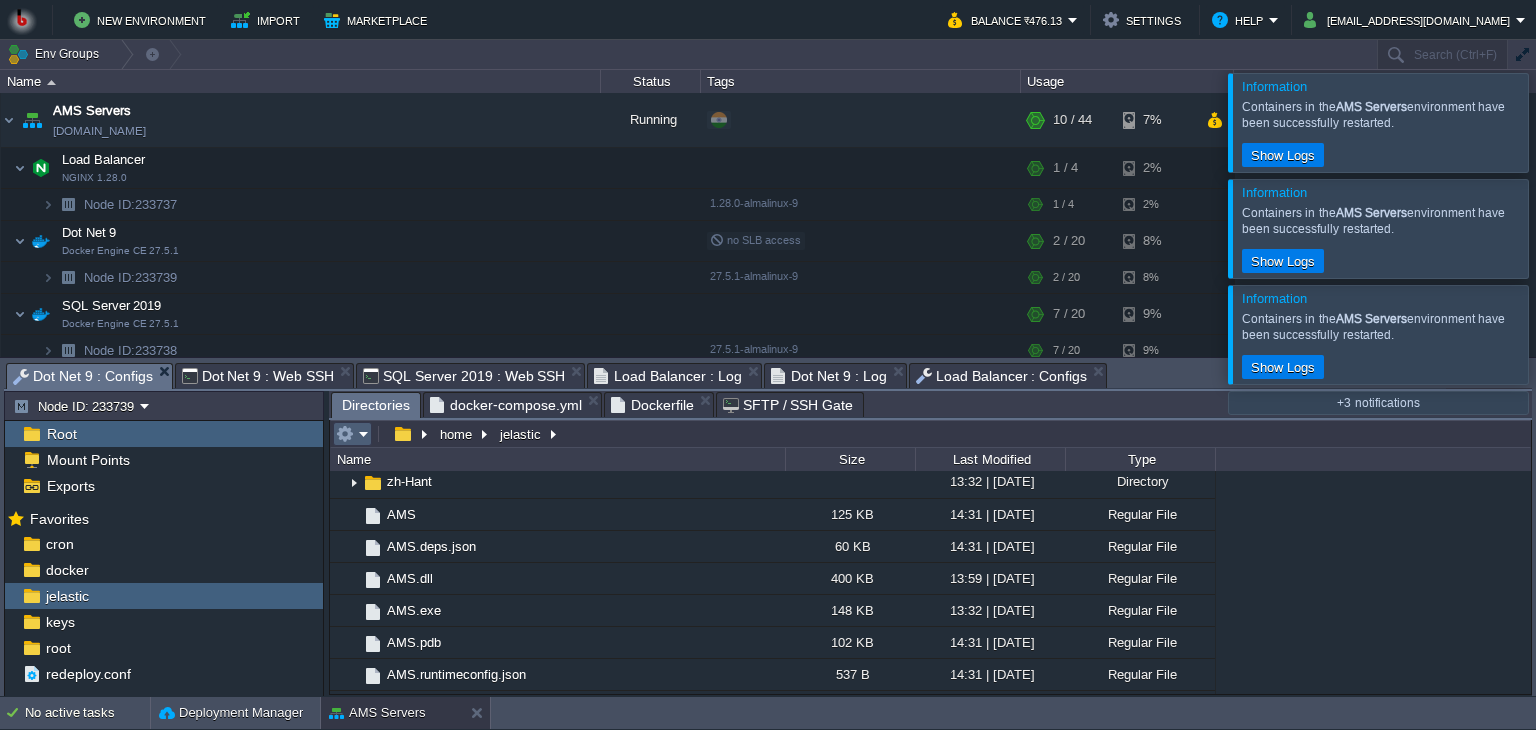 click at bounding box center [352, 434] 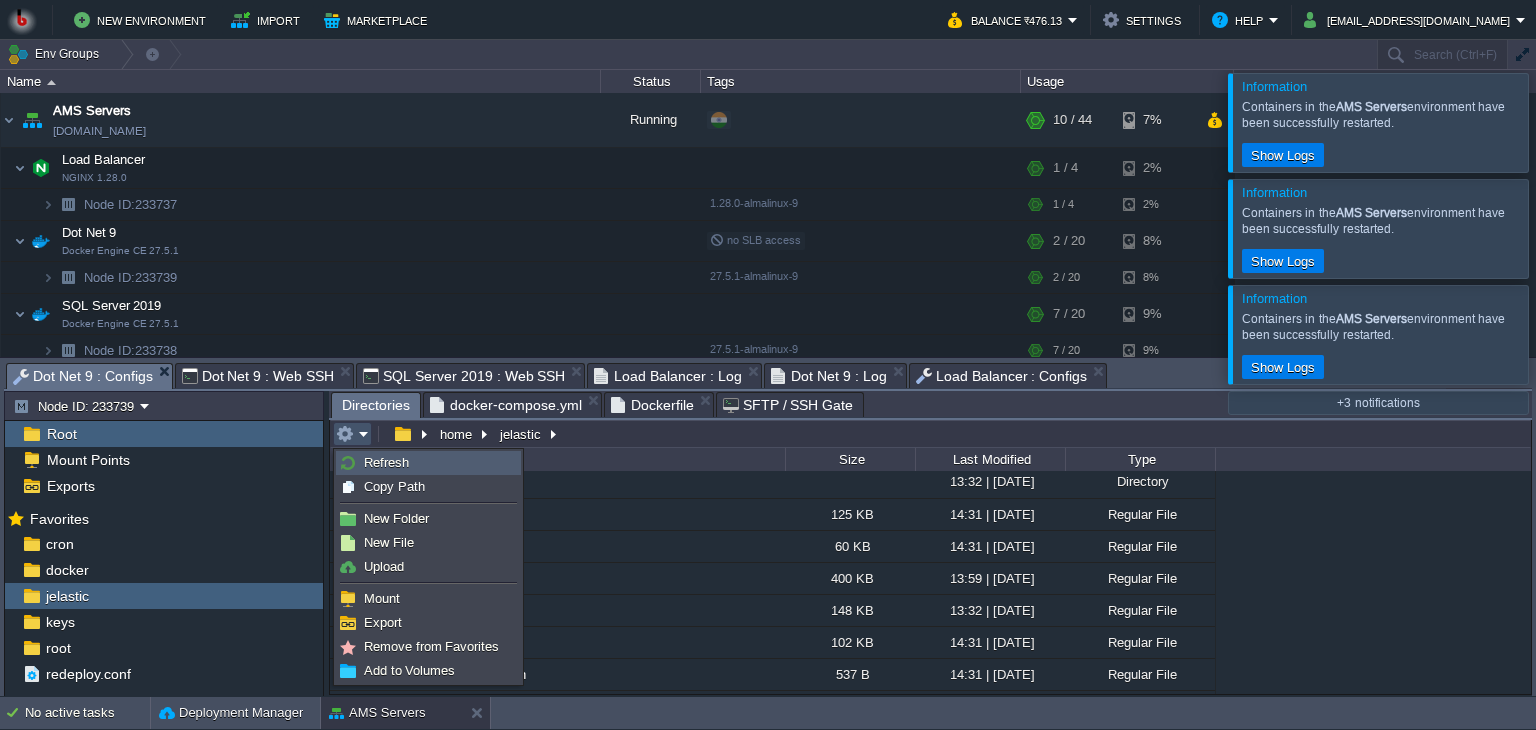 click on "Refresh" at bounding box center [386, 462] 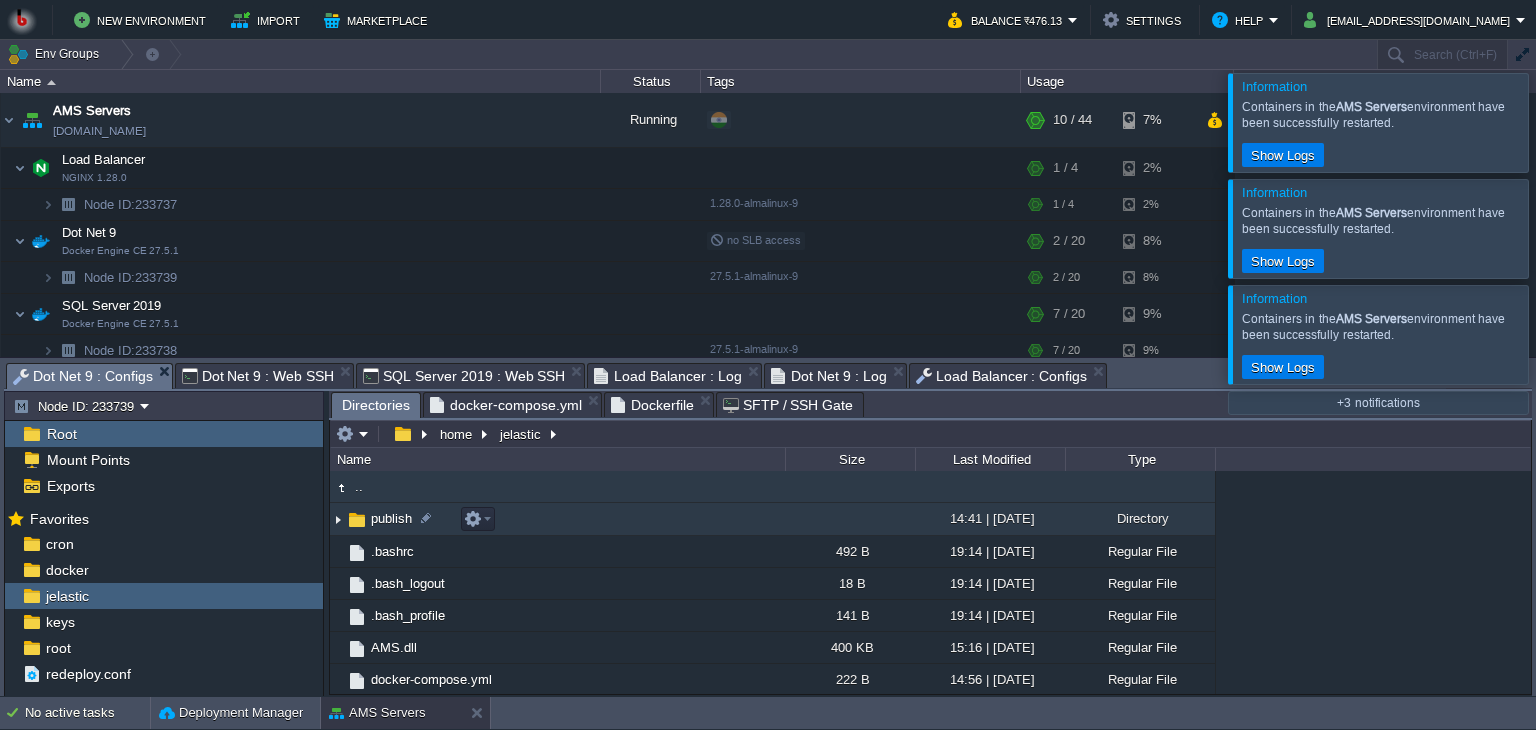 click on "publish" at bounding box center (391, 518) 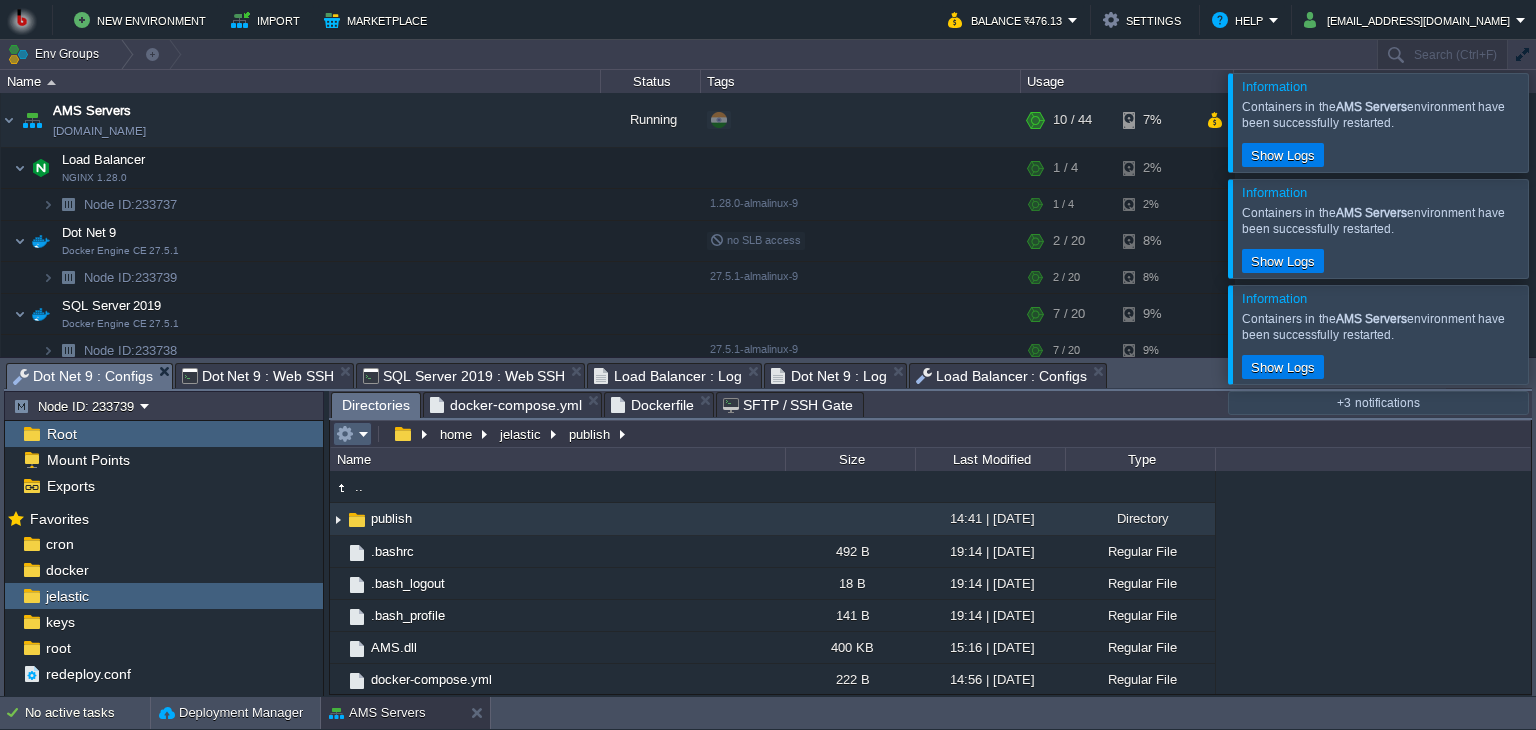 click at bounding box center (352, 434) 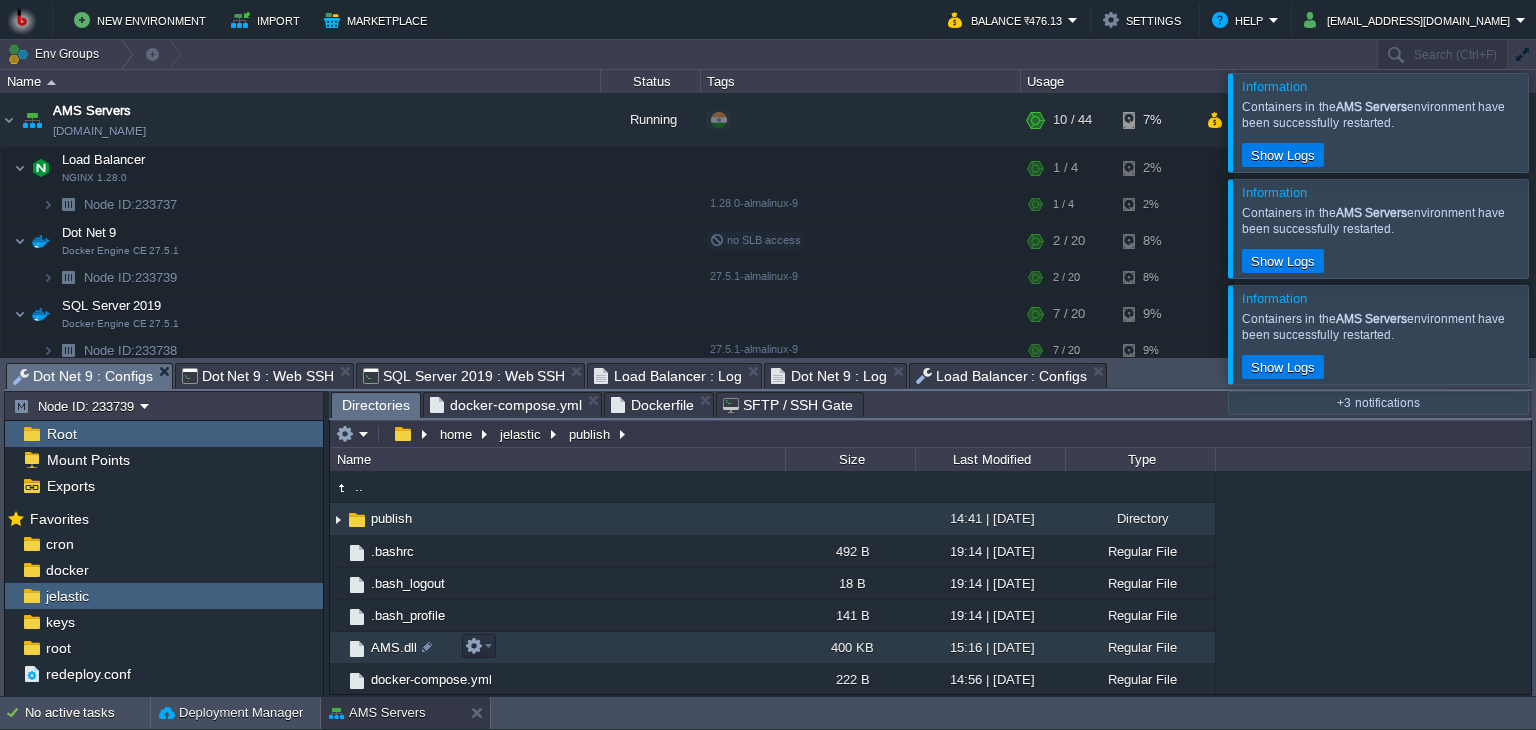 click on "AMS.dll" at bounding box center (394, 647) 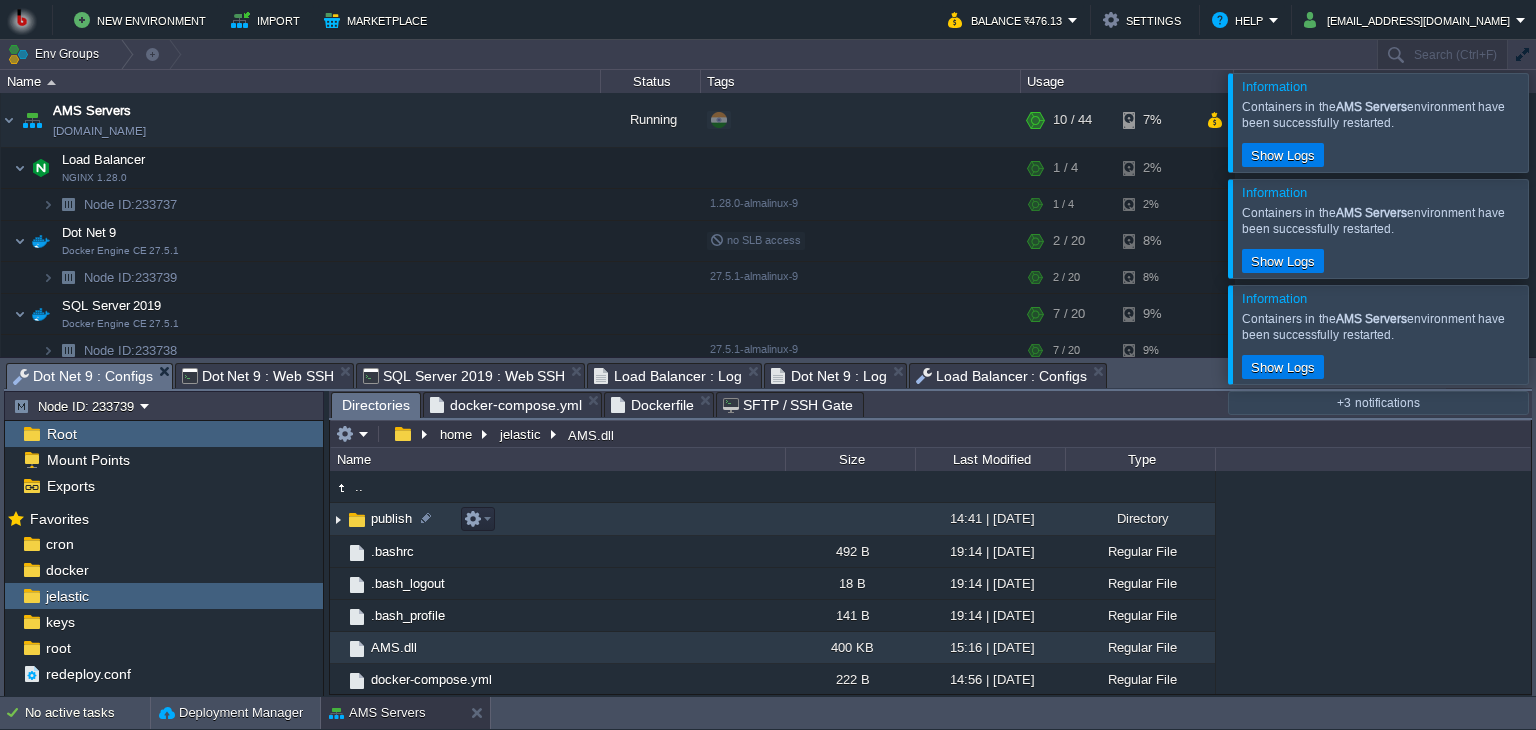 click at bounding box center [338, 519] 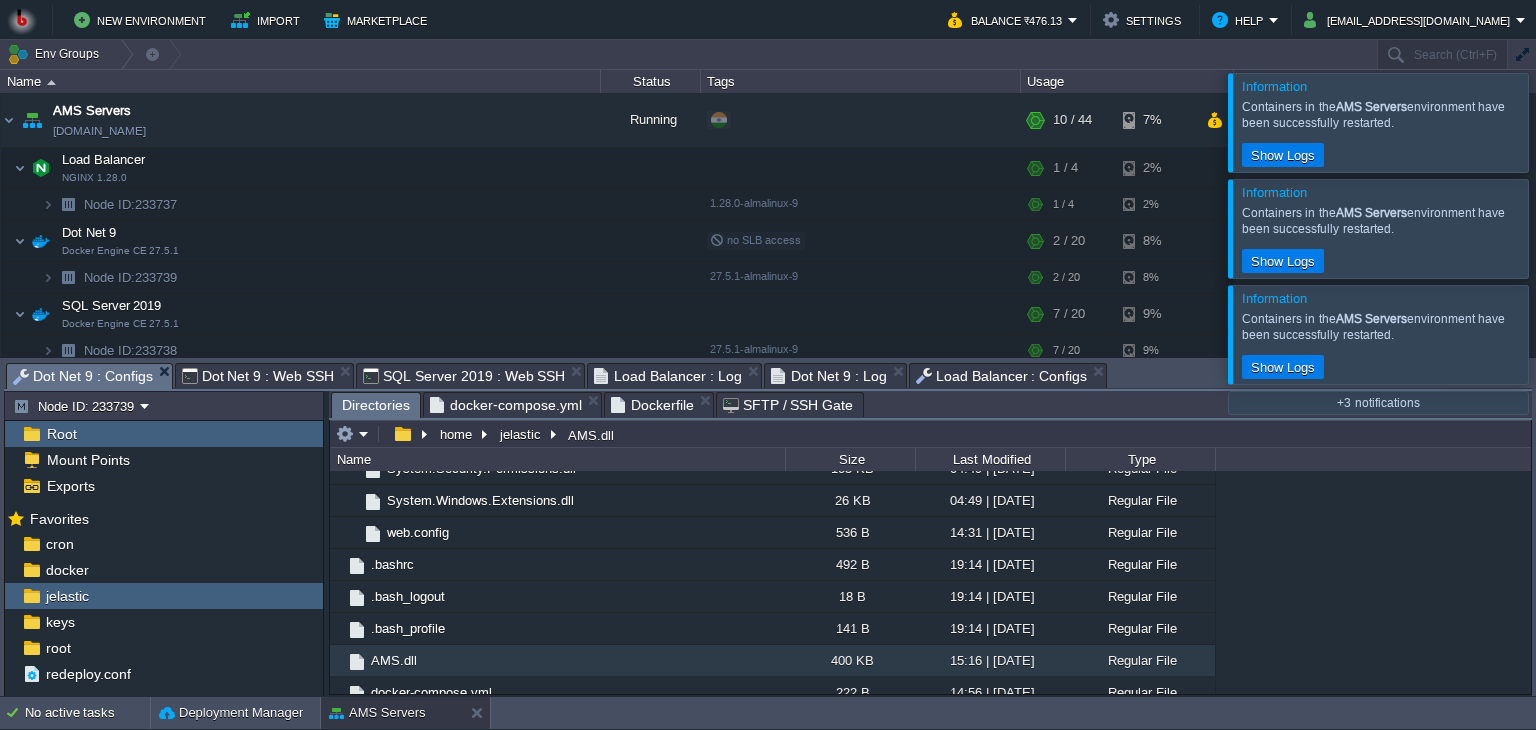 scroll, scrollTop: 3132, scrollLeft: 0, axis: vertical 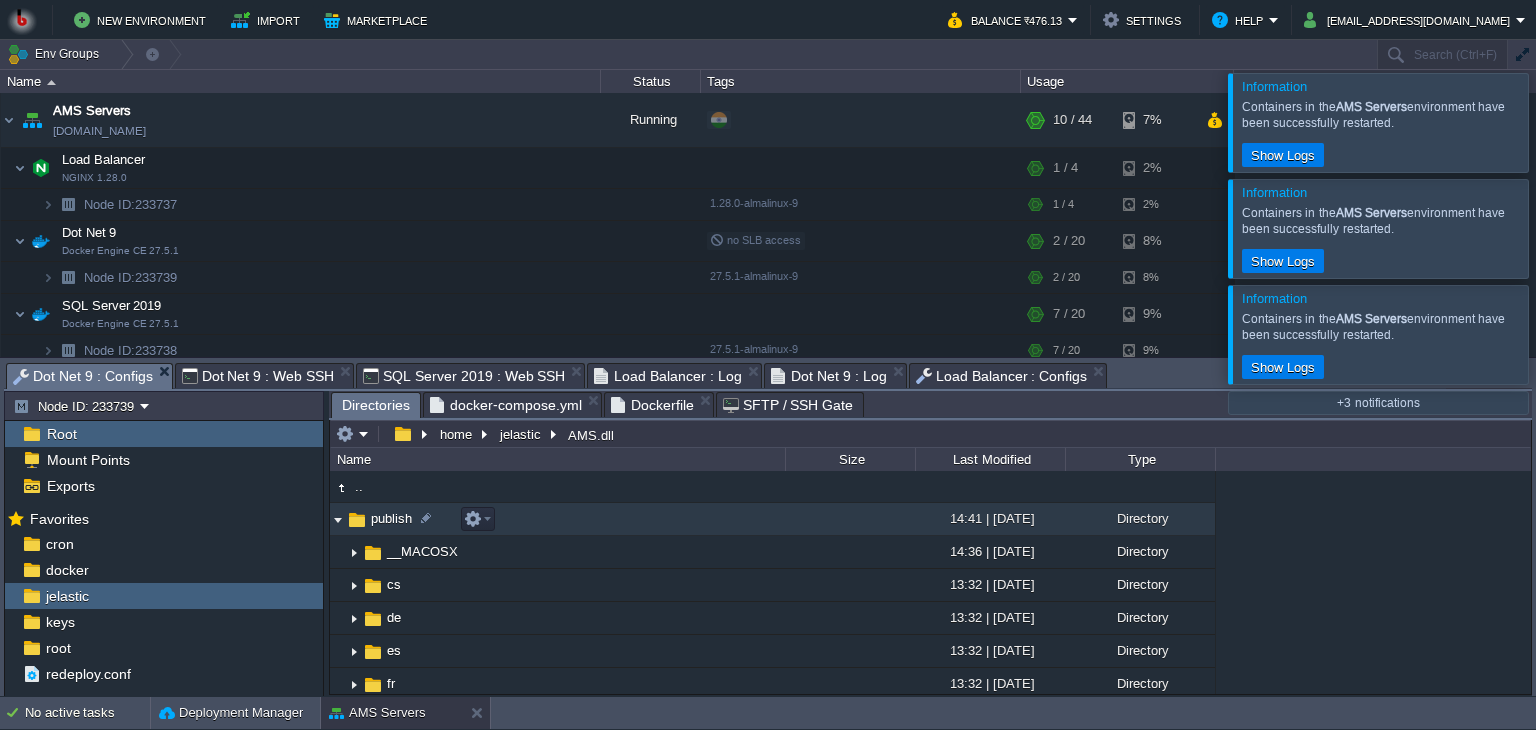 click on "publish" at bounding box center [391, 518] 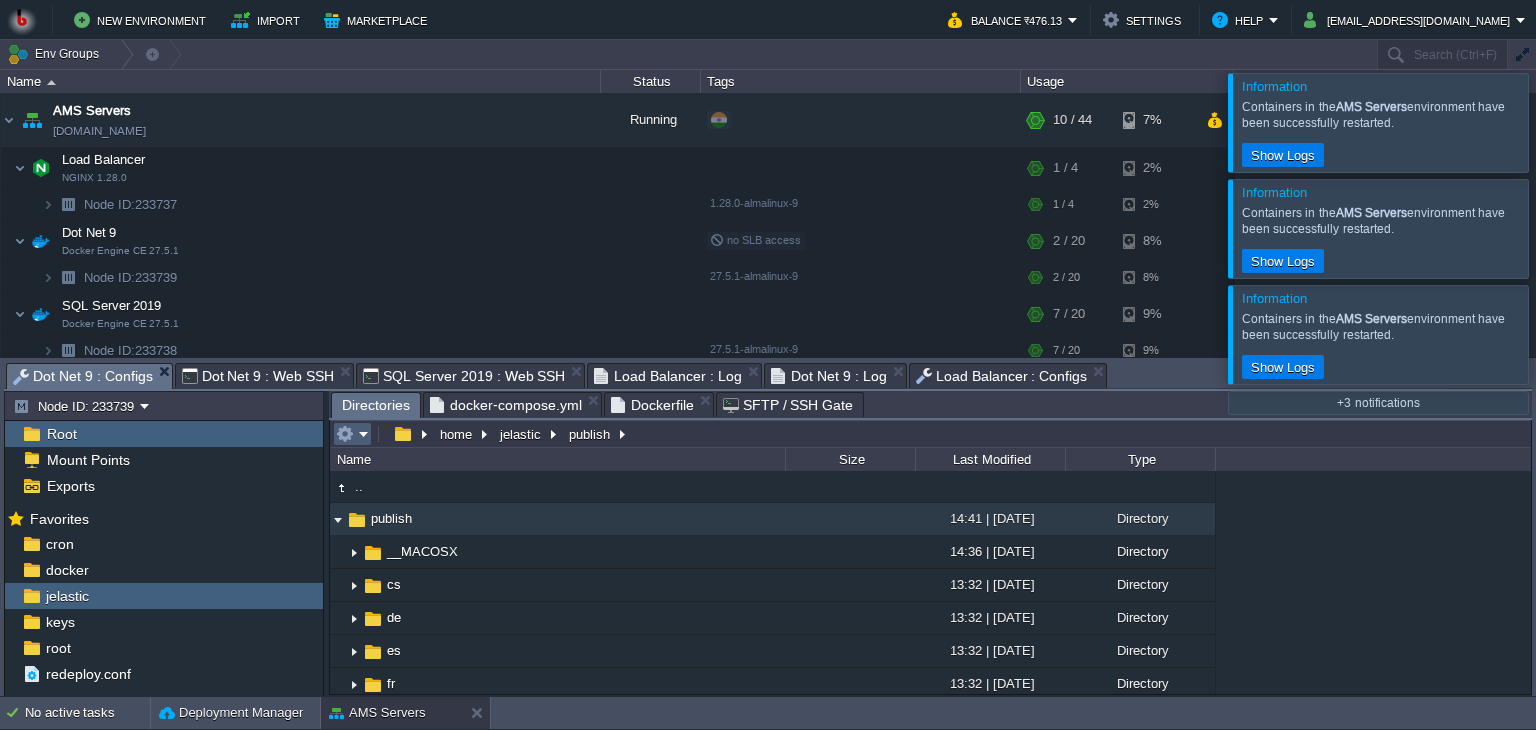 click at bounding box center [352, 434] 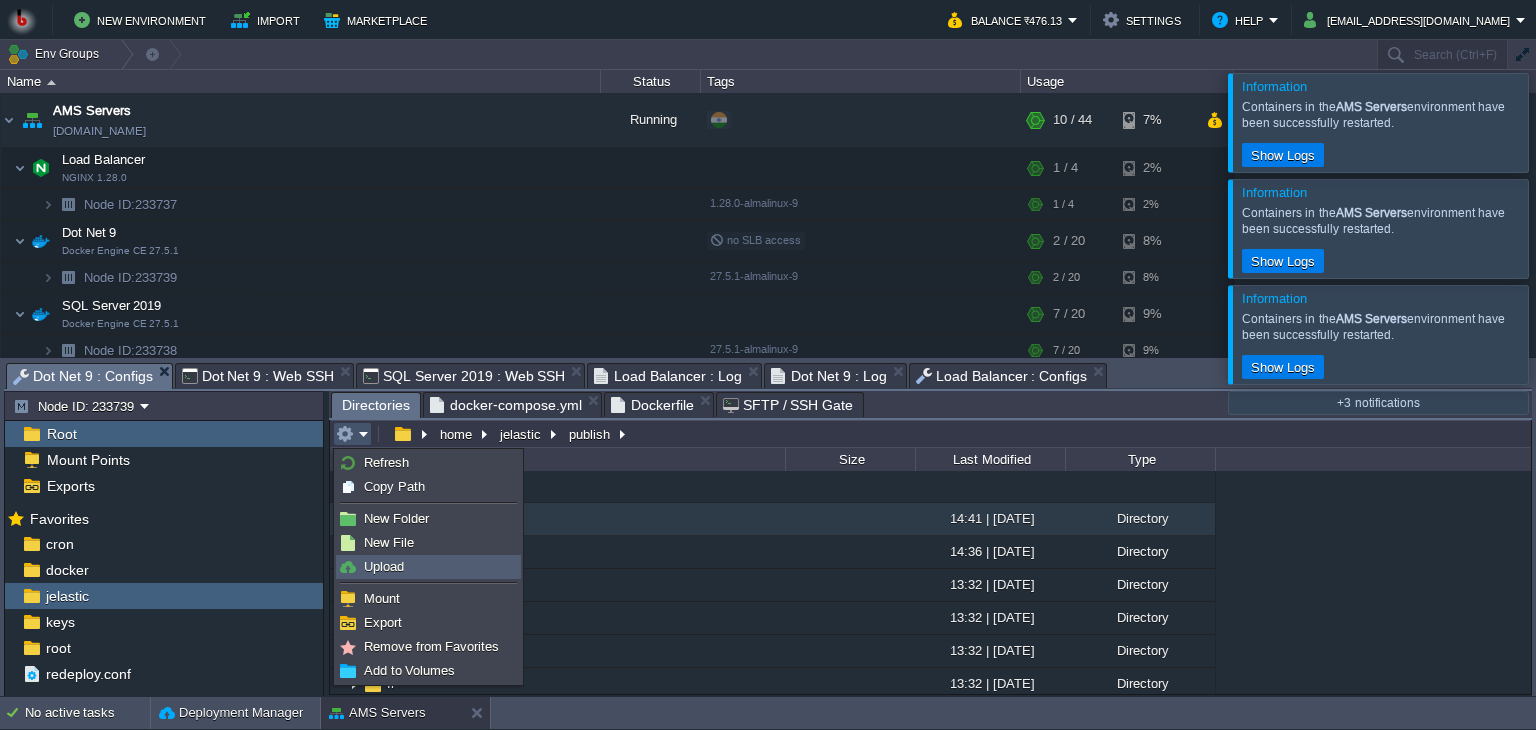 click on "Upload" at bounding box center [384, 566] 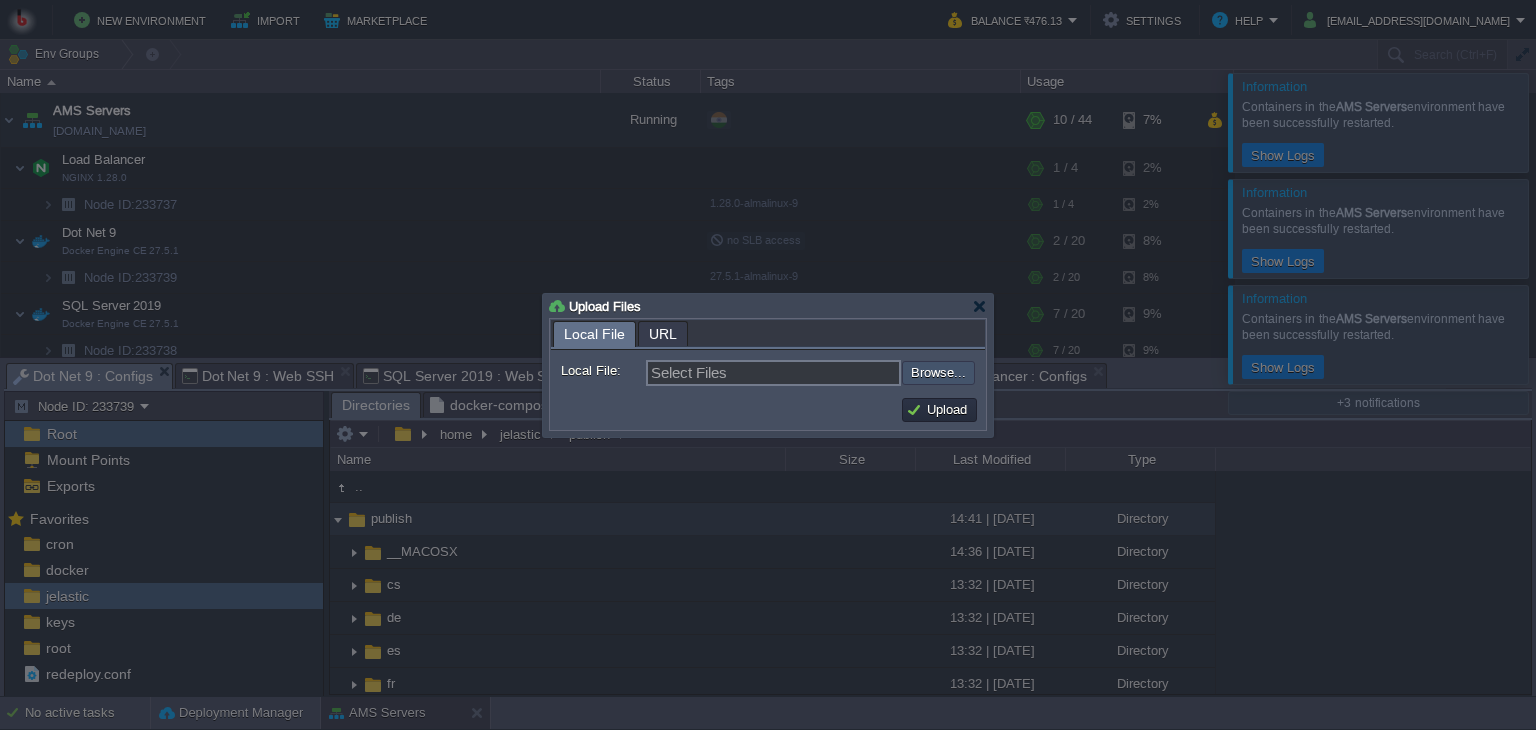 click at bounding box center [848, 373] 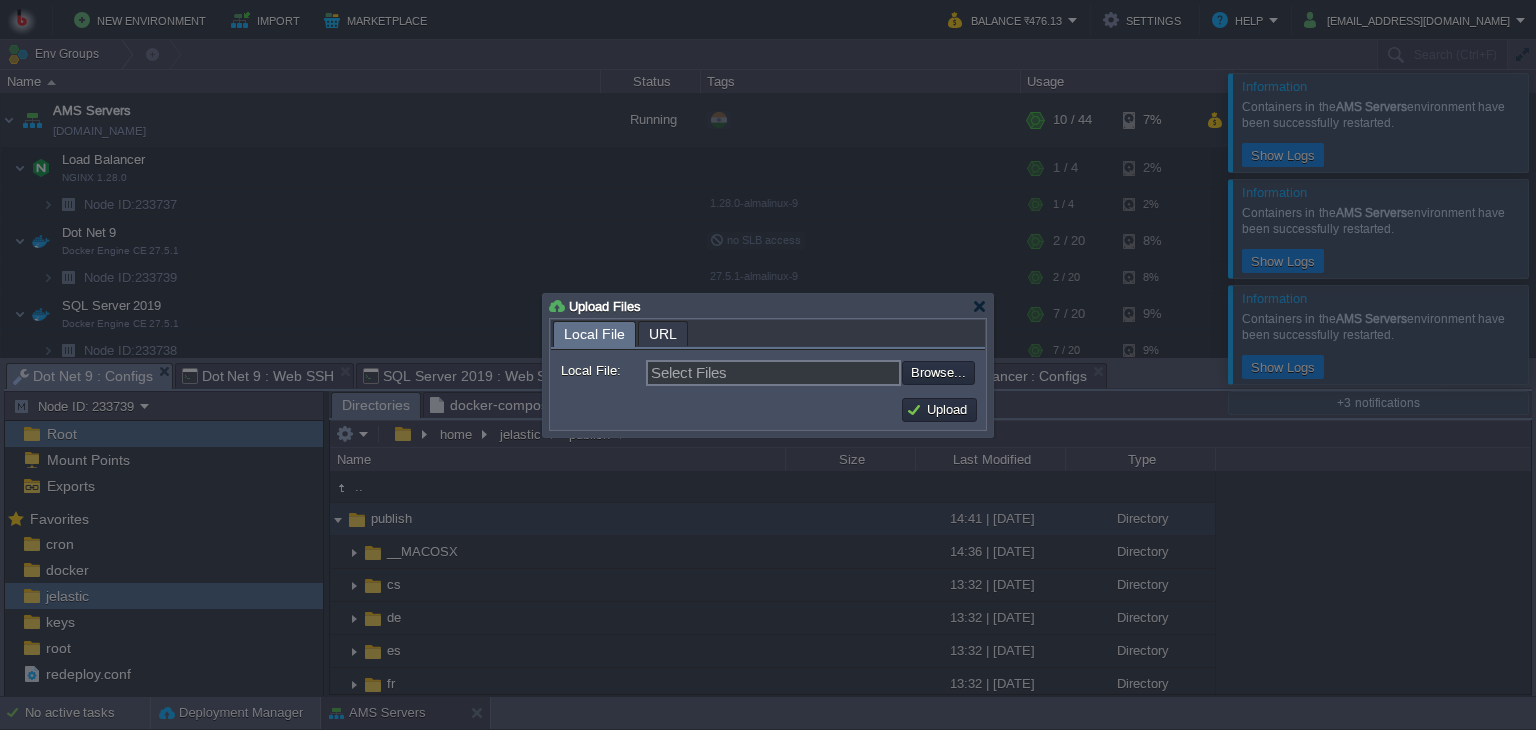 type on "C:\fakepath\AMS.dll" 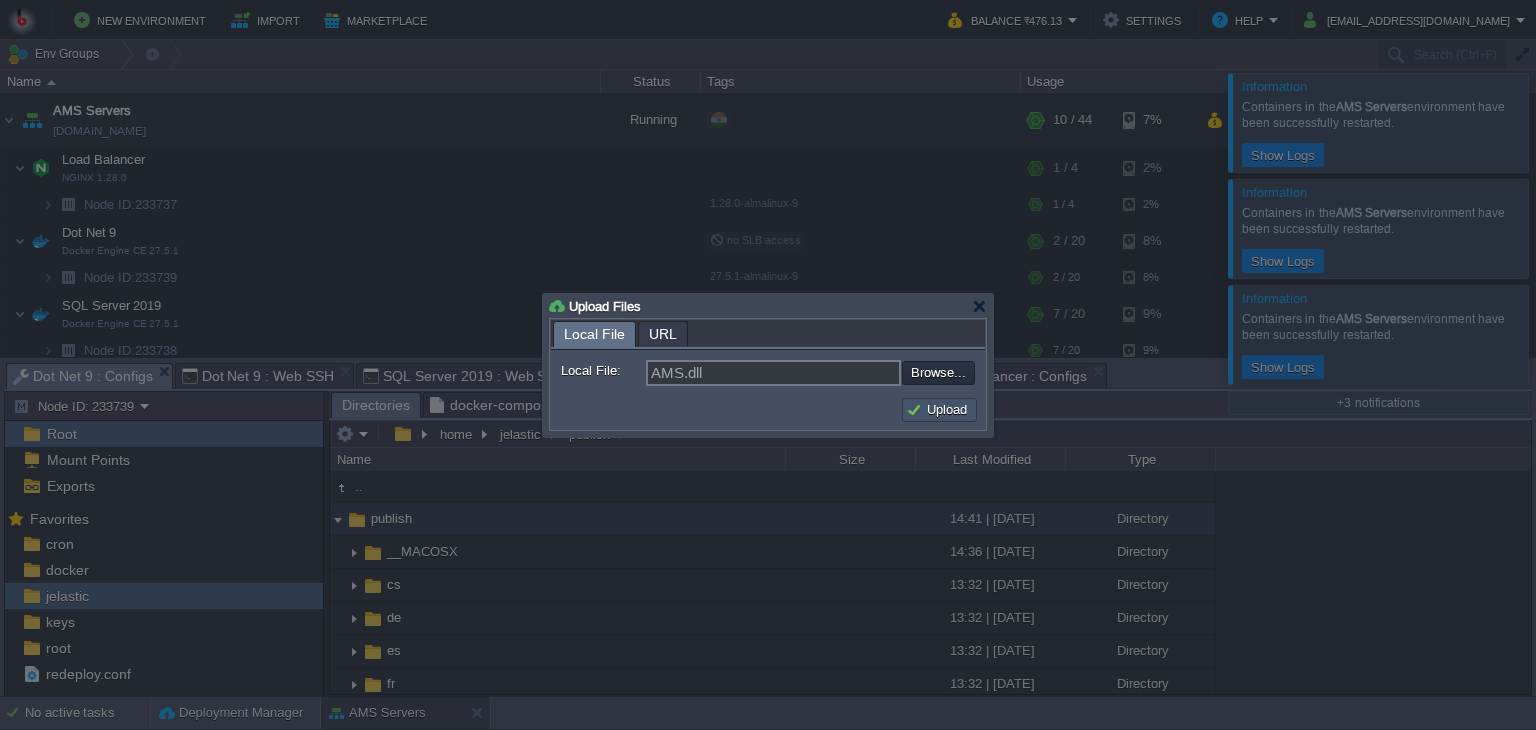 click on "Upload" at bounding box center (939, 410) 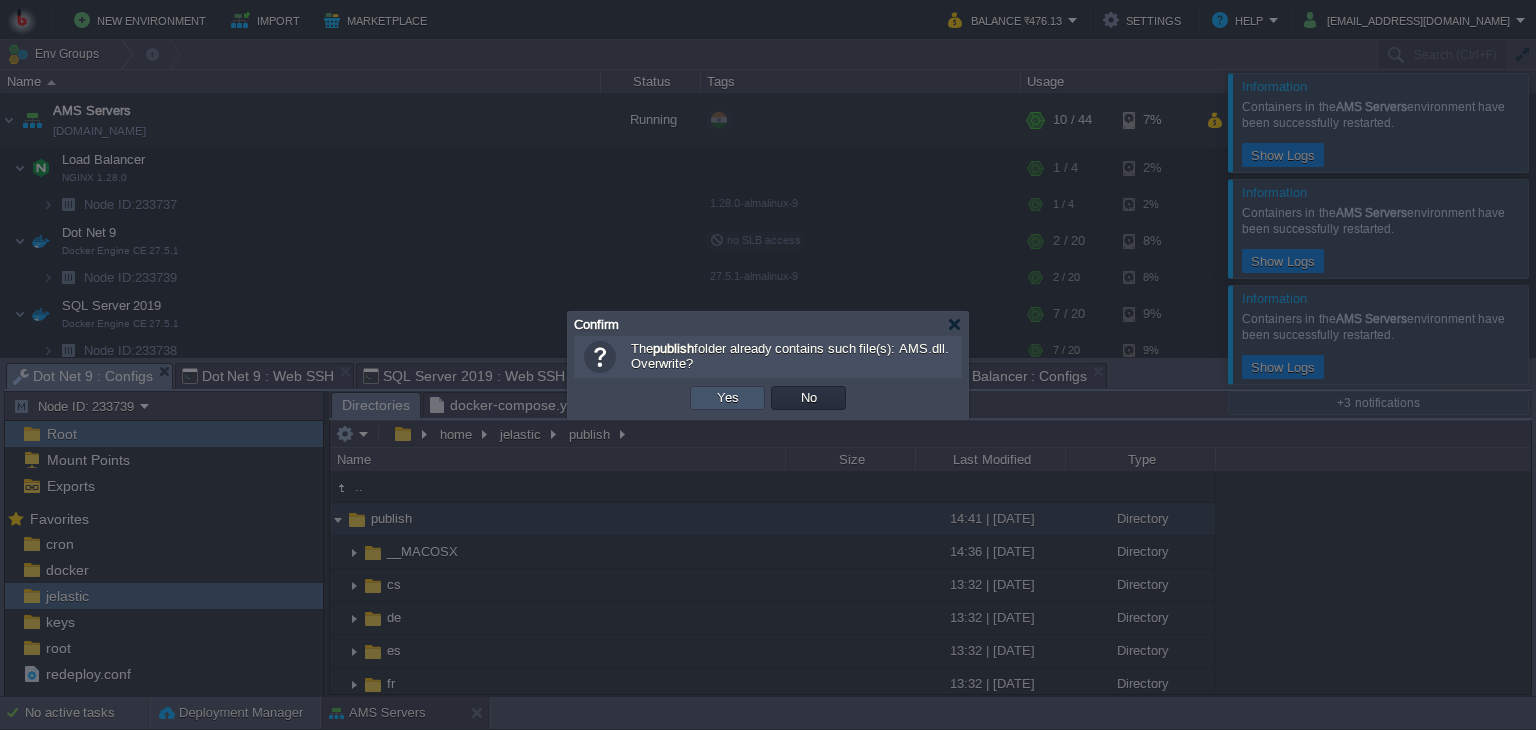 click on "Yes" at bounding box center (728, 398) 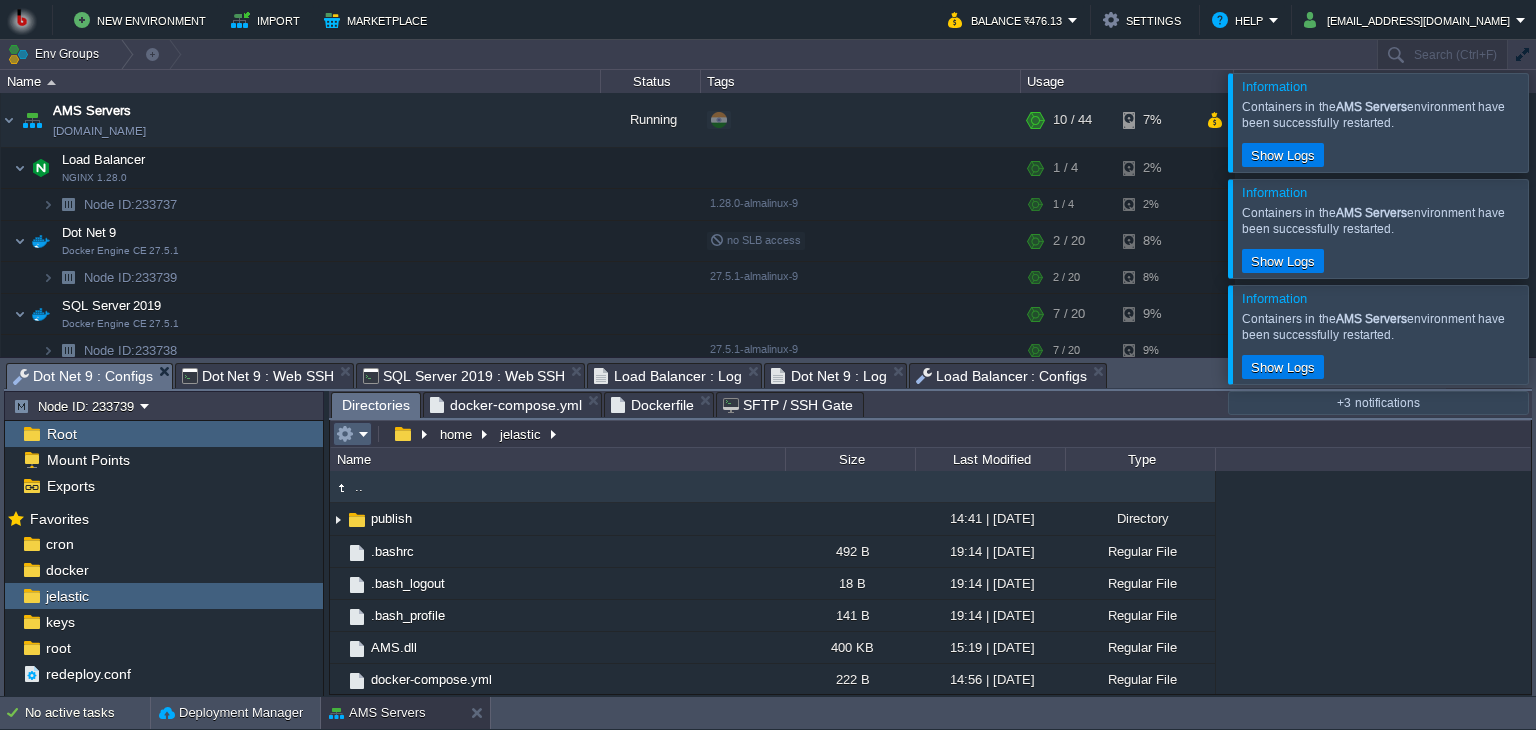 click at bounding box center [352, 434] 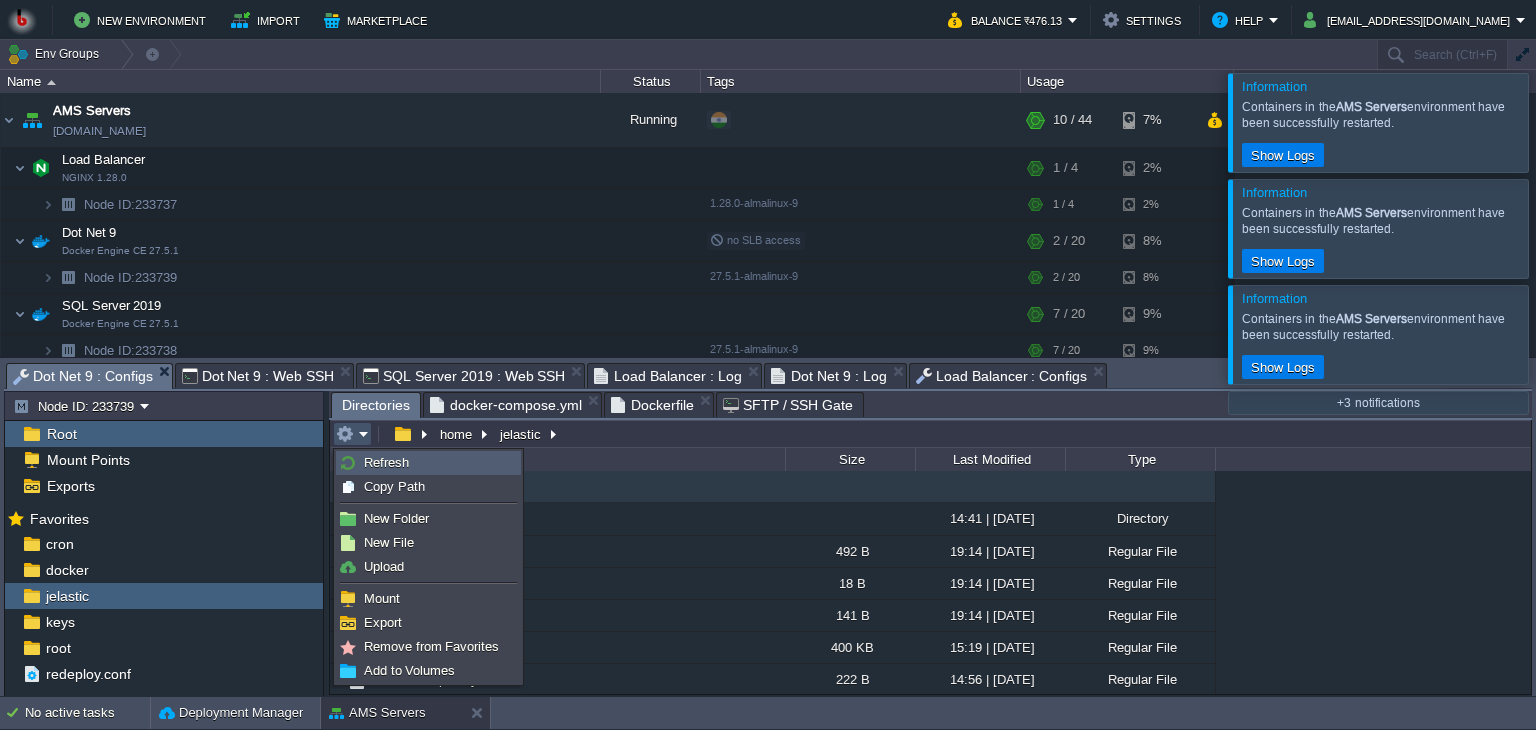 click on "Refresh" at bounding box center (386, 462) 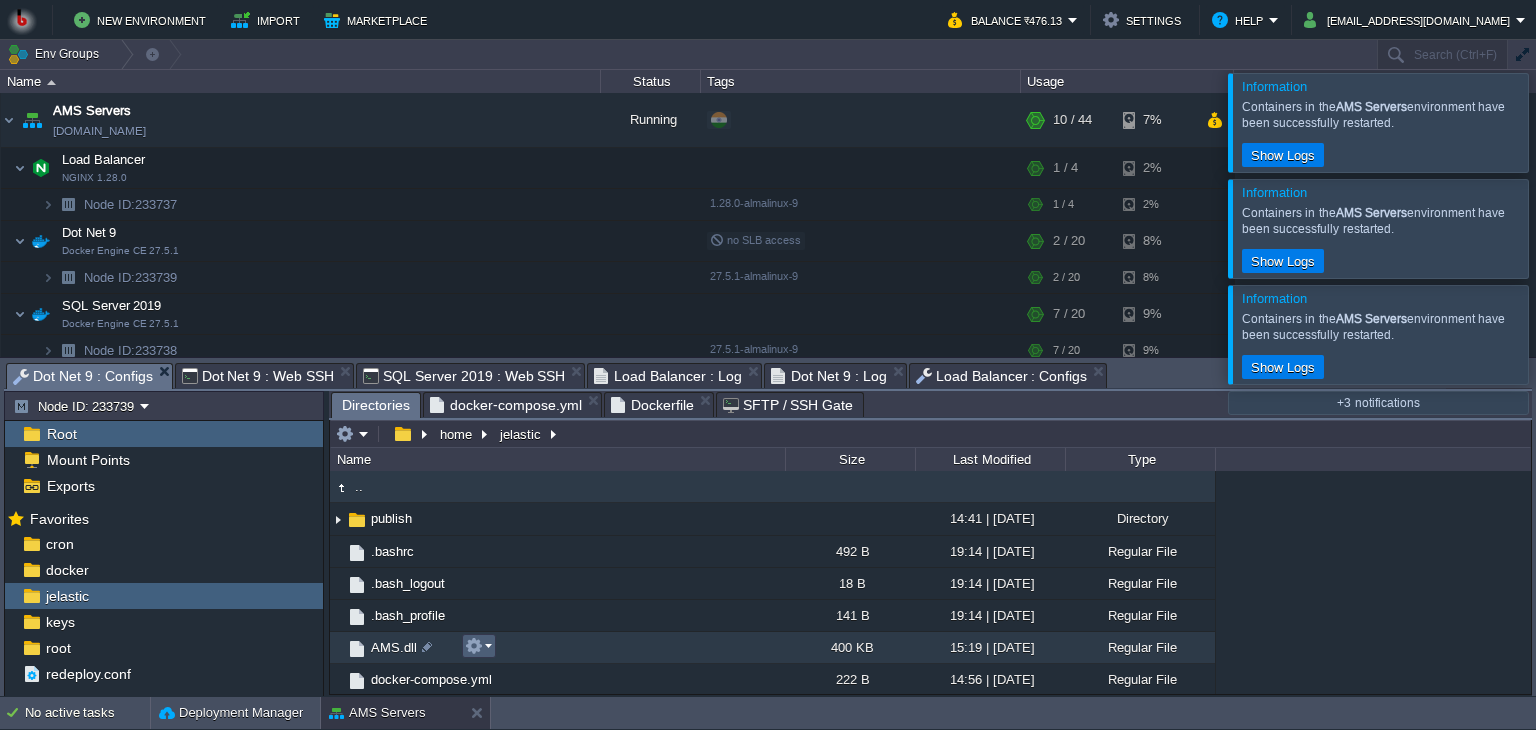 click at bounding box center [478, 646] 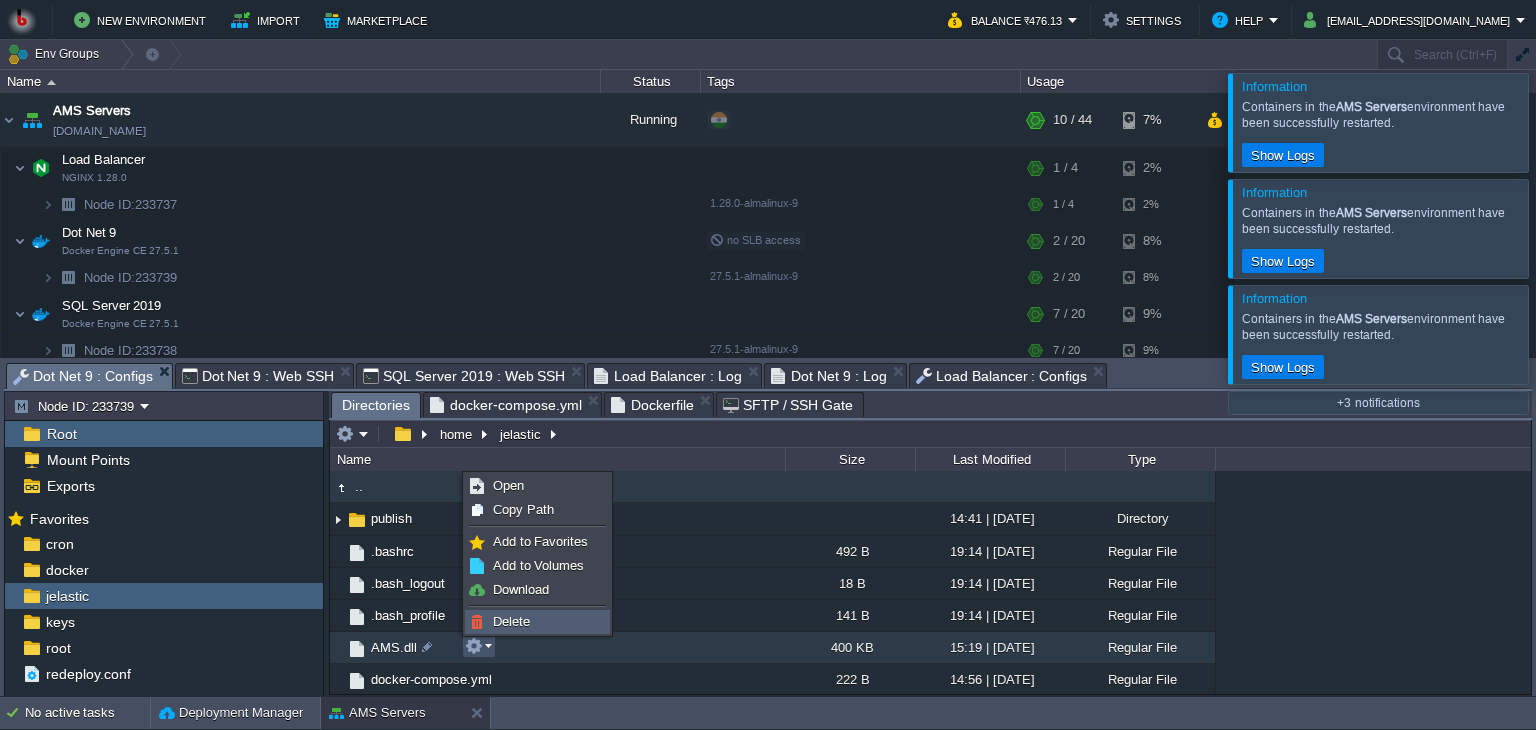 click on "Delete" at bounding box center (511, 621) 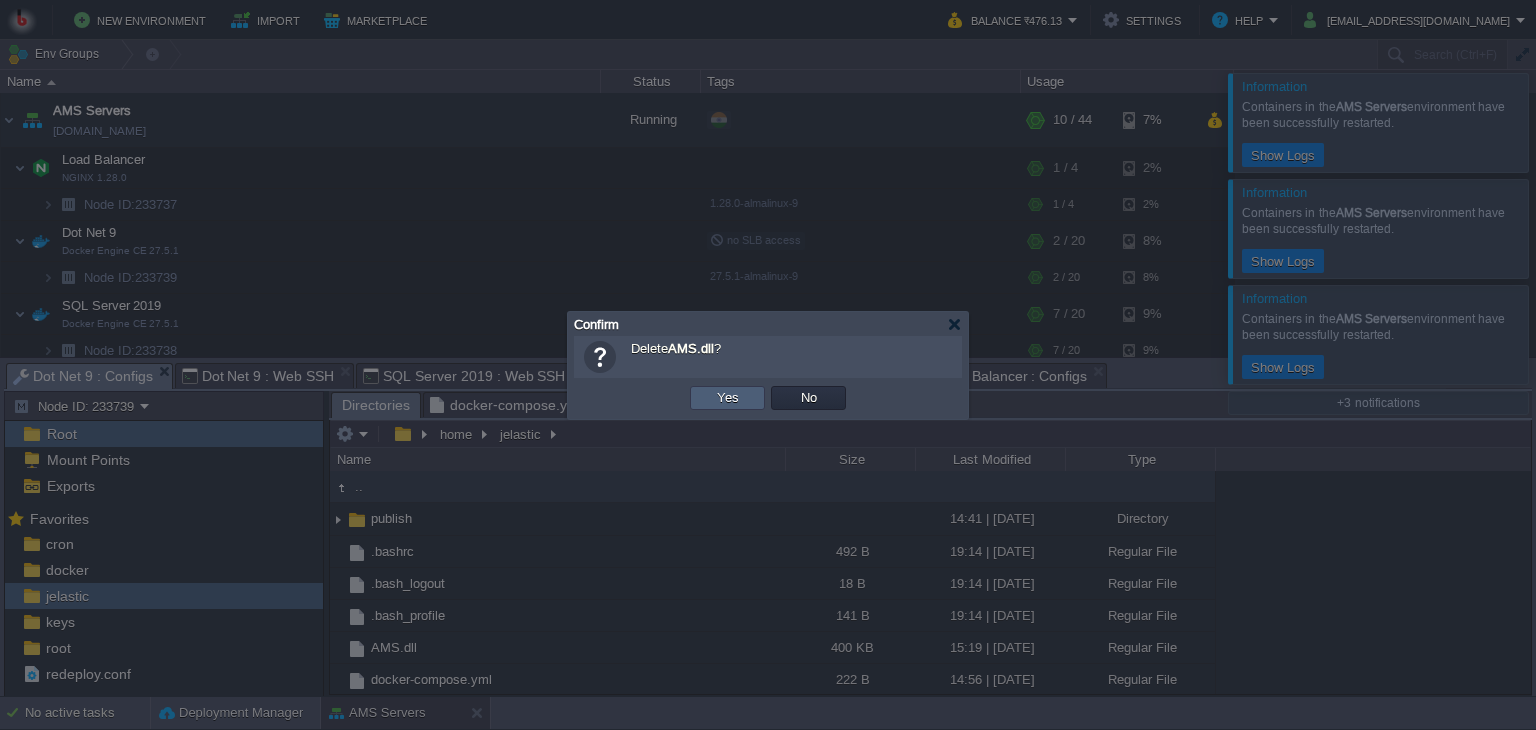 click on "Yes" at bounding box center [727, 398] 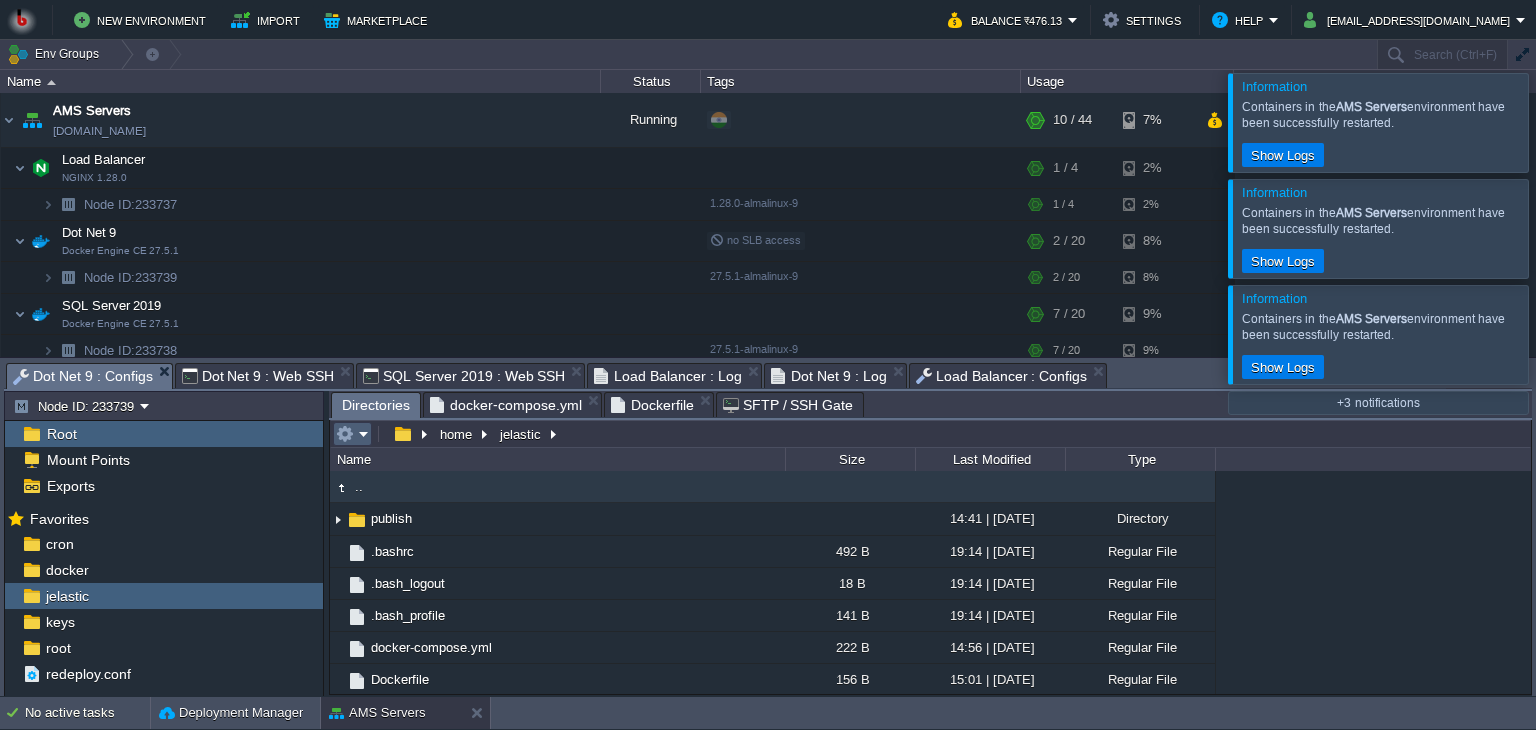 click at bounding box center [352, 434] 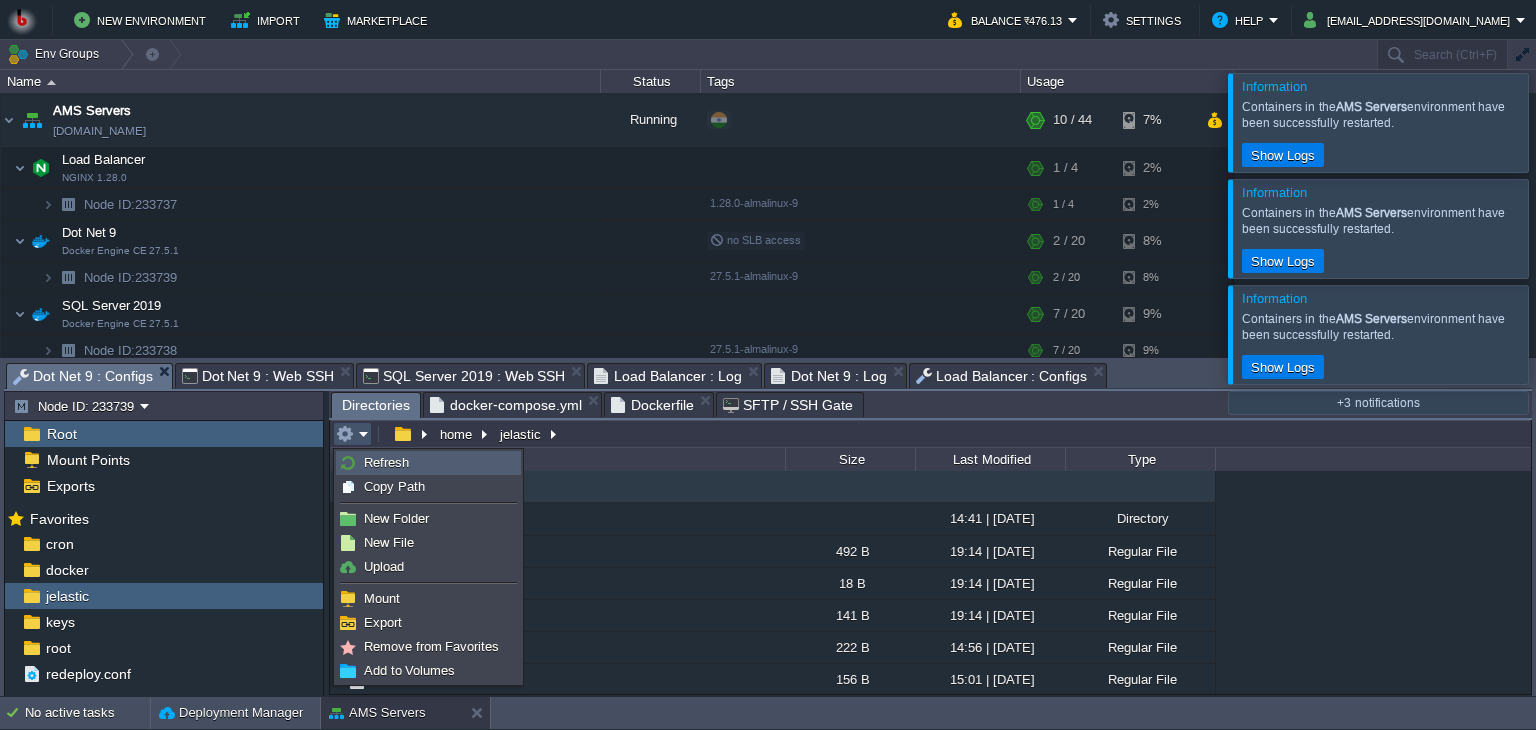 click on "Refresh" at bounding box center (386, 462) 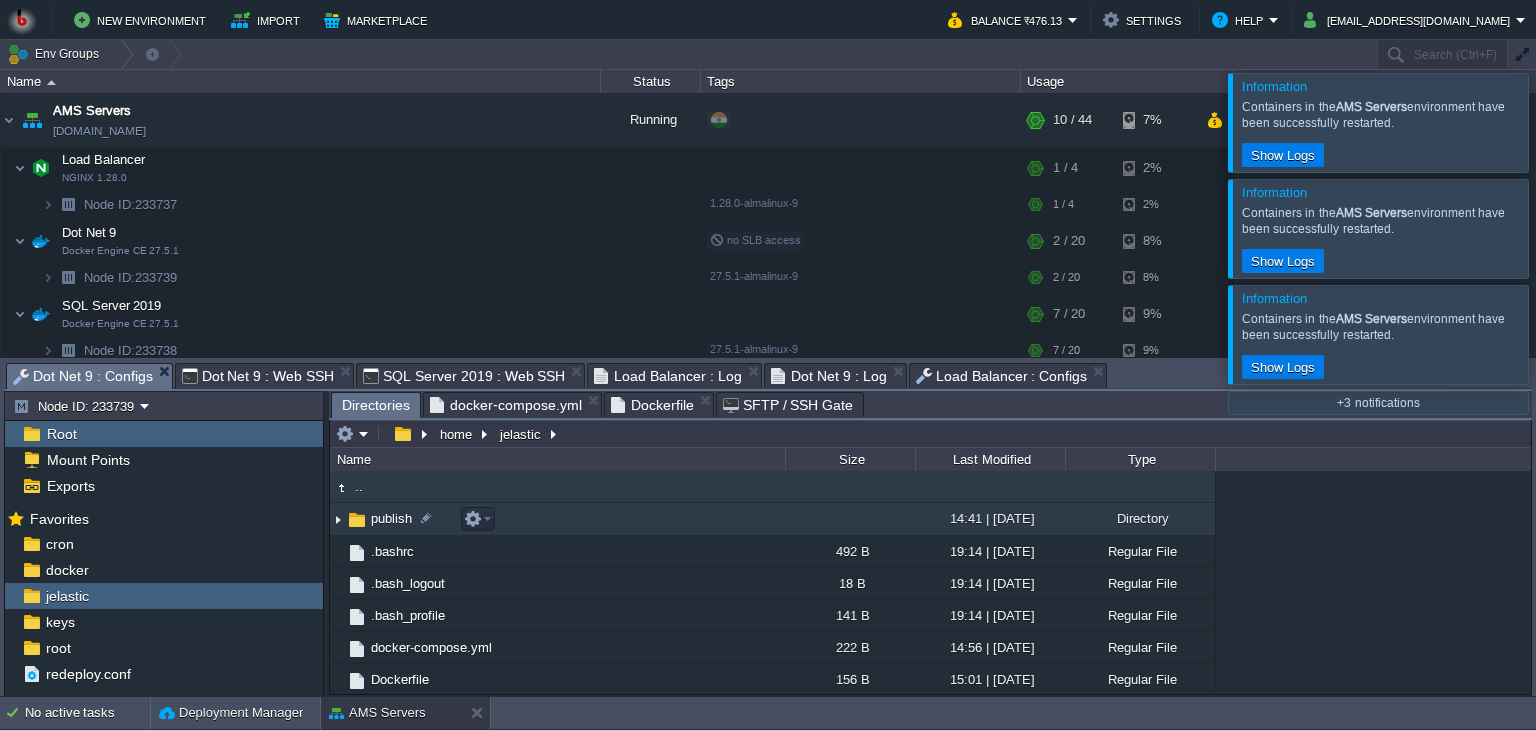 click at bounding box center (338, 519) 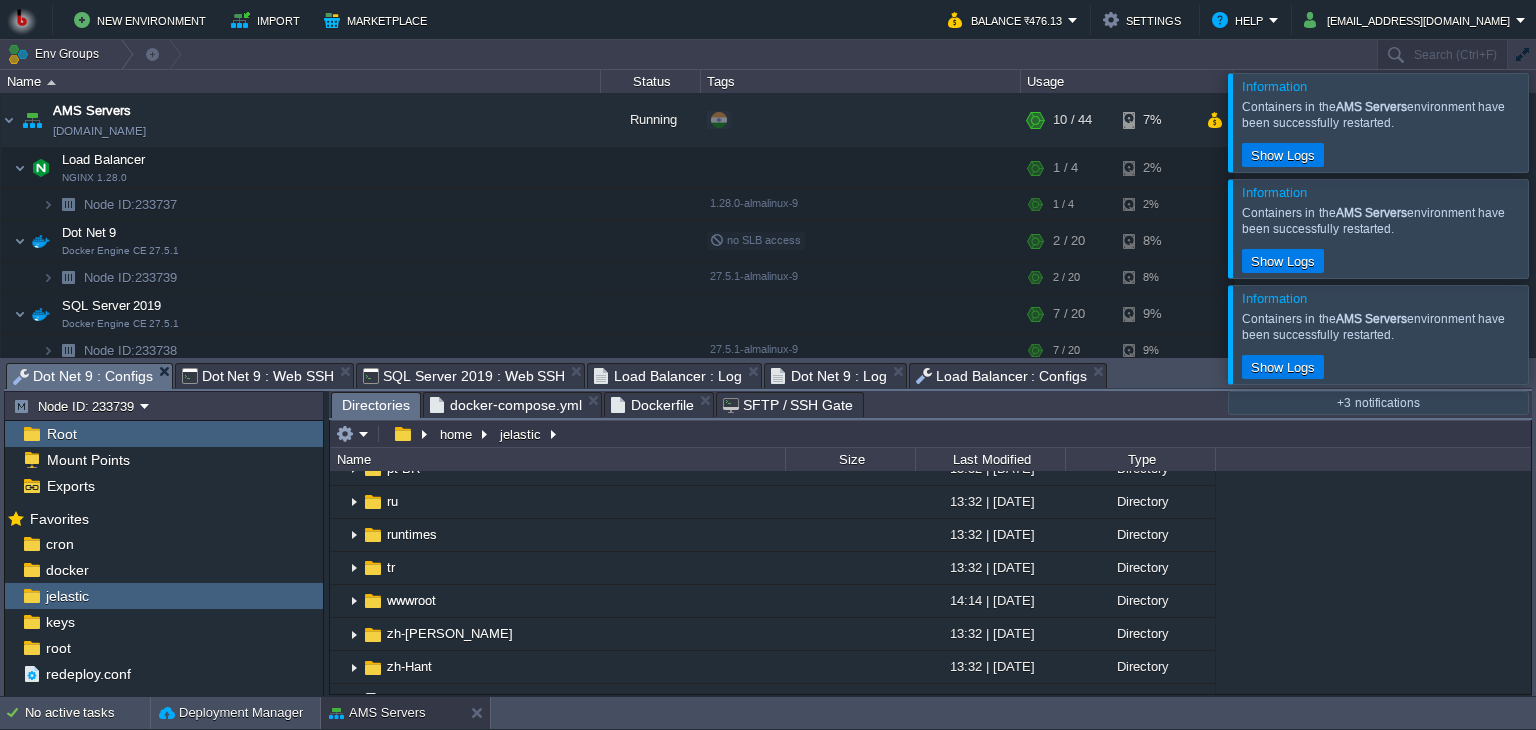 scroll, scrollTop: 608, scrollLeft: 0, axis: vertical 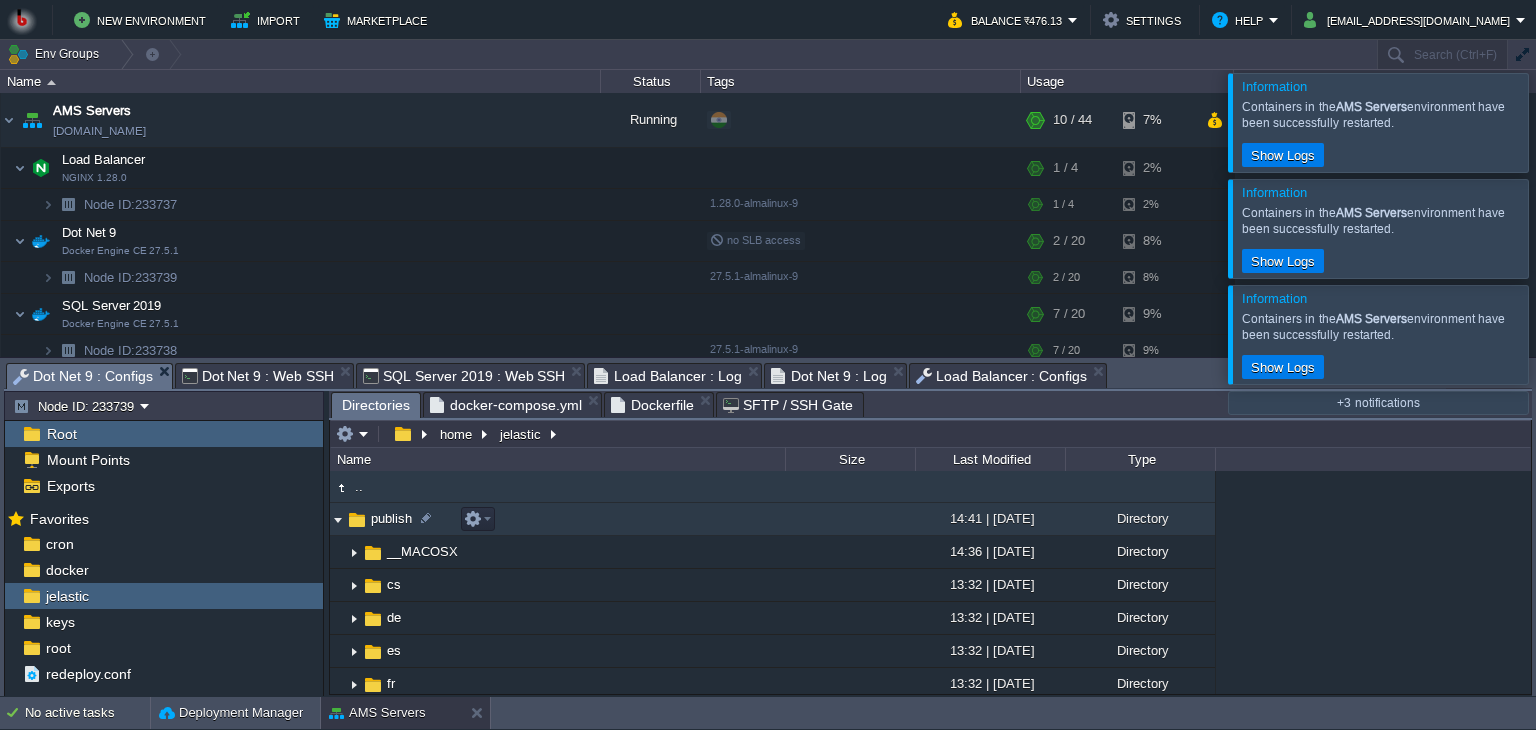 click on "publish" at bounding box center (391, 518) 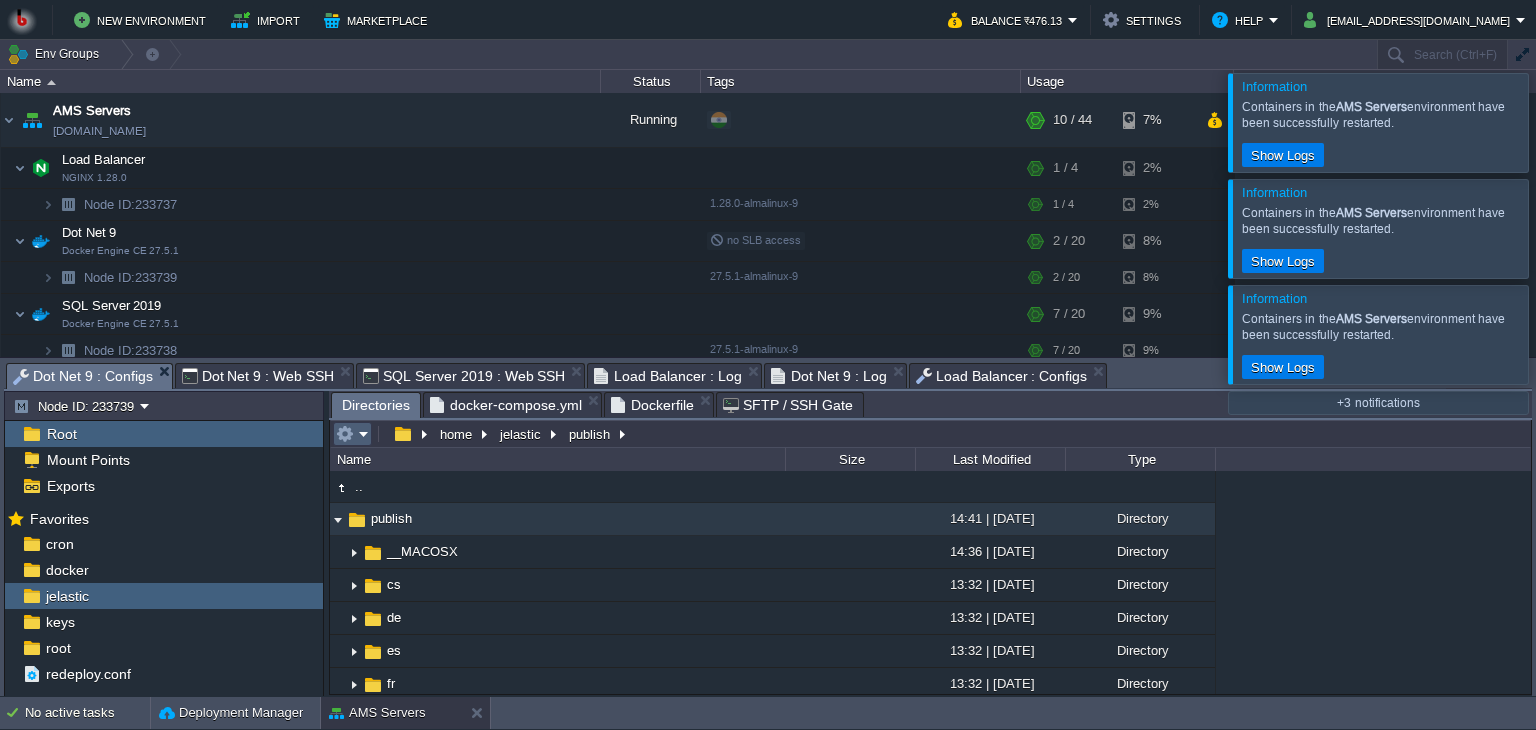 click at bounding box center (352, 434) 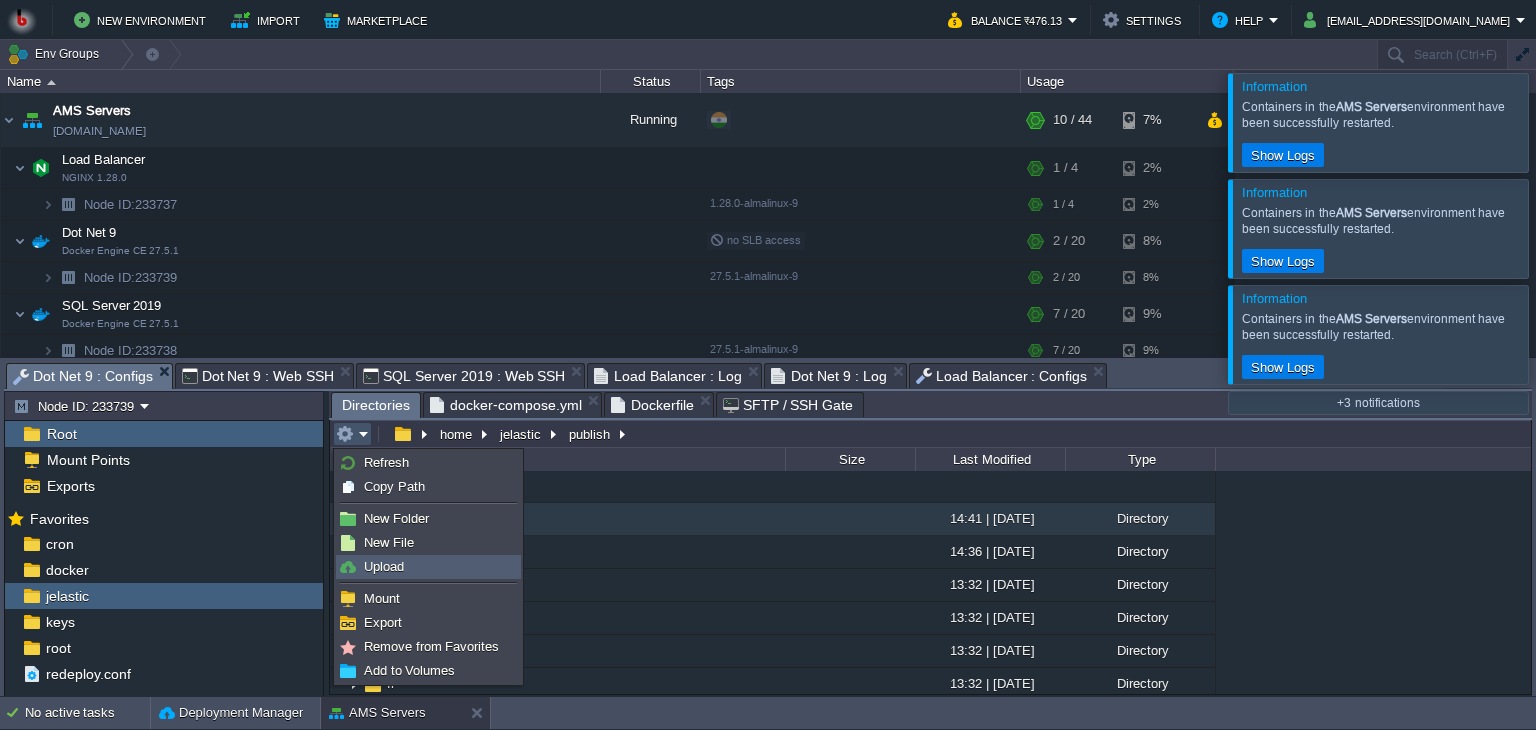 click on "Upload" at bounding box center [384, 566] 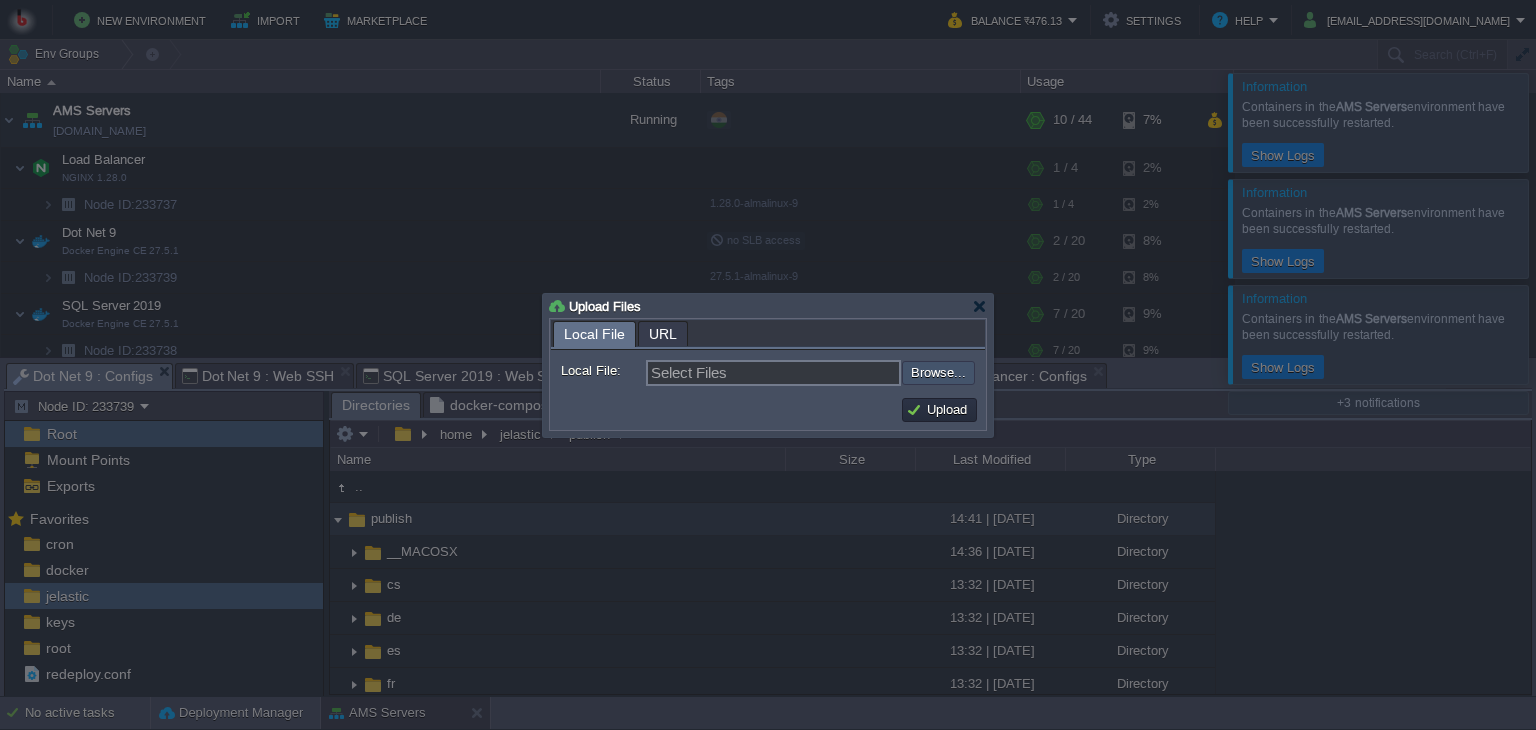 click at bounding box center [848, 373] 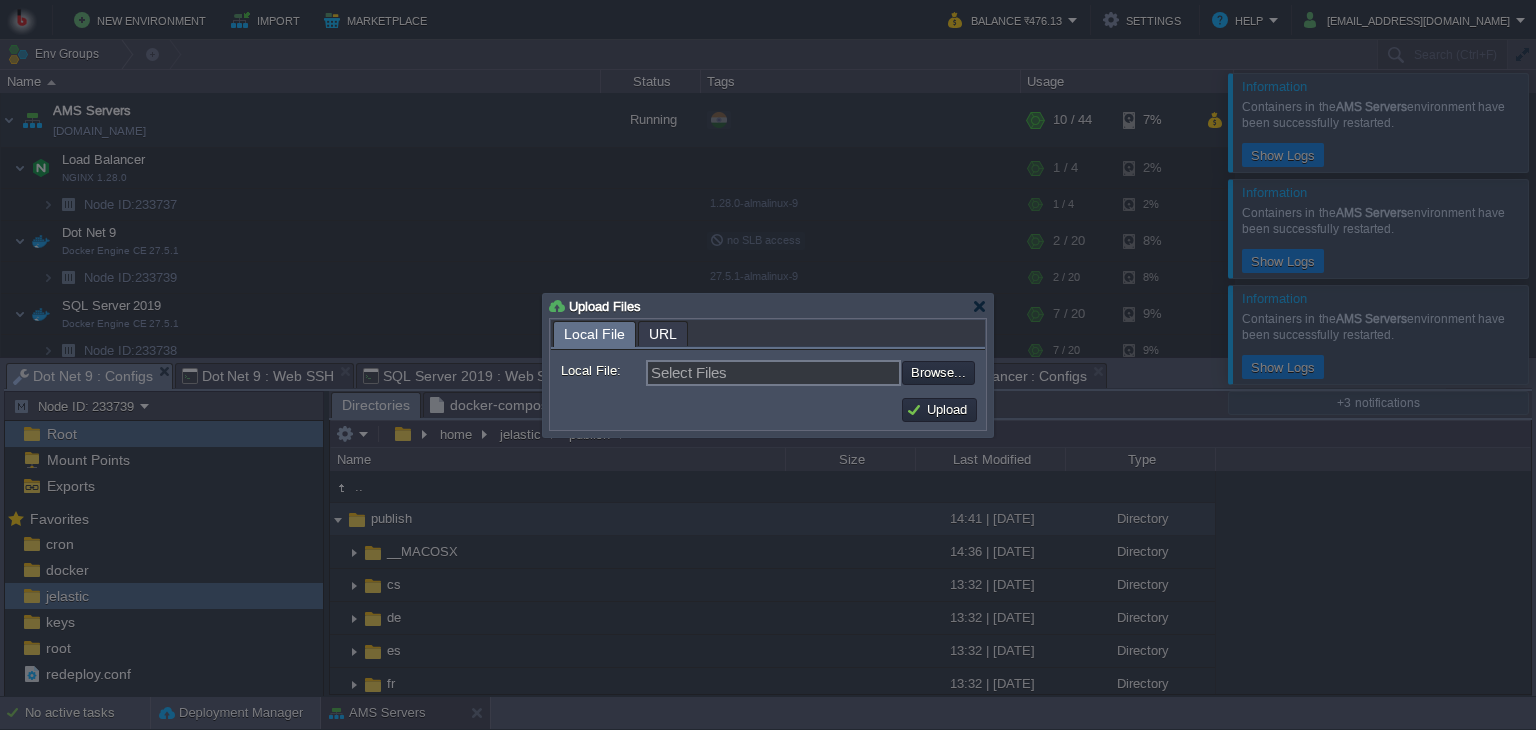 type on "C:\fakepath\AMS.dll" 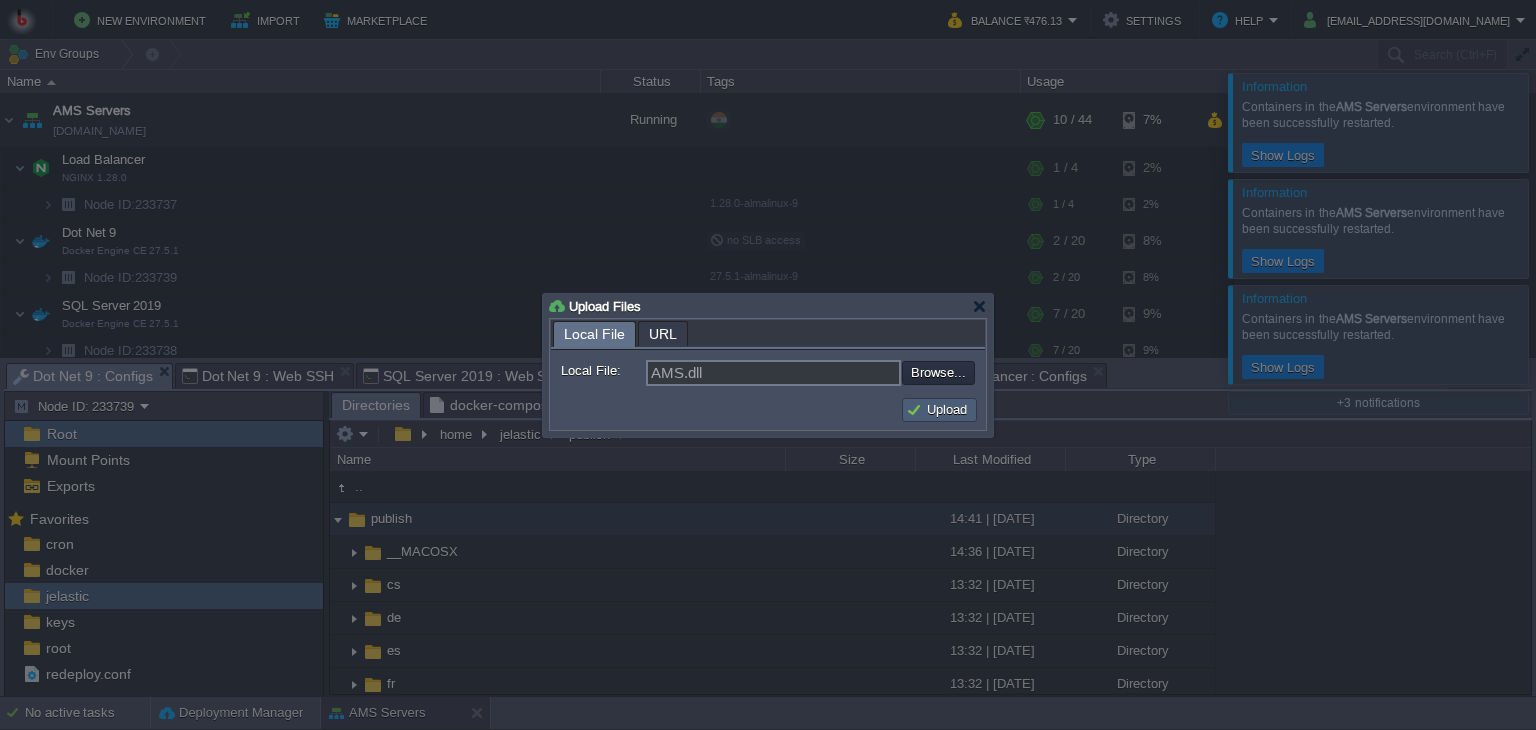 click on "Upload" at bounding box center [939, 410] 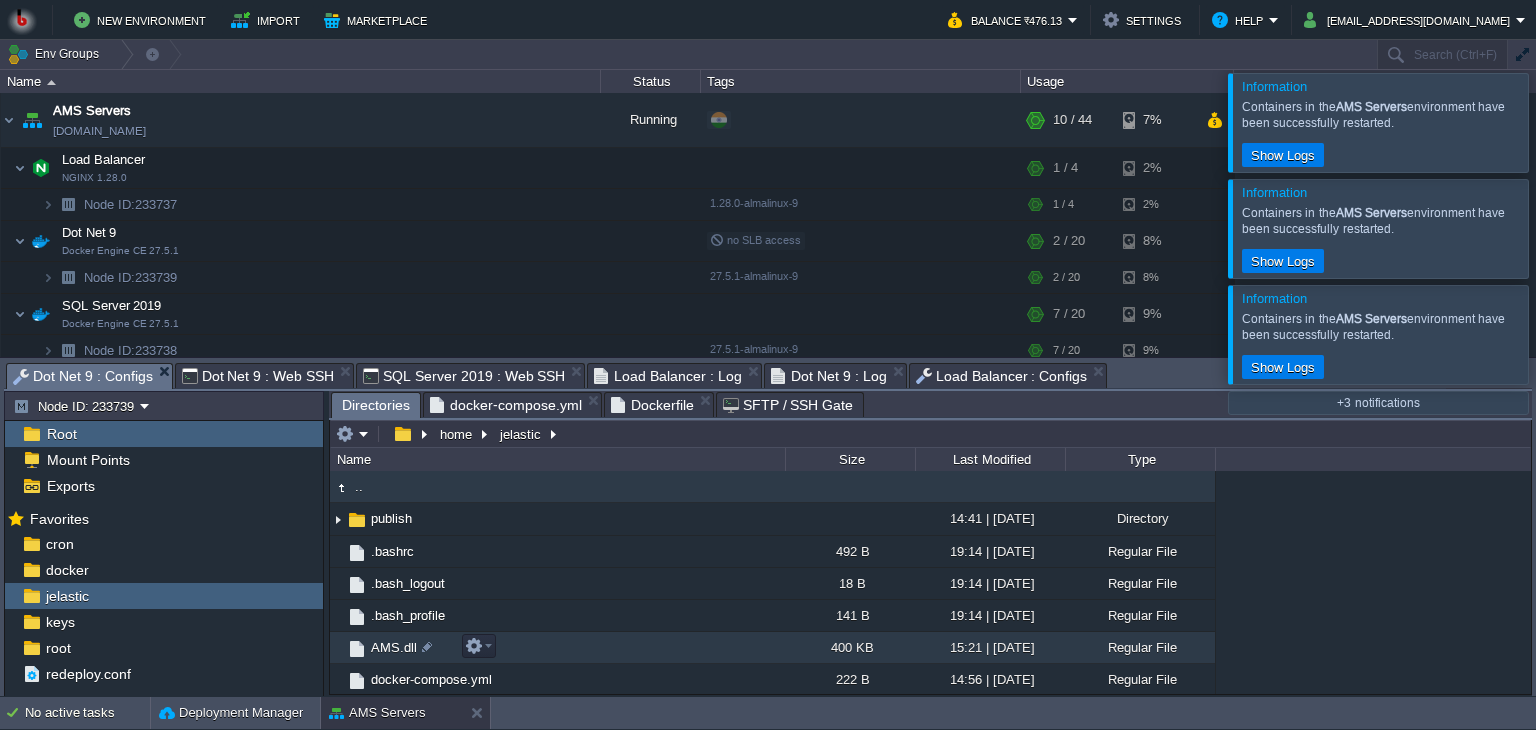click on "AMS.dll" at bounding box center [394, 647] 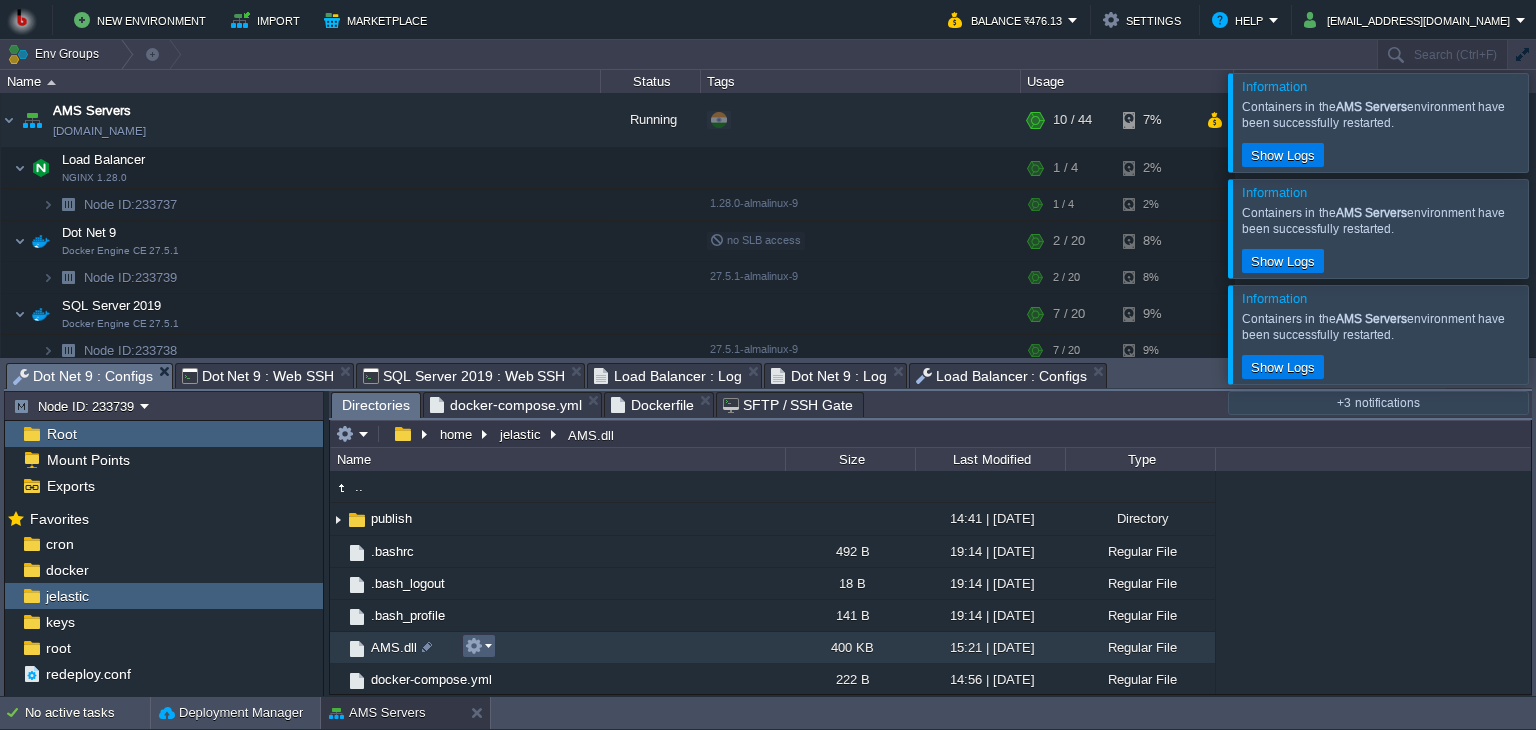 click at bounding box center [478, 646] 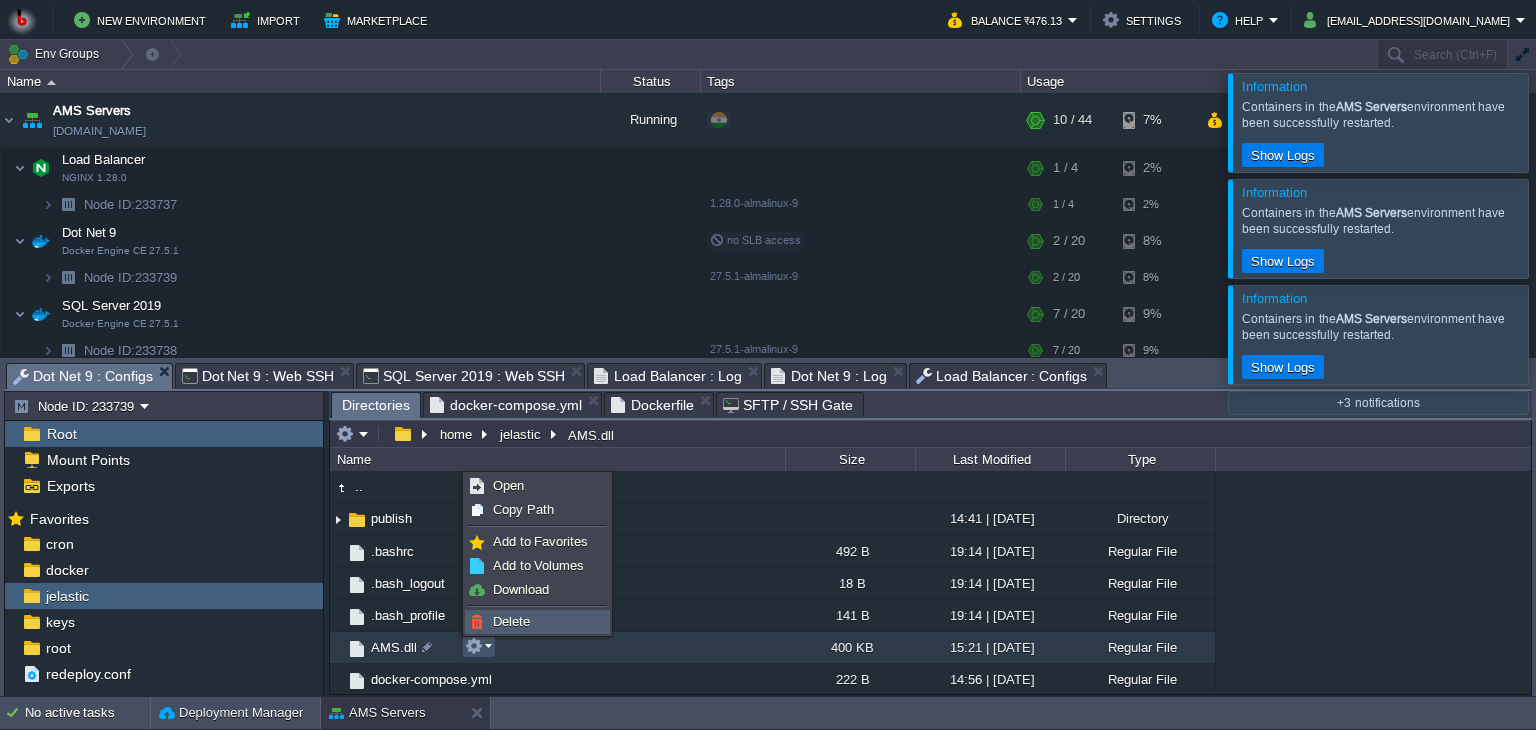 click on "Delete" at bounding box center (511, 621) 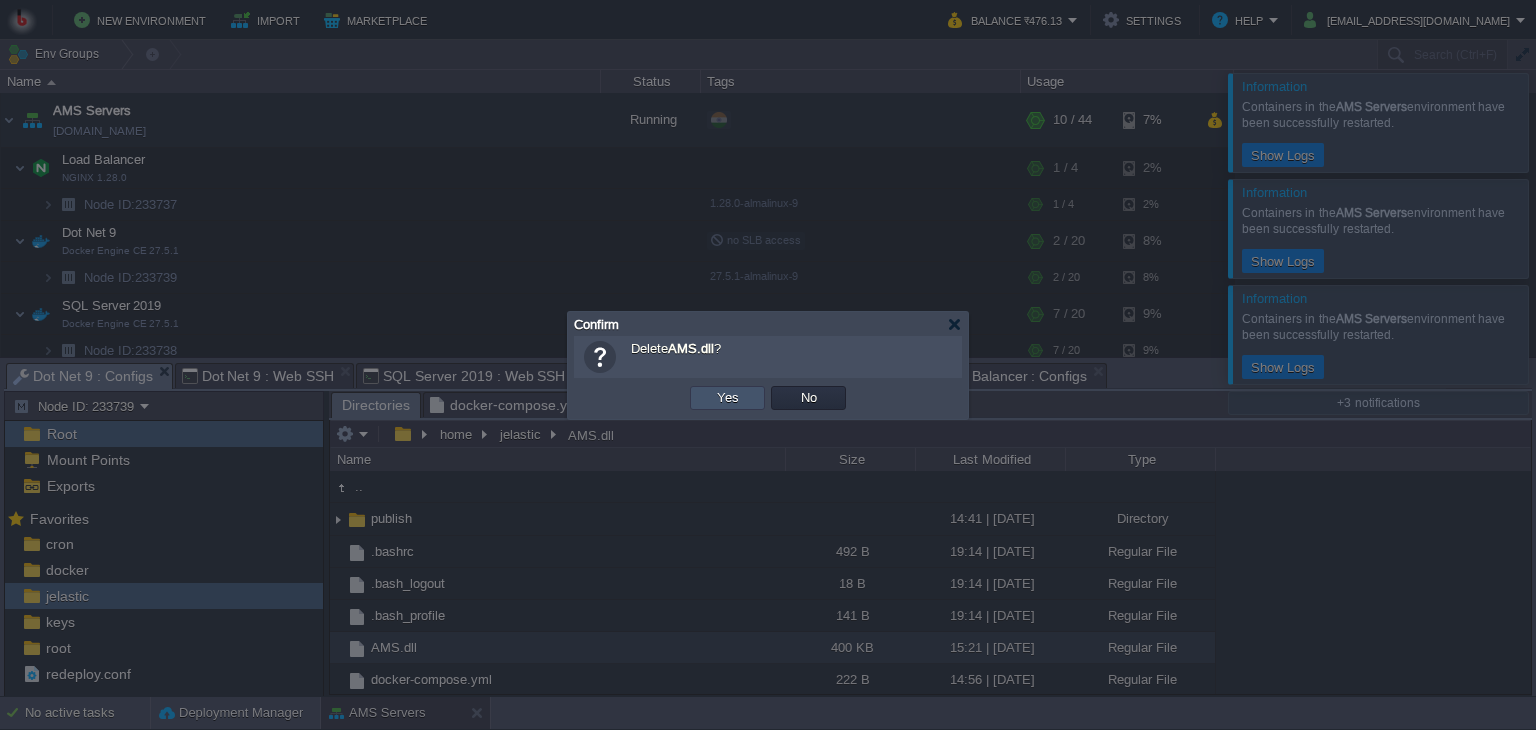 click on "Yes" at bounding box center (728, 398) 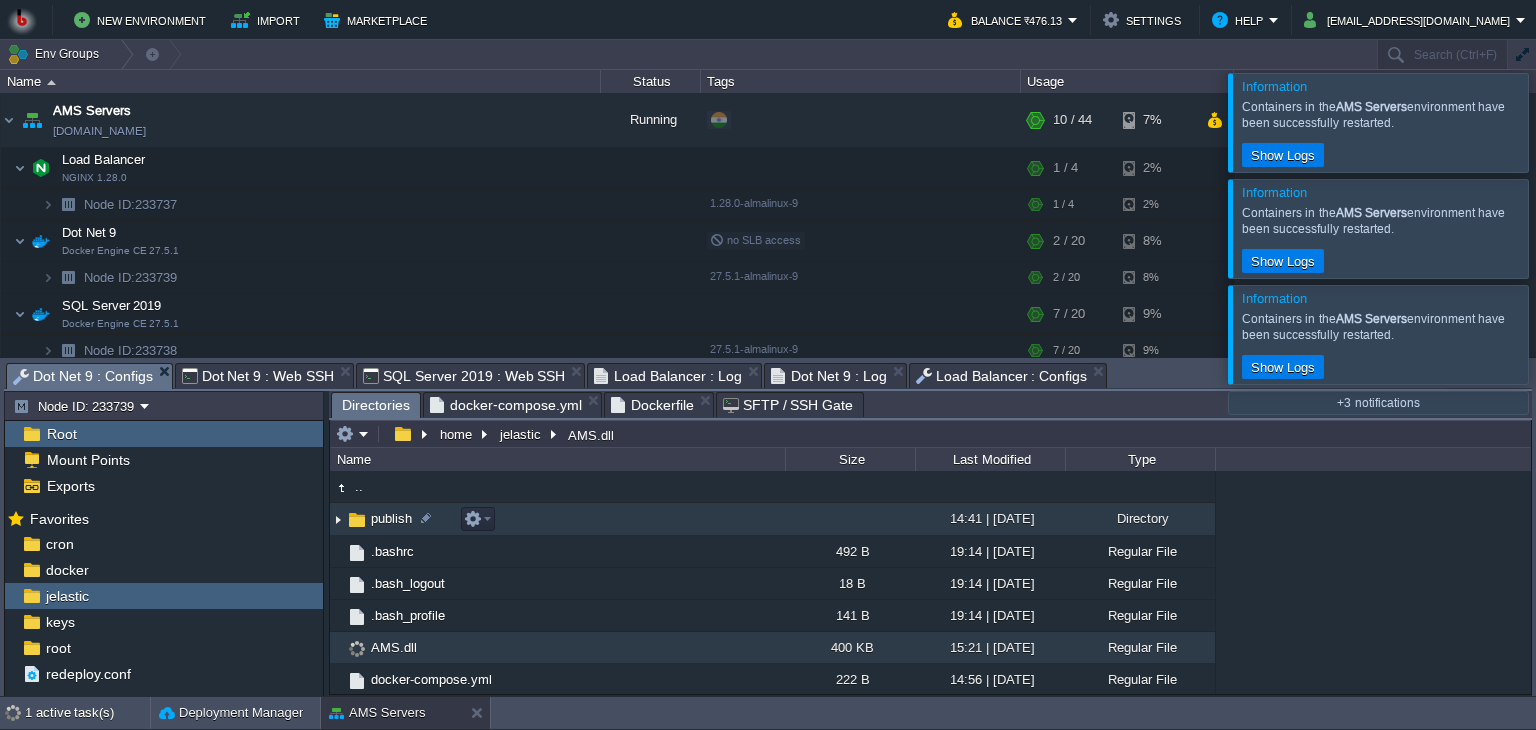 click on "publish" at bounding box center (391, 518) 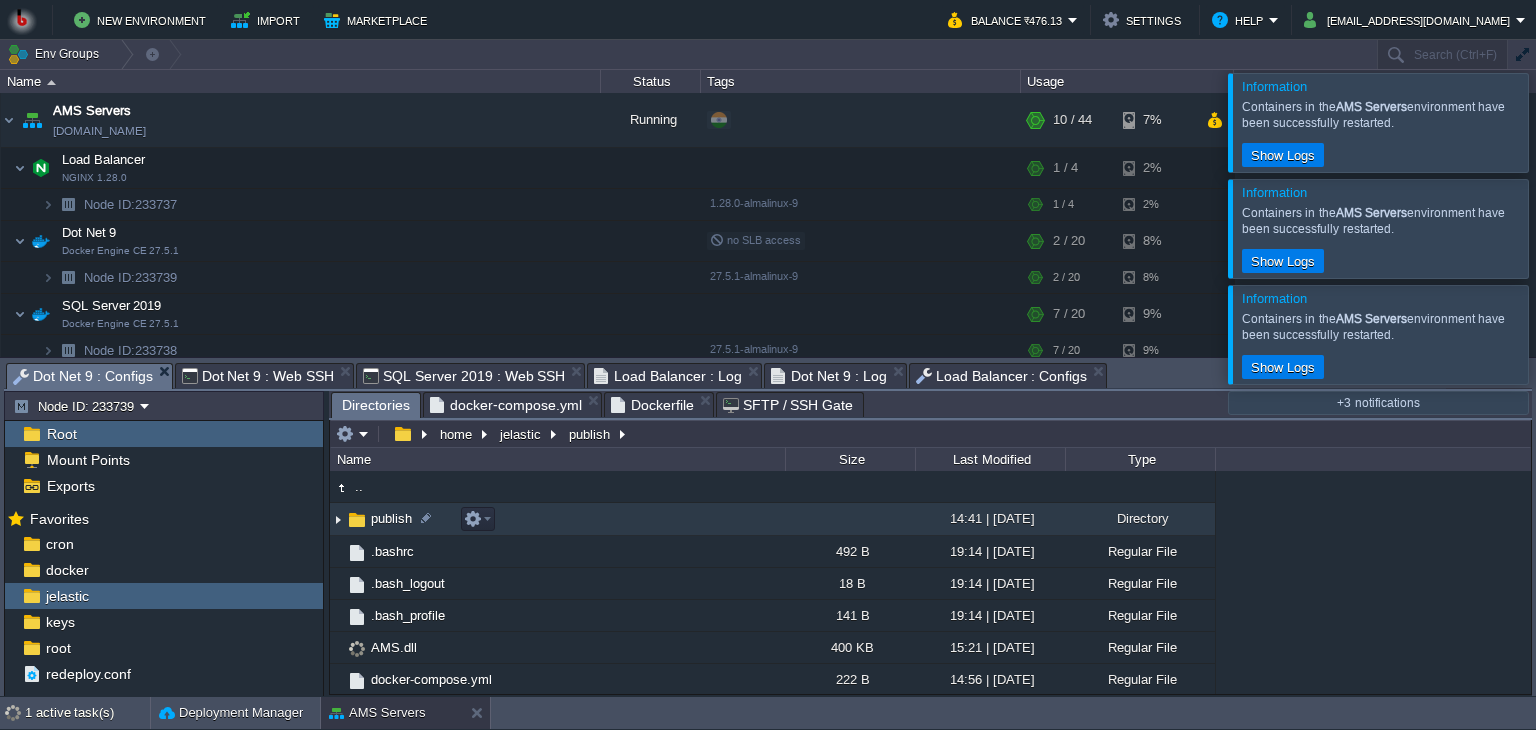 click on "publish" at bounding box center [391, 518] 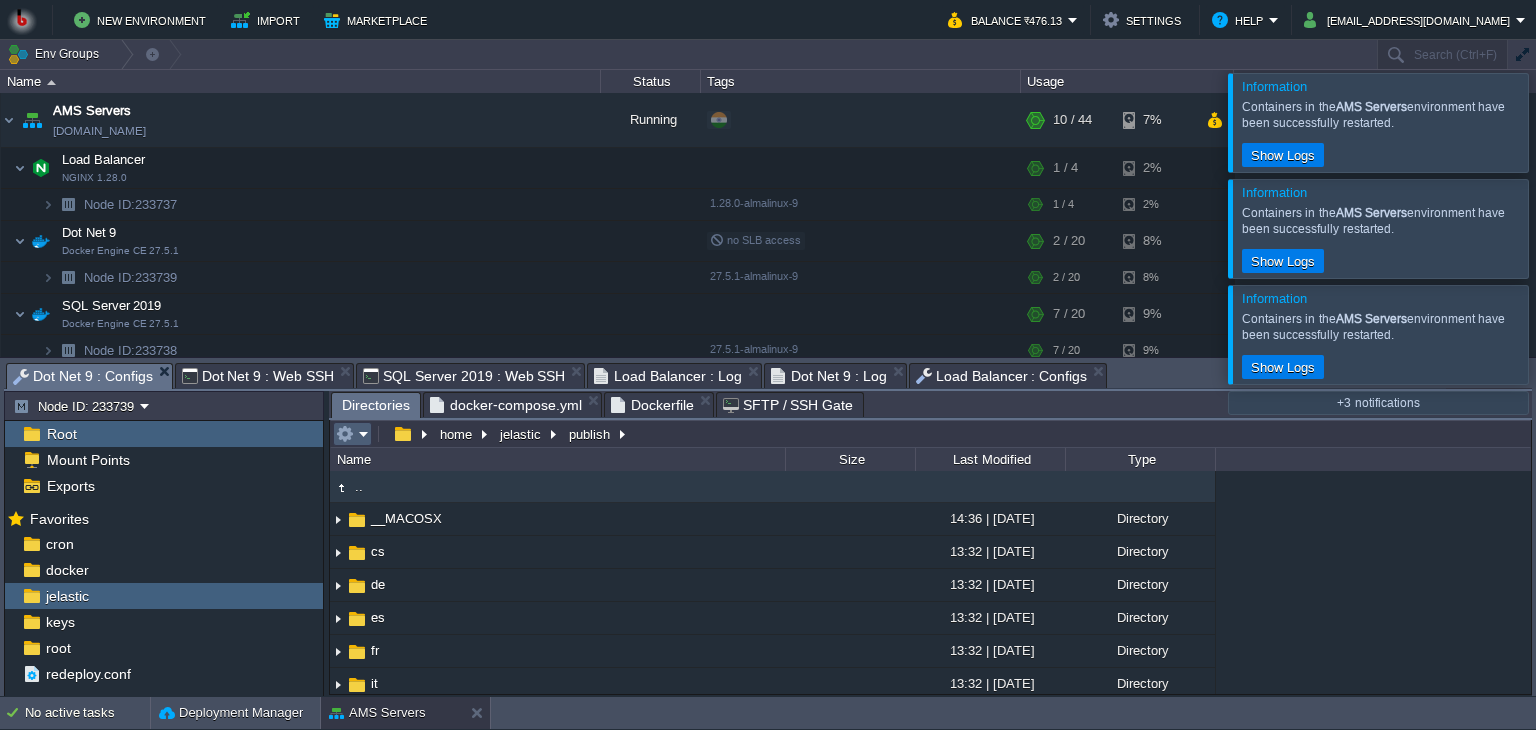 click at bounding box center [352, 434] 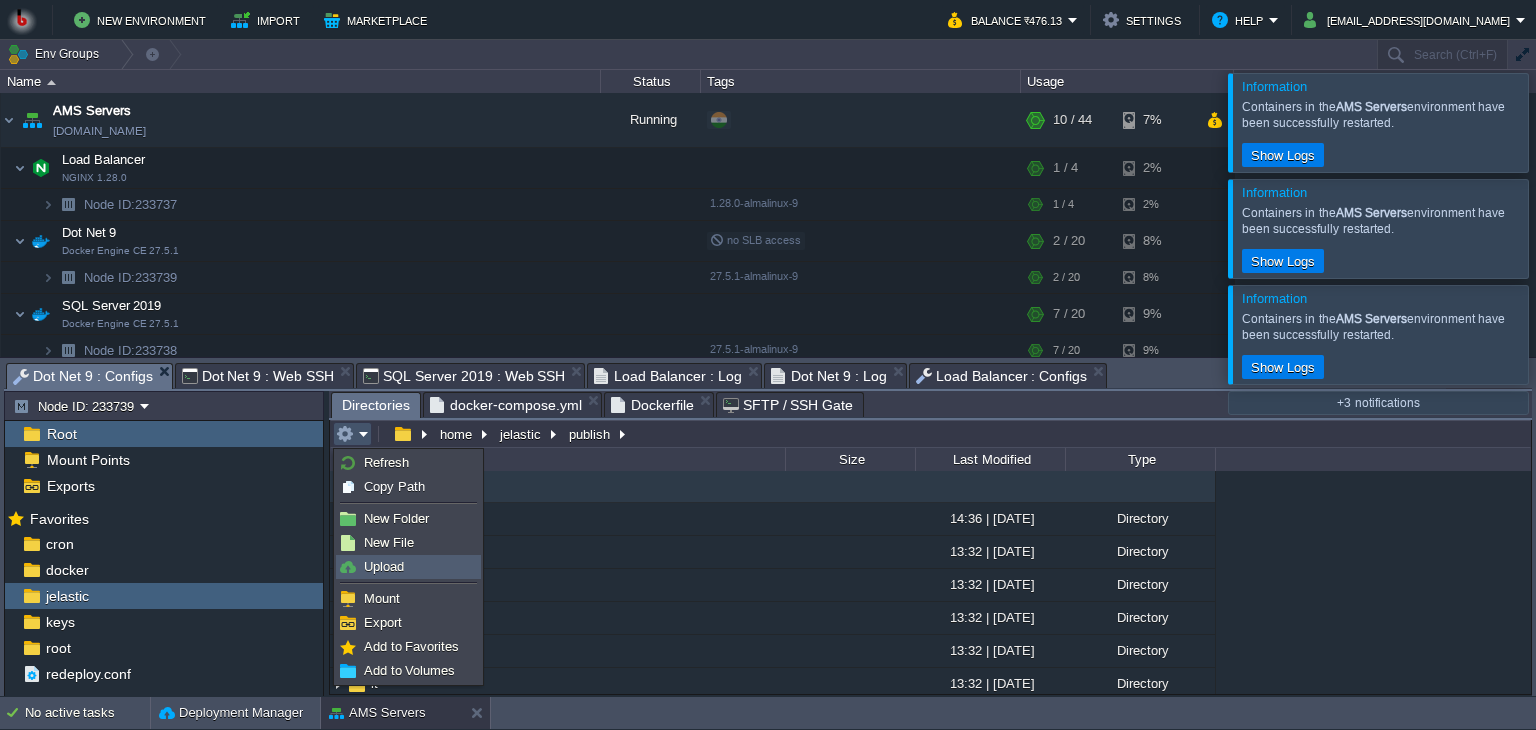 click on "Upload" at bounding box center [384, 566] 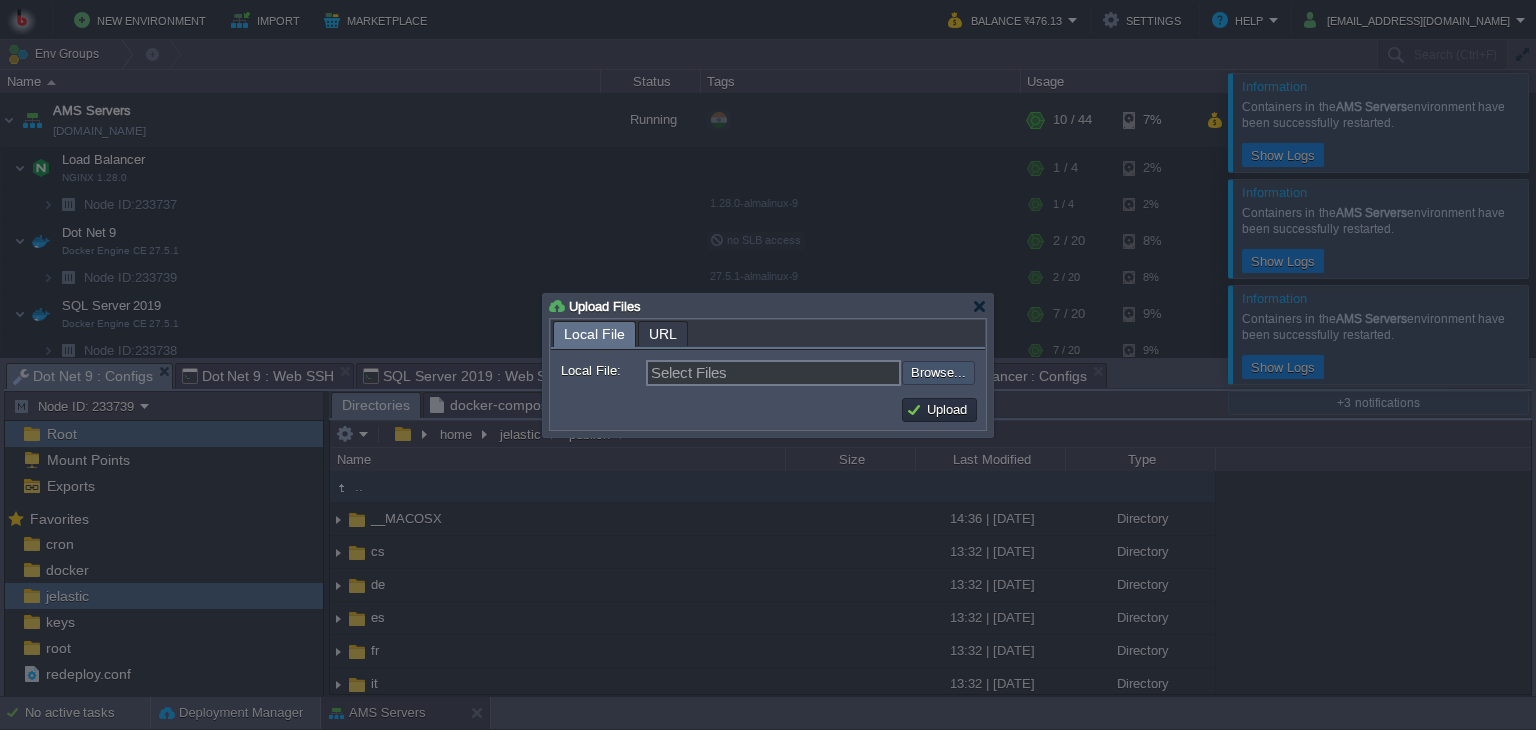 click at bounding box center (848, 373) 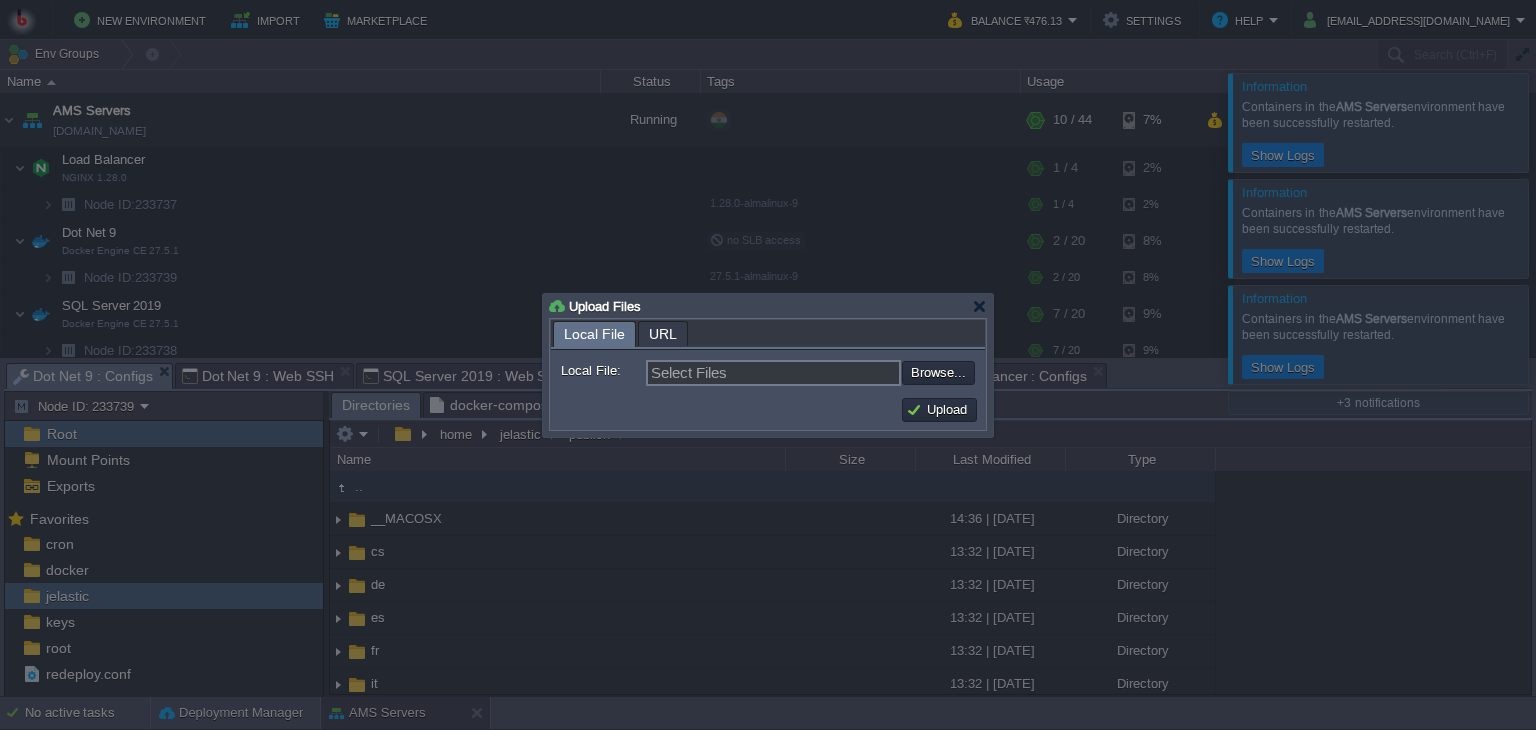 type on "C:\fakepath\AMS.dll" 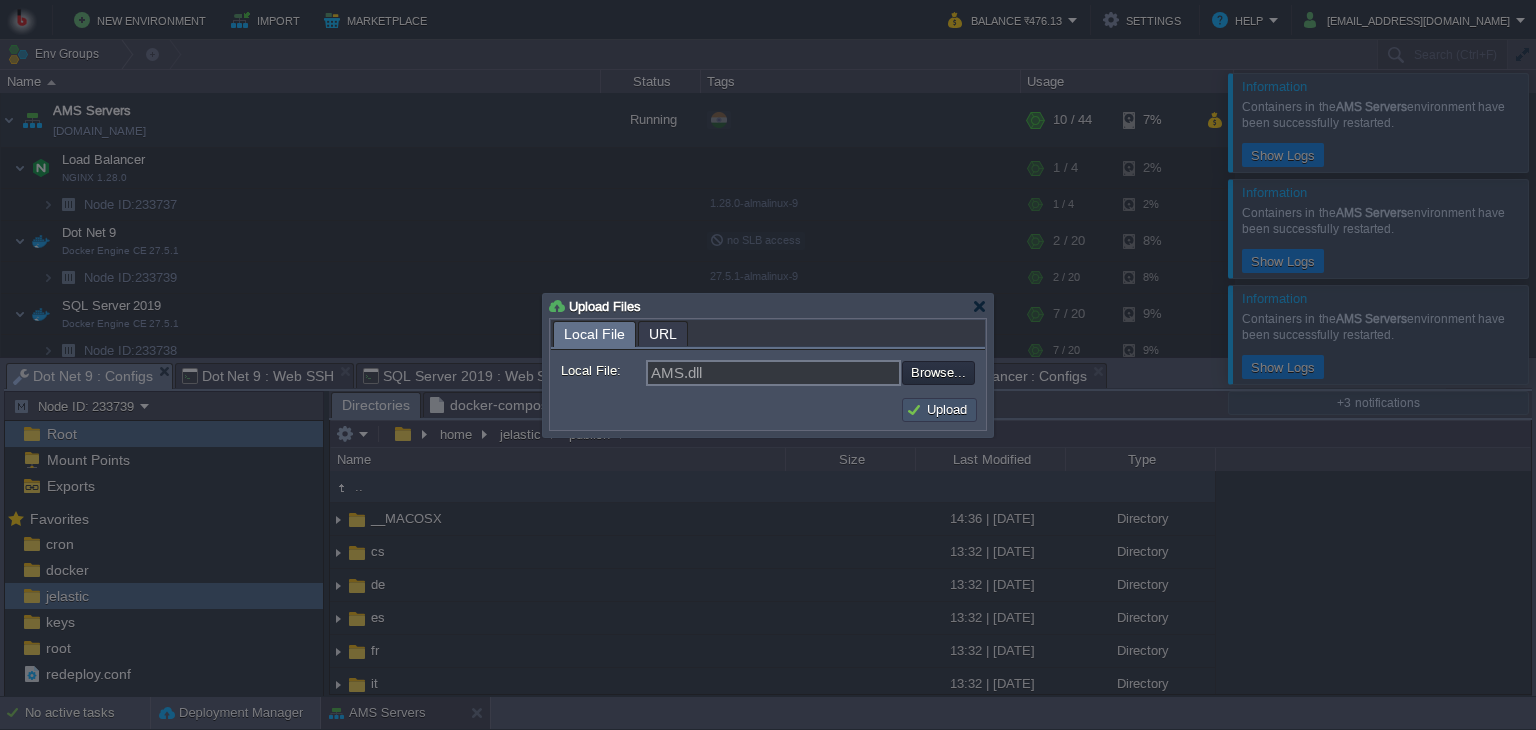 click on "Upload" at bounding box center (939, 410) 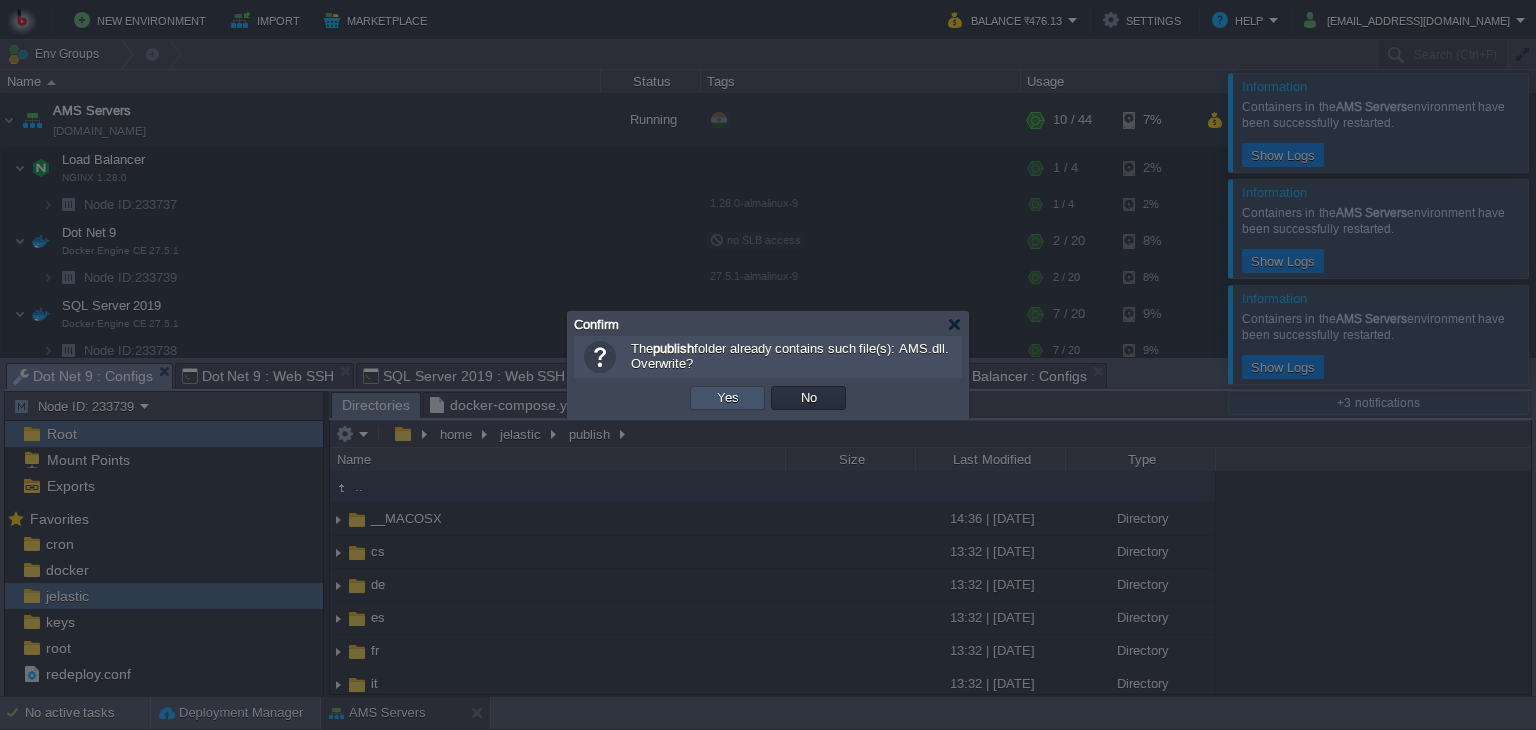 click on "Yes" at bounding box center [728, 398] 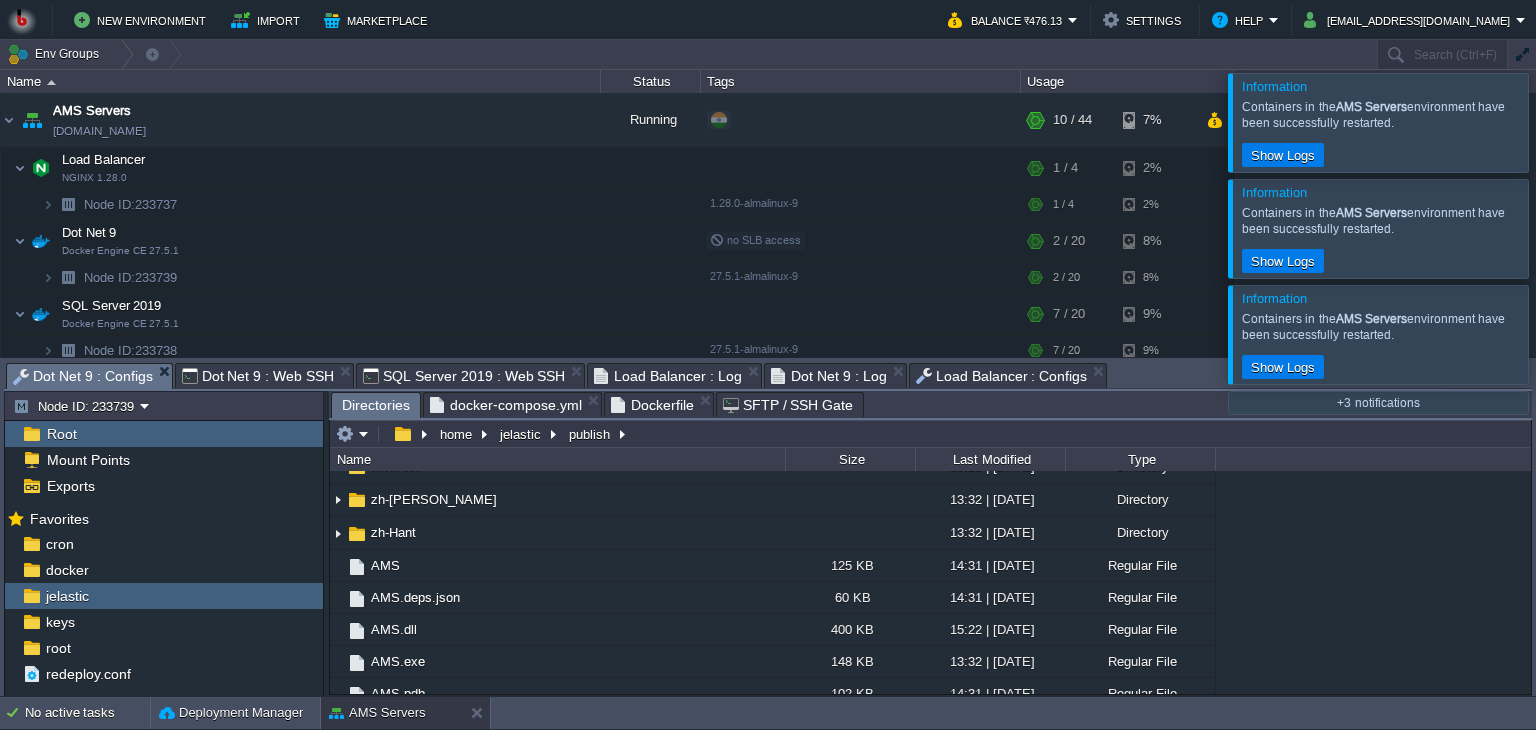 scroll, scrollTop: 0, scrollLeft: 0, axis: both 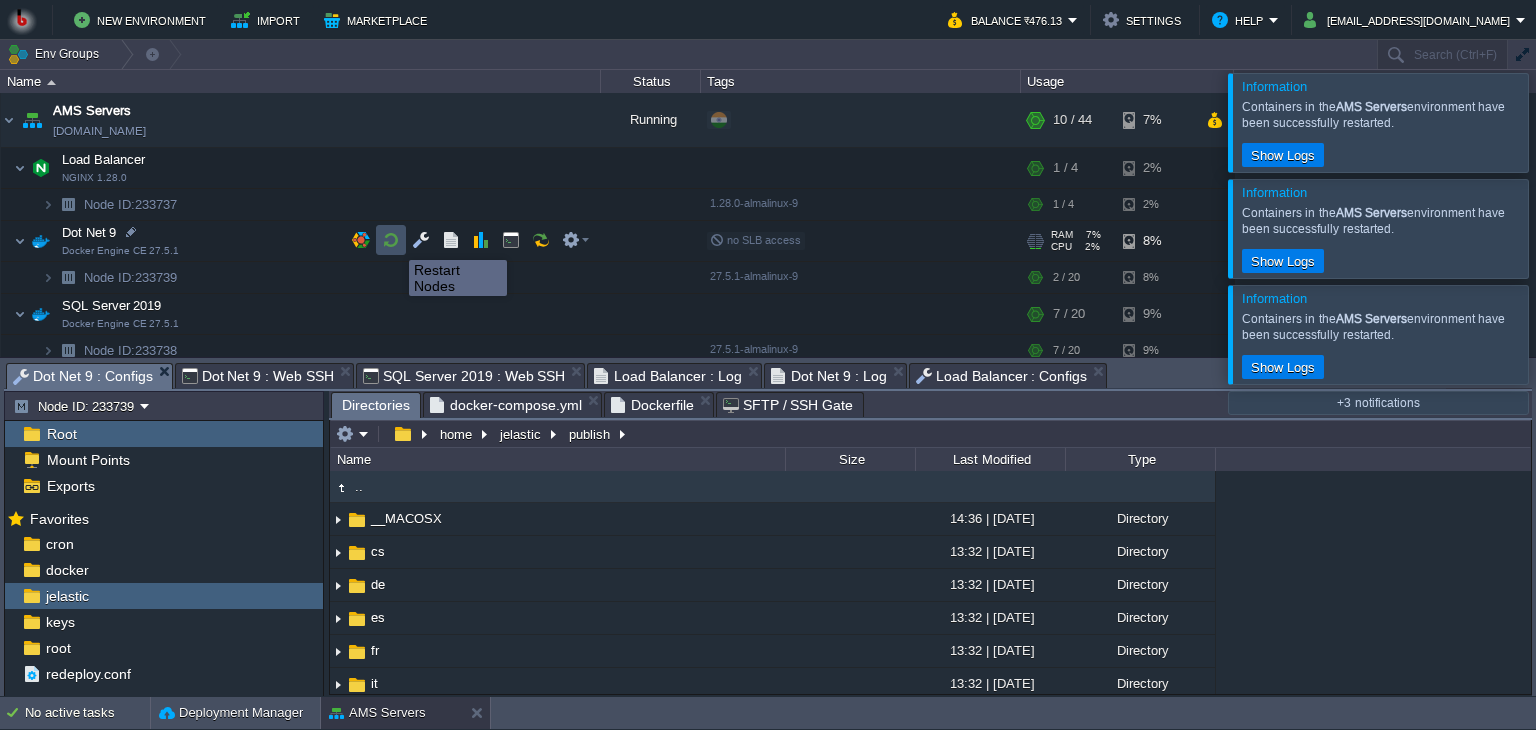 click at bounding box center (391, 240) 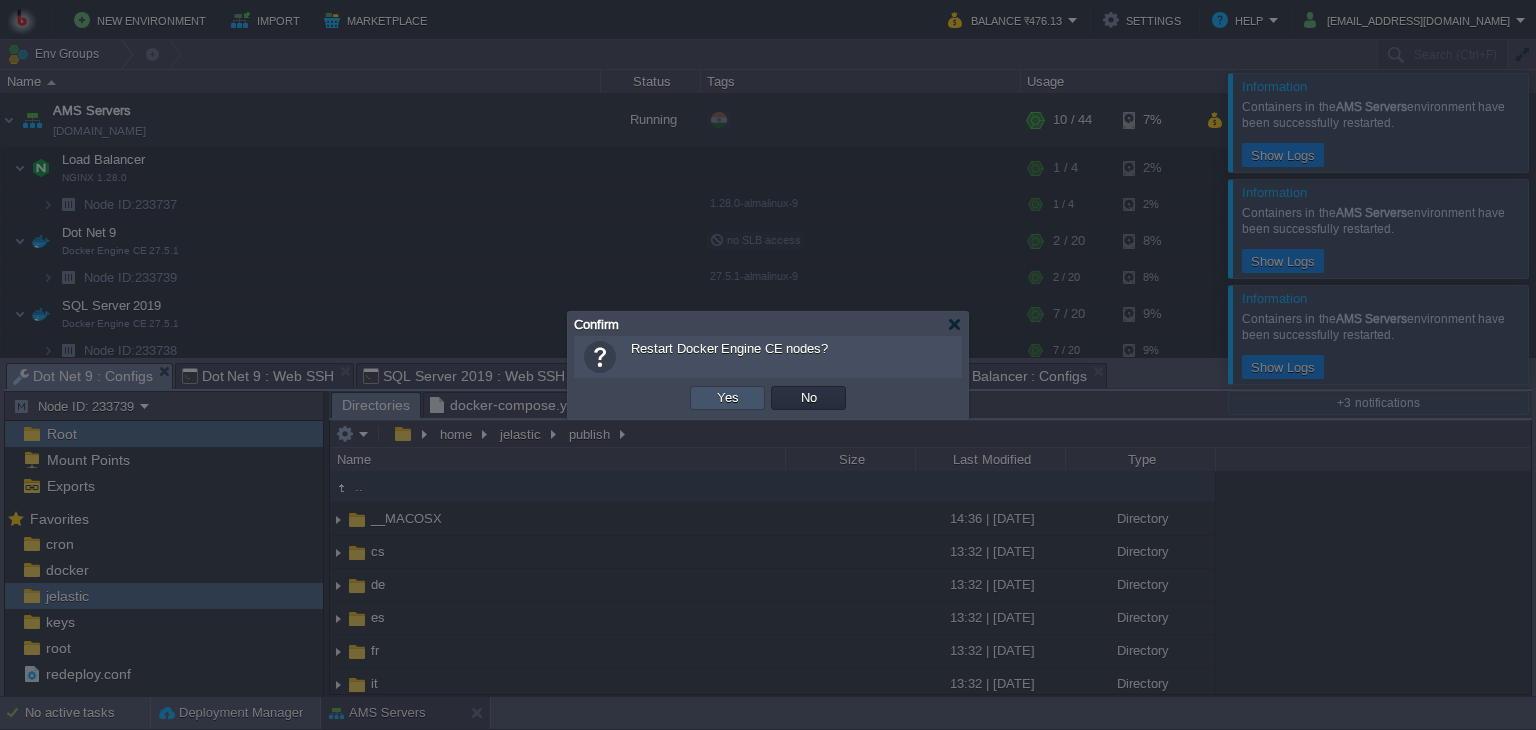 click on "Yes" at bounding box center [728, 398] 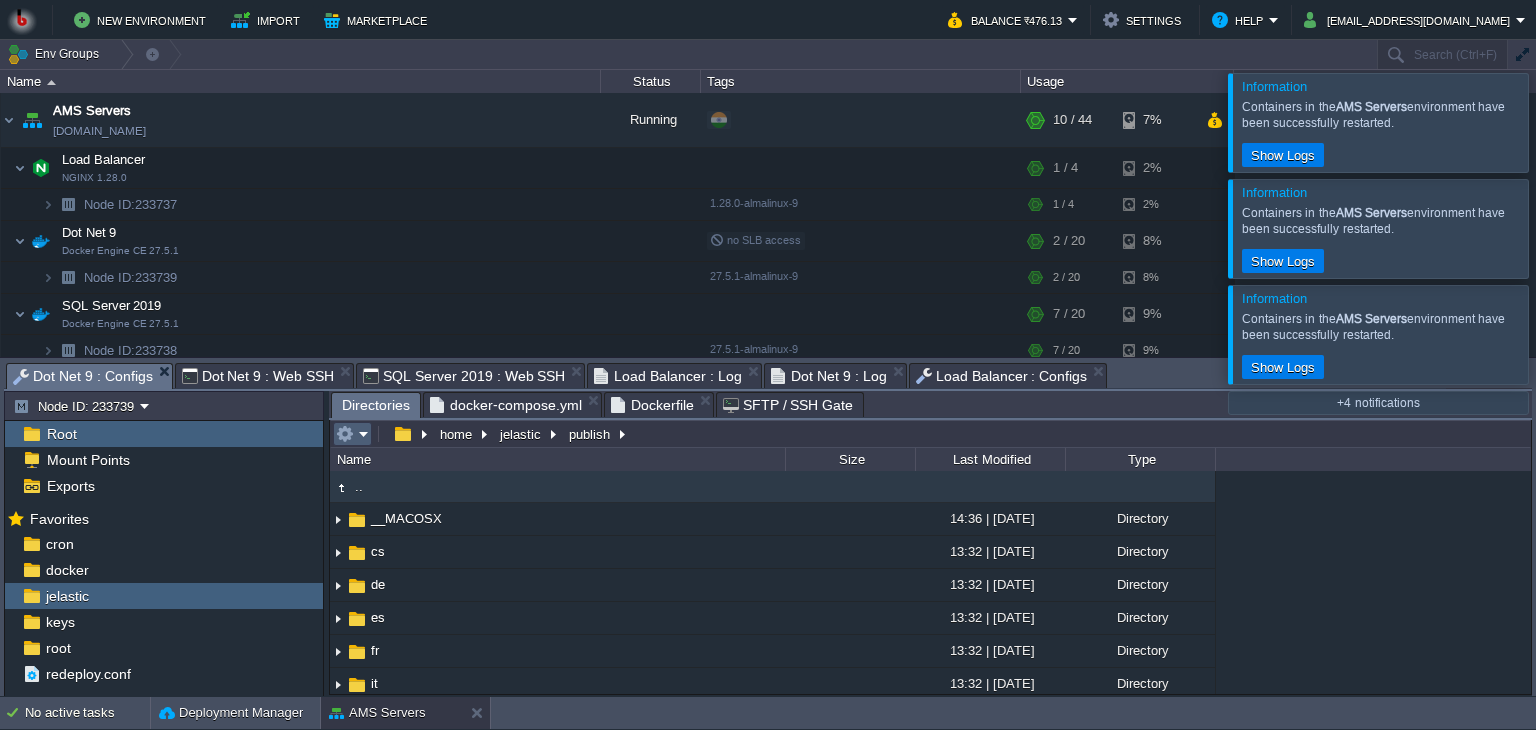 click at bounding box center (352, 434) 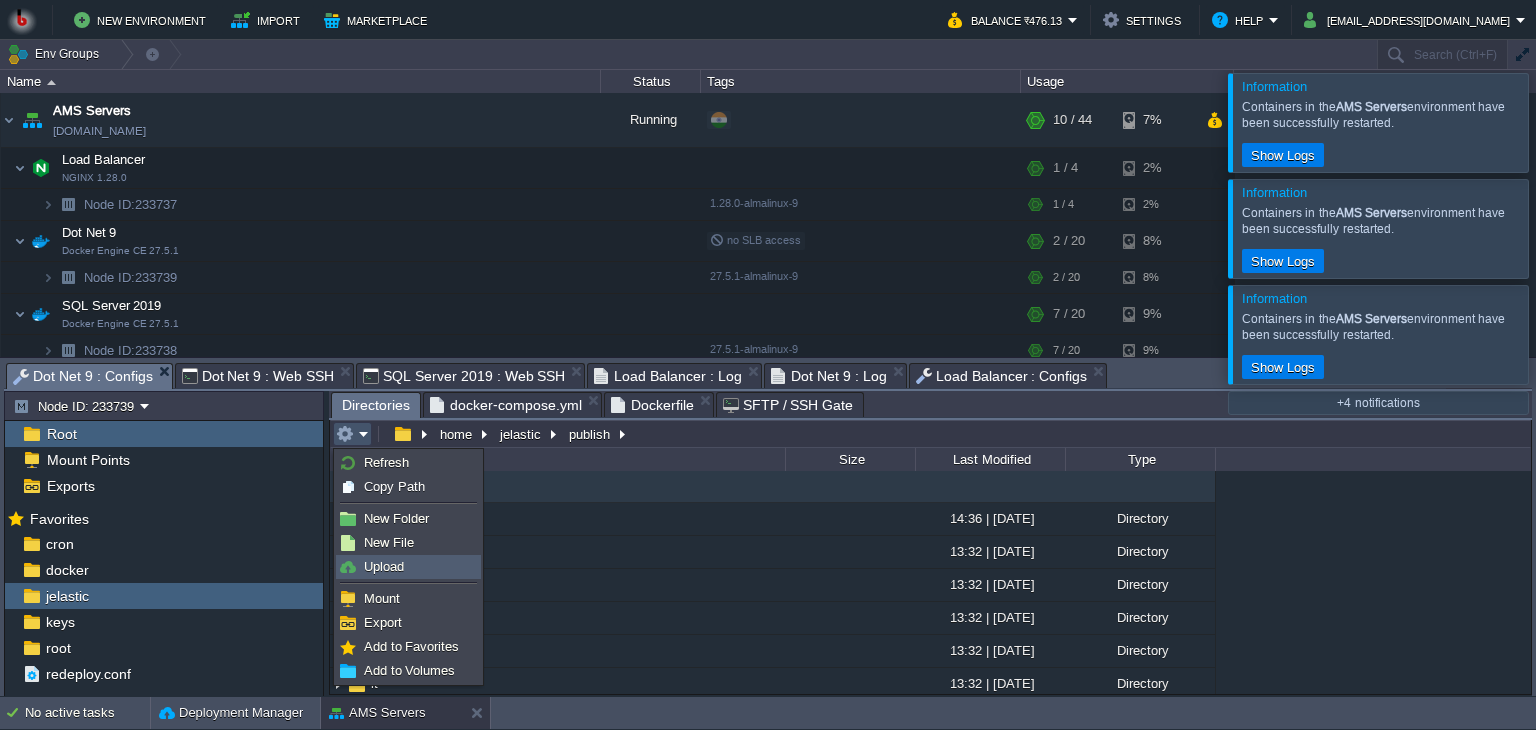 click on "Upload" at bounding box center (384, 566) 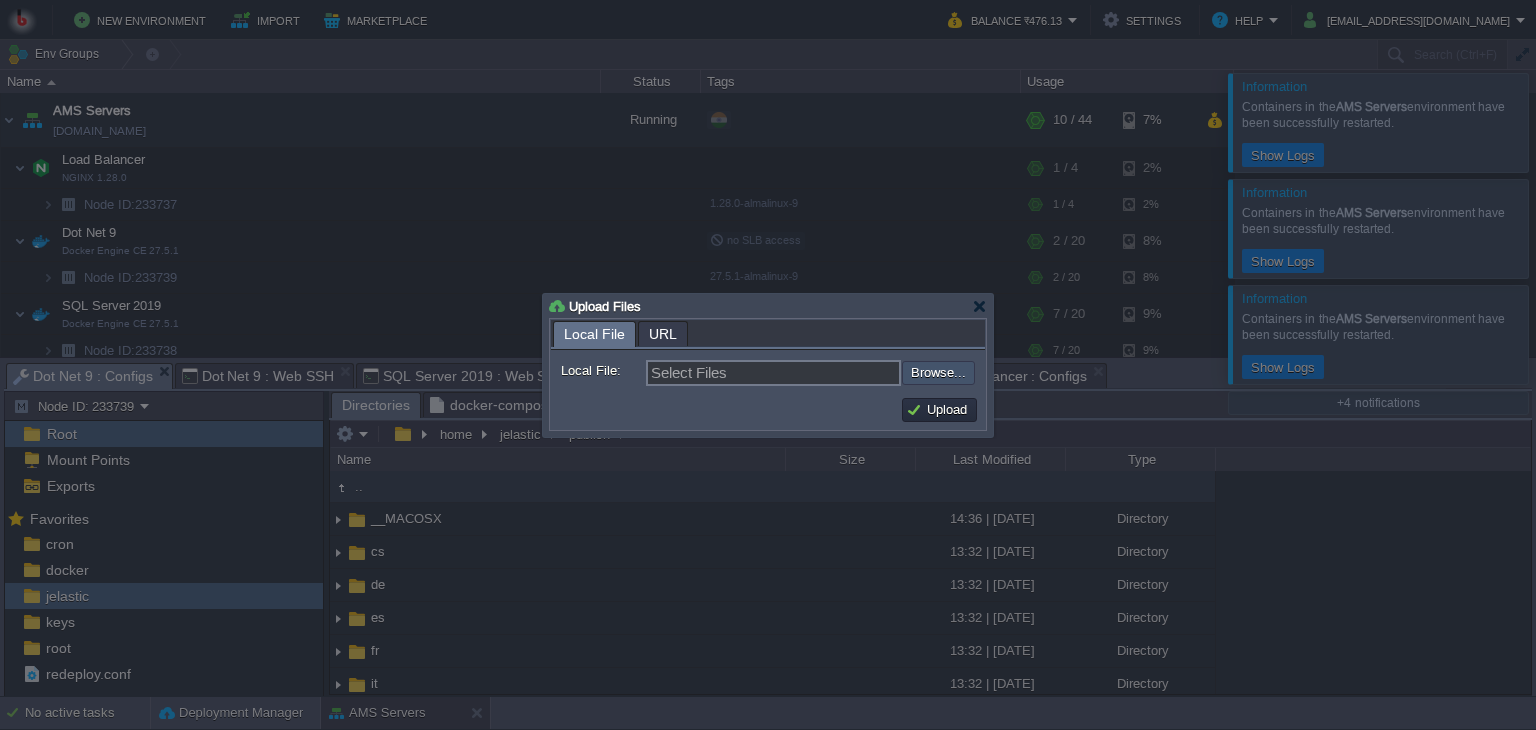 click at bounding box center [848, 373] 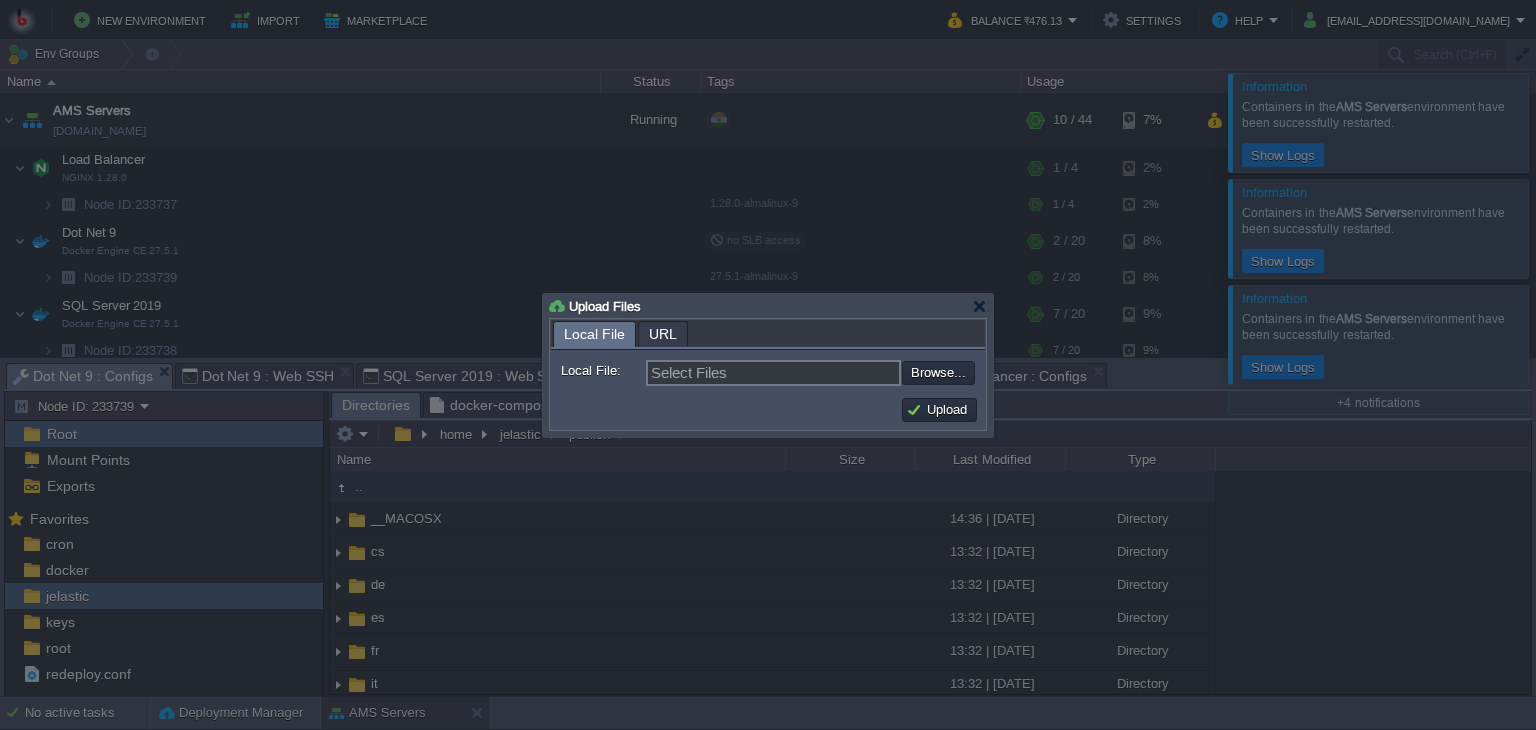 type on "C:\fakepath\AMS.dll" 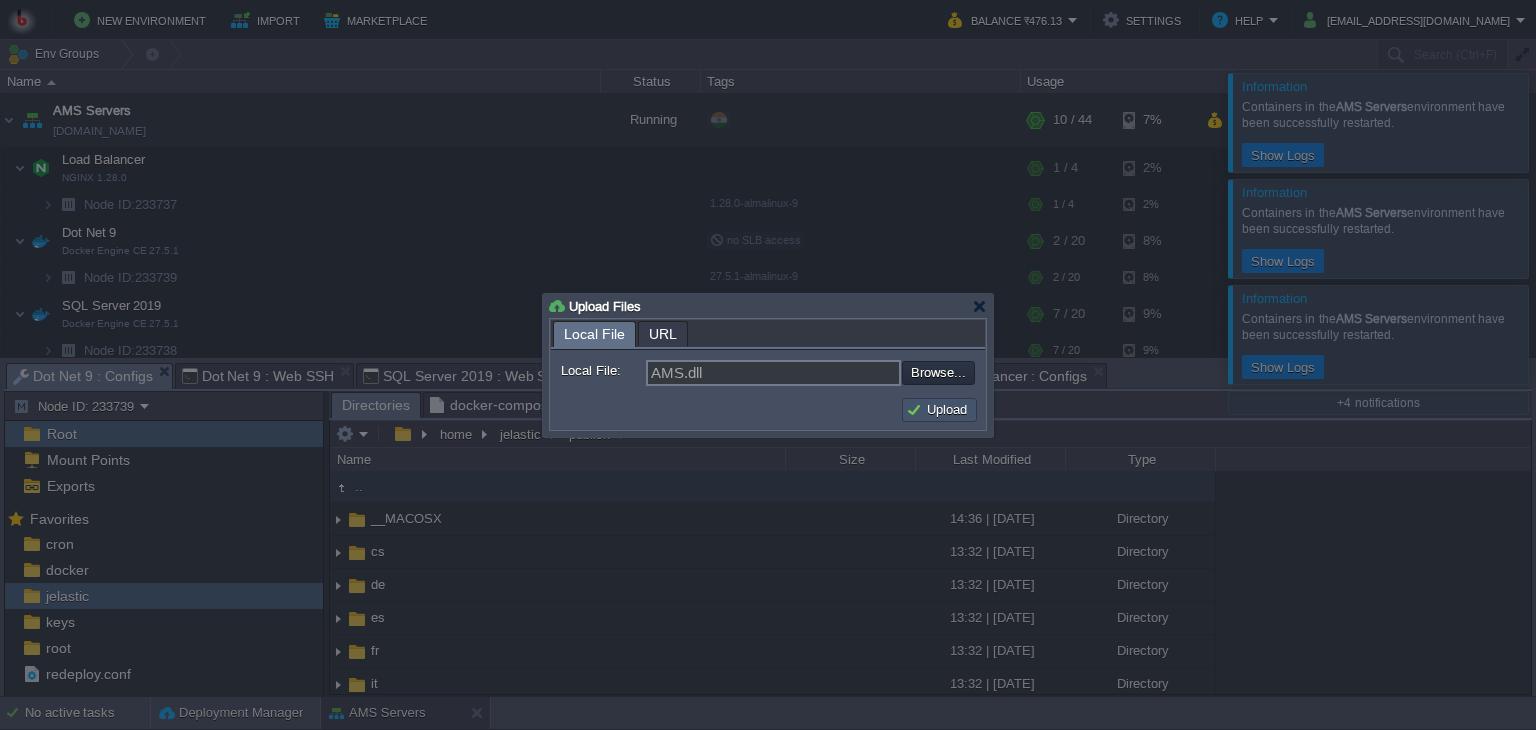 click on "Upload" at bounding box center (939, 410) 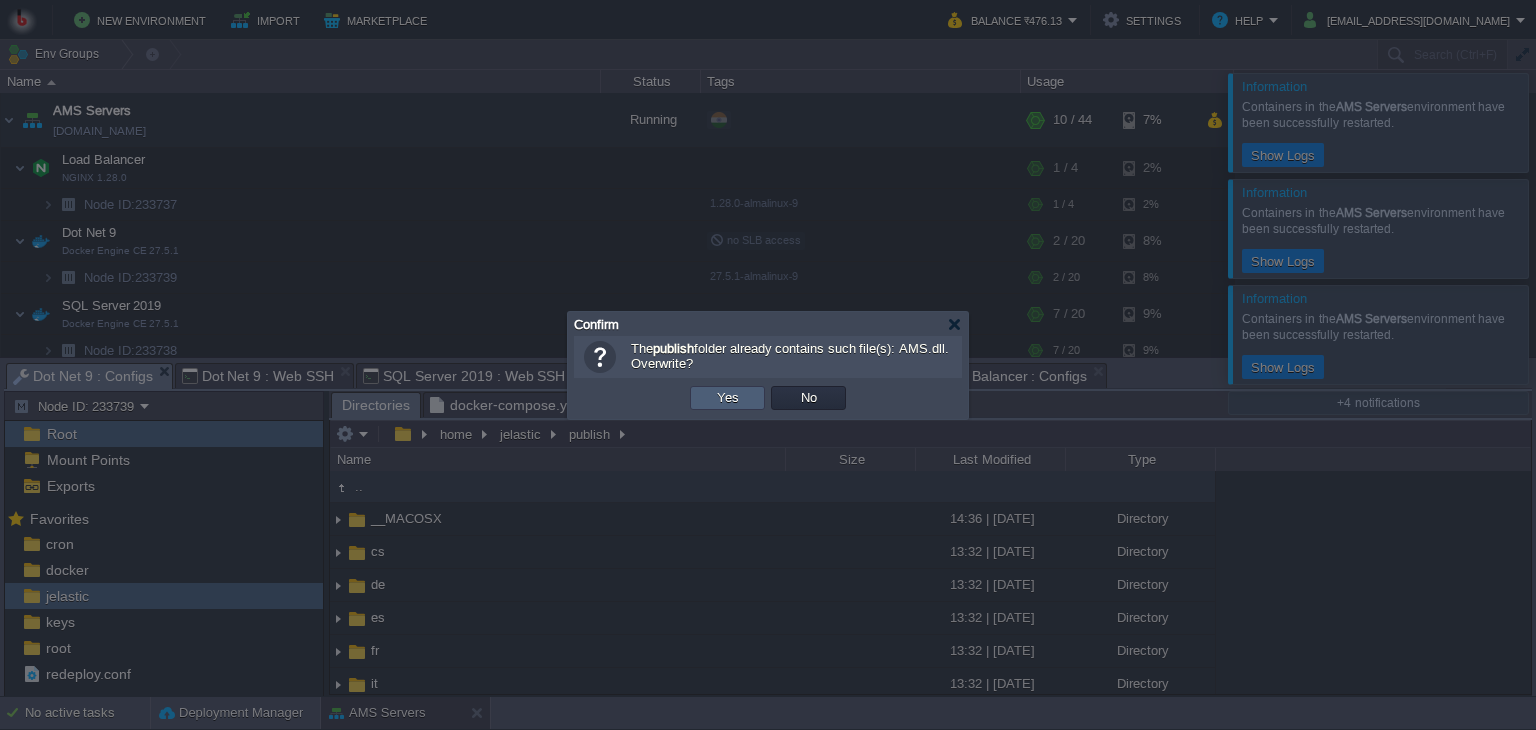 click on "Yes" at bounding box center [728, 398] 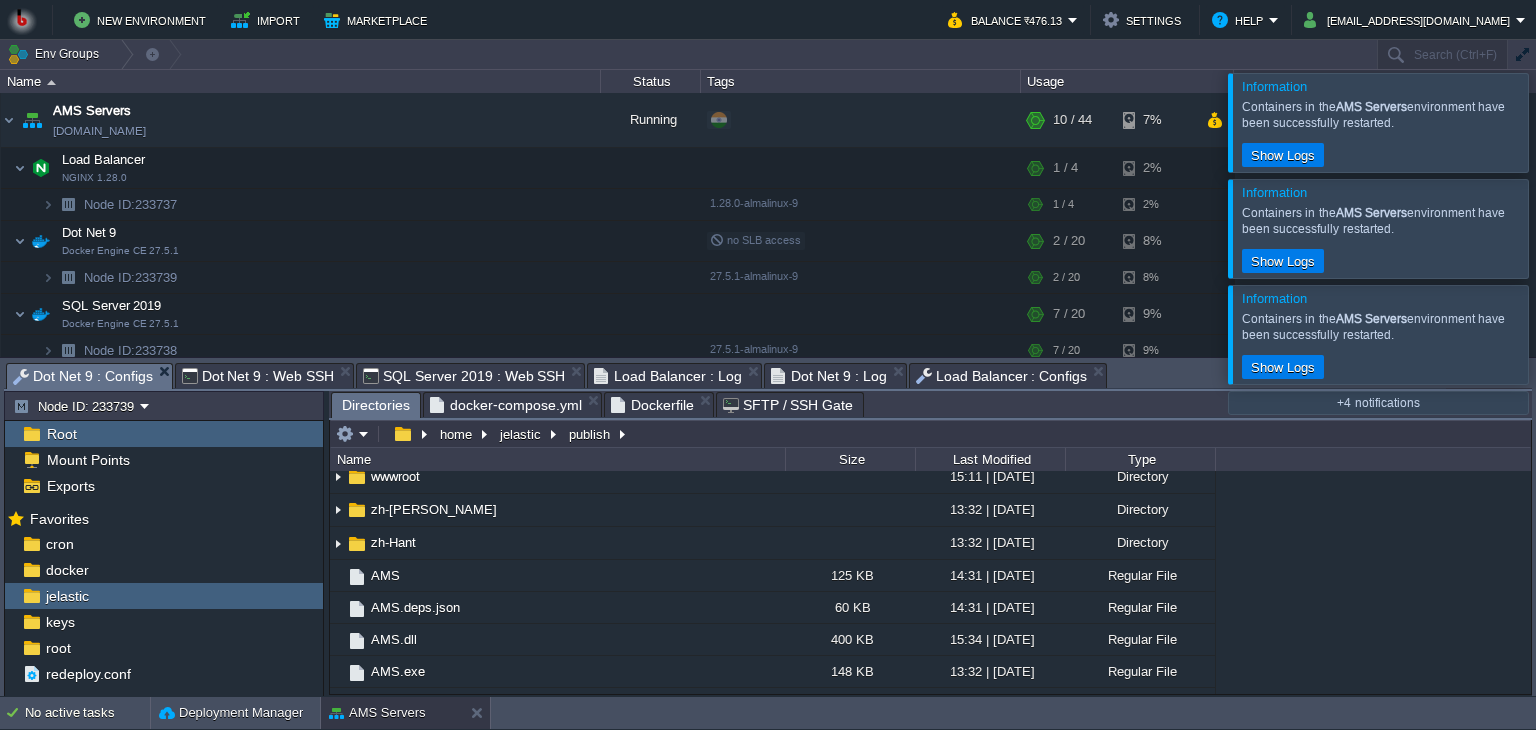 scroll, scrollTop: 539, scrollLeft: 0, axis: vertical 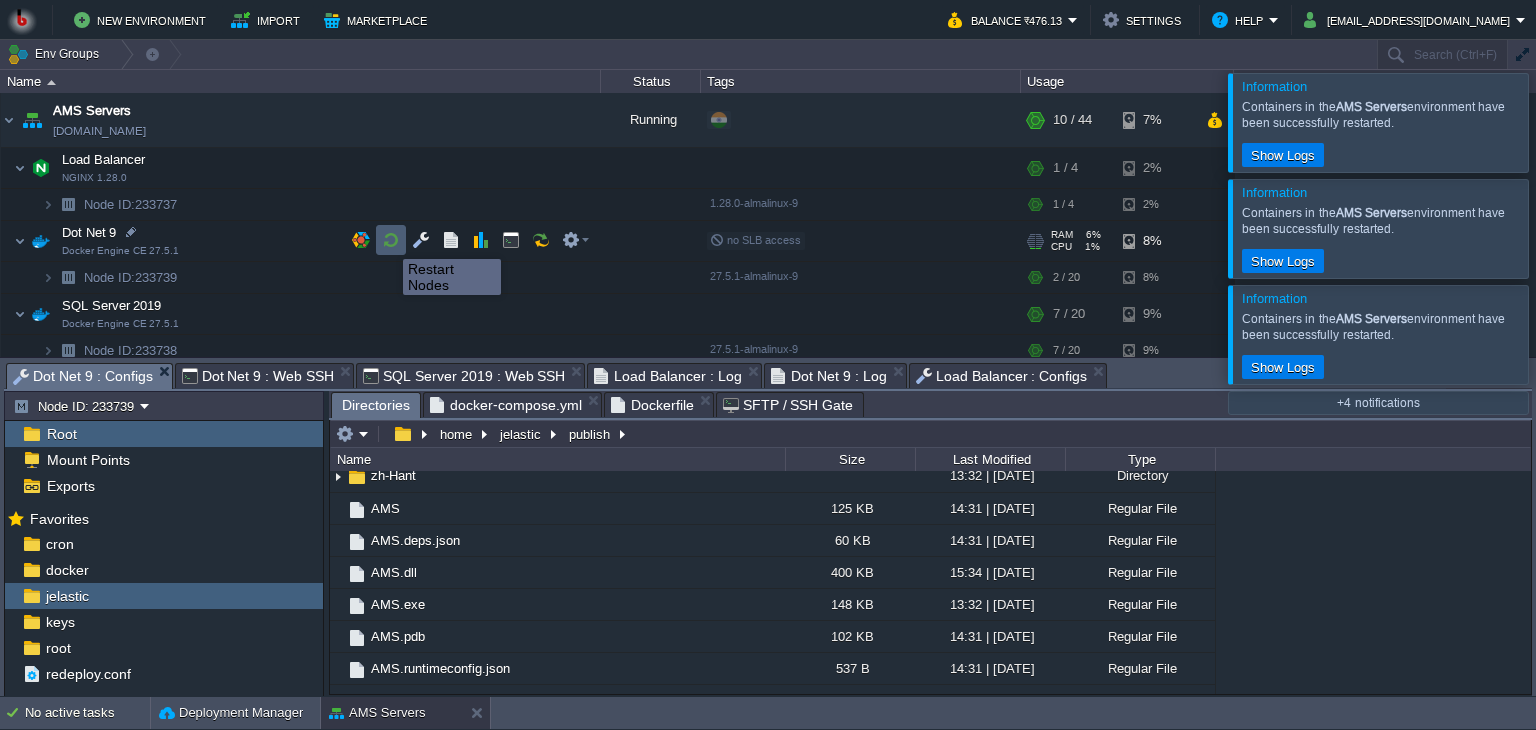 click at bounding box center (391, 240) 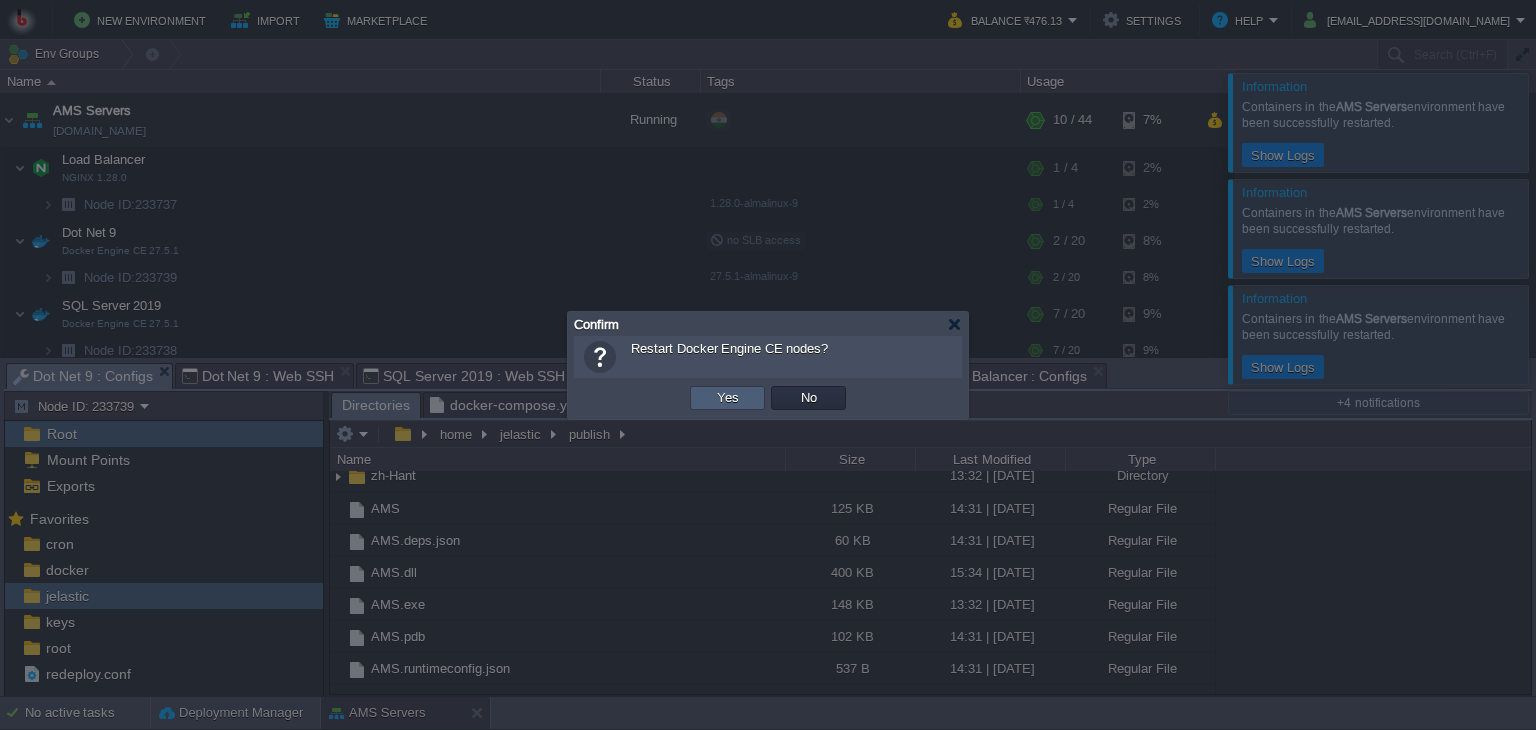 click on "Yes" at bounding box center [727, 398] 